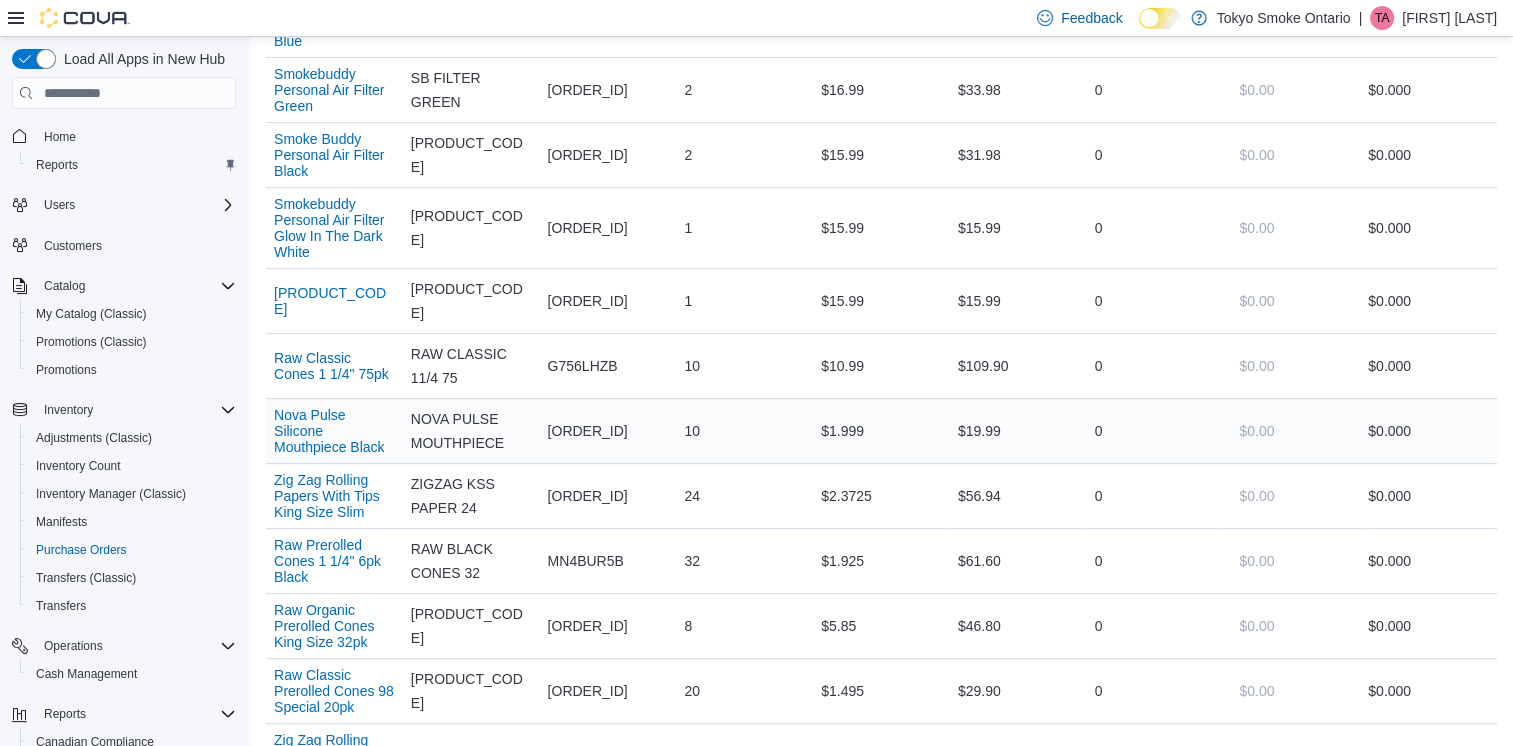 scroll, scrollTop: 1000, scrollLeft: 0, axis: vertical 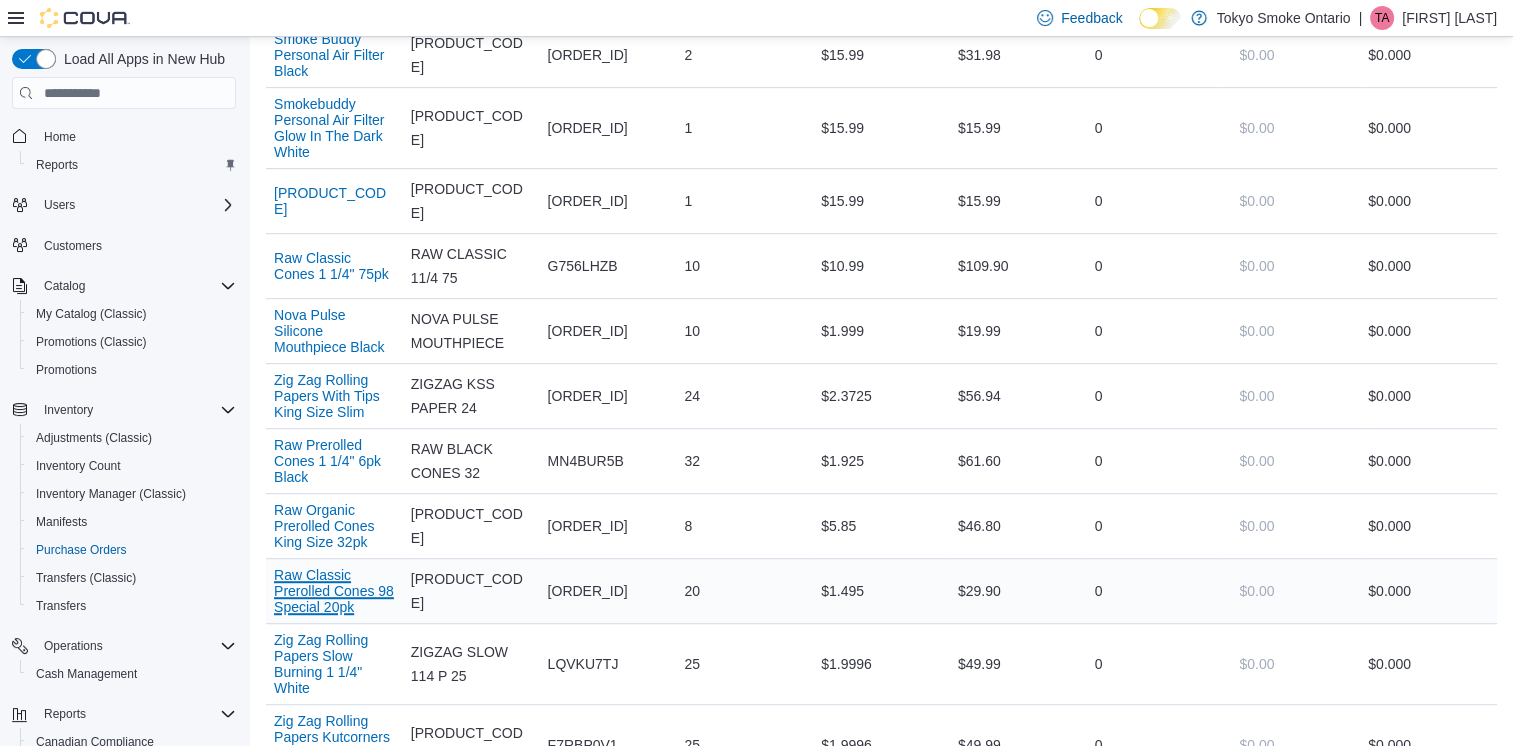 drag, startPoint x: 363, startPoint y: 631, endPoint x: 471, endPoint y: 622, distance: 108.37435 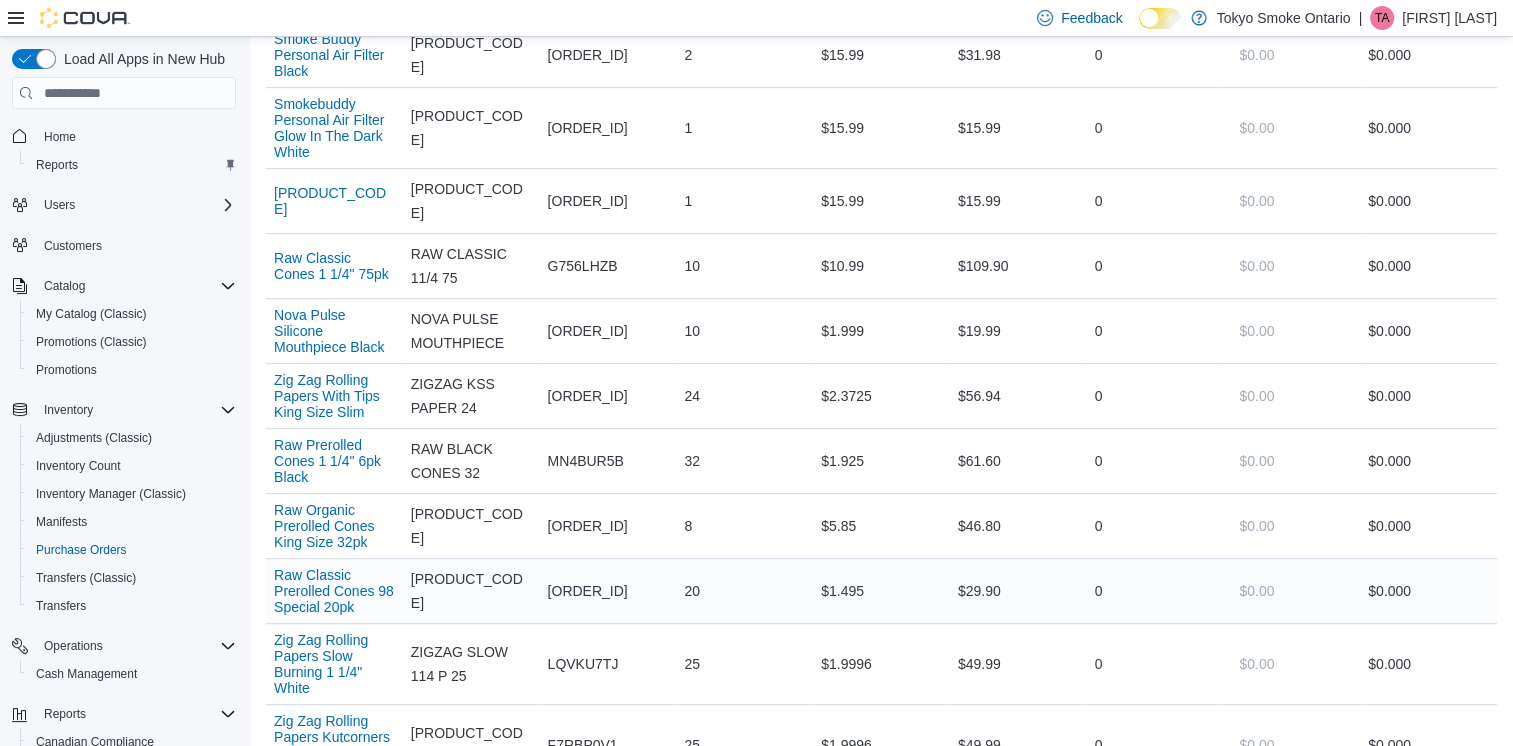 drag, startPoint x: 490, startPoint y: 626, endPoint x: 412, endPoint y: 594, distance: 84.30895 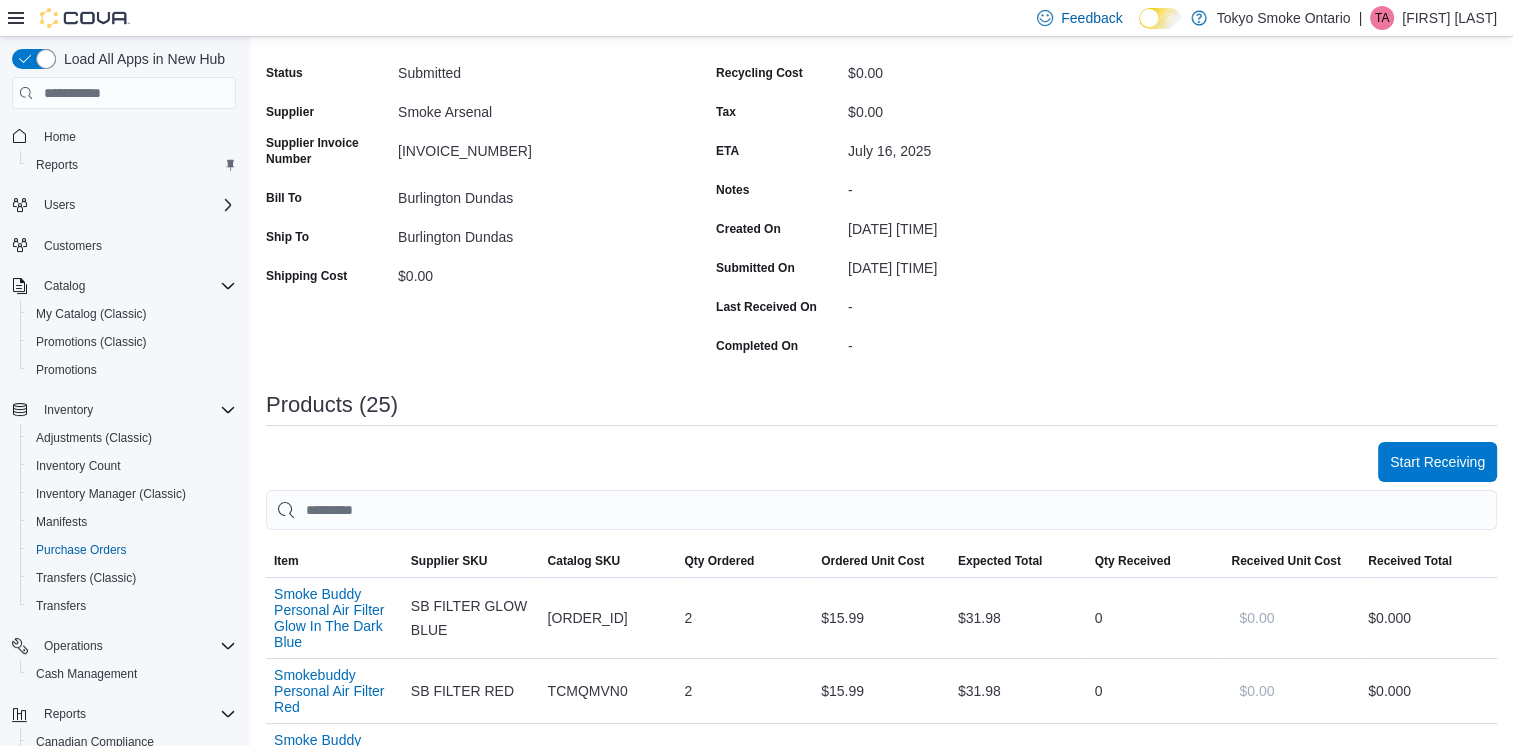 scroll, scrollTop: 137, scrollLeft: 0, axis: vertical 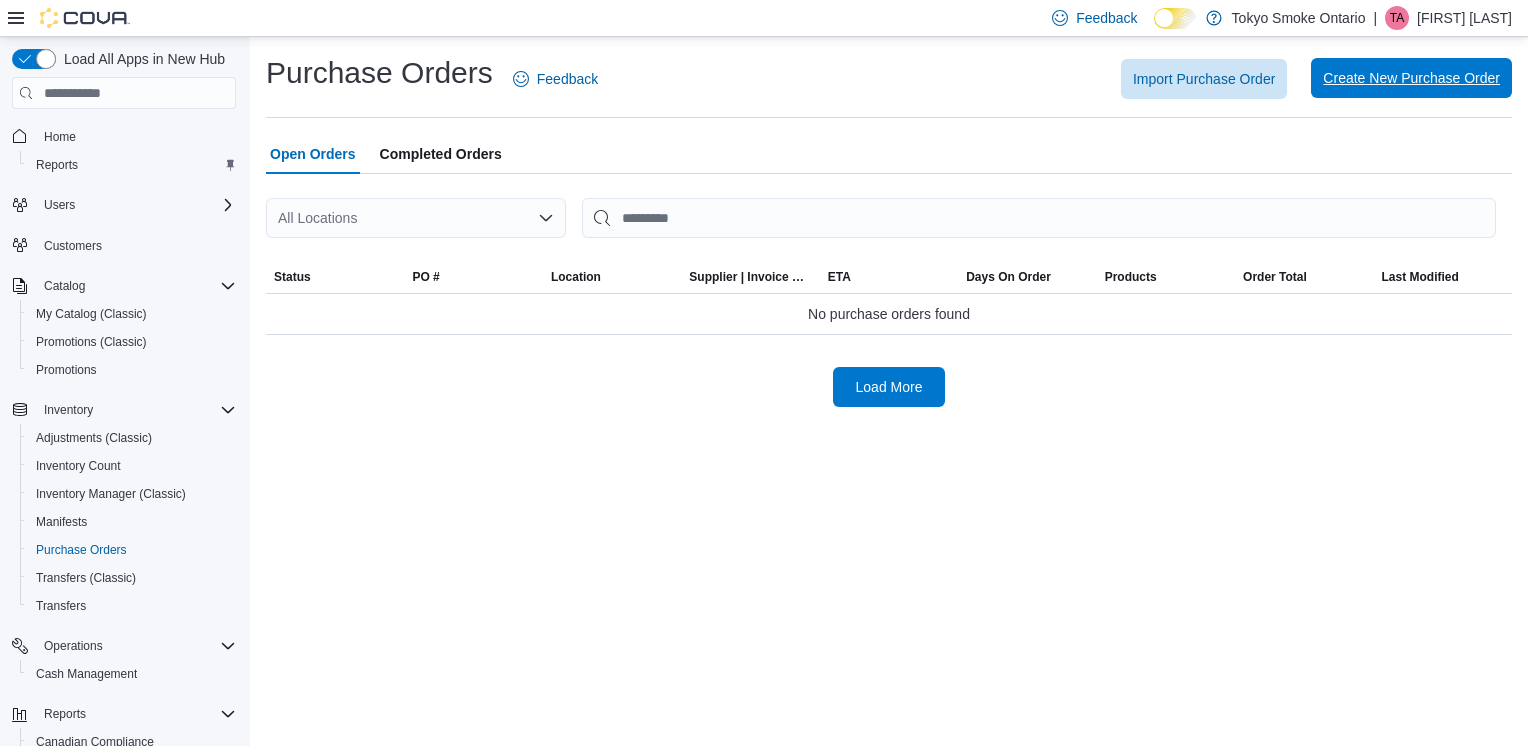 click on "Create New Purchase Order" at bounding box center [1411, 78] 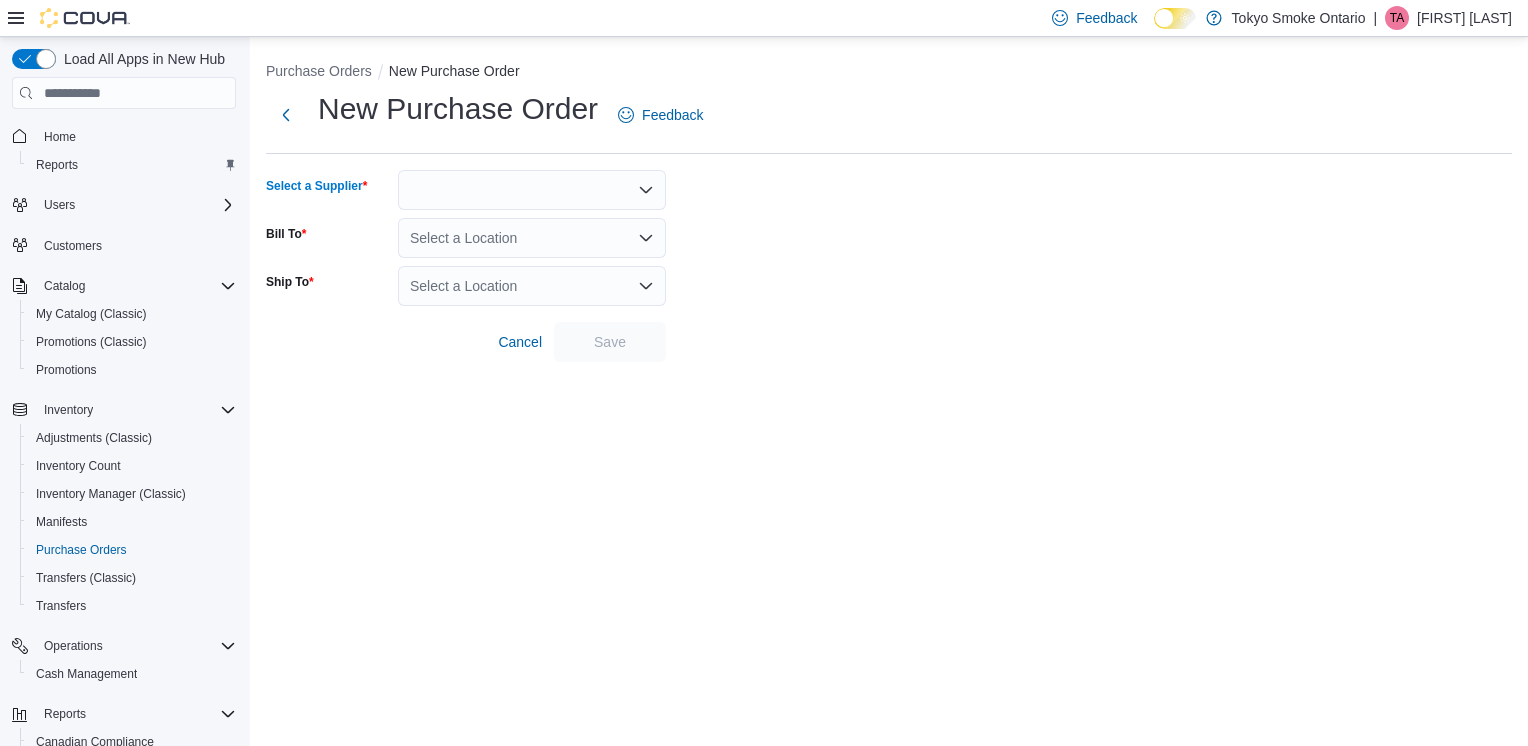 click 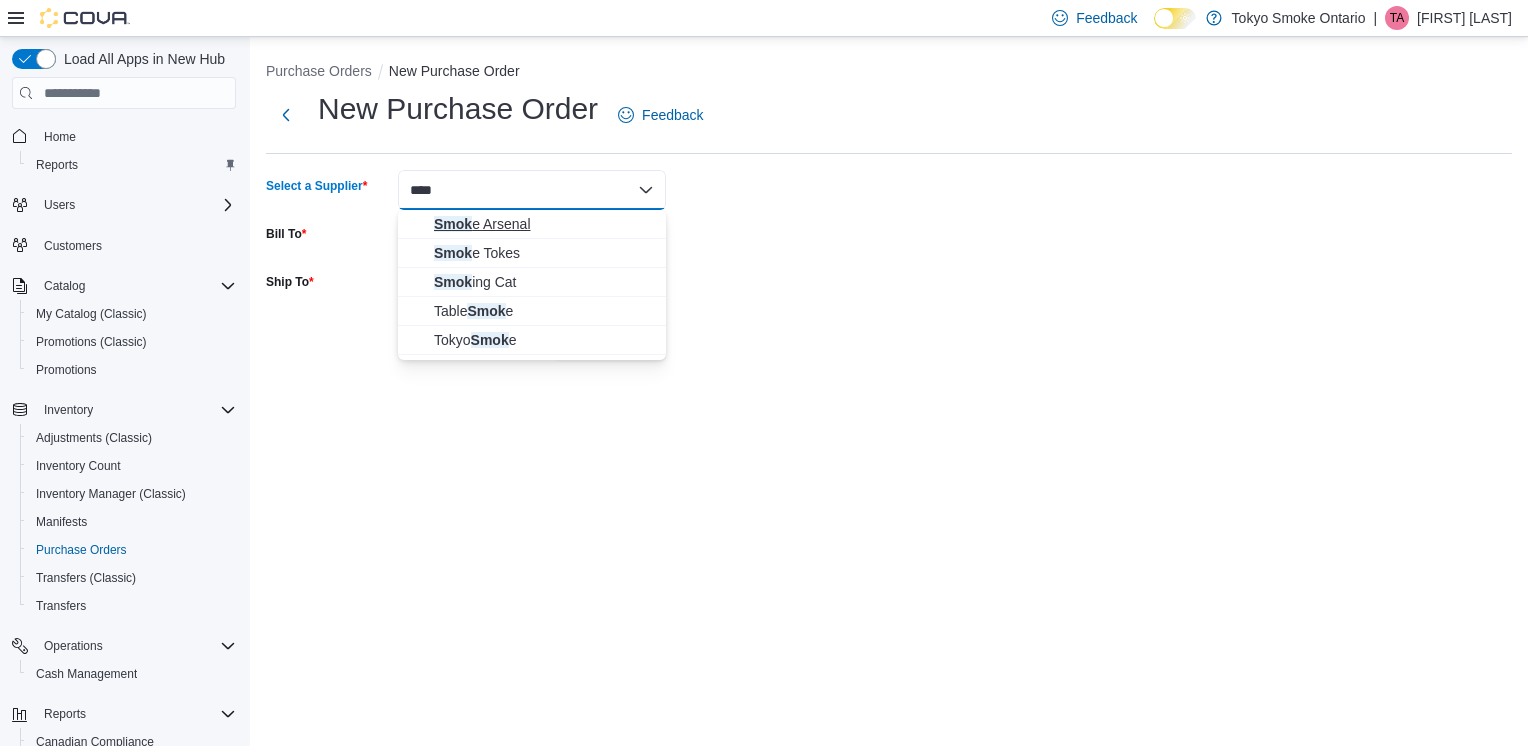 type on "****" 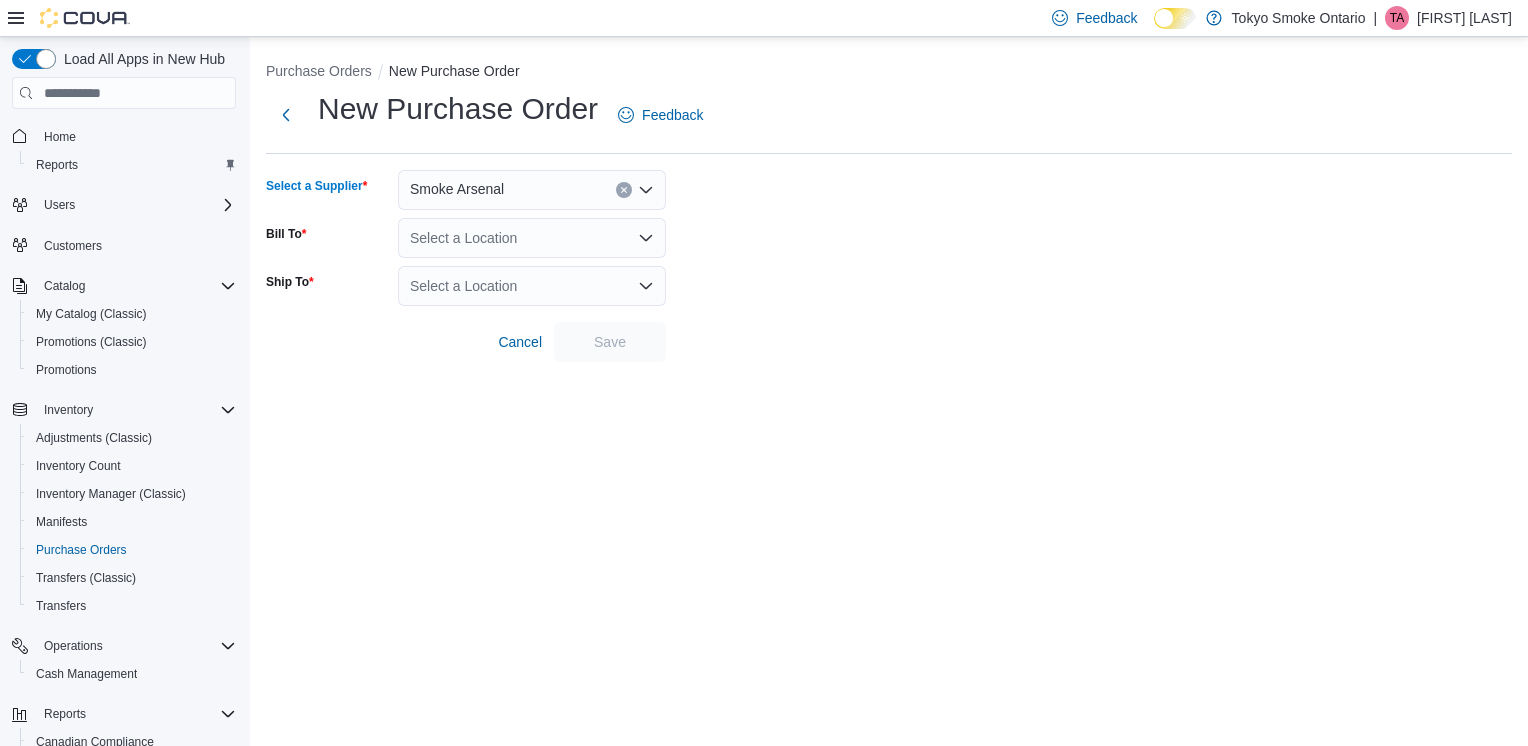 click on "Select a Supplier Smoke Arsenal Combo box. Selected. Smoke Arsenal. Press Backspace to delete Smoke Arsenal. Combo box input. Type some text or, to display a list of choices, press Down Arrow. To exit the list of choices, press Escape. Bill To Select a Location Ship To Select a Location Cancel Save" at bounding box center (889, 266) 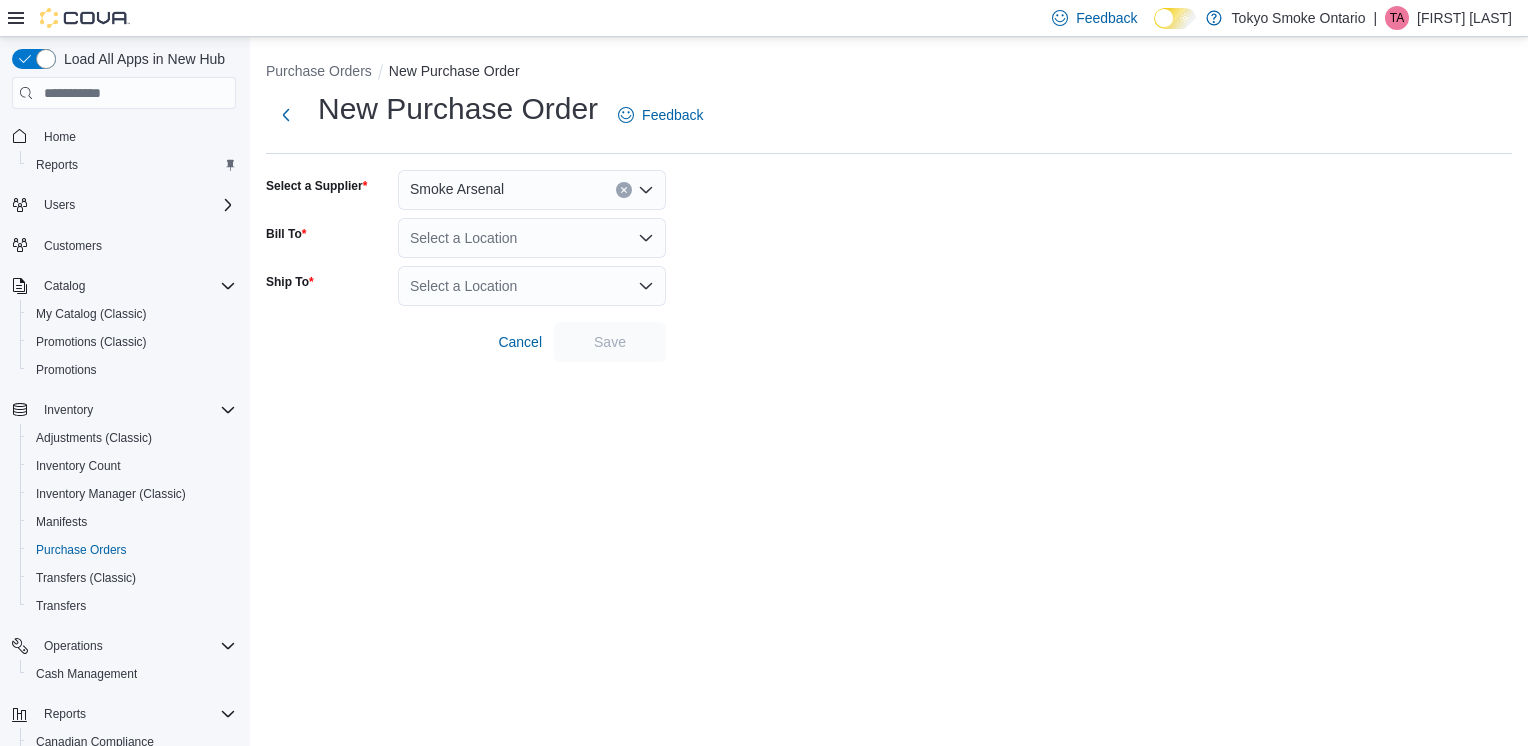 click 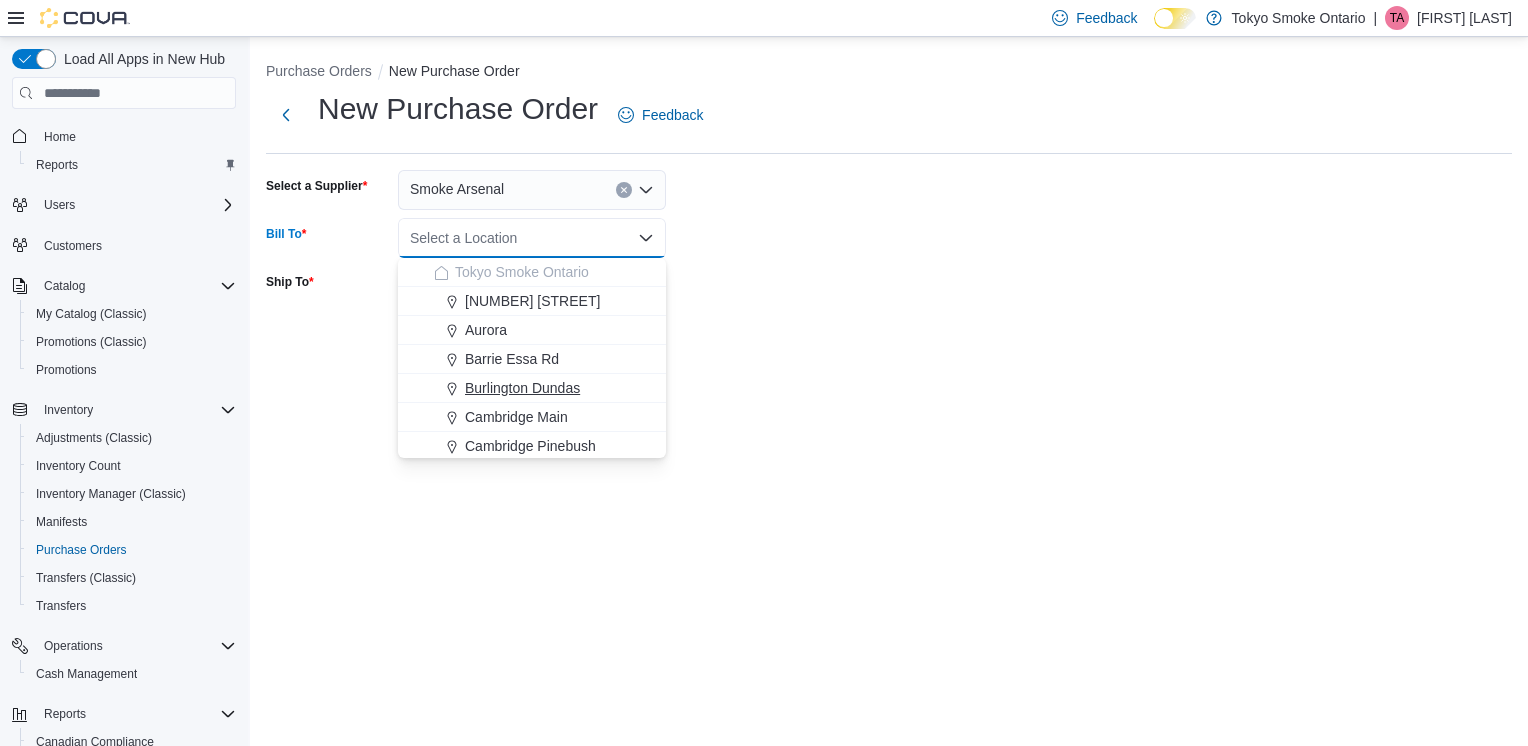 click on "Burlington Dundas" at bounding box center (532, 388) 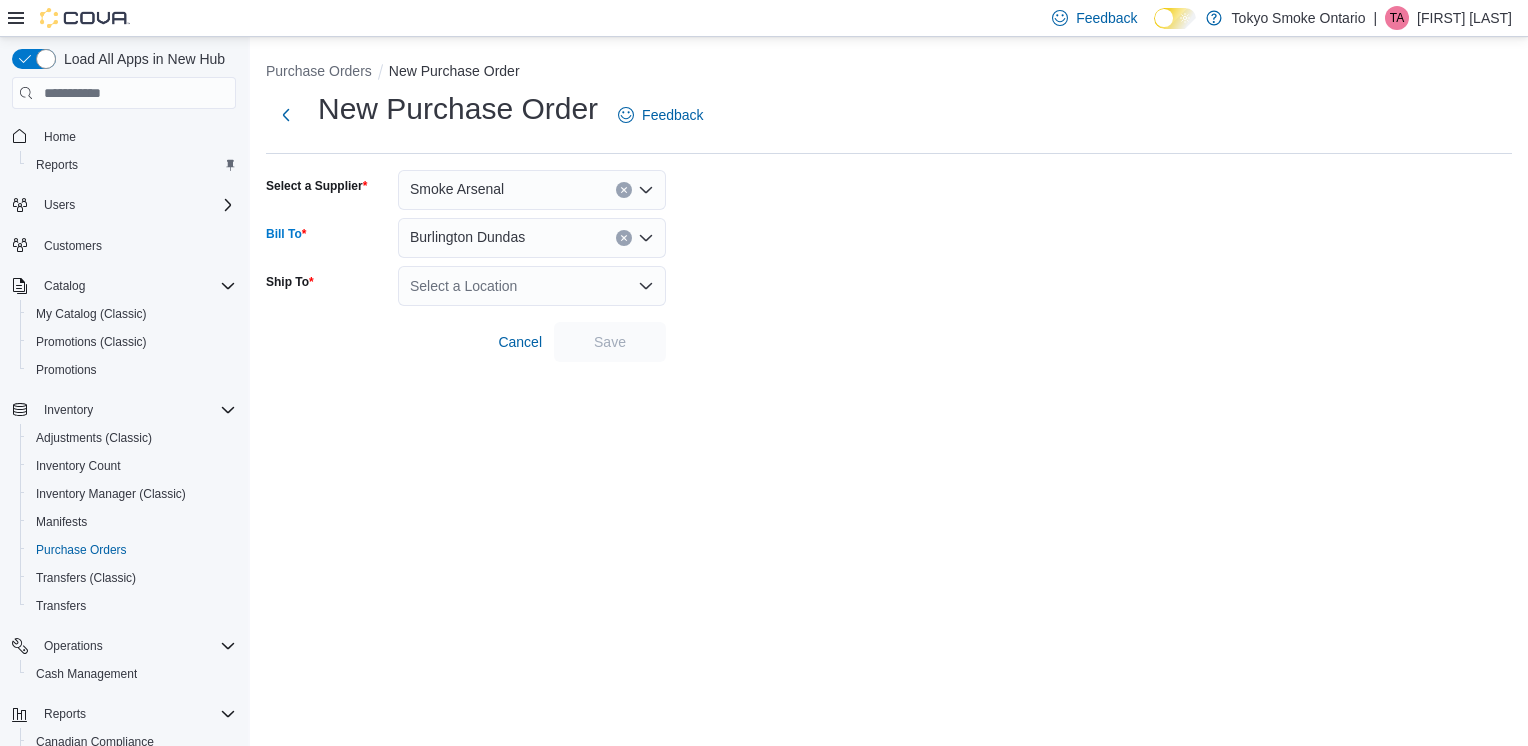 click 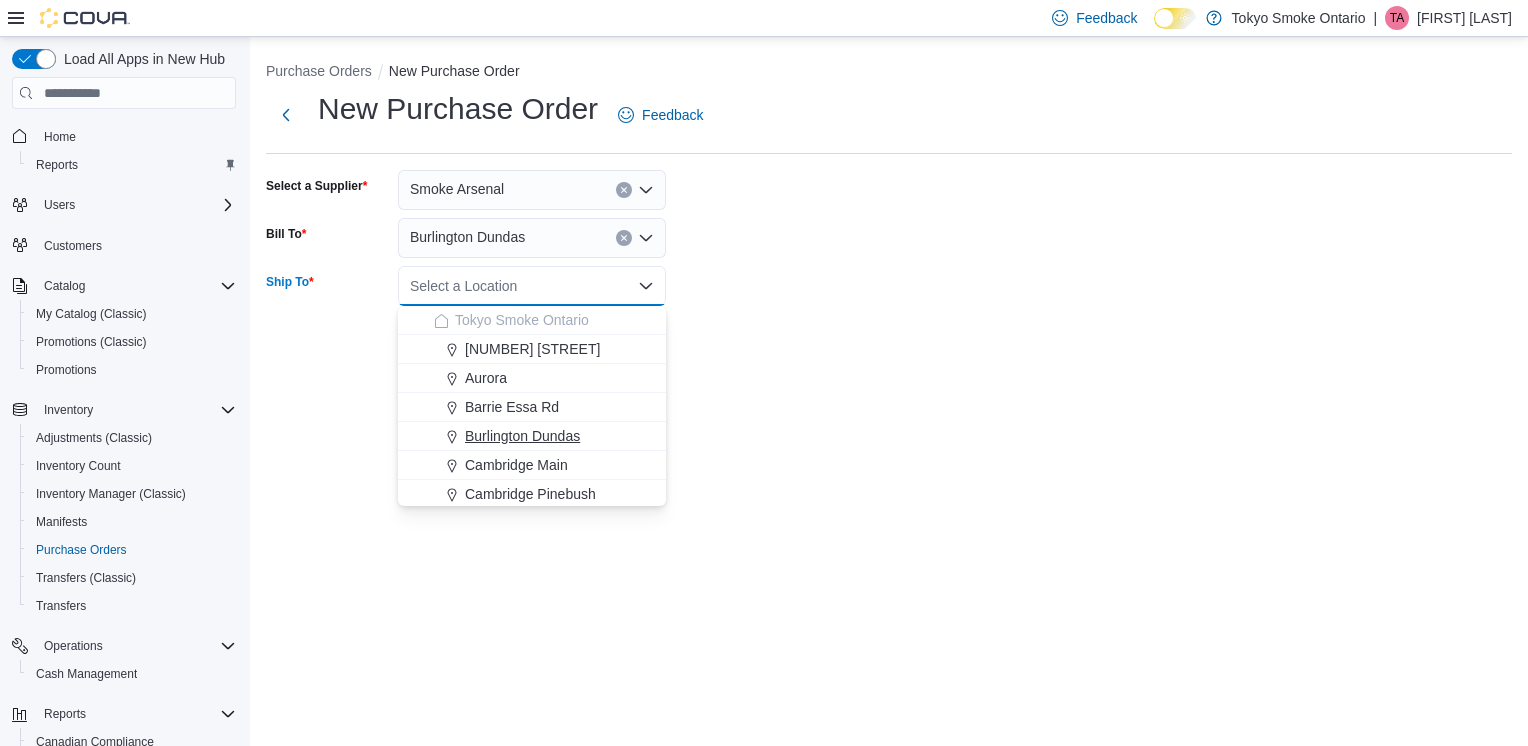 click on "Burlington Dundas" at bounding box center [522, 436] 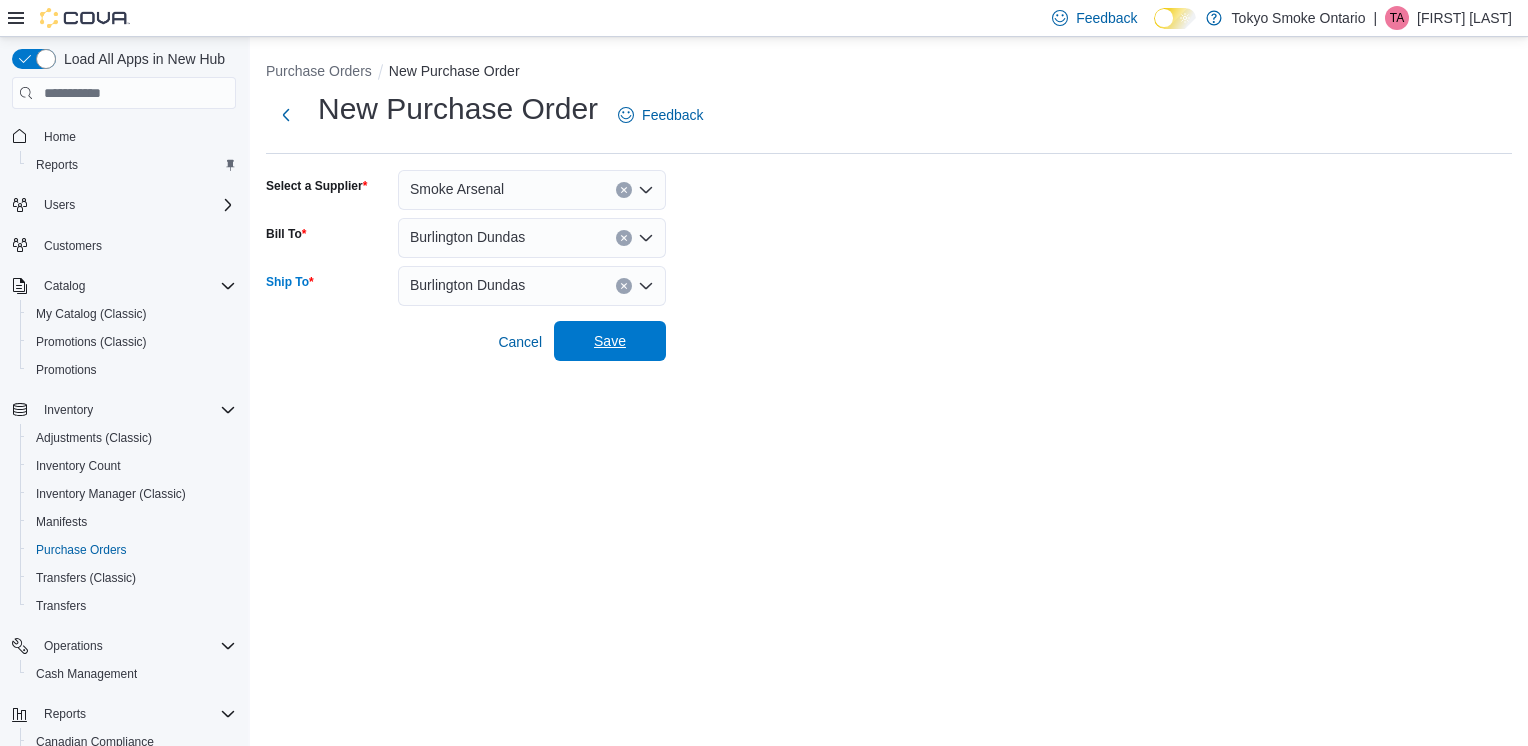 click on "Save" at bounding box center [610, 341] 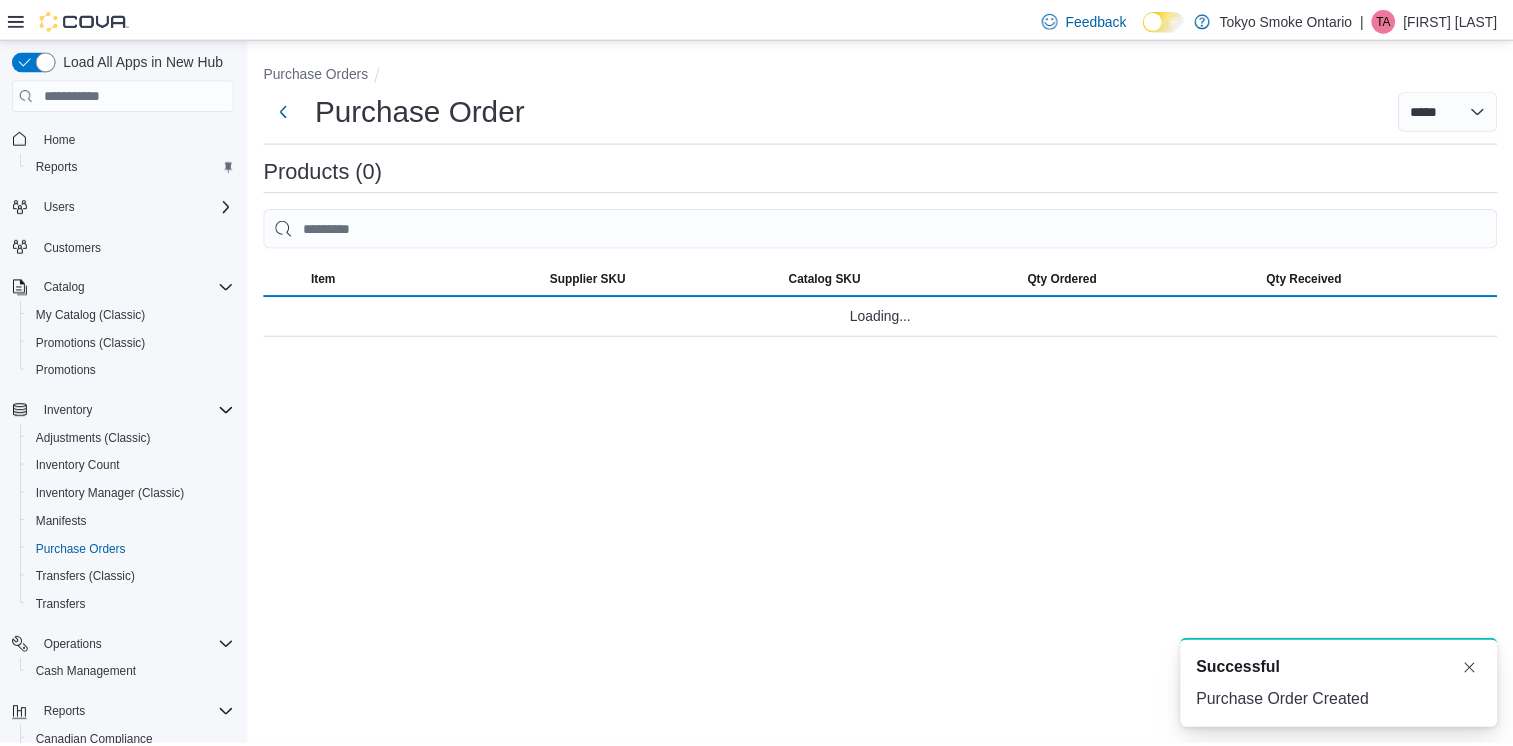 scroll, scrollTop: 0, scrollLeft: 0, axis: both 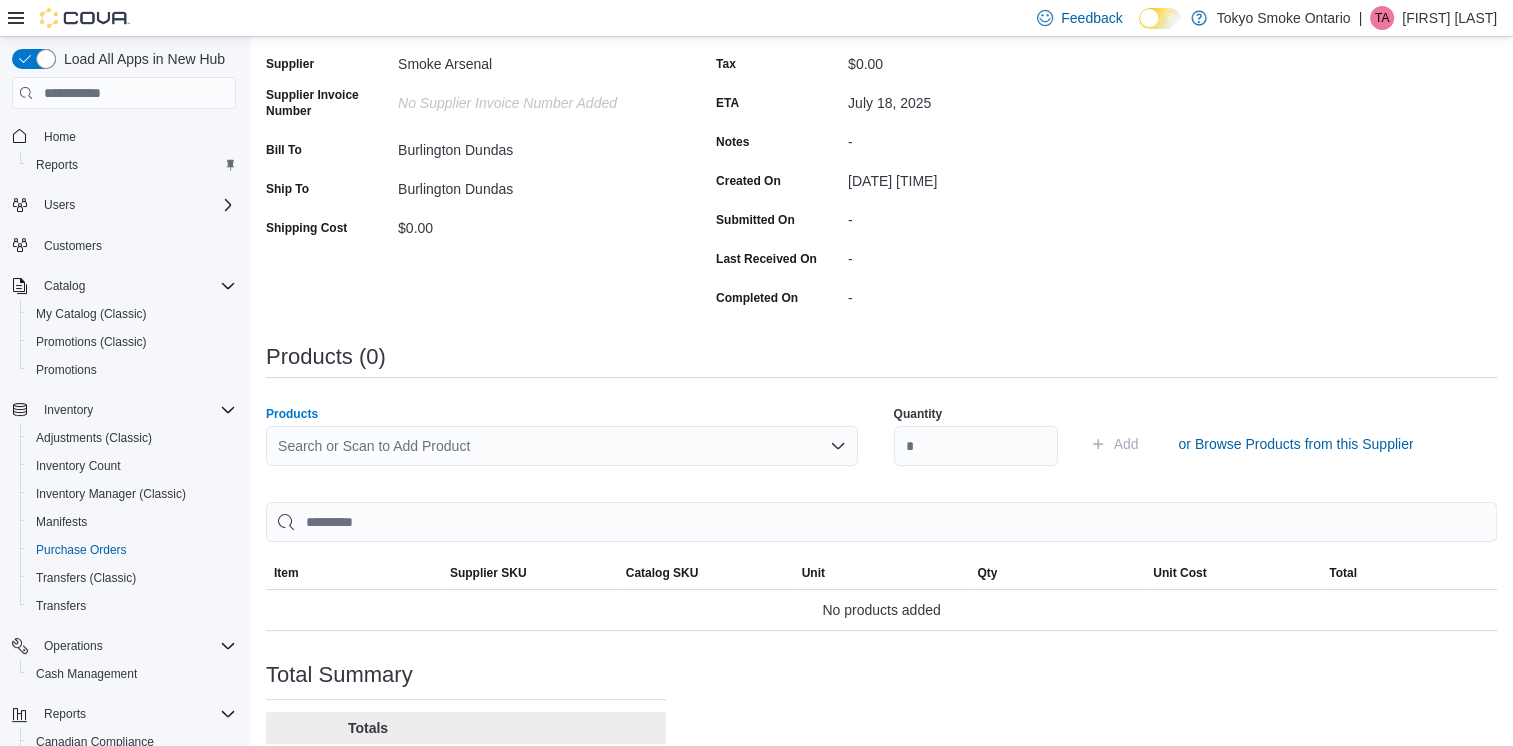 drag, startPoint x: 316, startPoint y: 434, endPoint x: 289, endPoint y: 439, distance: 27.45906 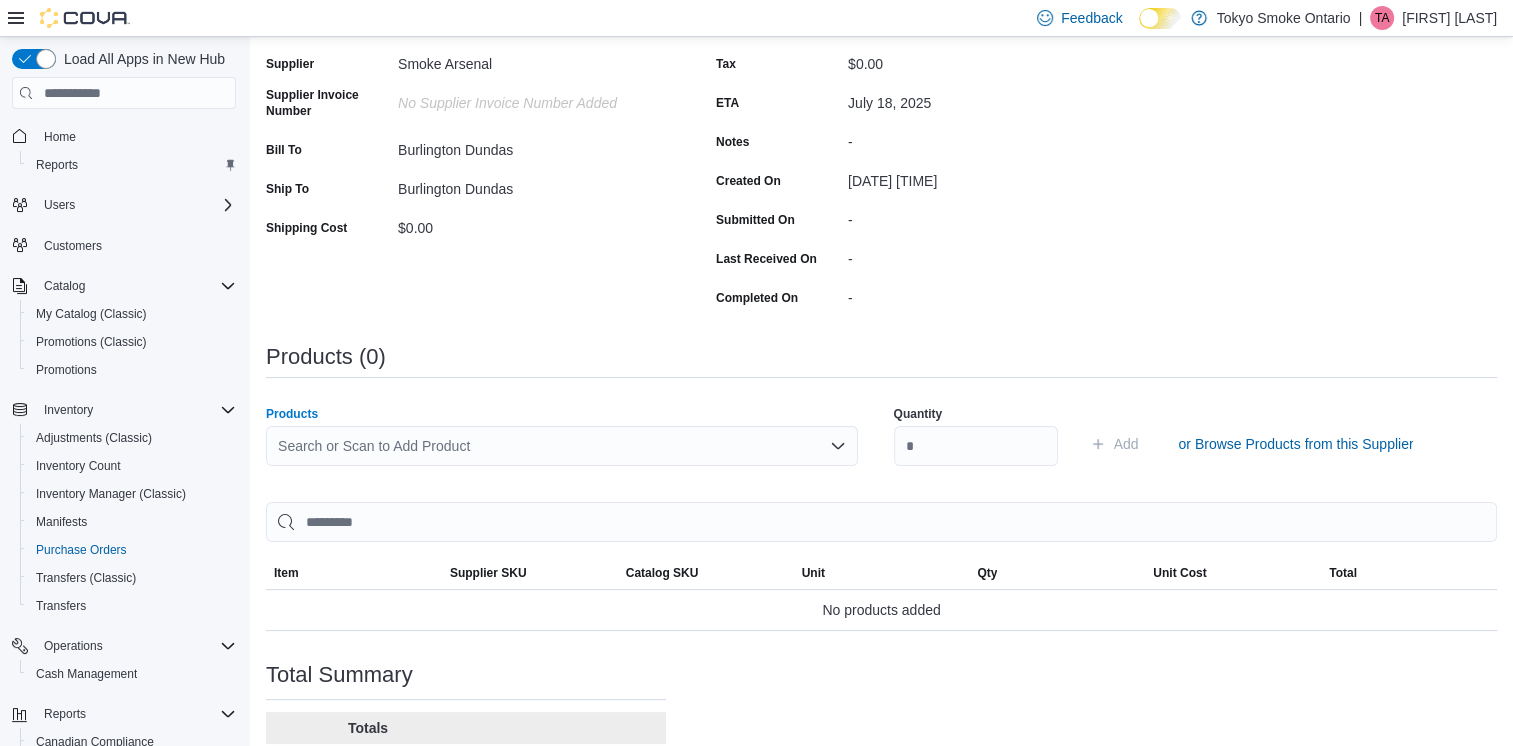 click on "Search or Scan to Add Product" at bounding box center (562, 446) 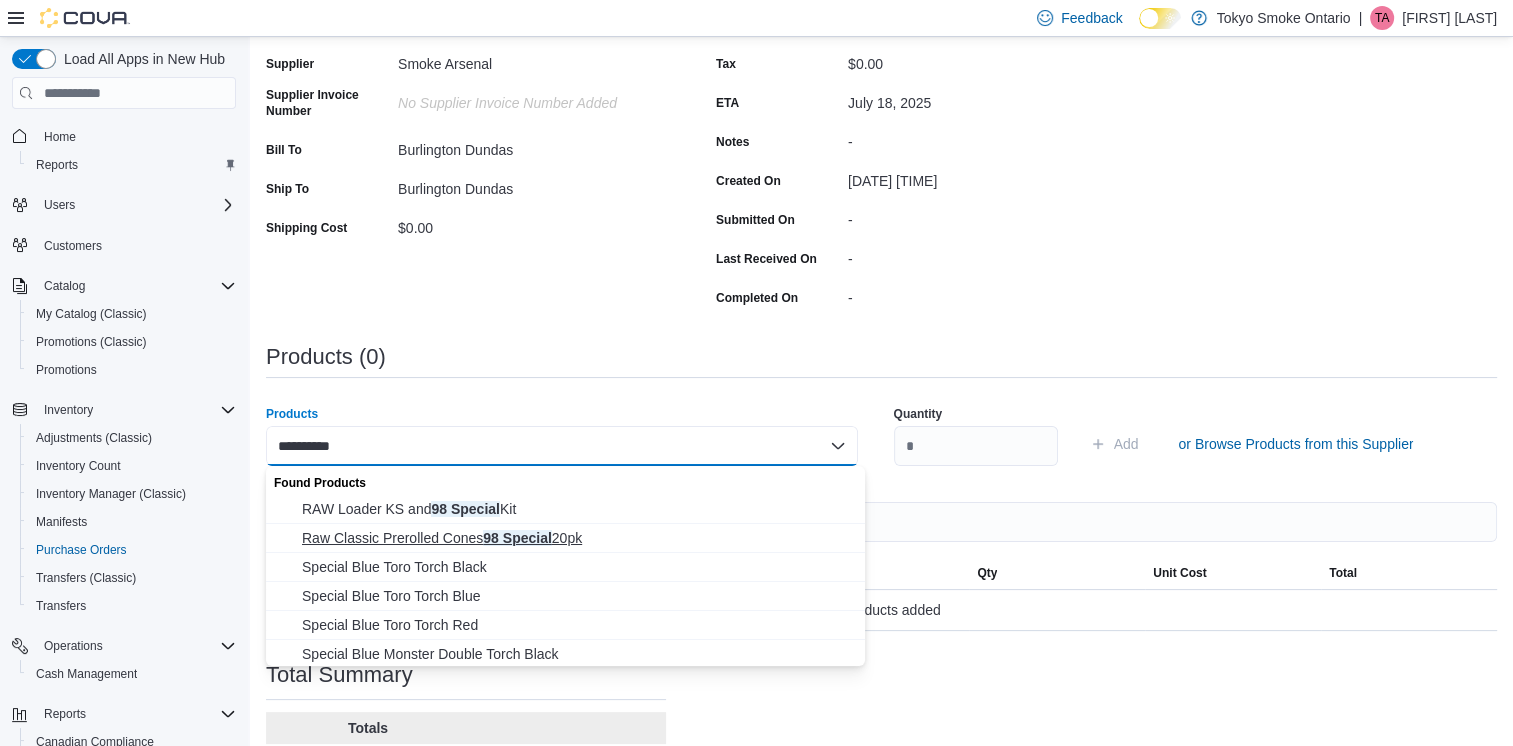 type on "**********" 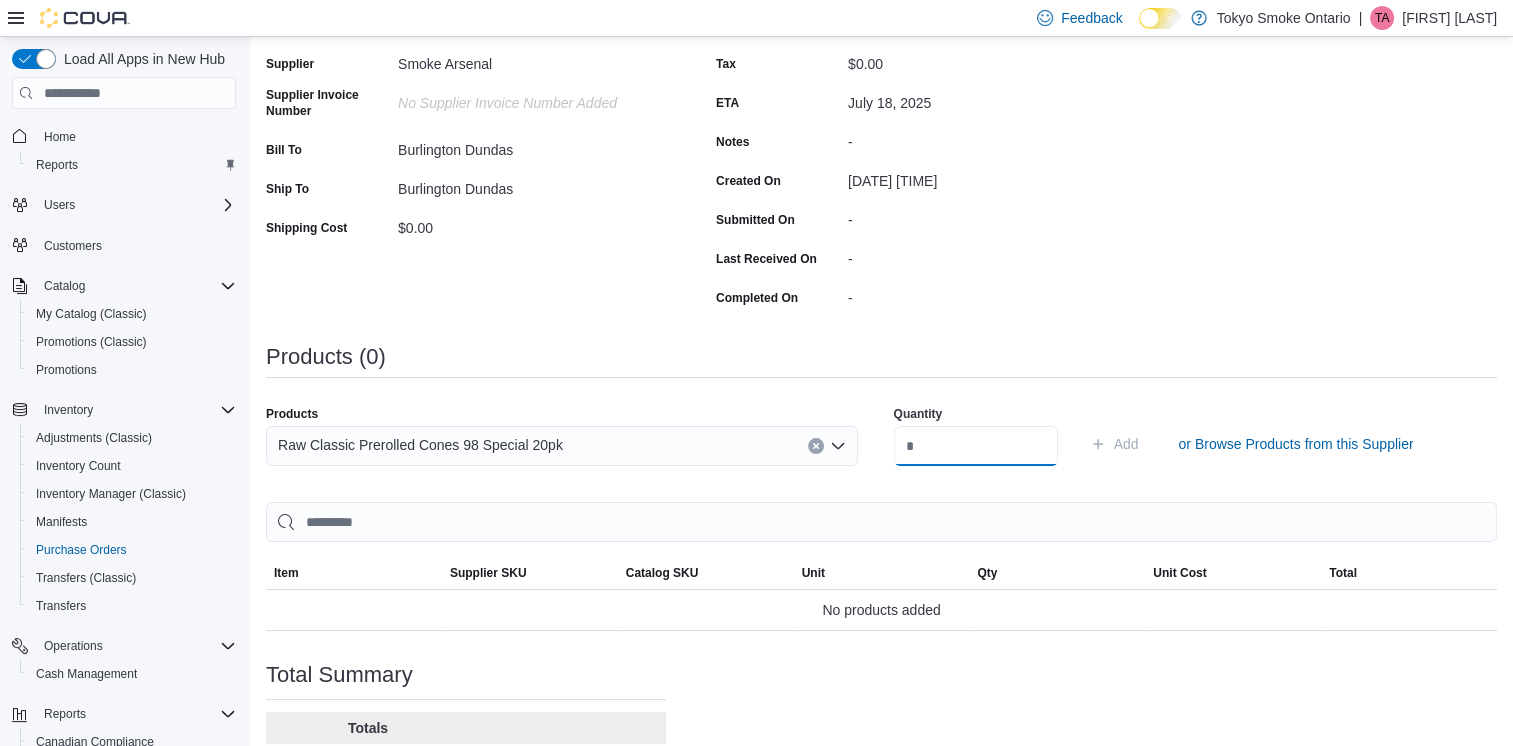 click at bounding box center (976, 446) 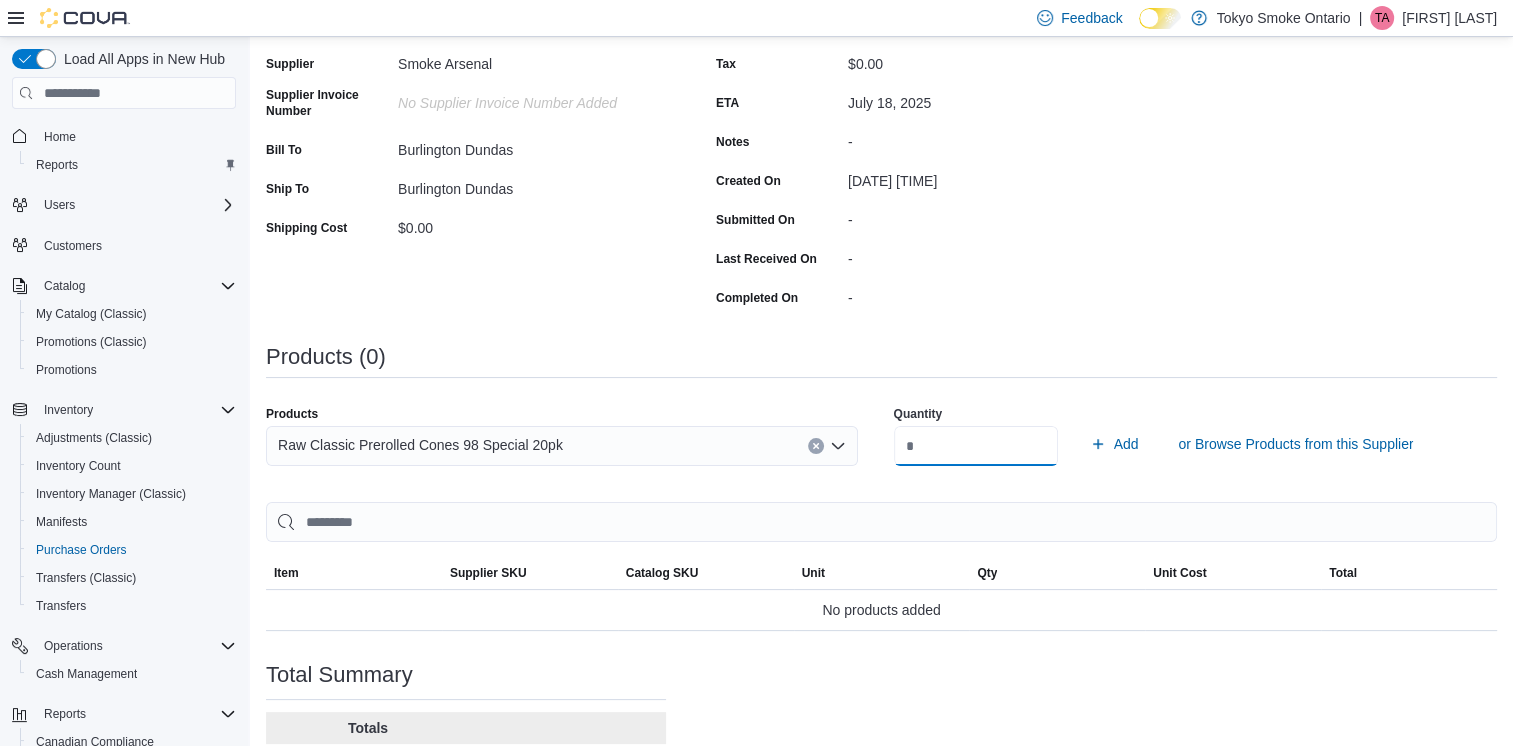 type on "**" 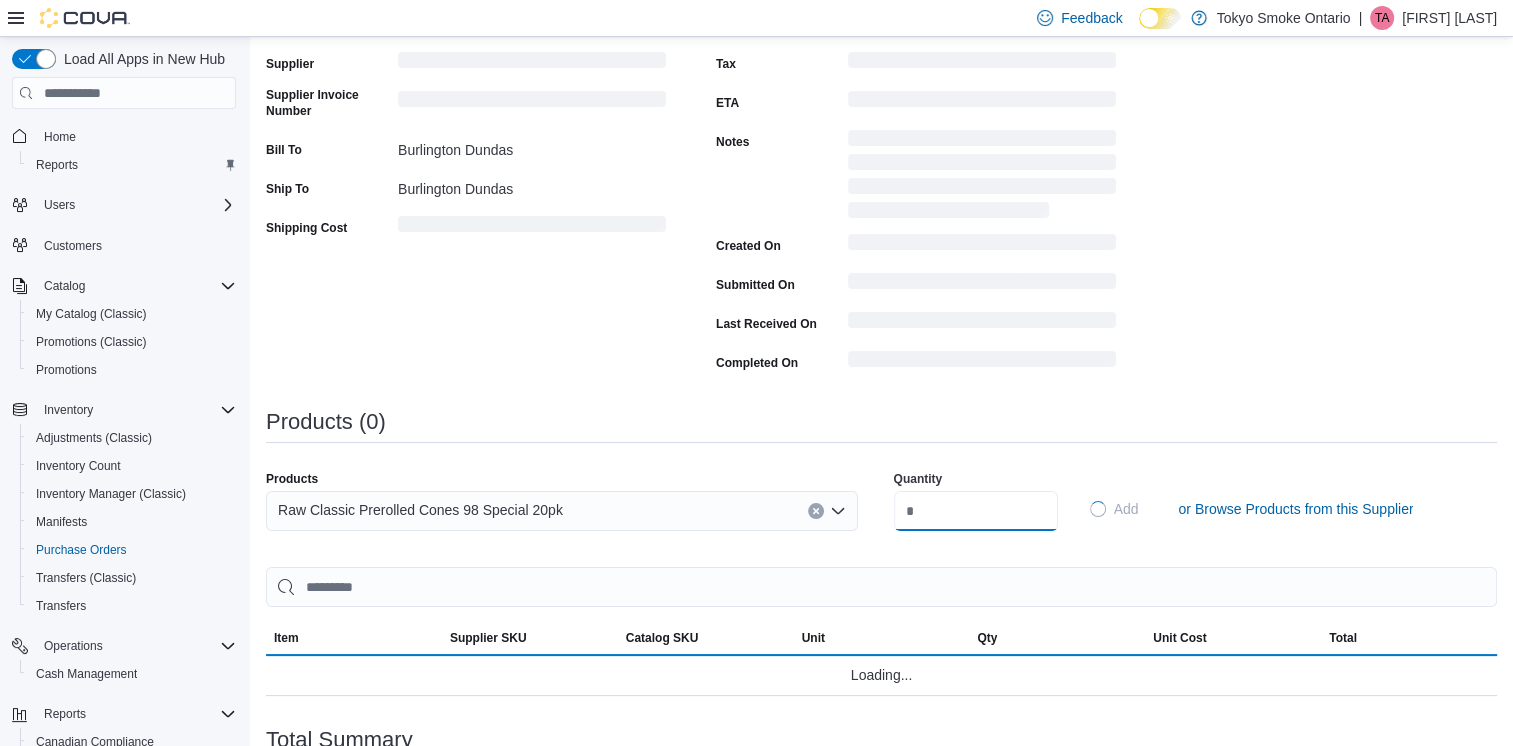 type 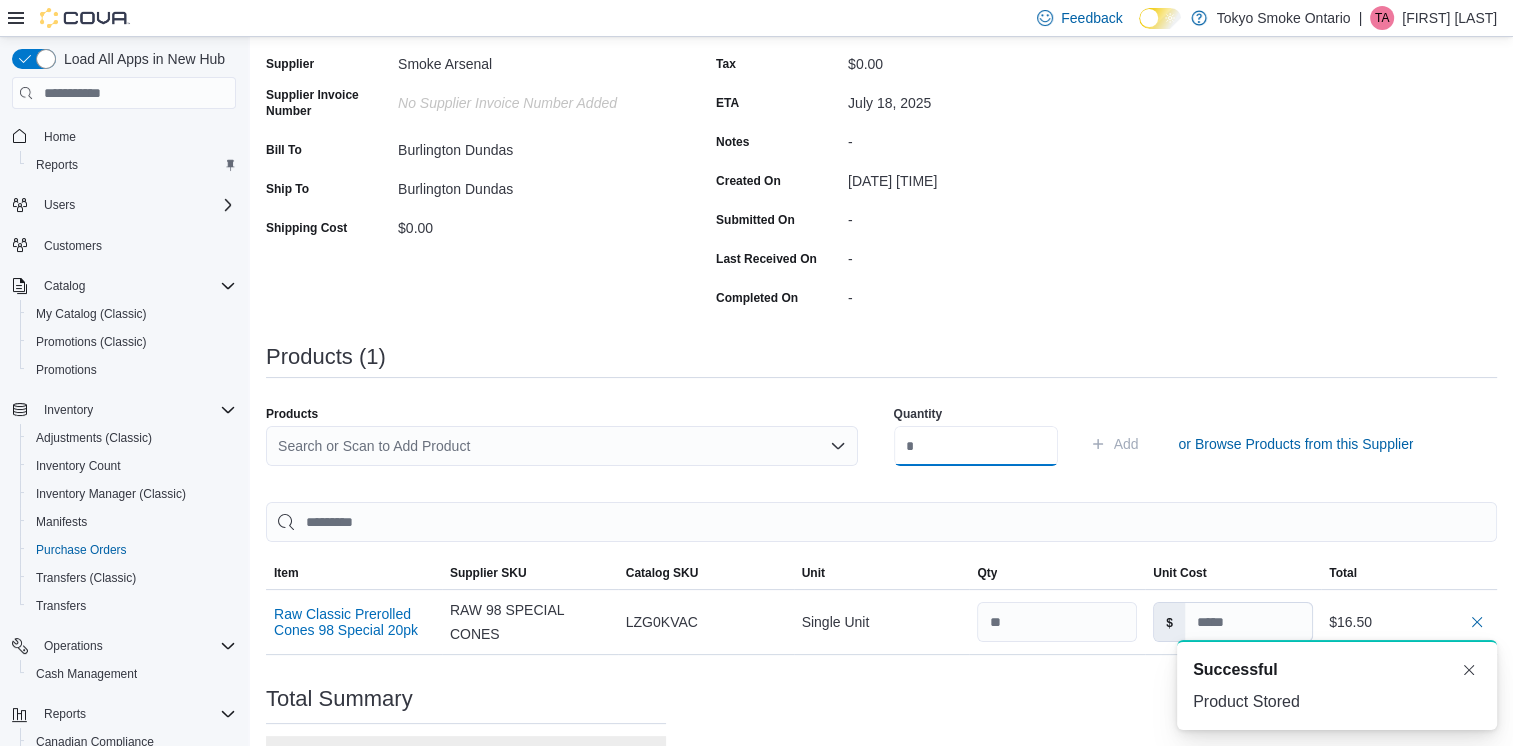 scroll, scrollTop: 0, scrollLeft: 0, axis: both 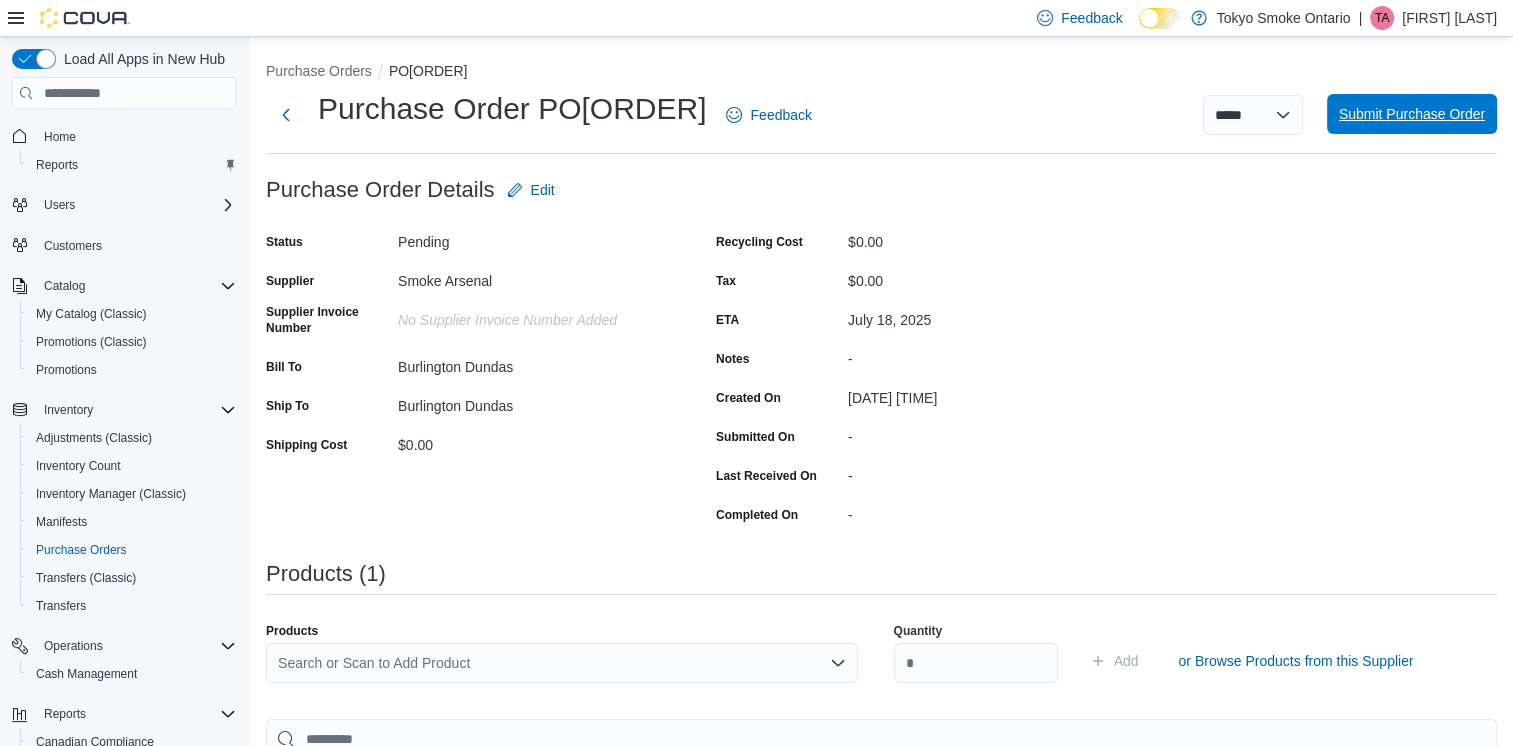 click on "Submit Purchase Order" at bounding box center [1412, 114] 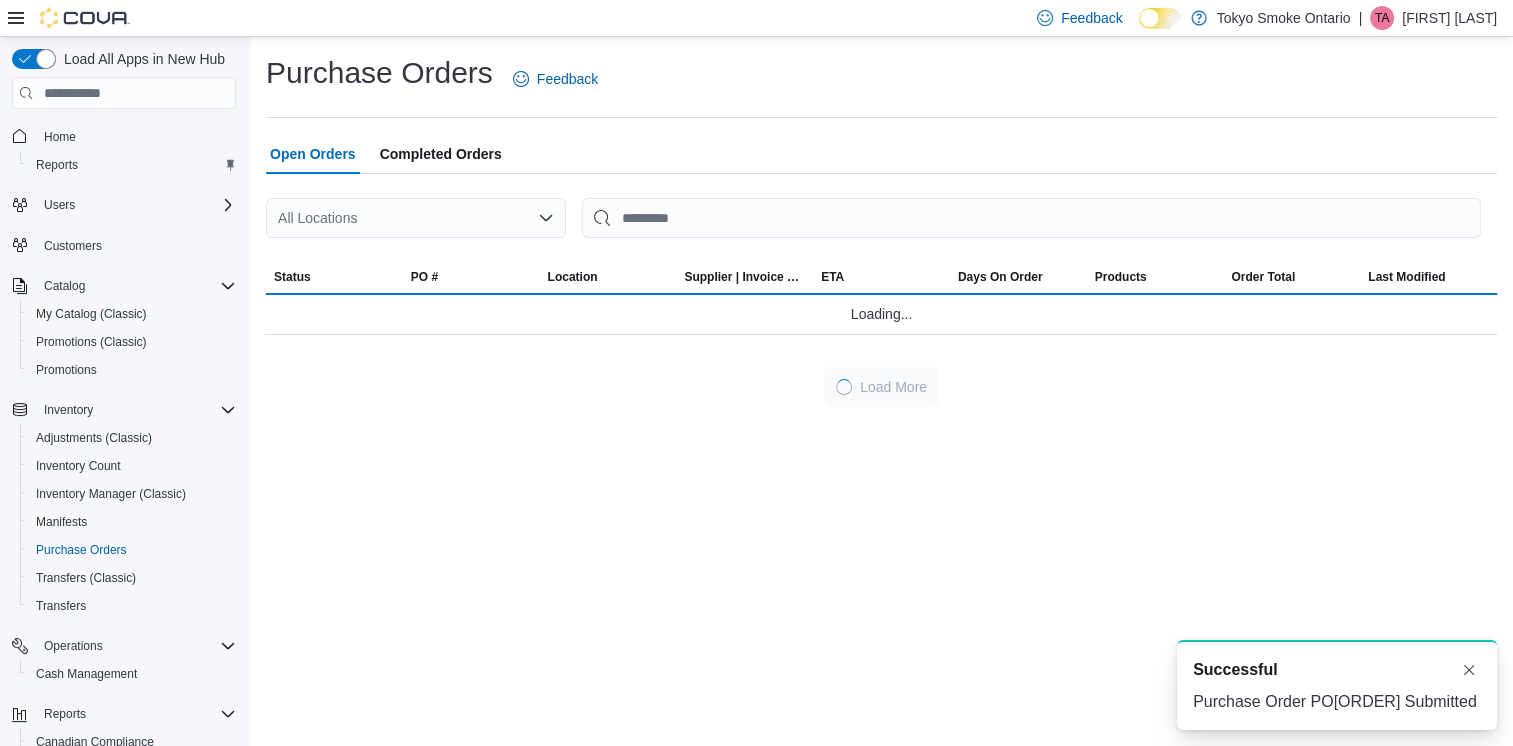 scroll, scrollTop: 0, scrollLeft: 0, axis: both 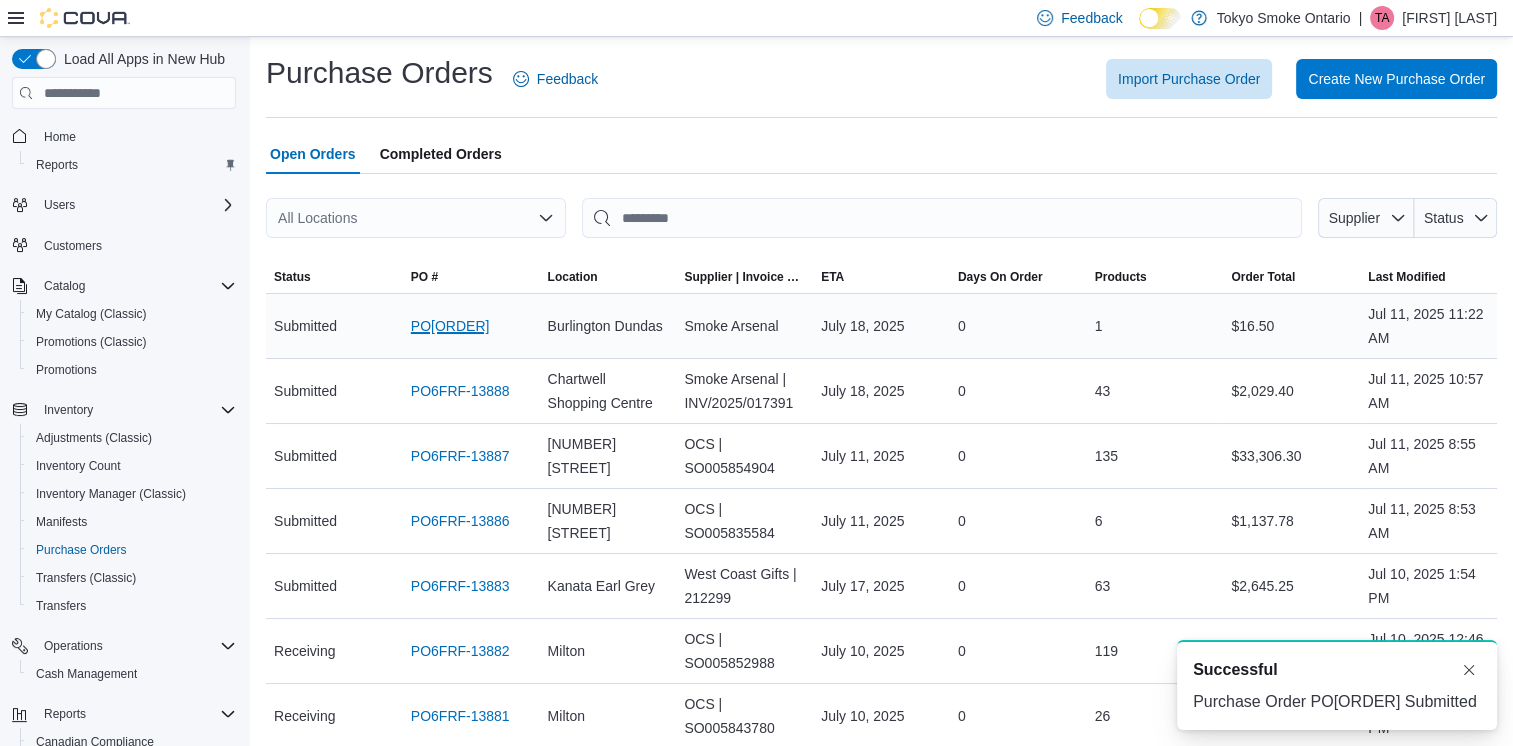 click on "PO6FRF-13889" at bounding box center [450, 326] 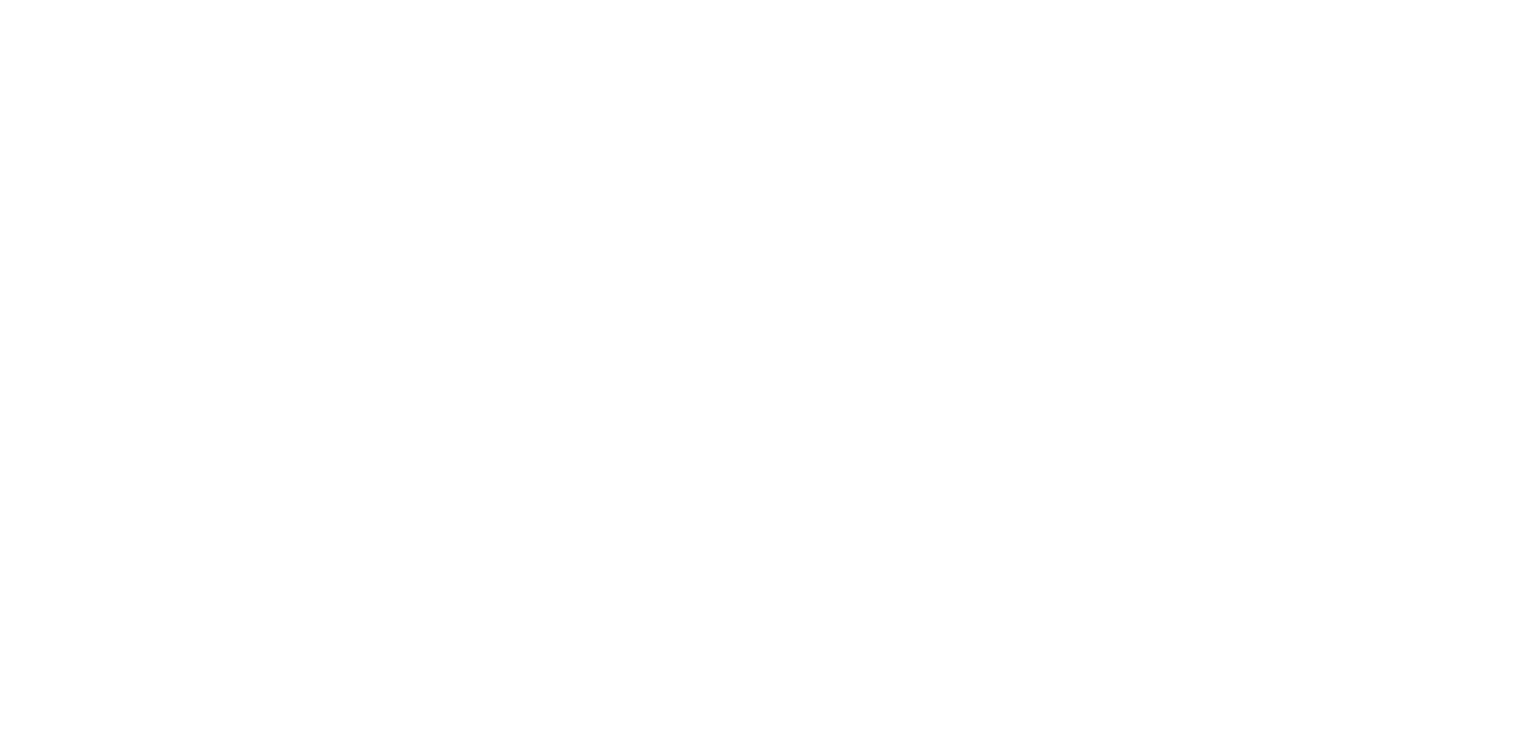 scroll, scrollTop: 0, scrollLeft: 0, axis: both 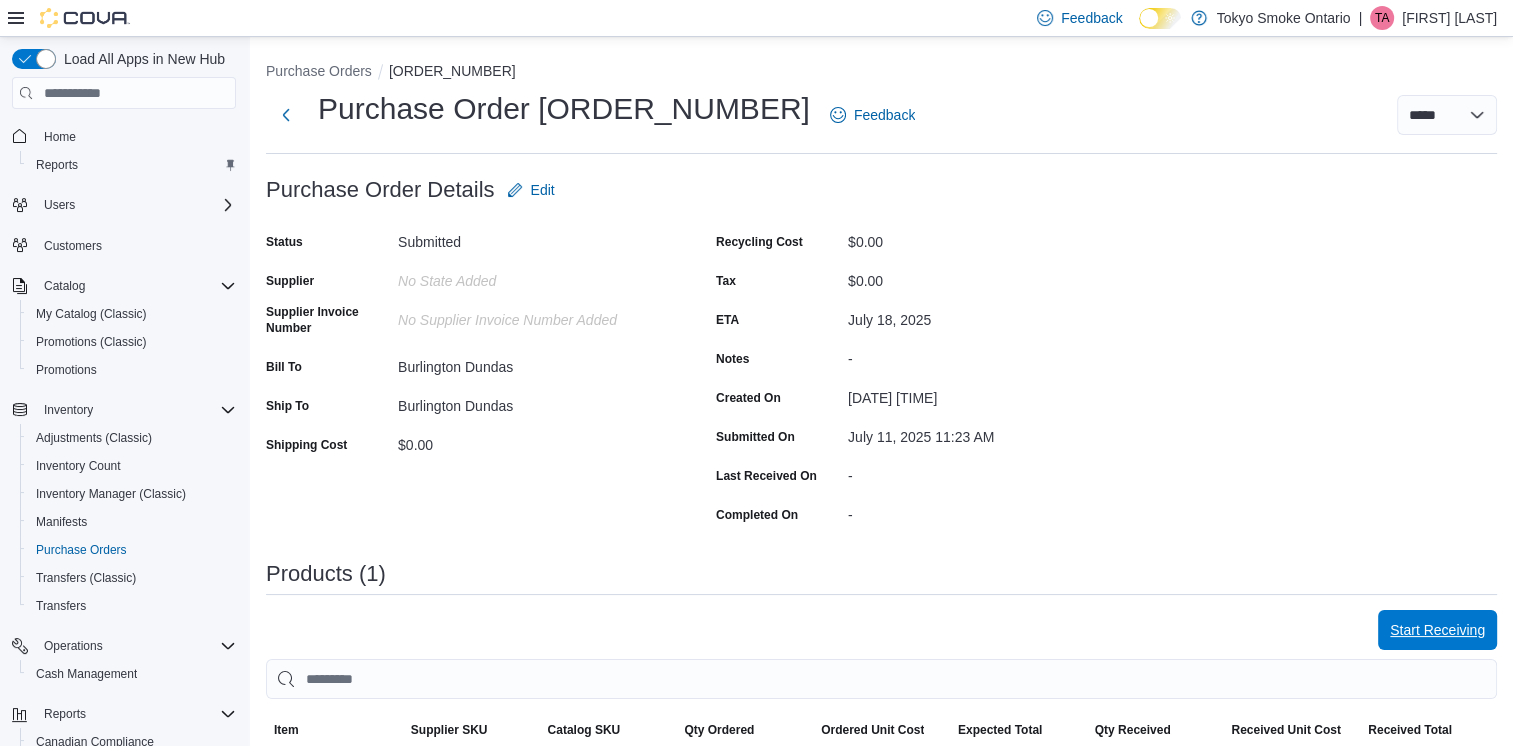 click on "Start Receiving" at bounding box center (1437, 630) 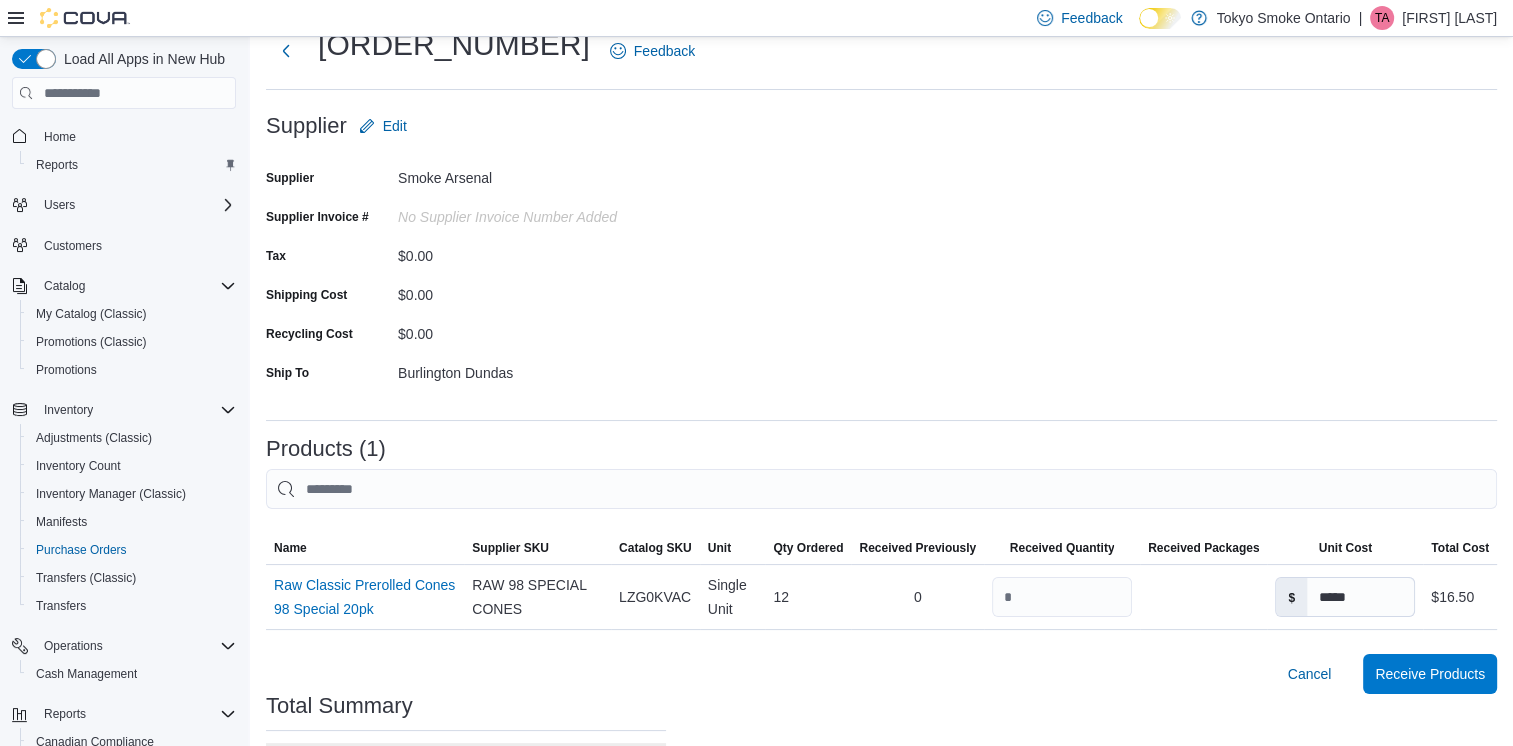 scroll, scrollTop: 100, scrollLeft: 0, axis: vertical 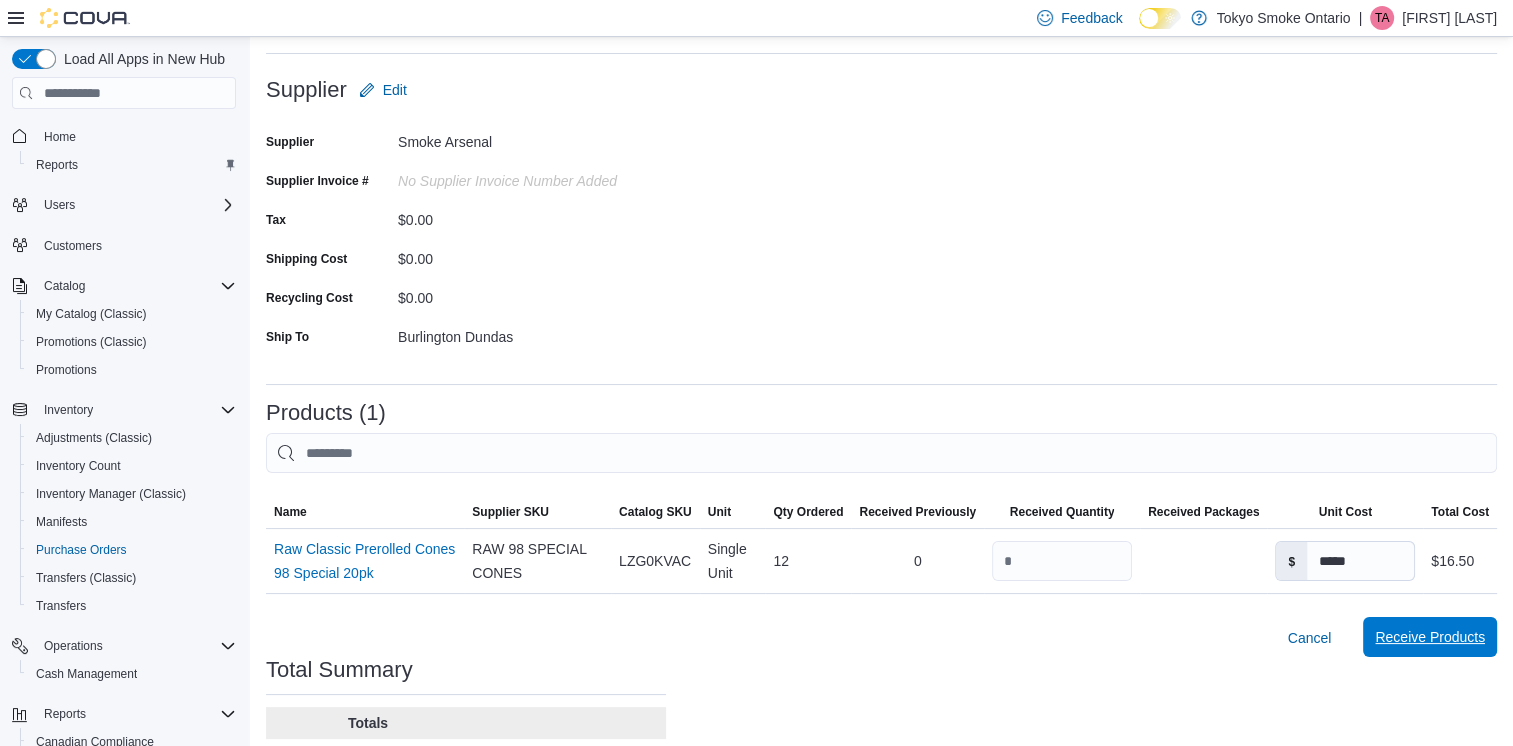 click on "Receive Products" at bounding box center [1430, 637] 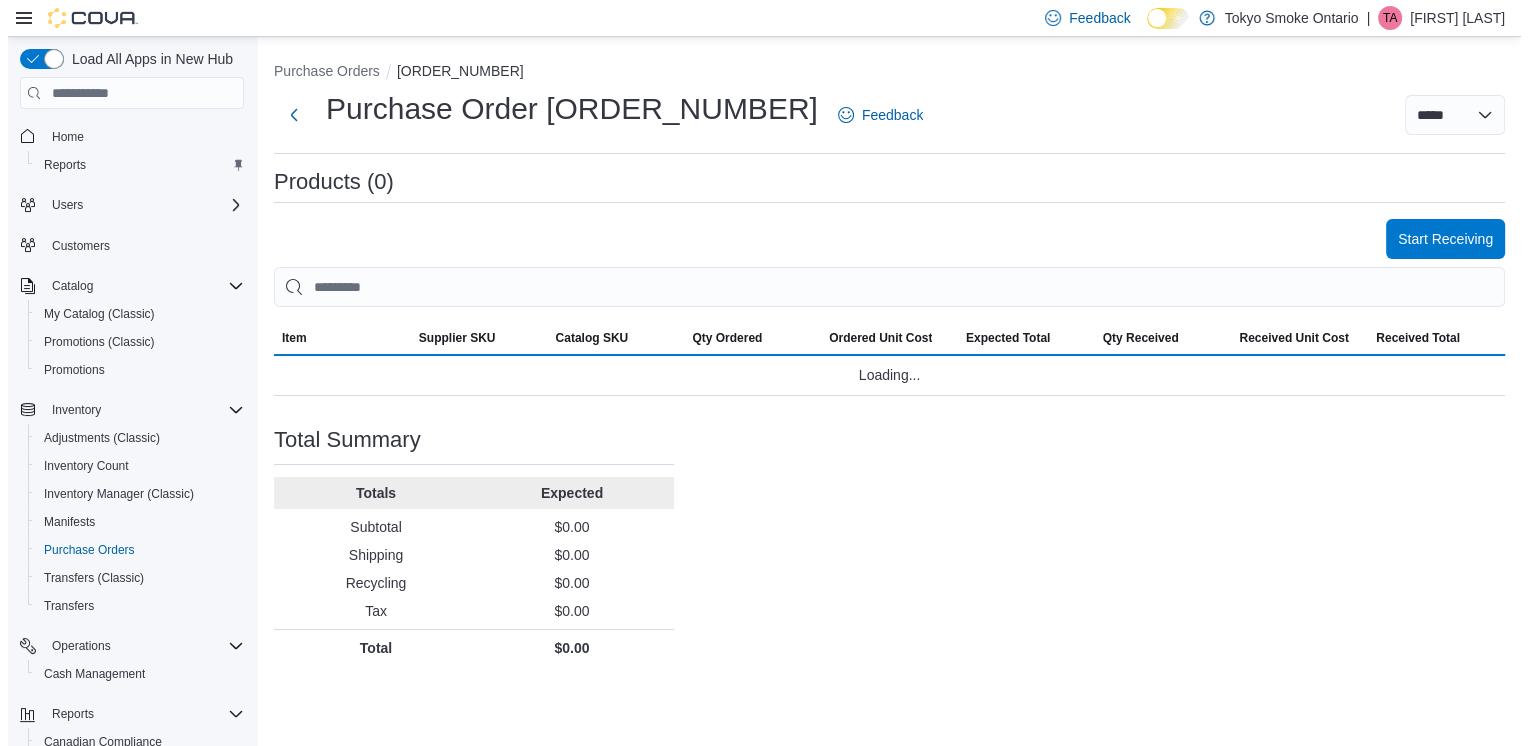 scroll, scrollTop: 0, scrollLeft: 0, axis: both 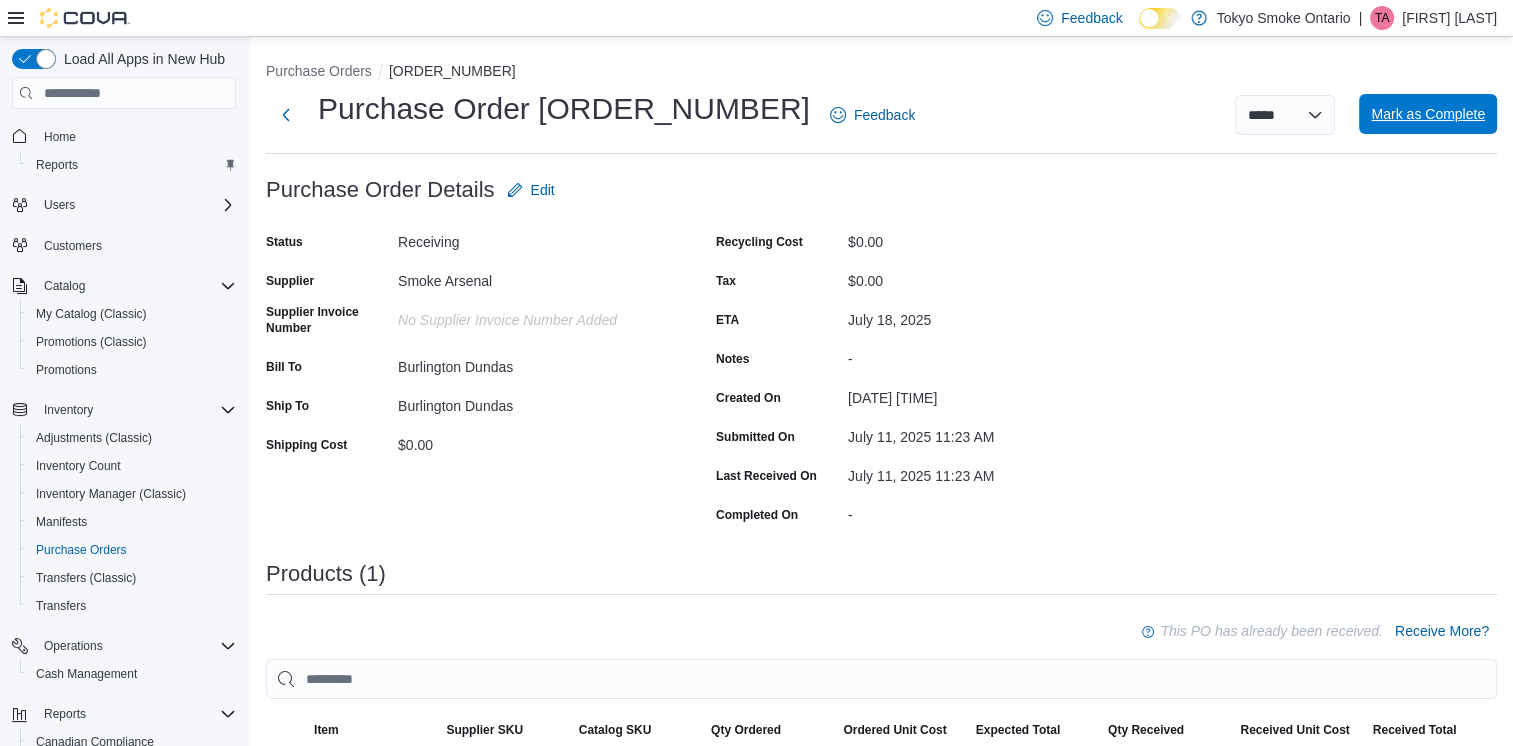 click on "Mark as Complete" at bounding box center (1428, 114) 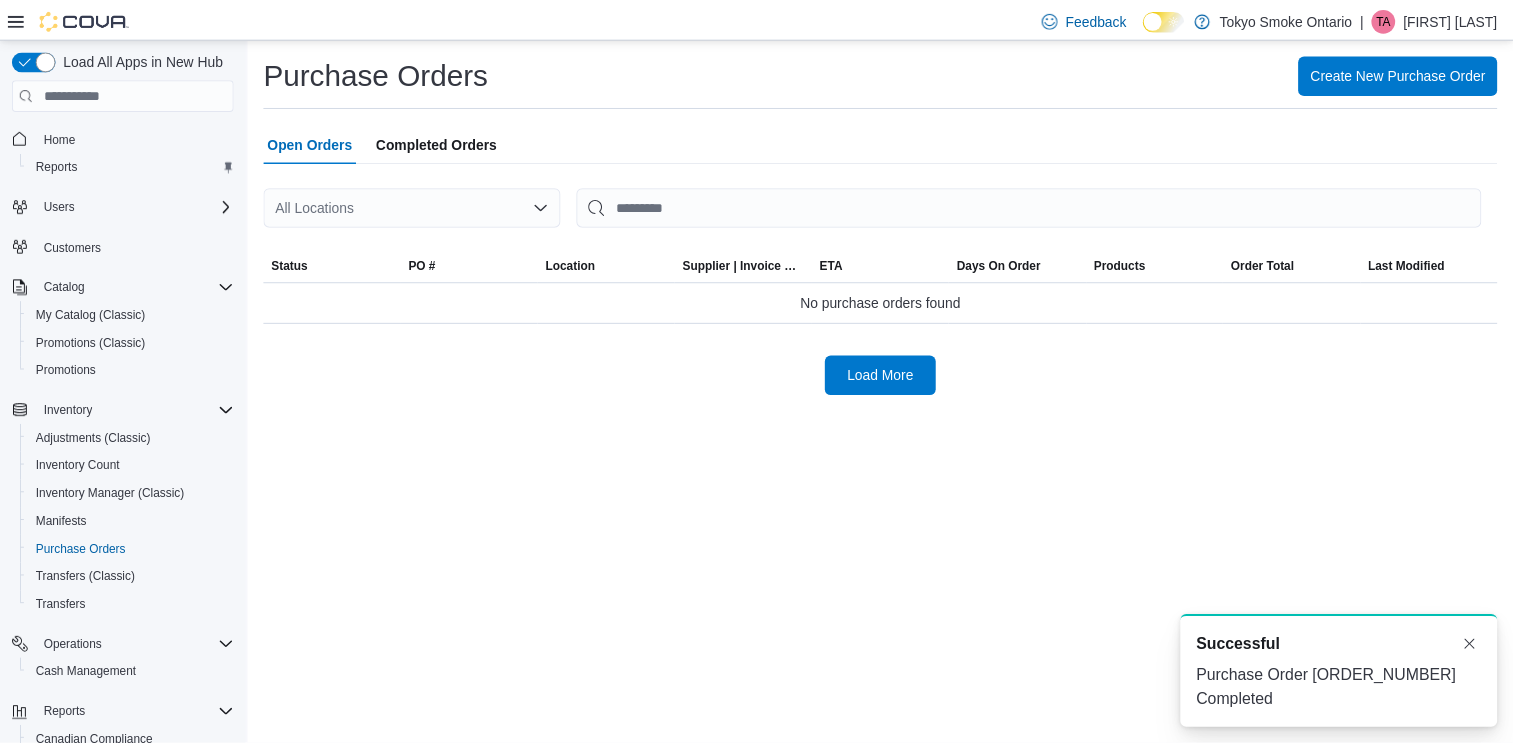 scroll, scrollTop: 0, scrollLeft: 0, axis: both 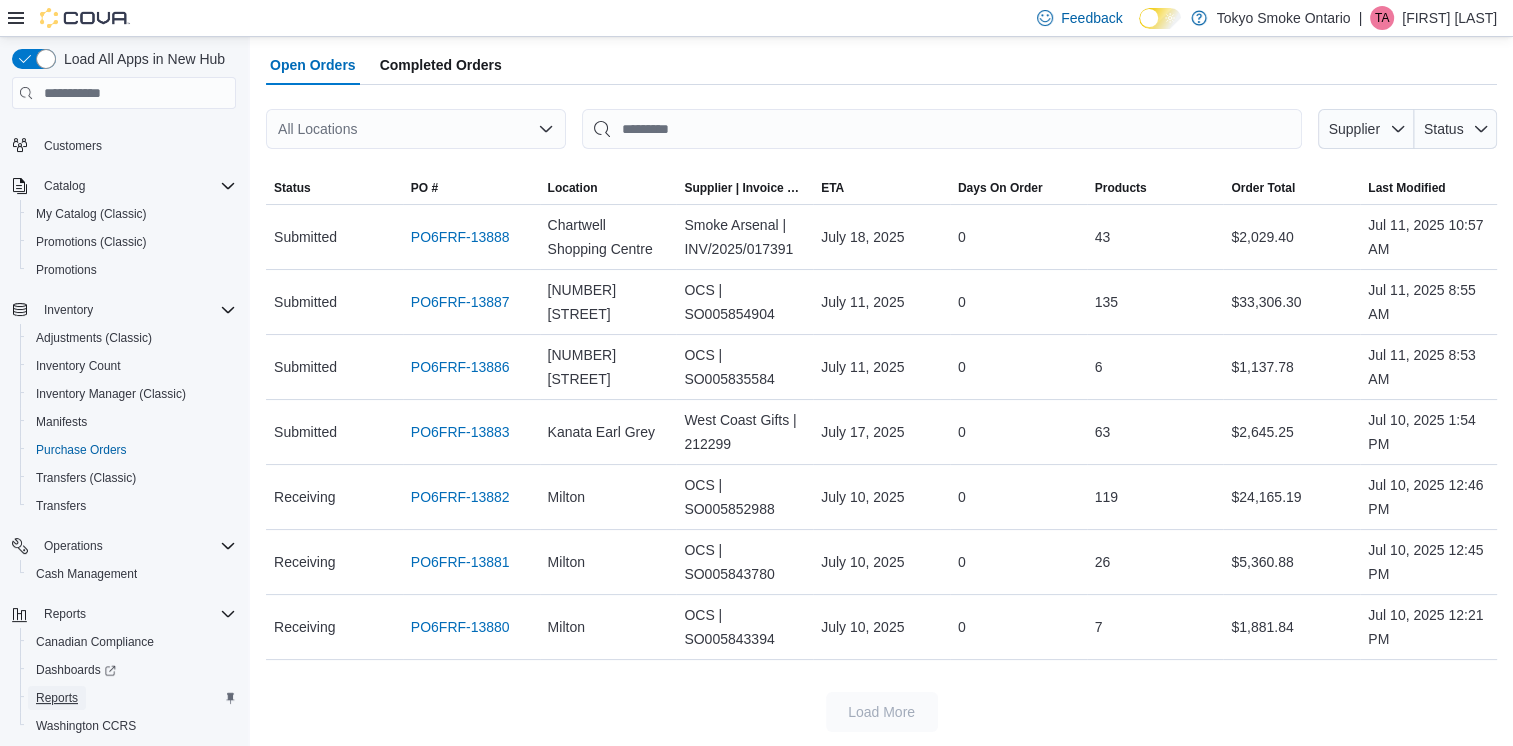 click on "Reports" at bounding box center (57, 698) 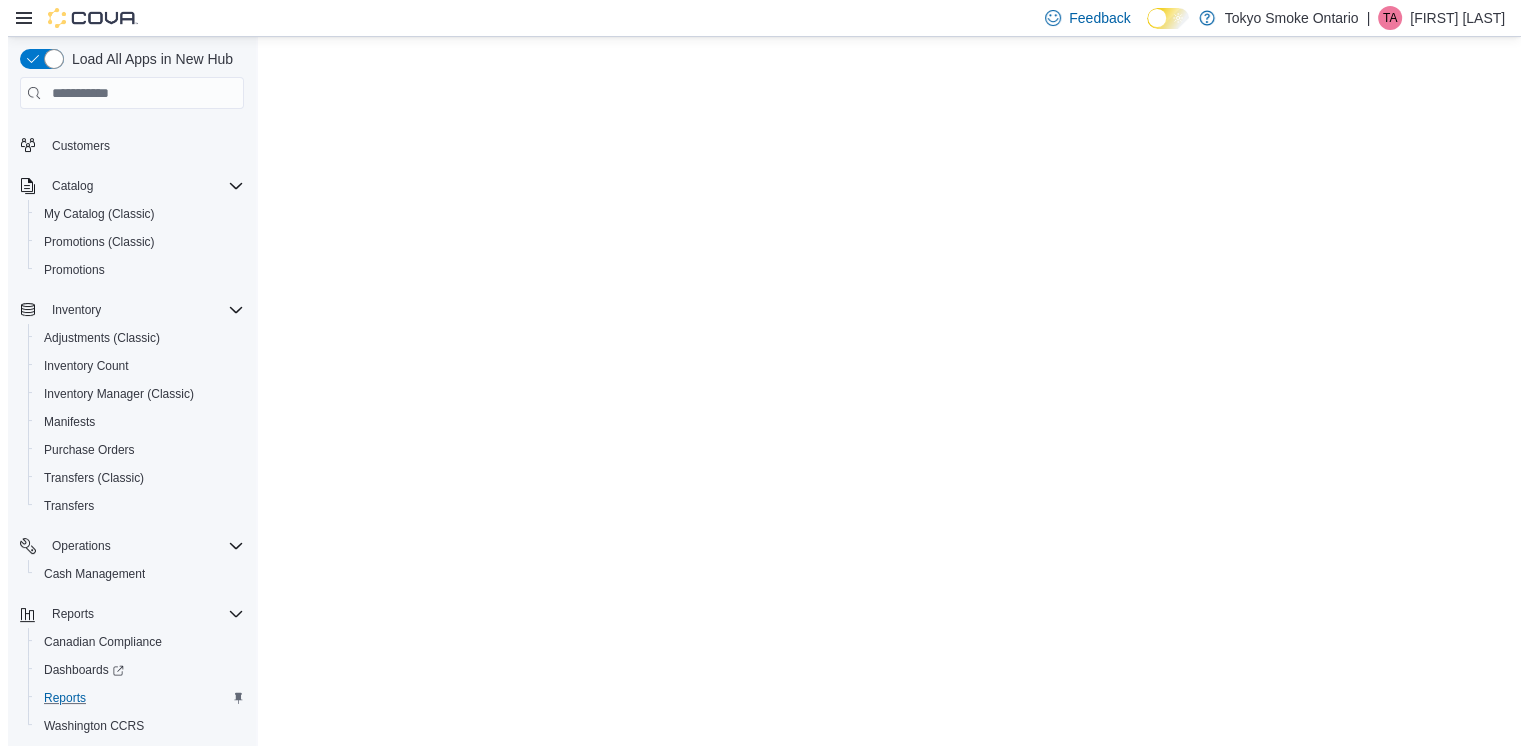 scroll, scrollTop: 0, scrollLeft: 0, axis: both 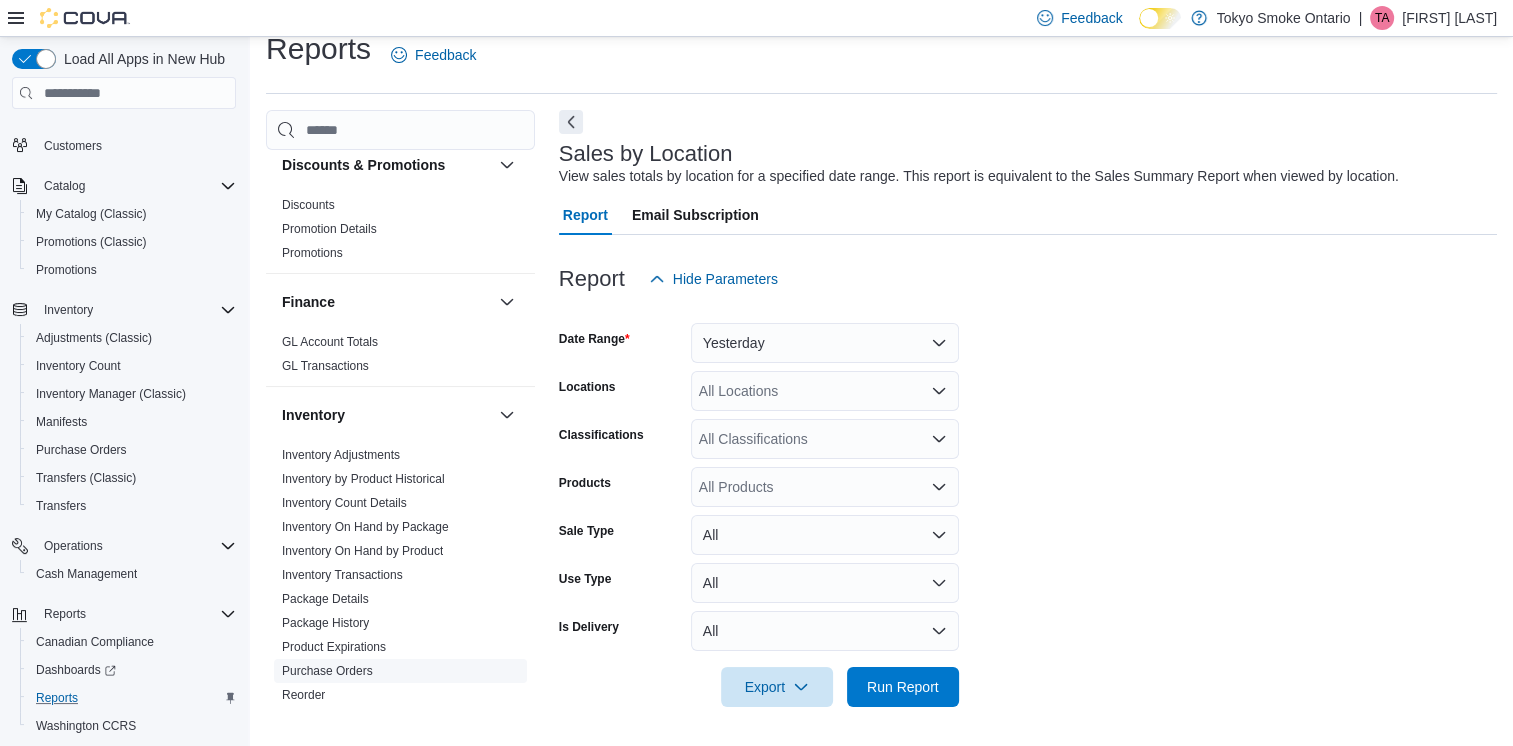 click on "Purchase Orders" at bounding box center (400, 671) 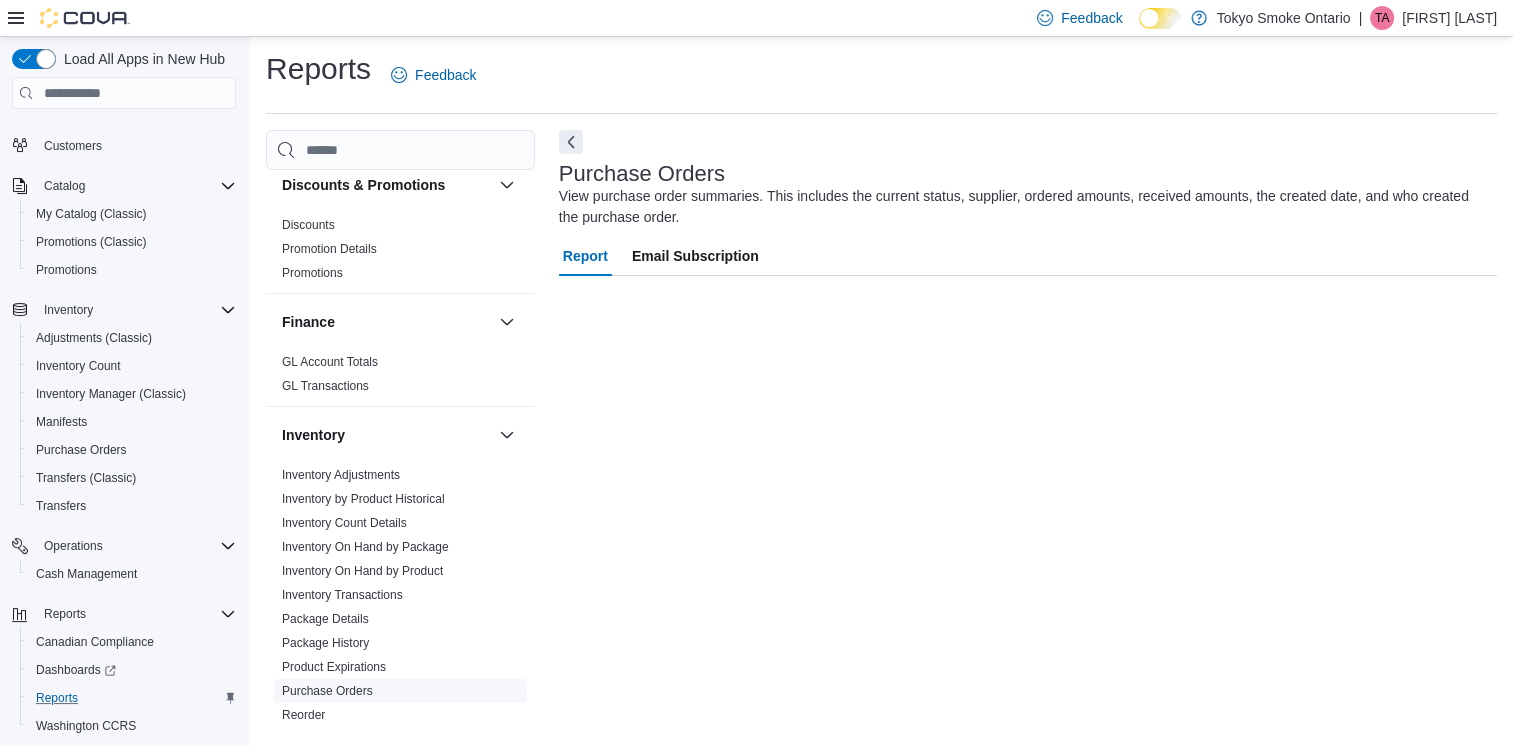 scroll, scrollTop: 4, scrollLeft: 0, axis: vertical 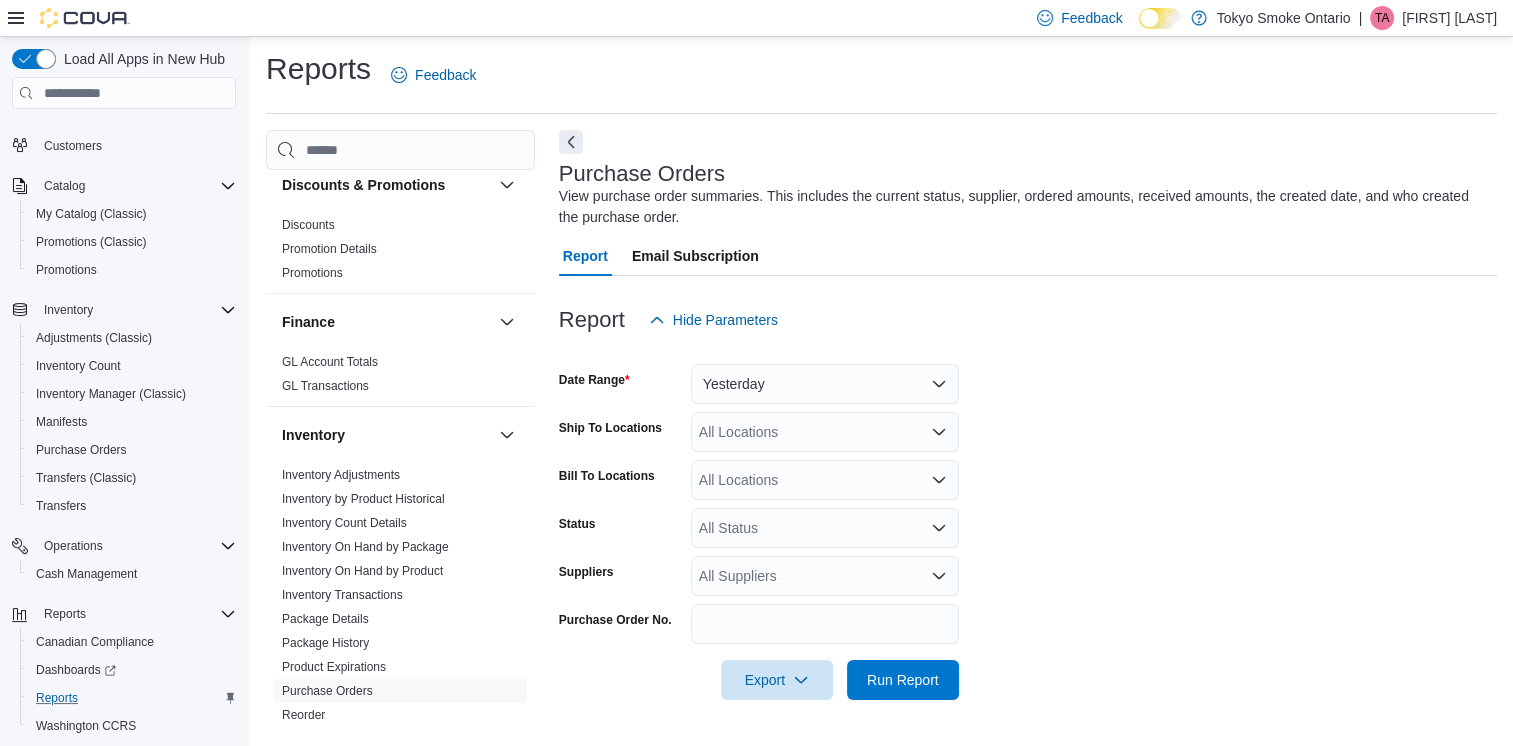 click 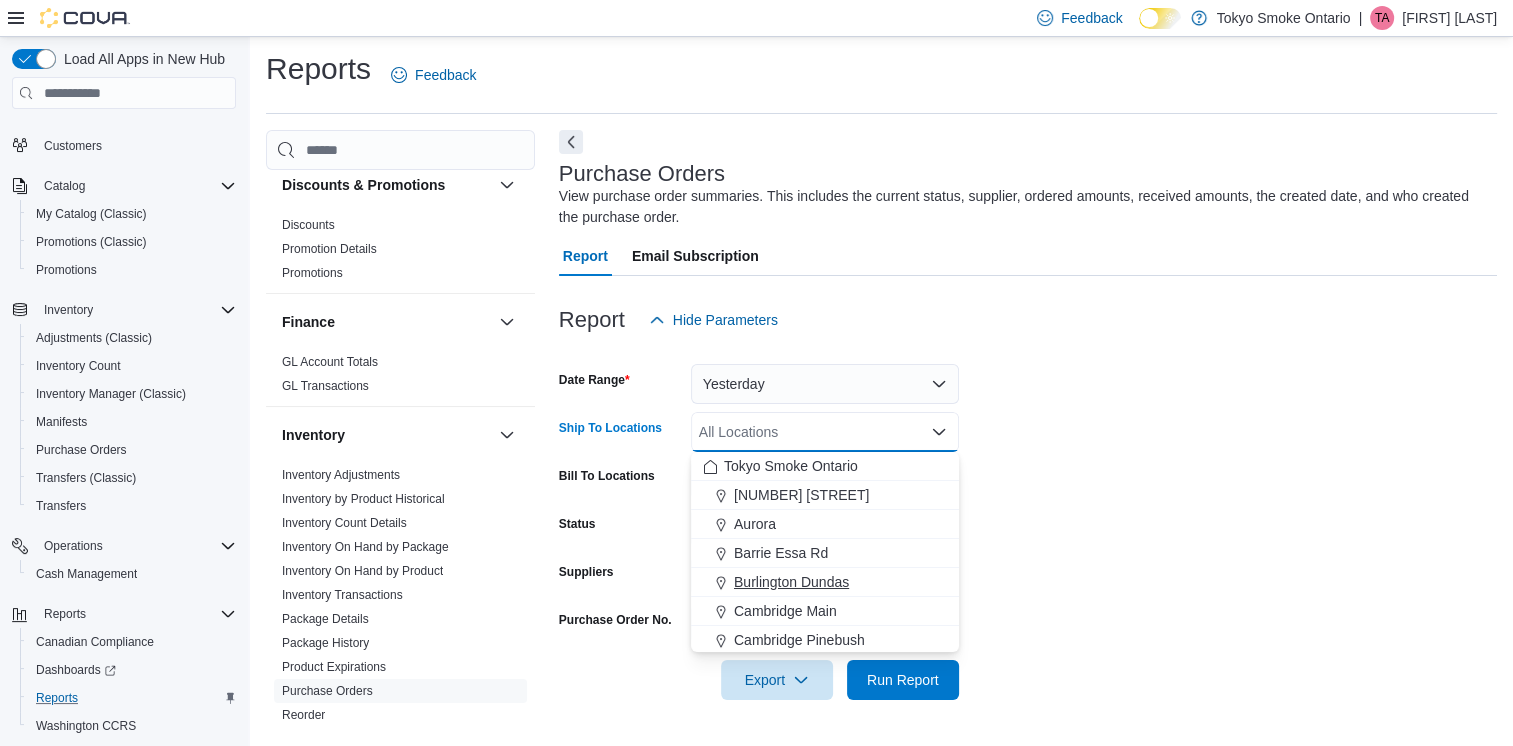 click on "Burlington Dundas" at bounding box center [791, 582] 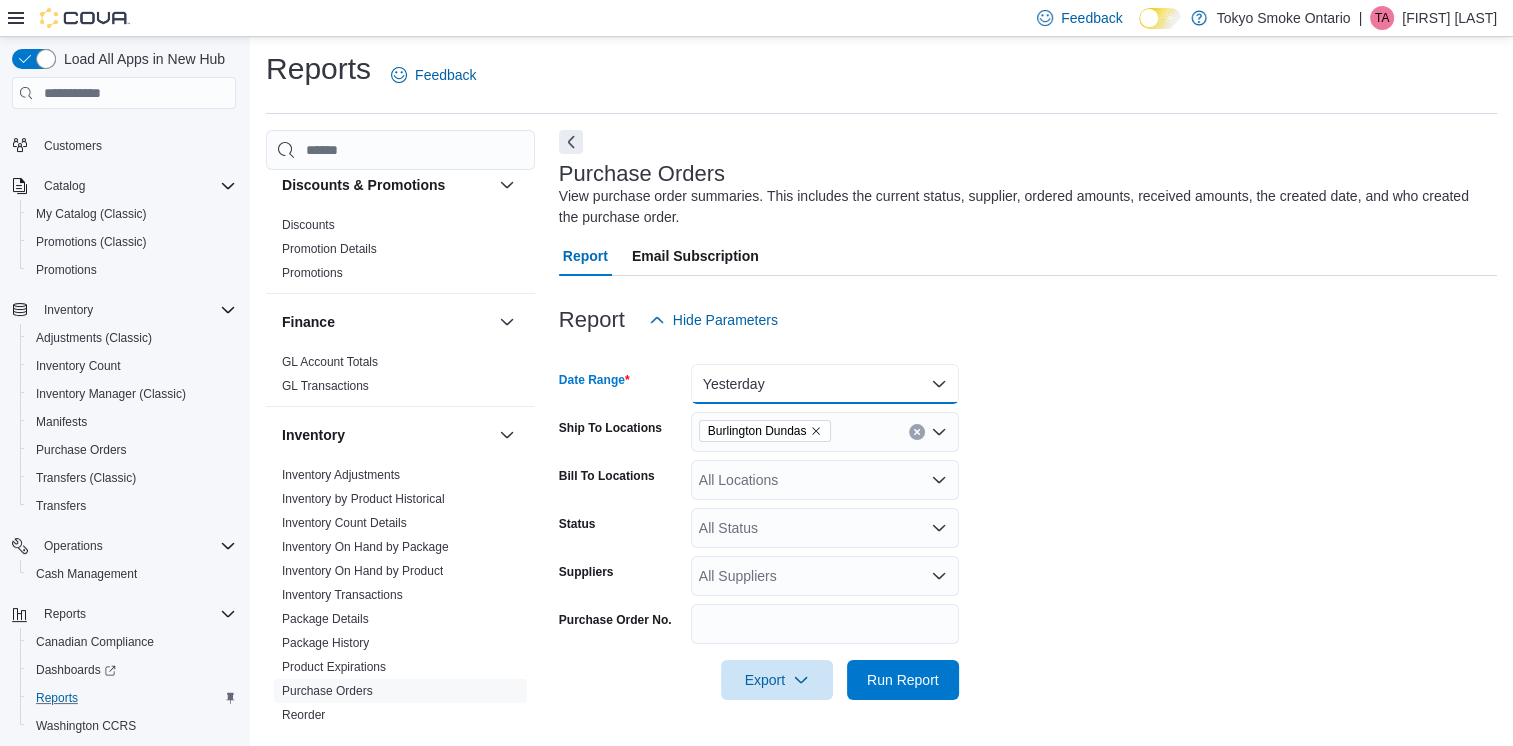 click on "Yesterday" at bounding box center [825, 384] 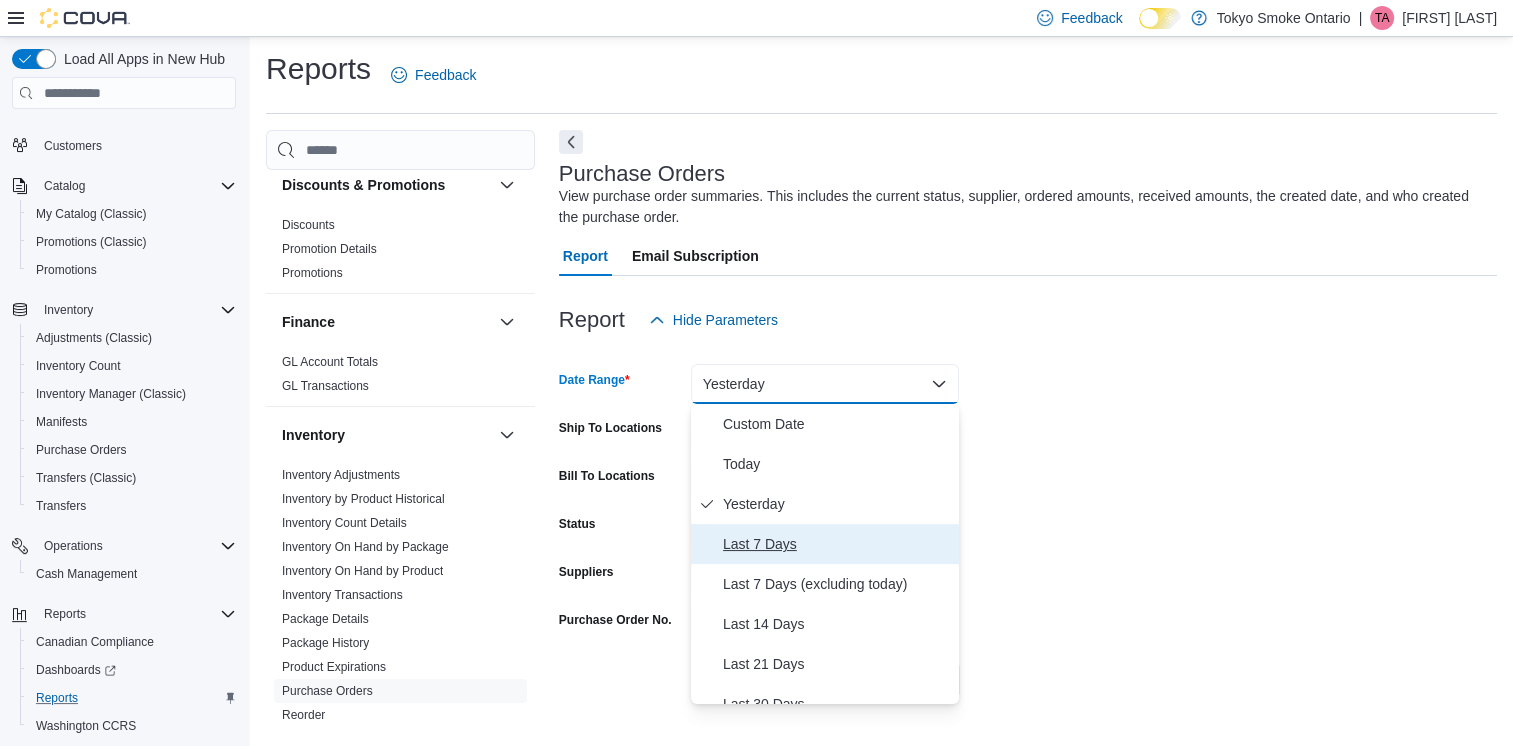 click on "Last 7 Days" at bounding box center (837, 544) 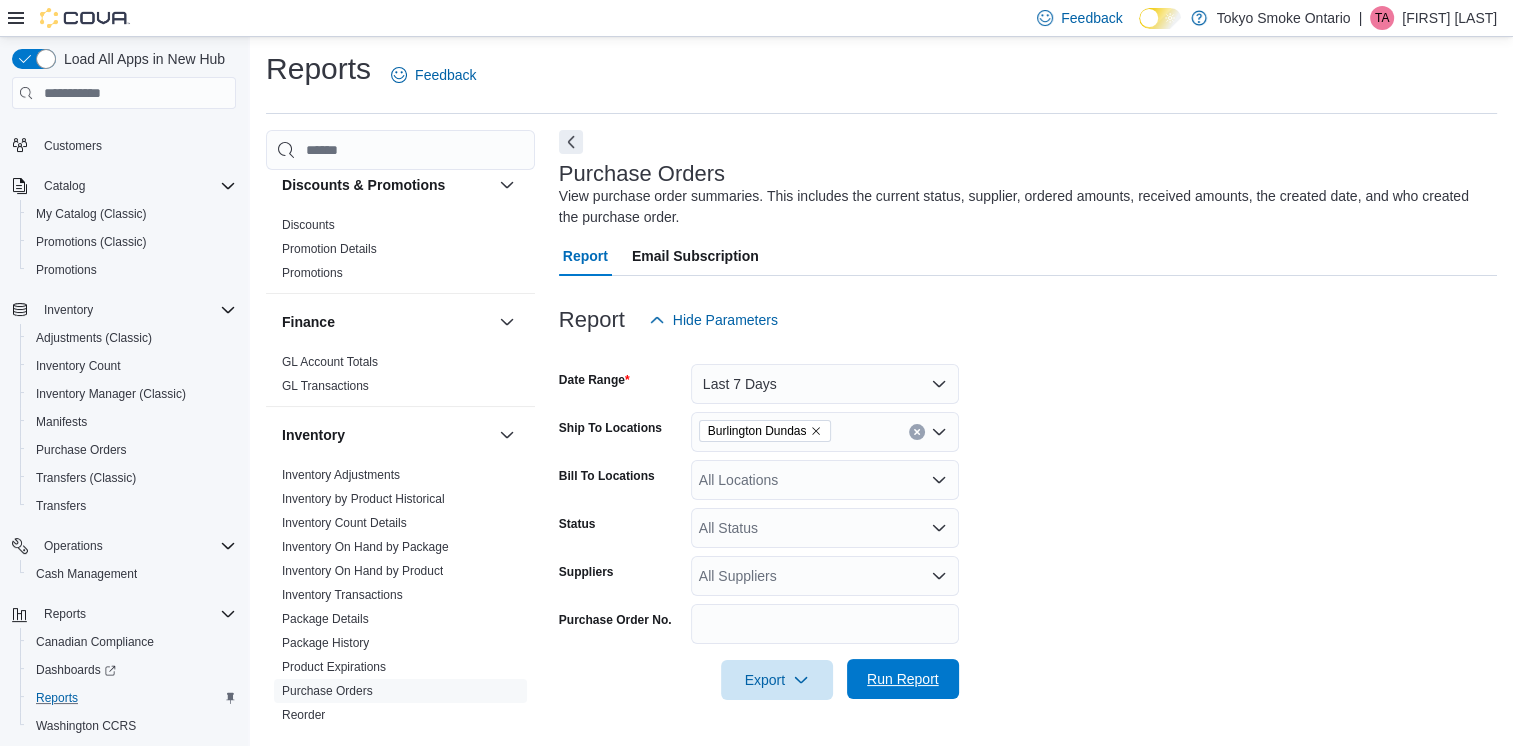 click on "Run Report" at bounding box center (903, 679) 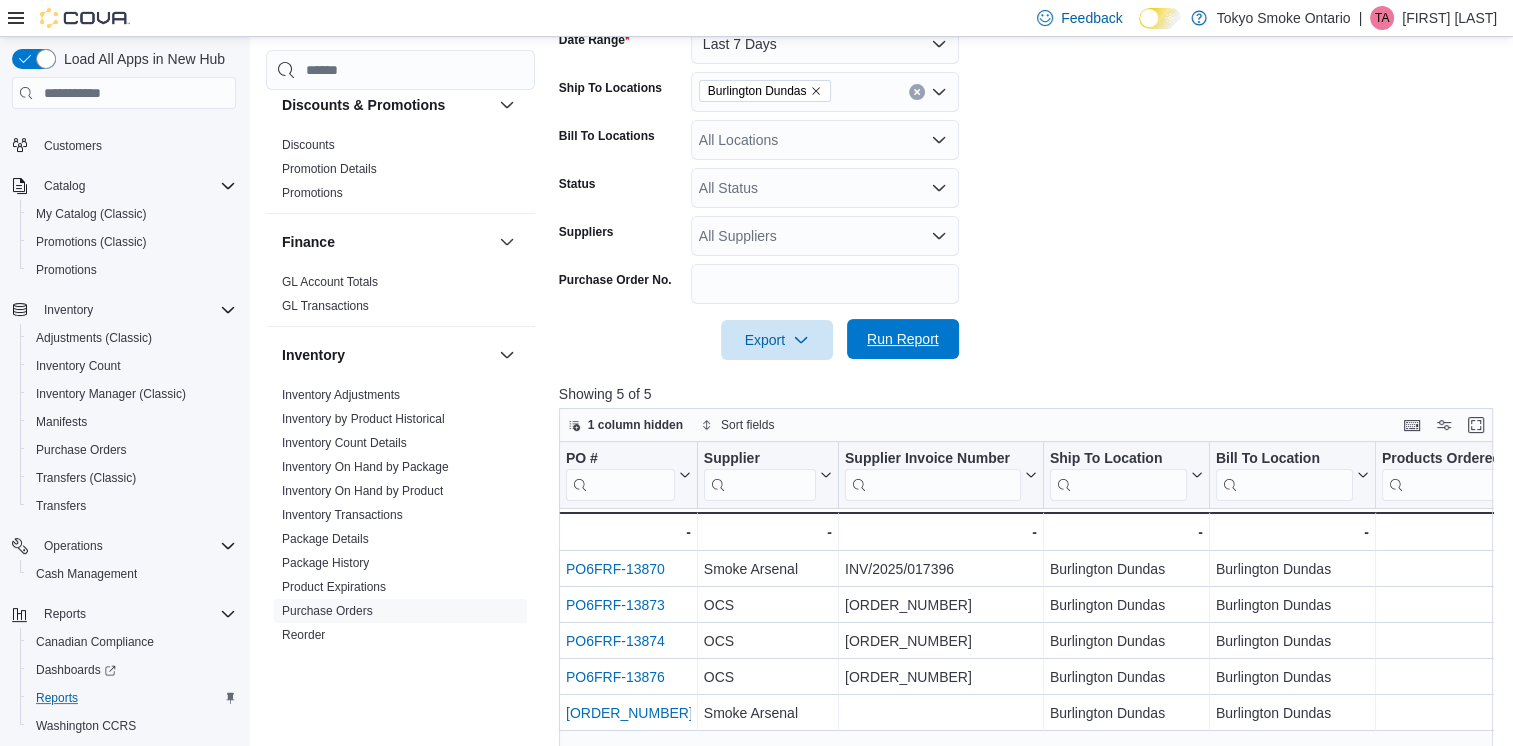 scroll, scrollTop: 404, scrollLeft: 0, axis: vertical 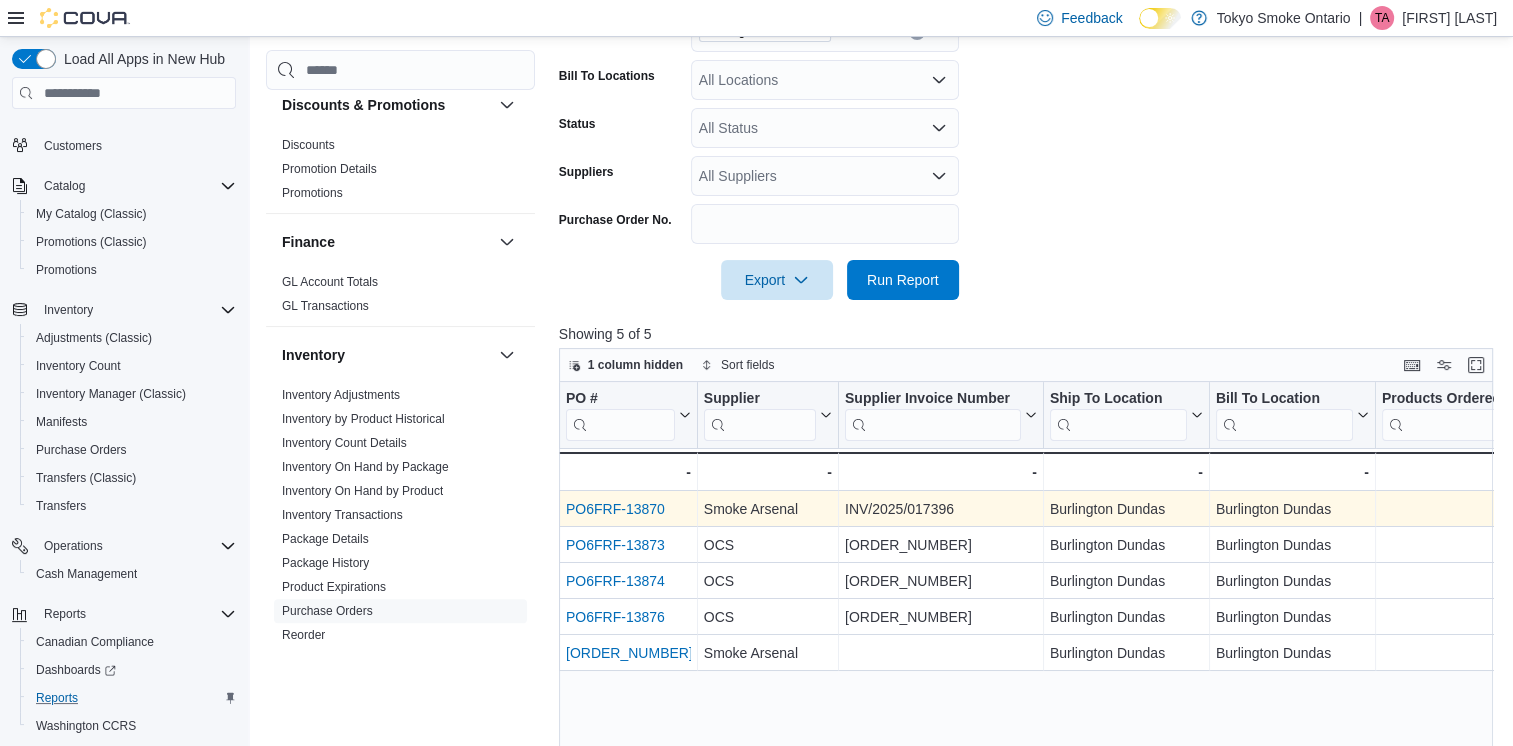 click on "PO6FRF-13870" at bounding box center [615, 509] 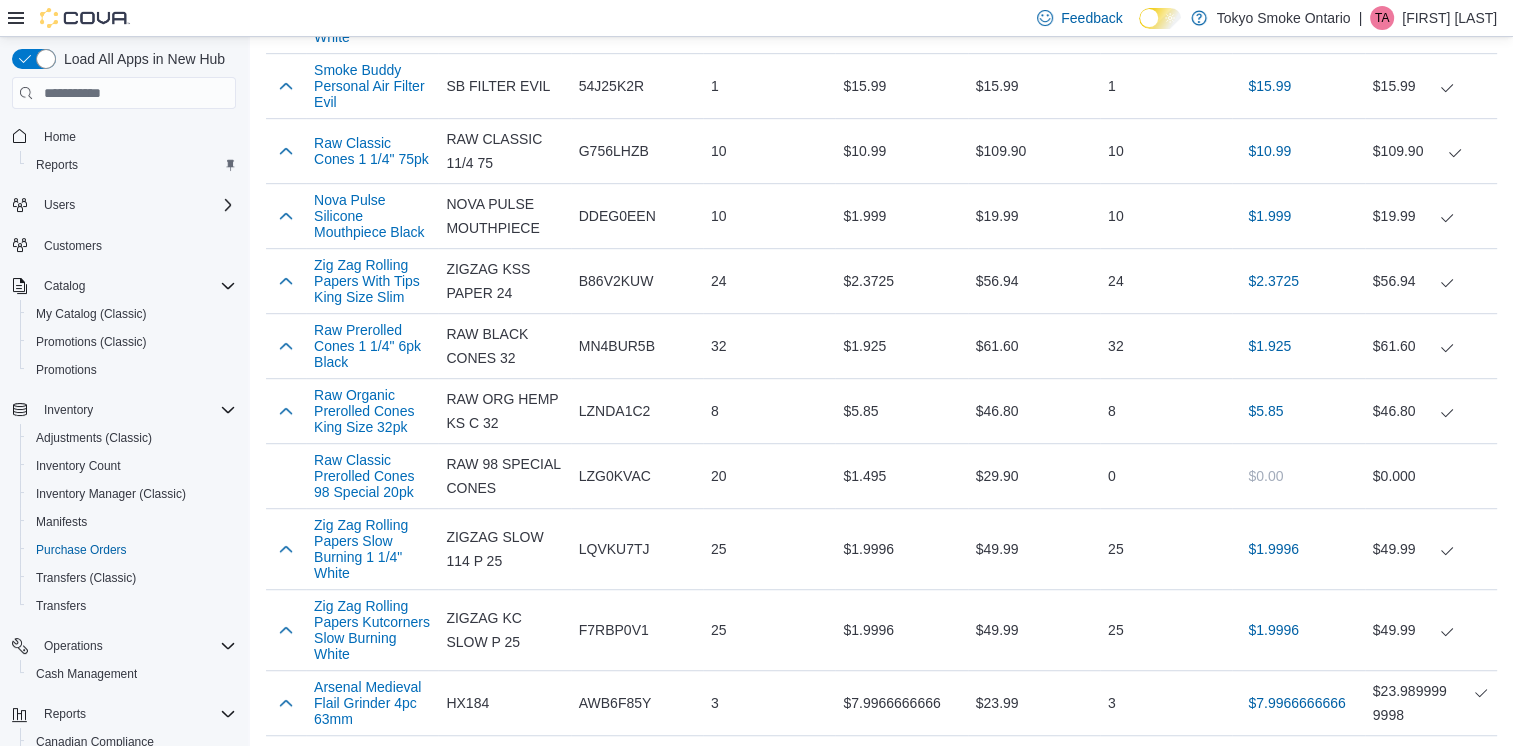 scroll, scrollTop: 1100, scrollLeft: 0, axis: vertical 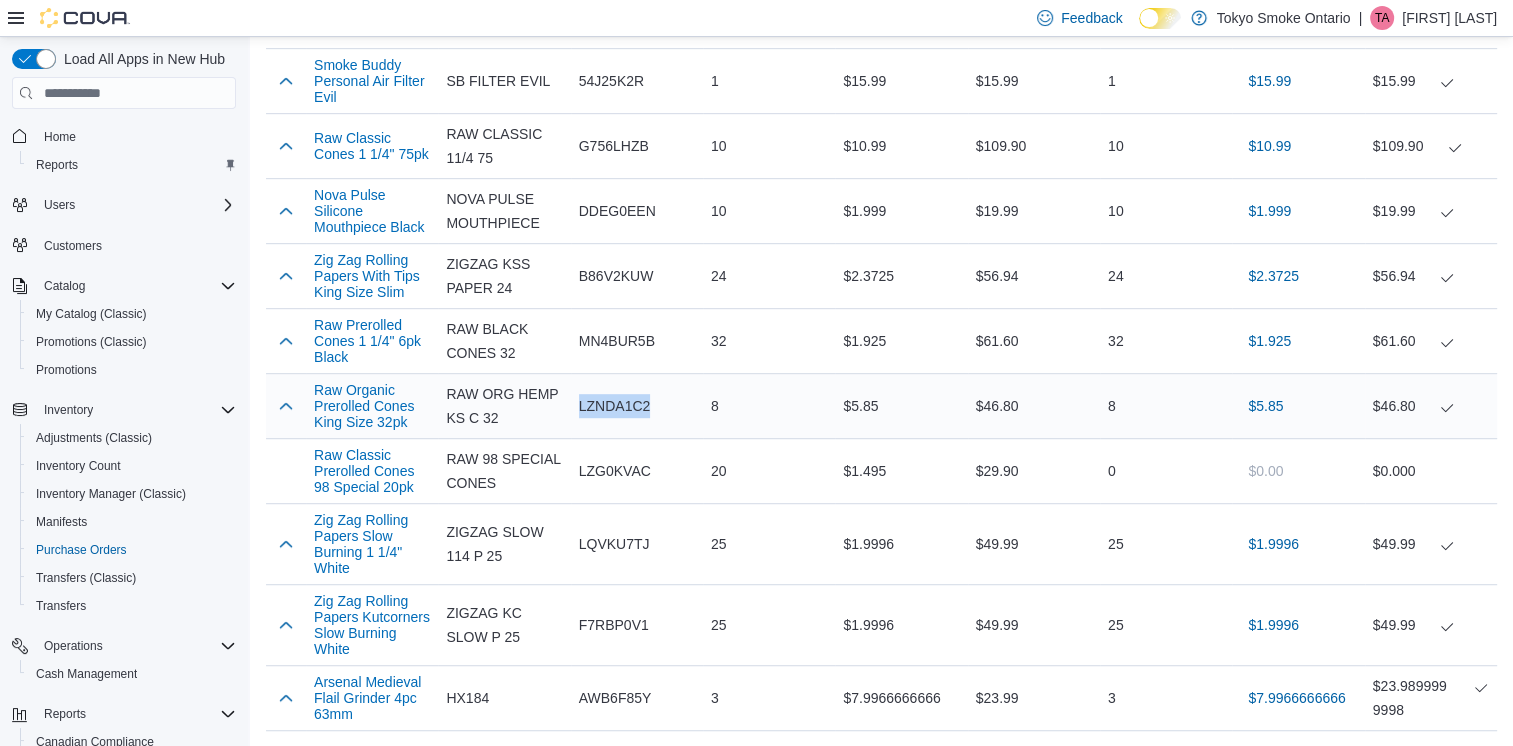 drag, startPoint x: 665, startPoint y: 389, endPoint x: 577, endPoint y: 394, distance: 88.14193 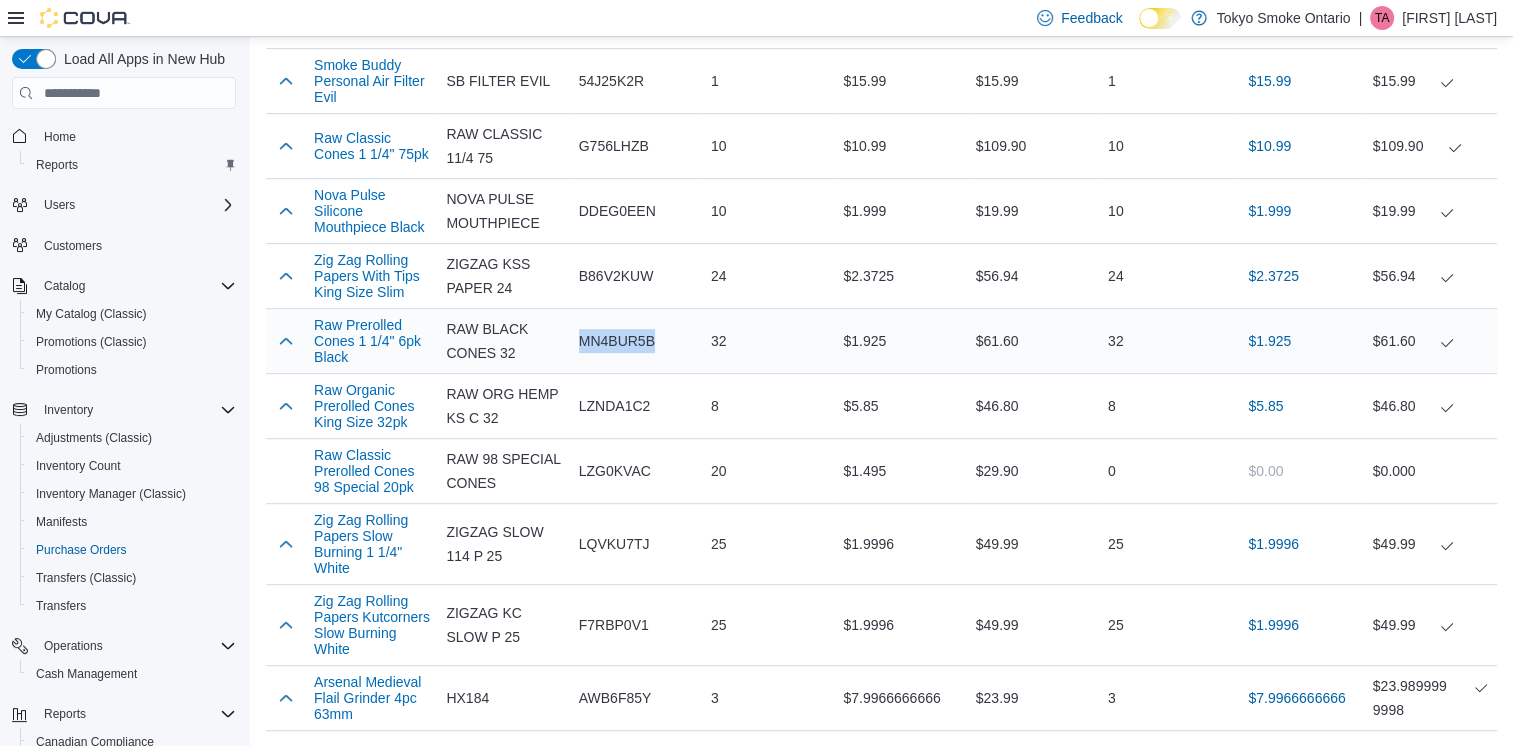 drag, startPoint x: 663, startPoint y: 328, endPoint x: 580, endPoint y: 322, distance: 83.21658 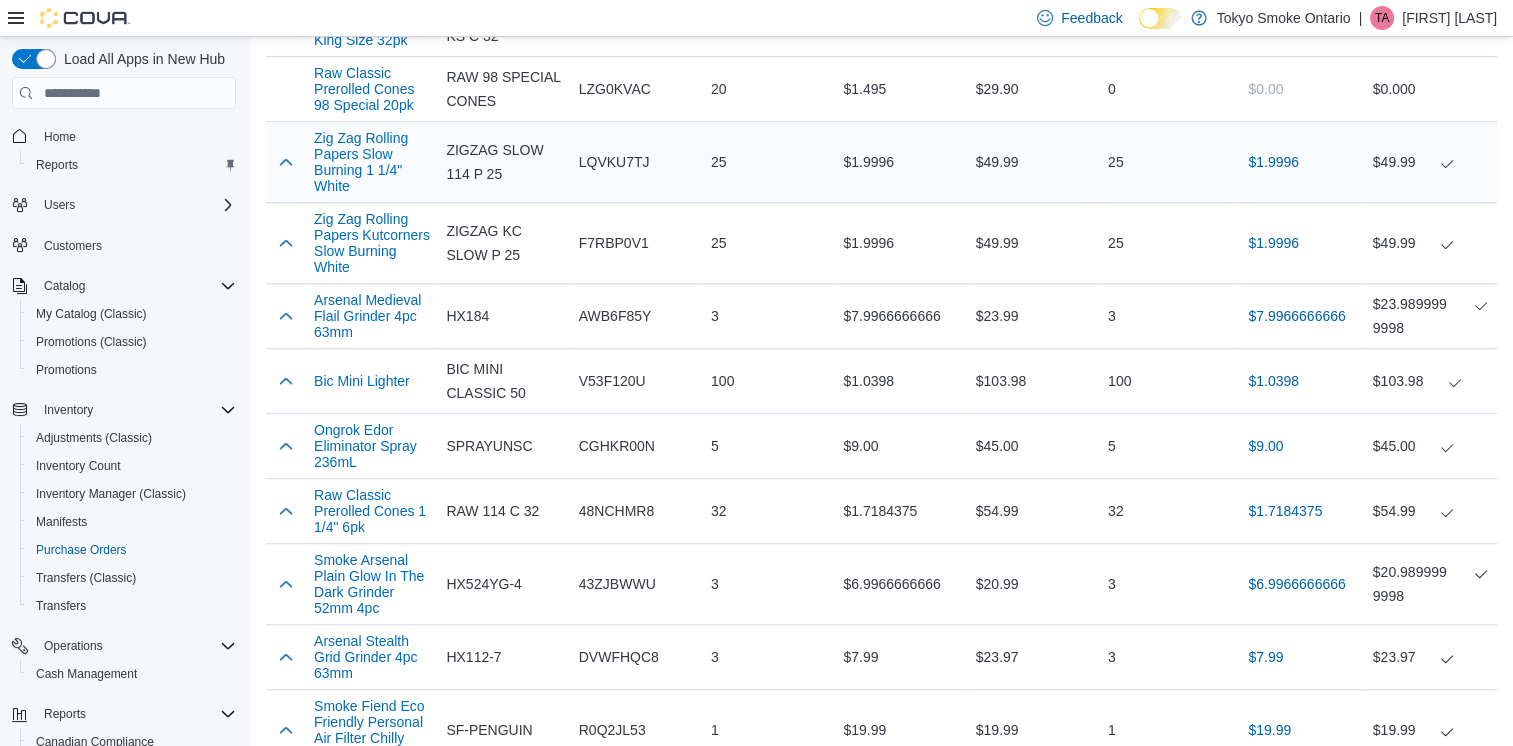 scroll, scrollTop: 1500, scrollLeft: 0, axis: vertical 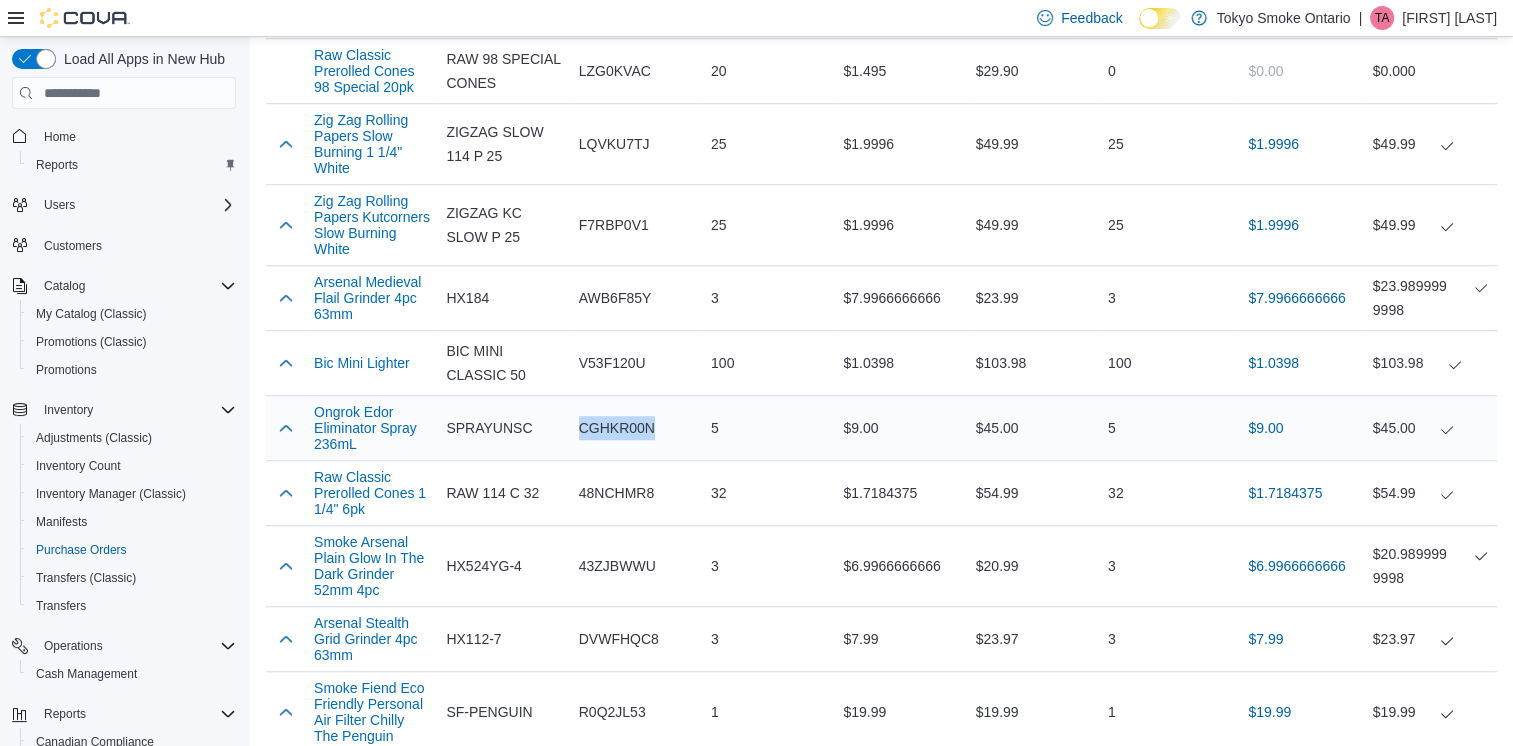 drag, startPoint x: 661, startPoint y: 423, endPoint x: 578, endPoint y: 425, distance: 83.02409 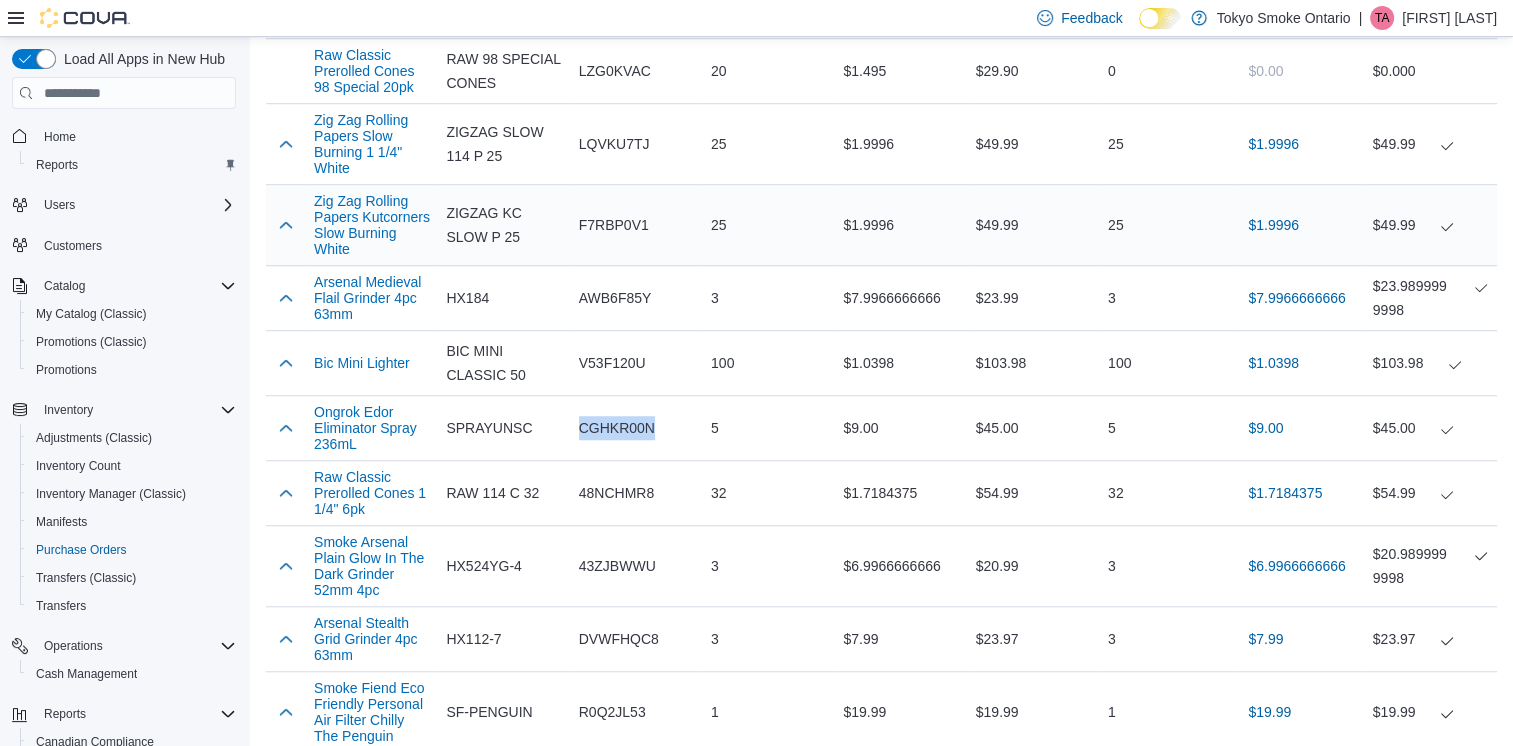 scroll, scrollTop: 1400, scrollLeft: 0, axis: vertical 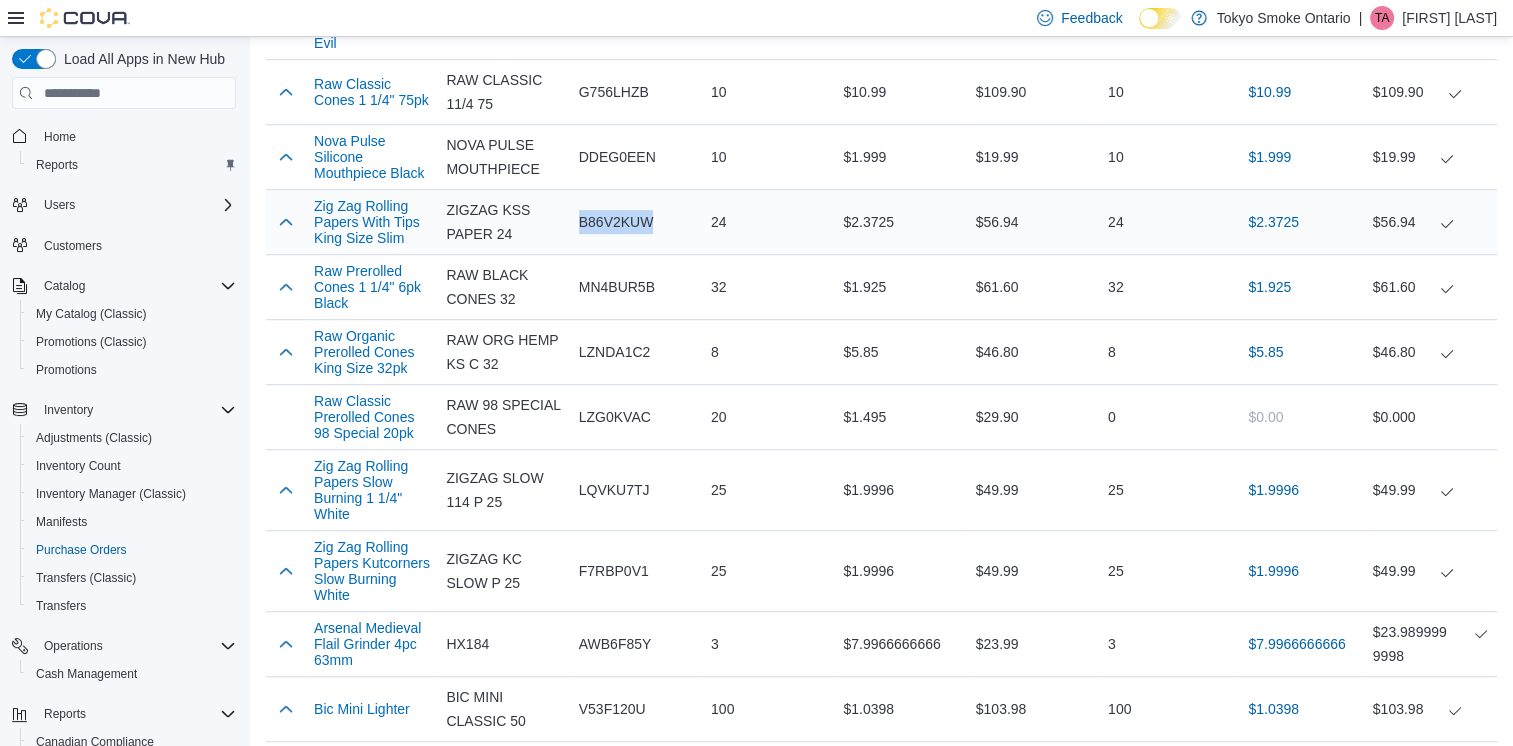 drag, startPoint x: 664, startPoint y: 196, endPoint x: 582, endPoint y: 198, distance: 82.02438 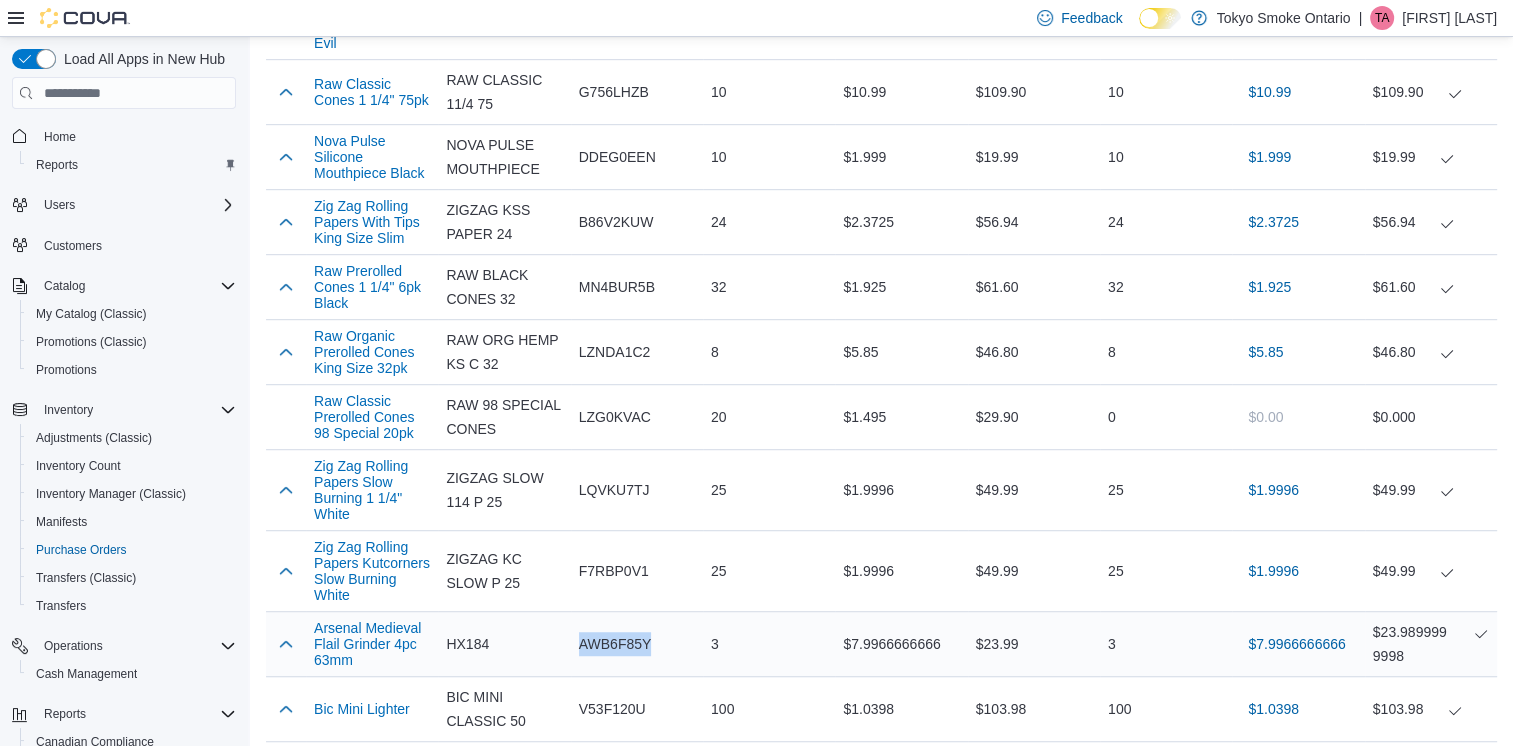 drag, startPoint x: 657, startPoint y: 642, endPoint x: 576, endPoint y: 650, distance: 81.394104 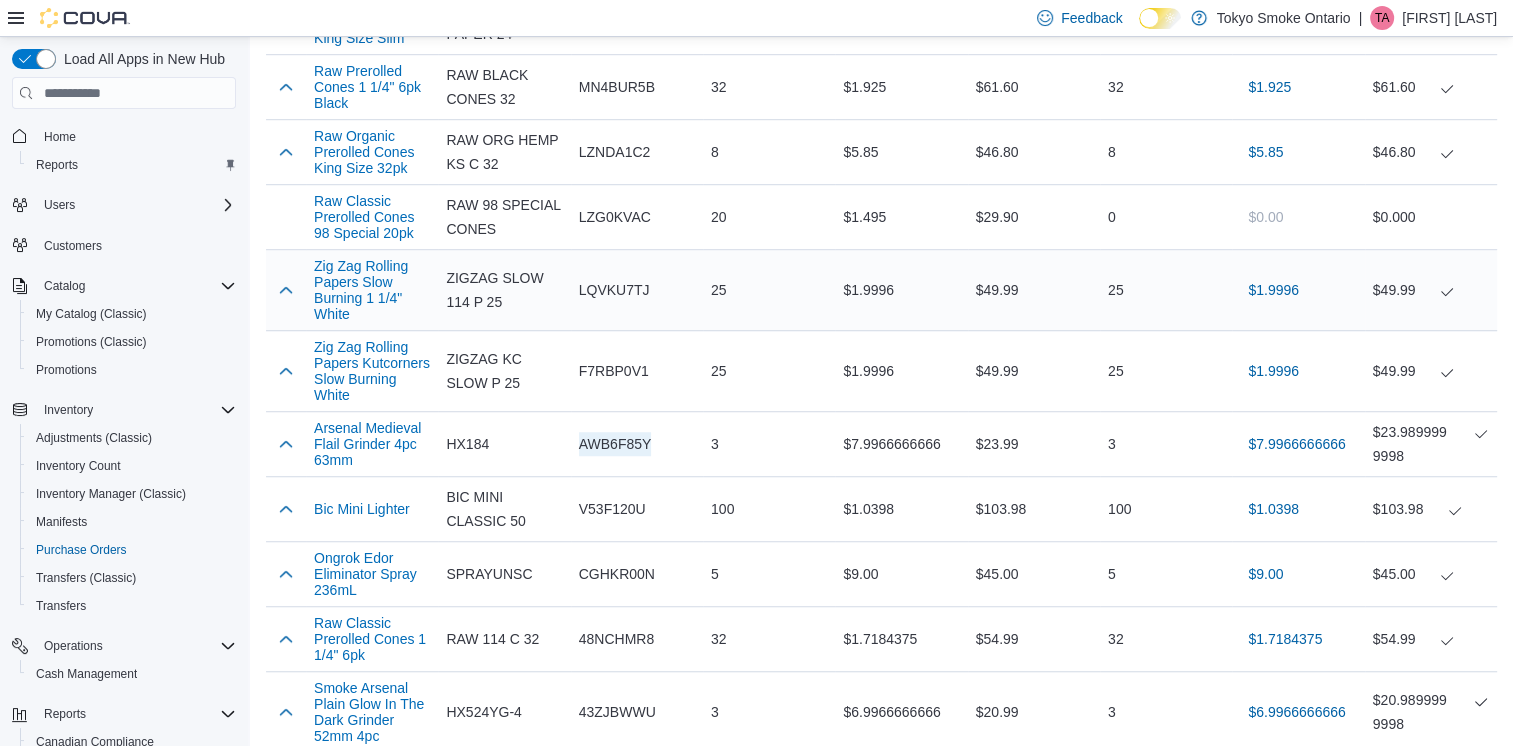 scroll, scrollTop: 1454, scrollLeft: 0, axis: vertical 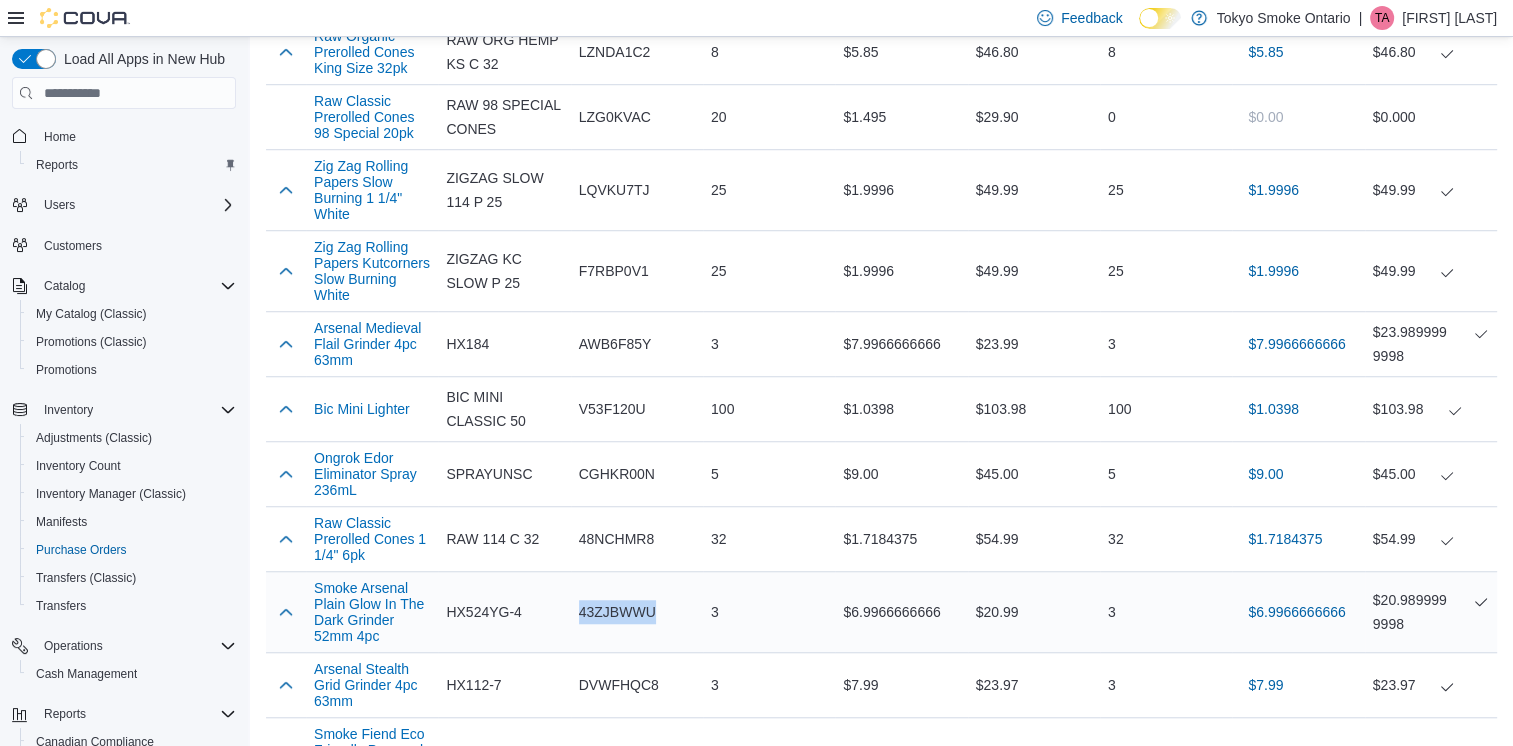 drag, startPoint x: 671, startPoint y: 611, endPoint x: 582, endPoint y: 623, distance: 89.80534 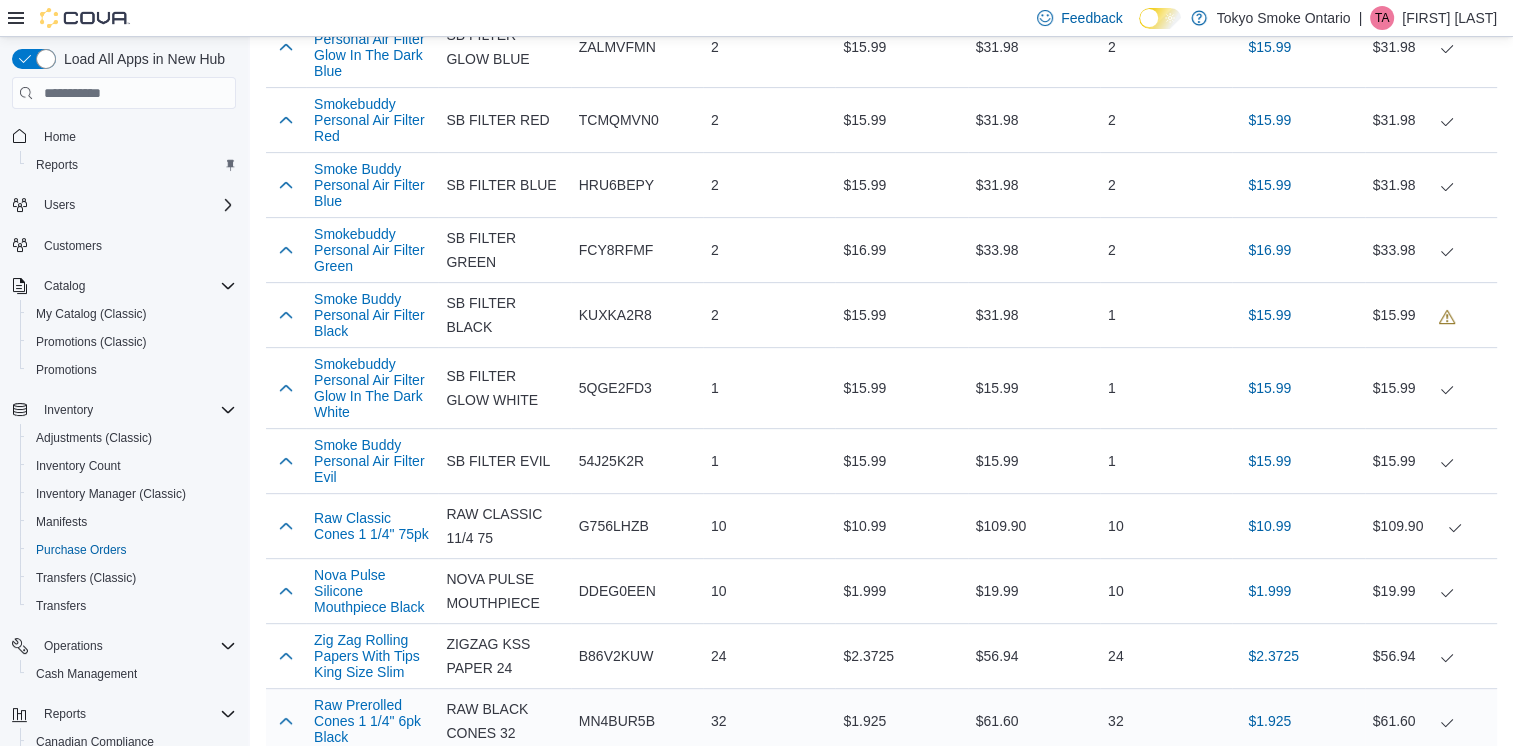 scroll, scrollTop: 754, scrollLeft: 0, axis: vertical 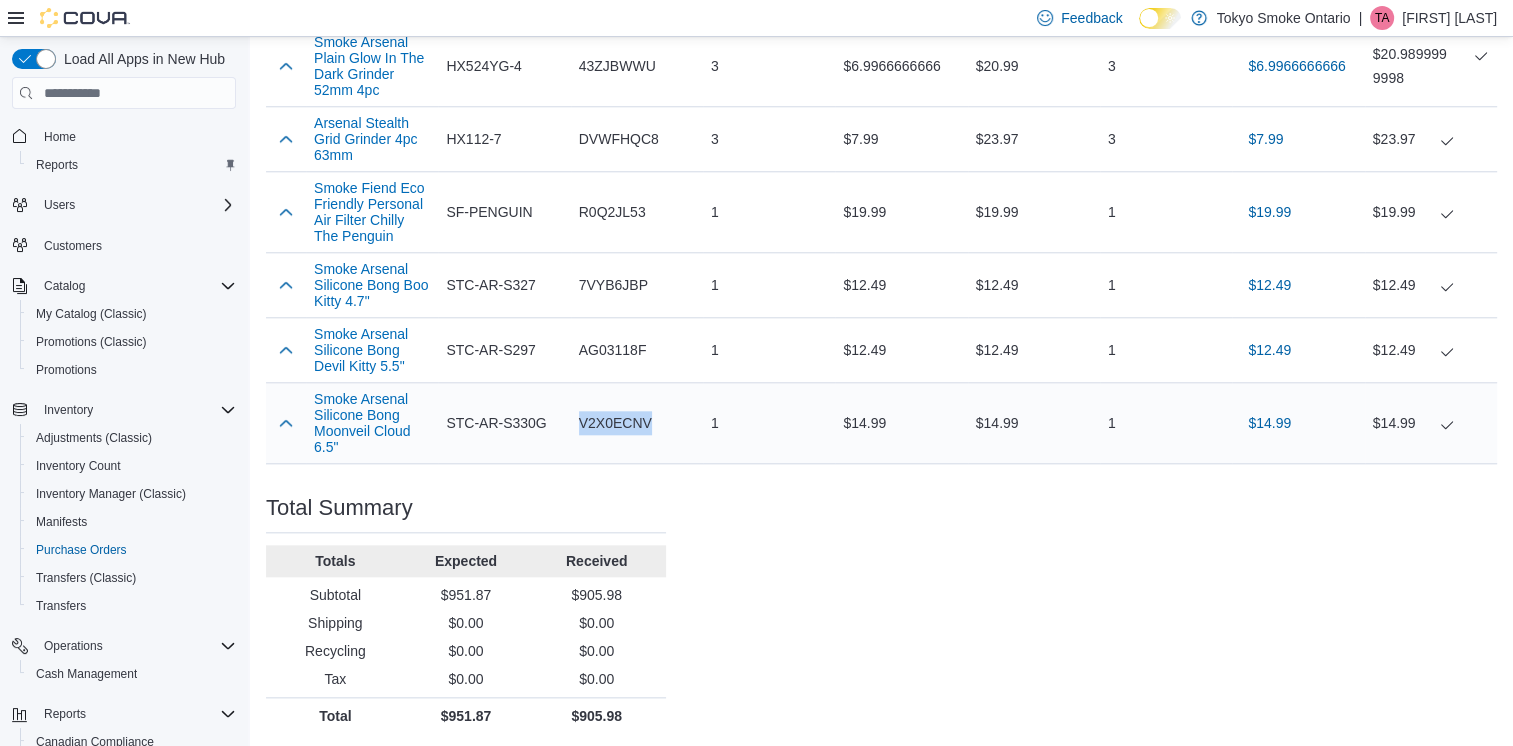 drag, startPoint x: 660, startPoint y: 438, endPoint x: 578, endPoint y: 440, distance: 82.02438 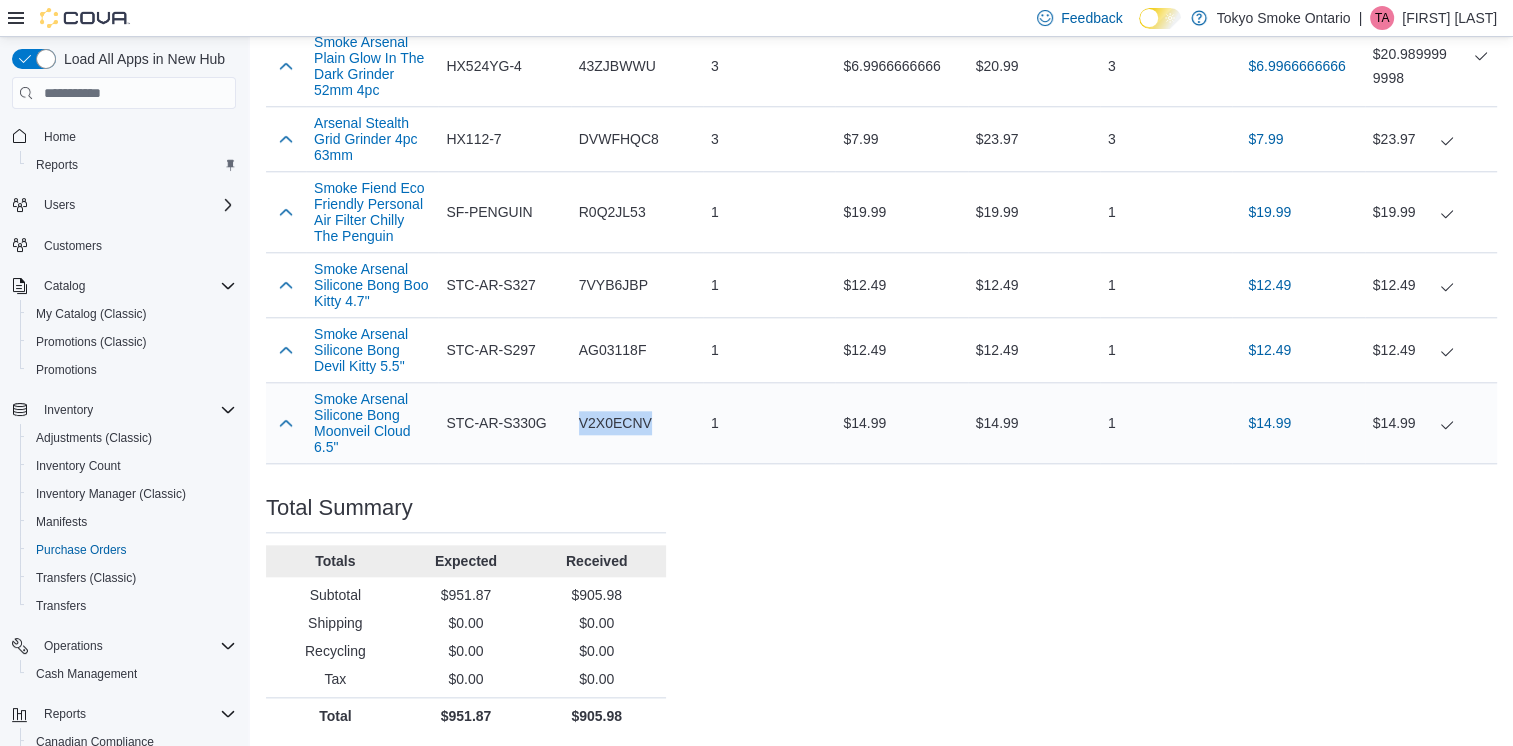 copy on "V2X0ECNV" 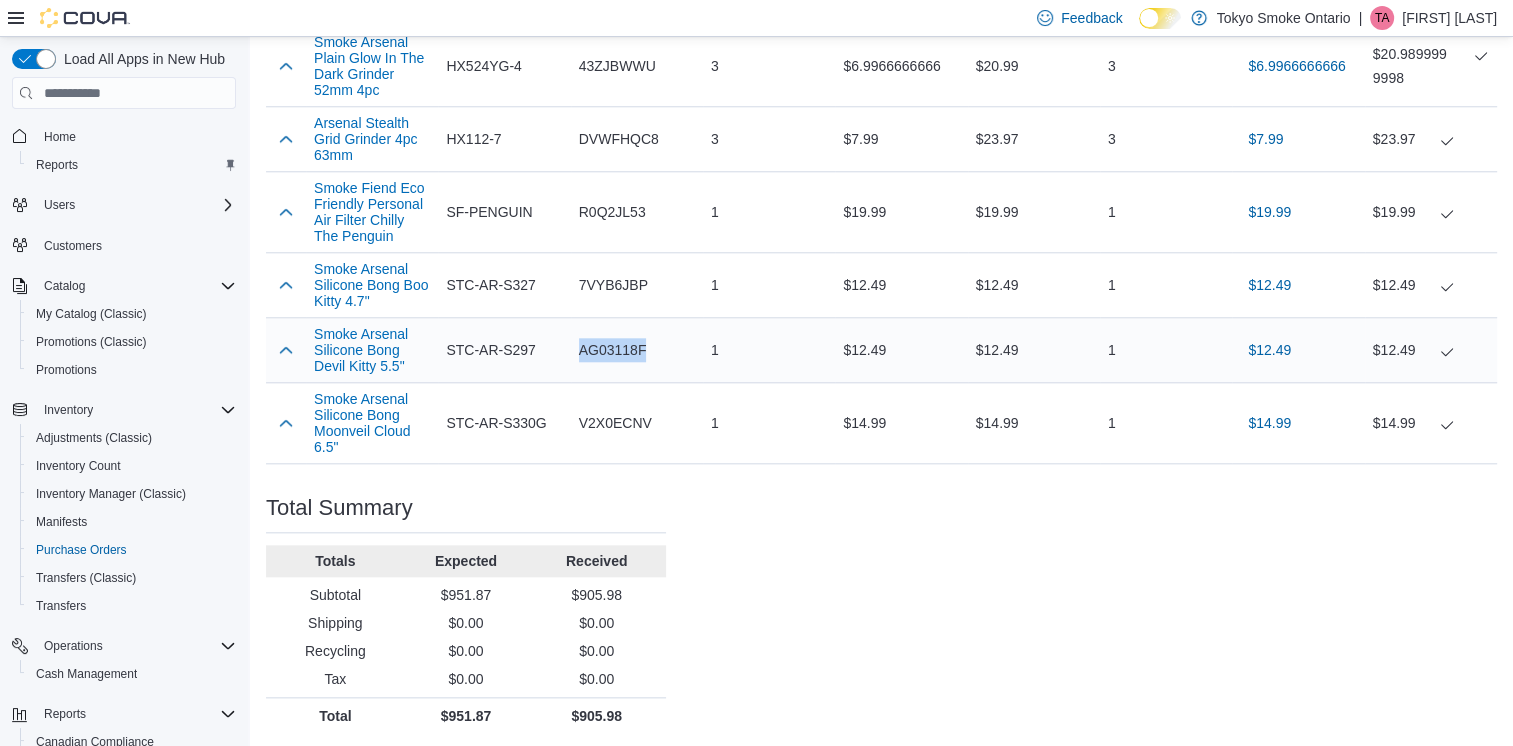 drag, startPoint x: 656, startPoint y: 358, endPoint x: 584, endPoint y: 362, distance: 72.11102 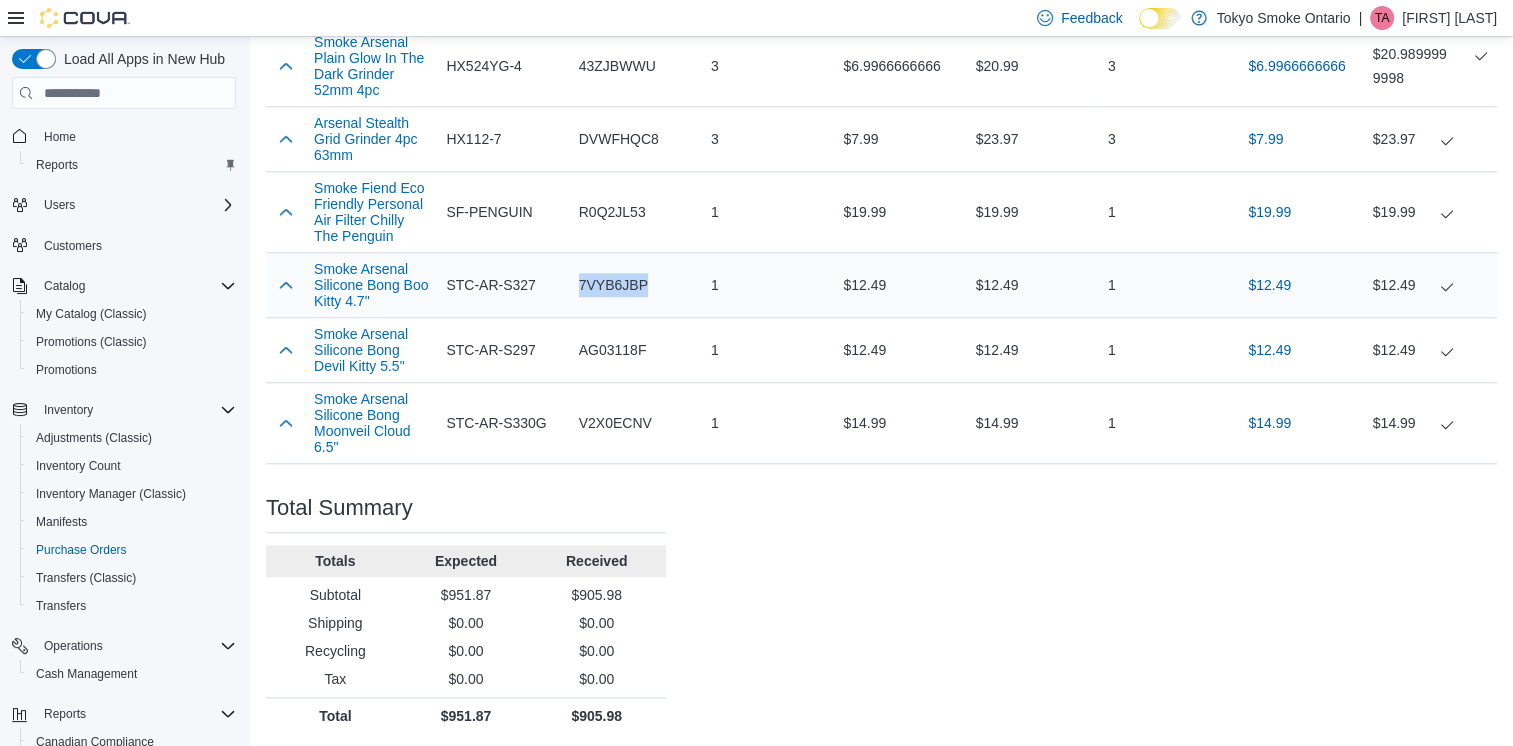 drag, startPoint x: 653, startPoint y: 294, endPoint x: 583, endPoint y: 280, distance: 71.38628 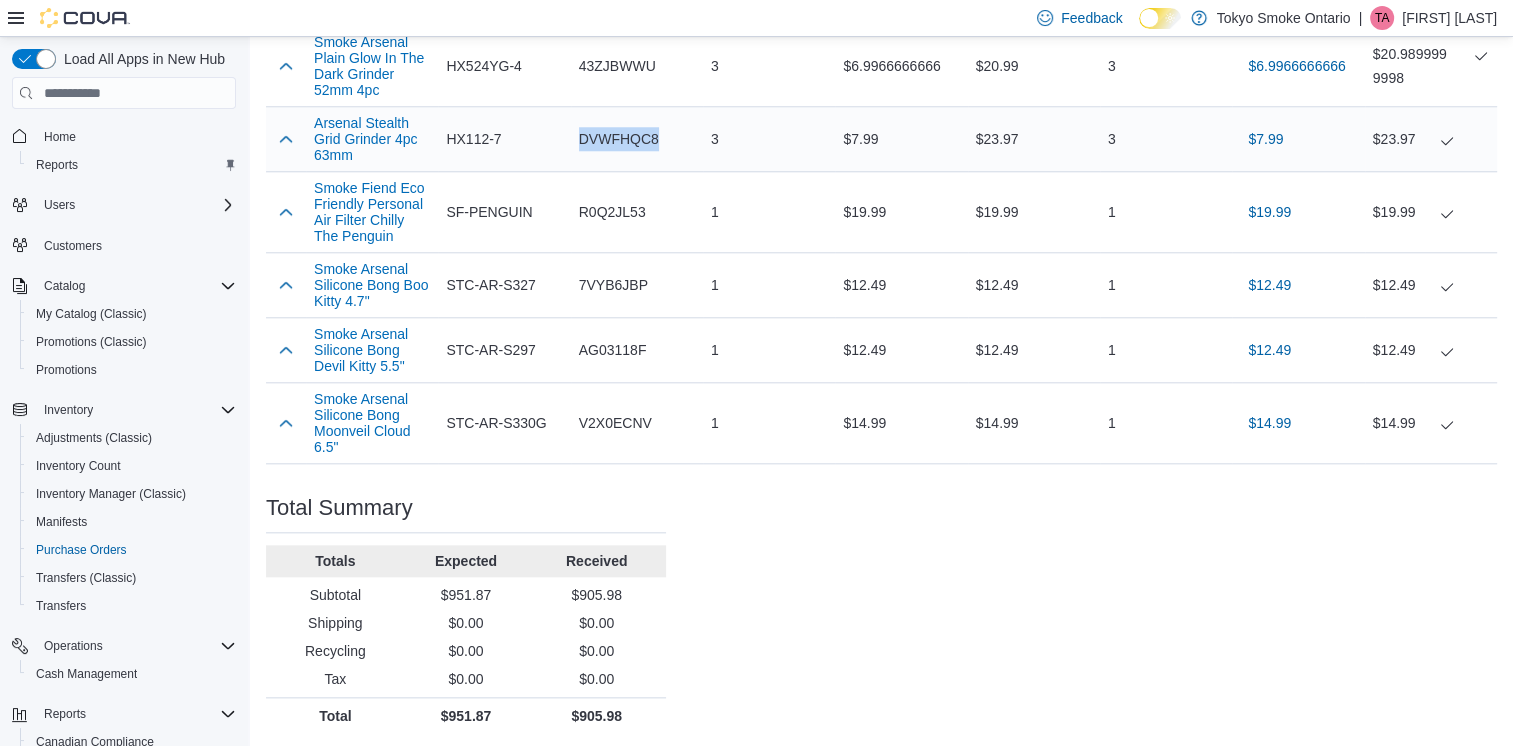 drag, startPoint x: 675, startPoint y: 139, endPoint x: 577, endPoint y: 140, distance: 98.005104 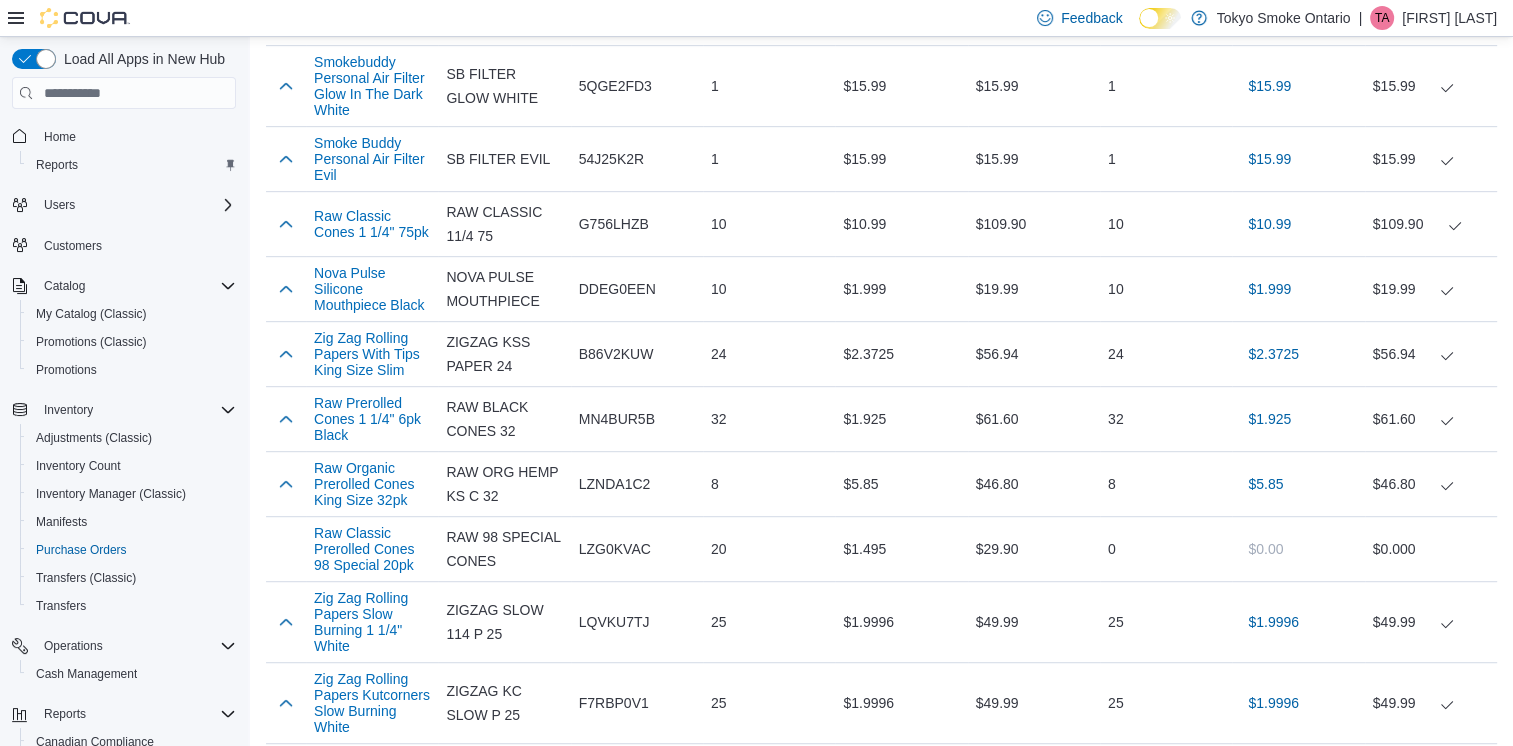 scroll, scrollTop: 1000, scrollLeft: 0, axis: vertical 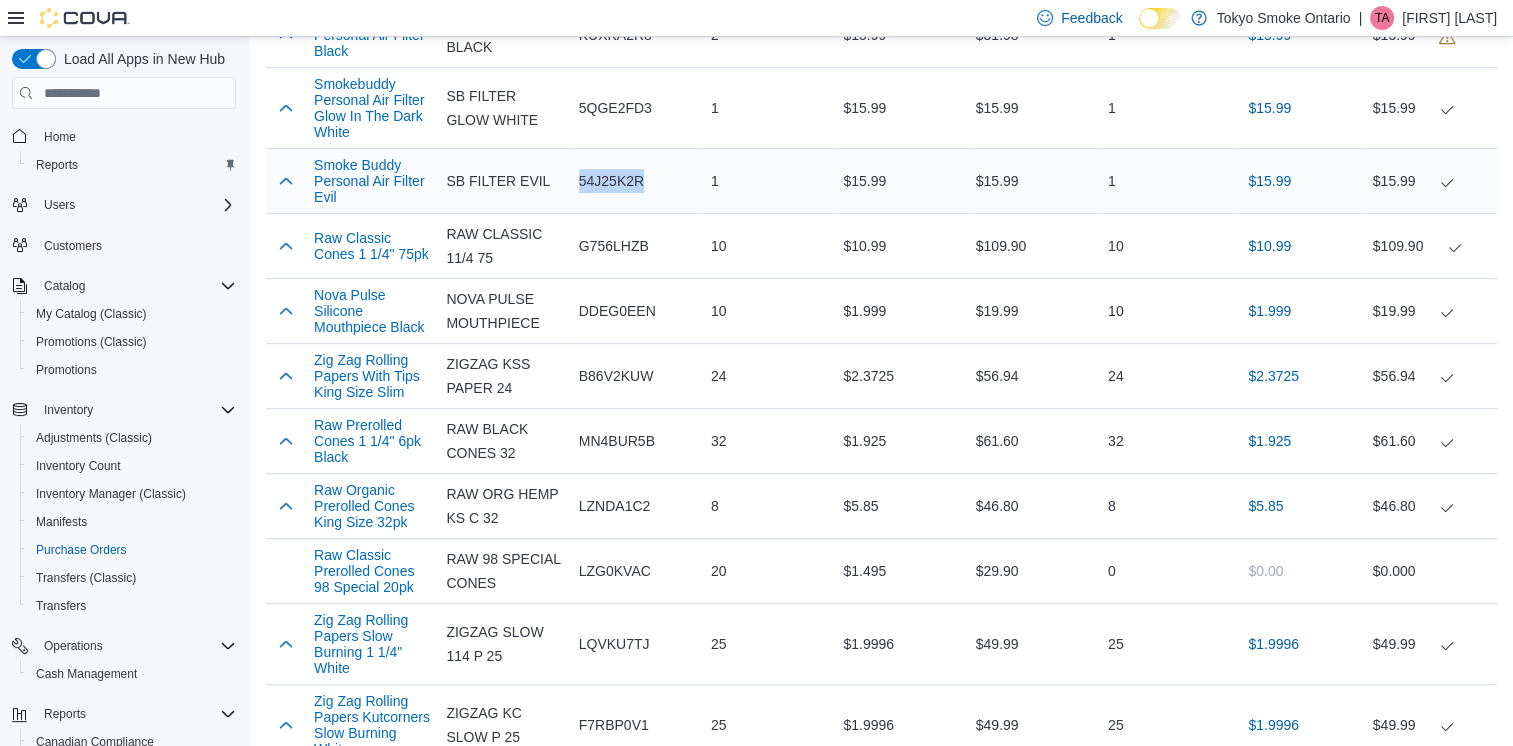 drag, startPoint x: 665, startPoint y: 154, endPoint x: 583, endPoint y: 154, distance: 82 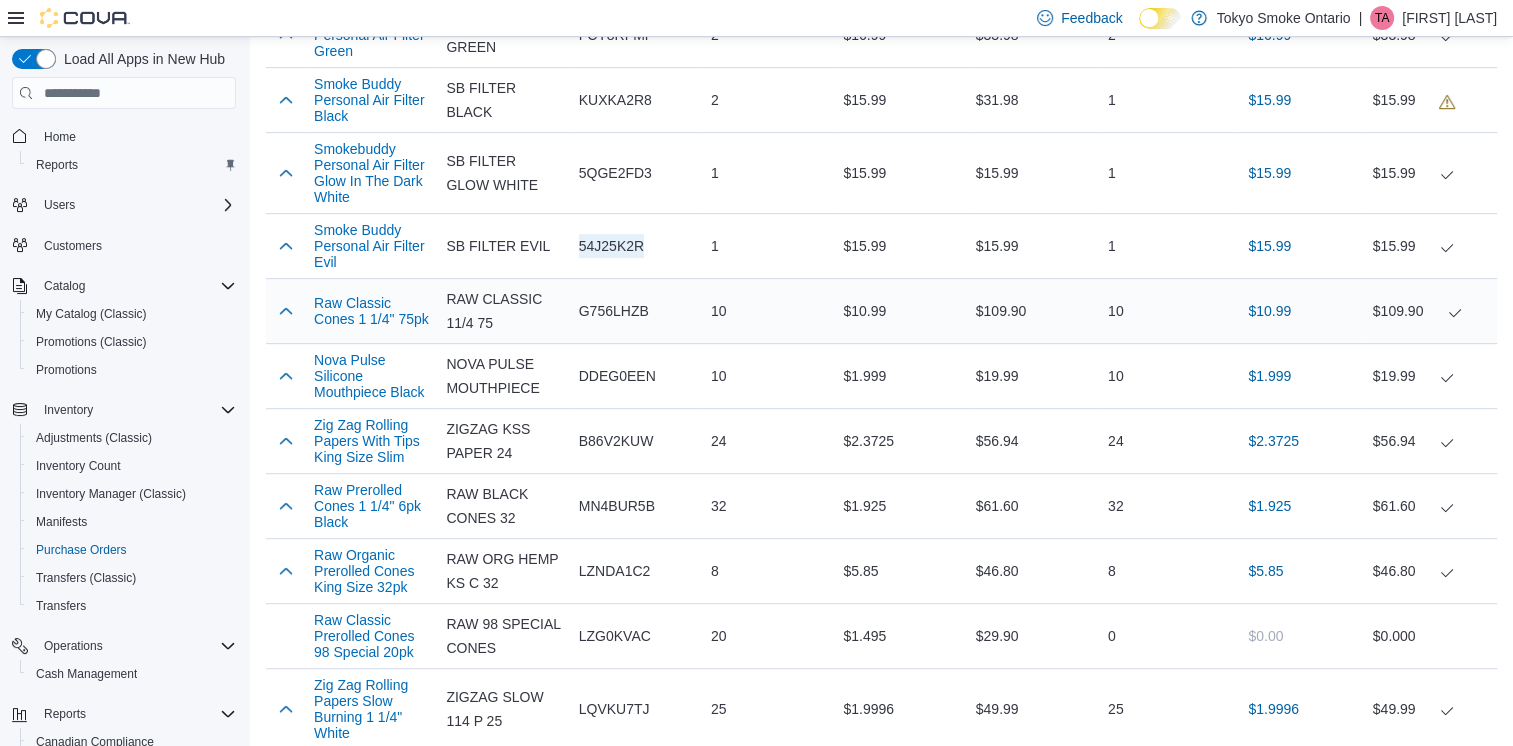 scroll, scrollTop: 900, scrollLeft: 0, axis: vertical 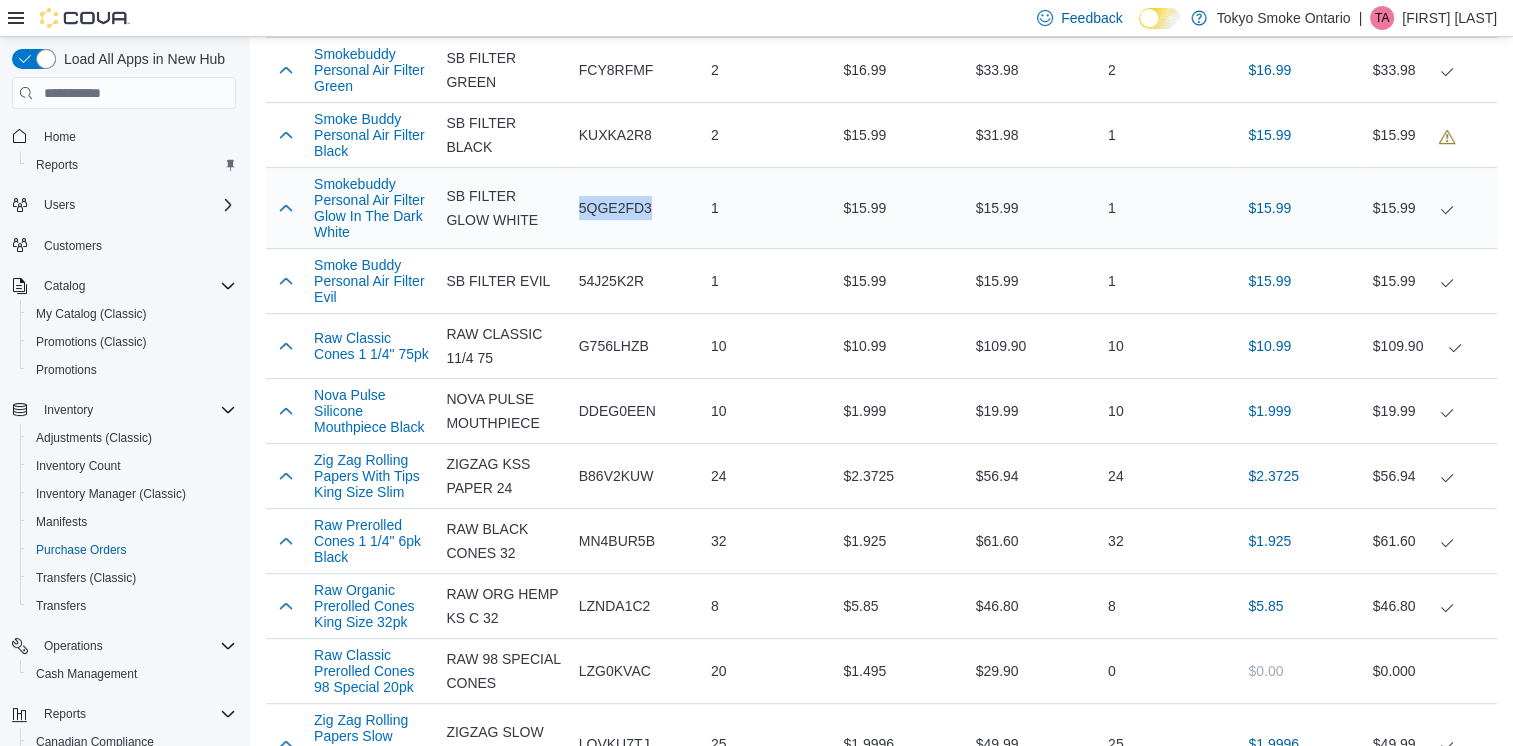 drag, startPoint x: 662, startPoint y: 182, endPoint x: 585, endPoint y: 180, distance: 77.02597 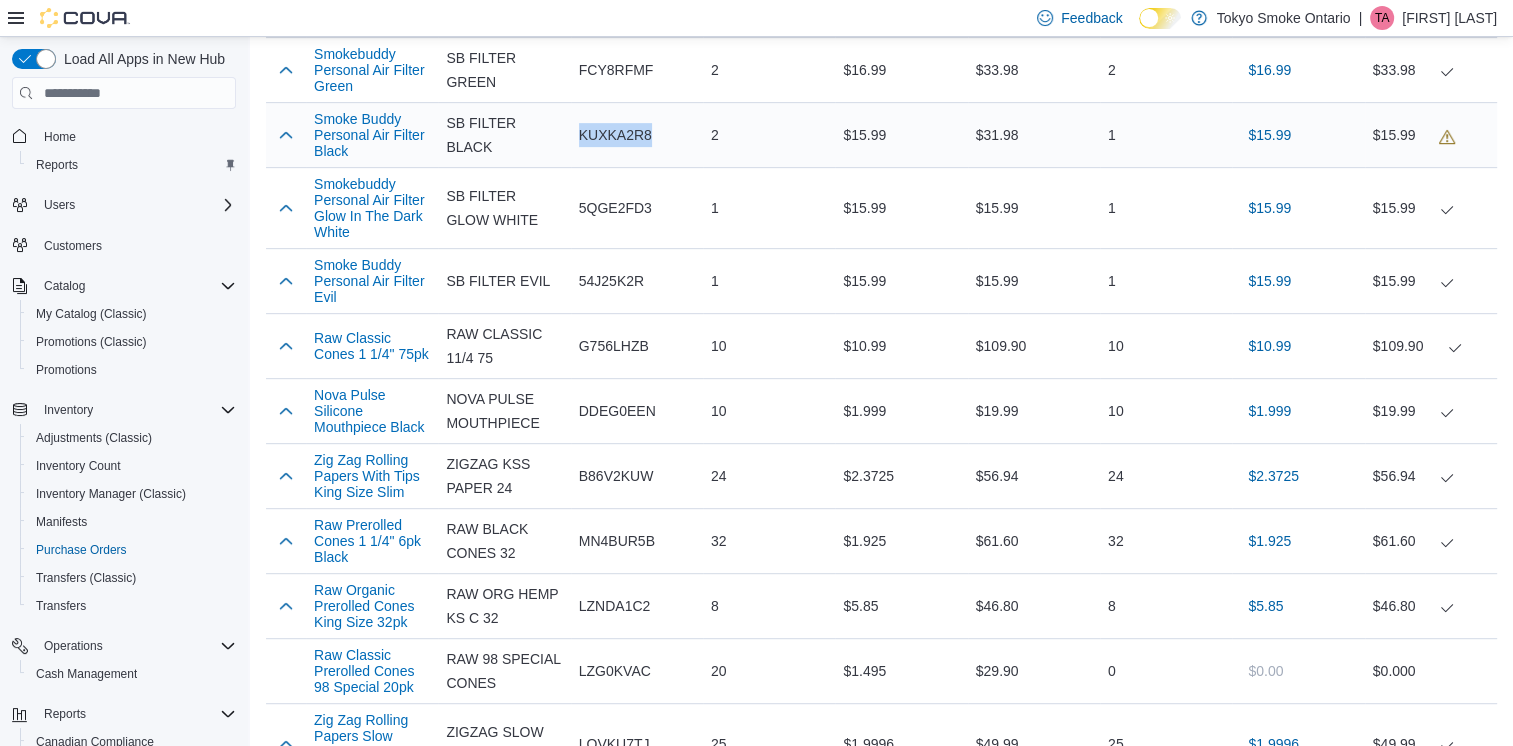 drag, startPoint x: 665, startPoint y: 107, endPoint x: 574, endPoint y: 100, distance: 91.26884 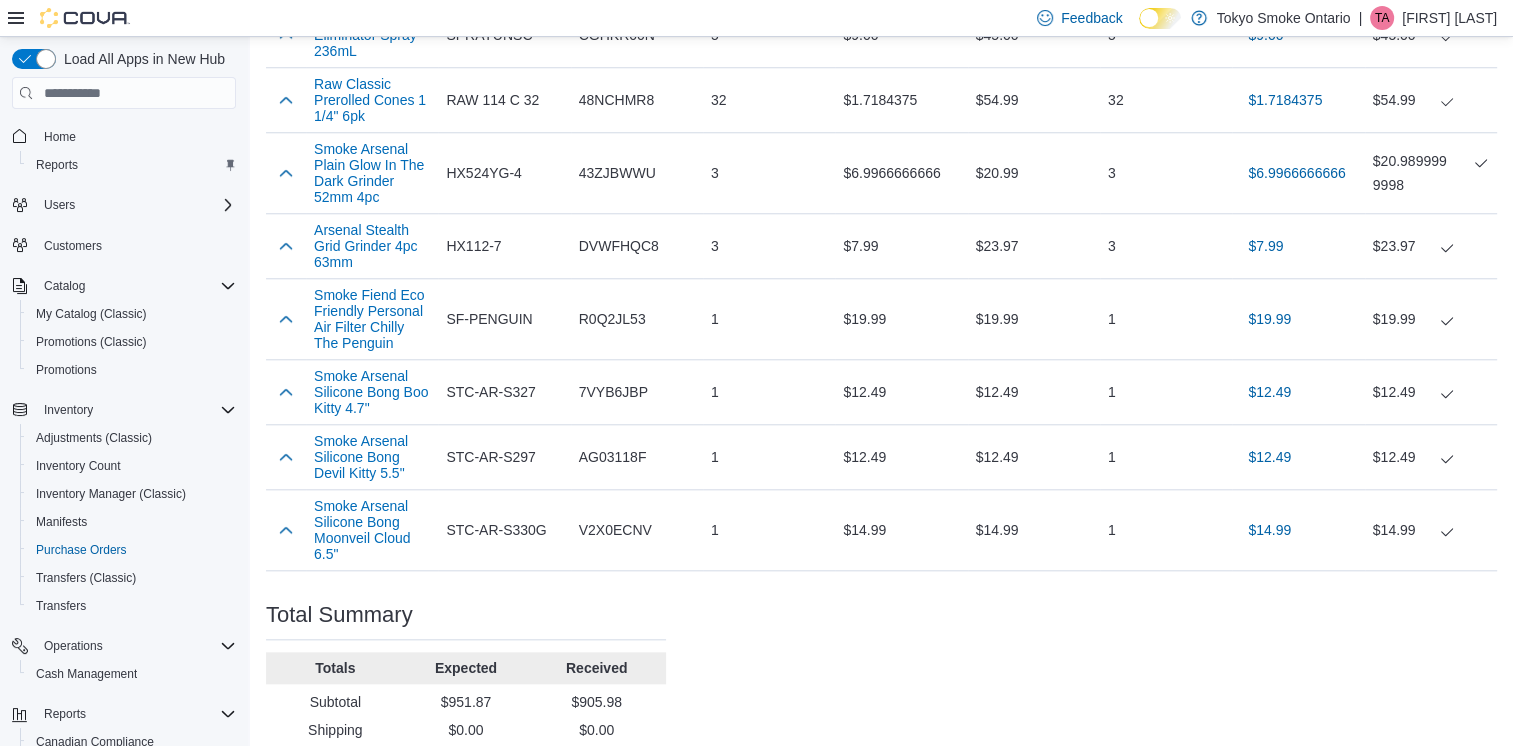 scroll, scrollTop: 1900, scrollLeft: 0, axis: vertical 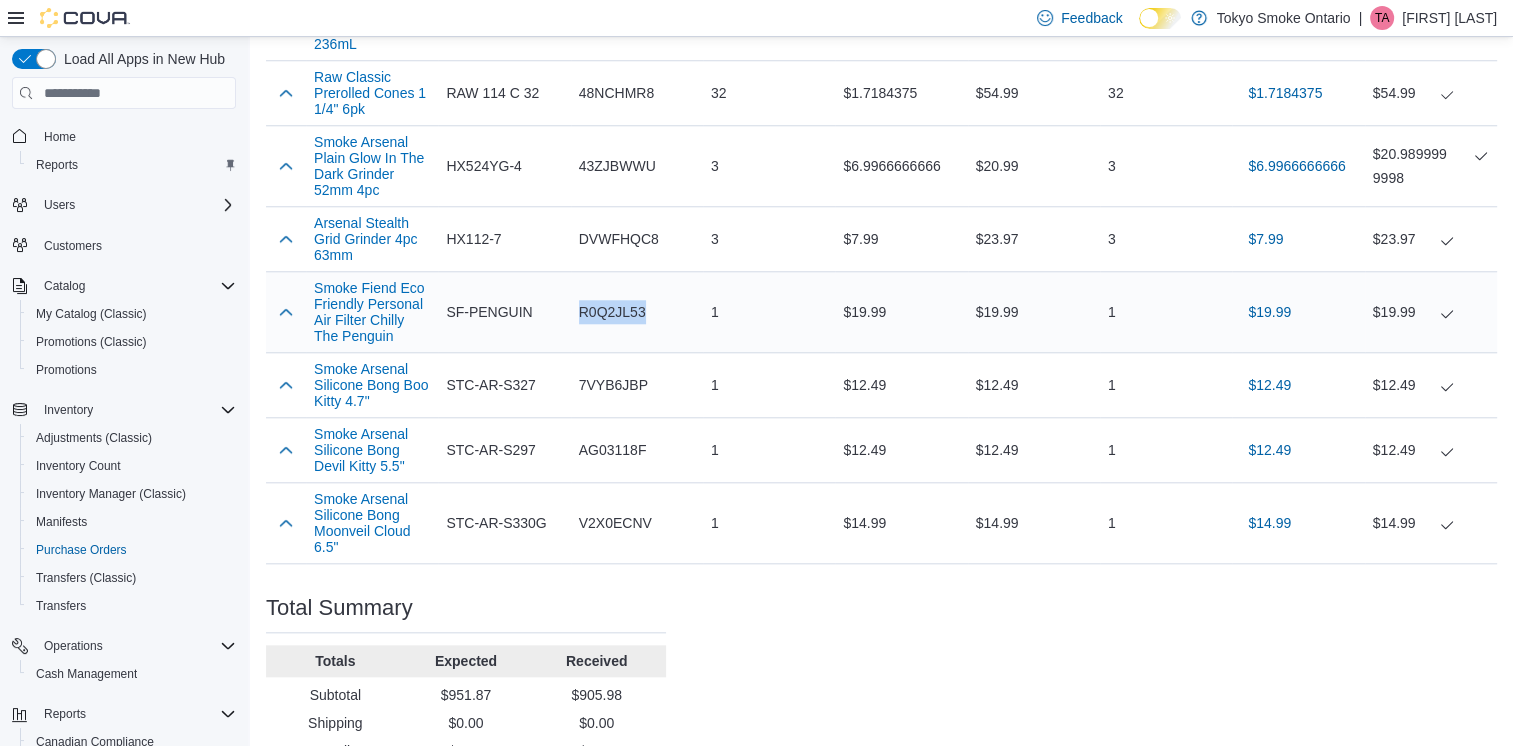 drag, startPoint x: 656, startPoint y: 312, endPoint x: 579, endPoint y: 308, distance: 77.10383 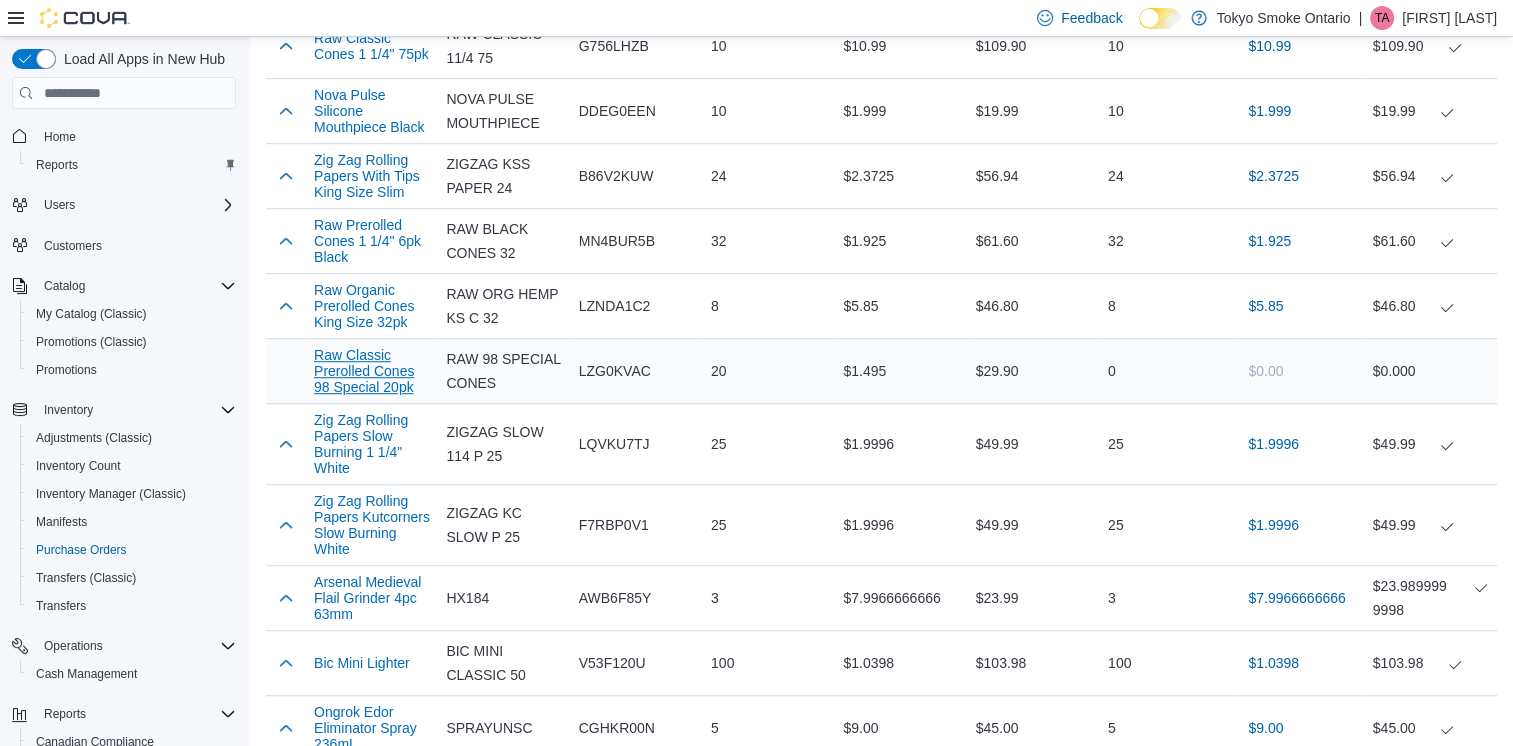 scroll, scrollTop: 1100, scrollLeft: 0, axis: vertical 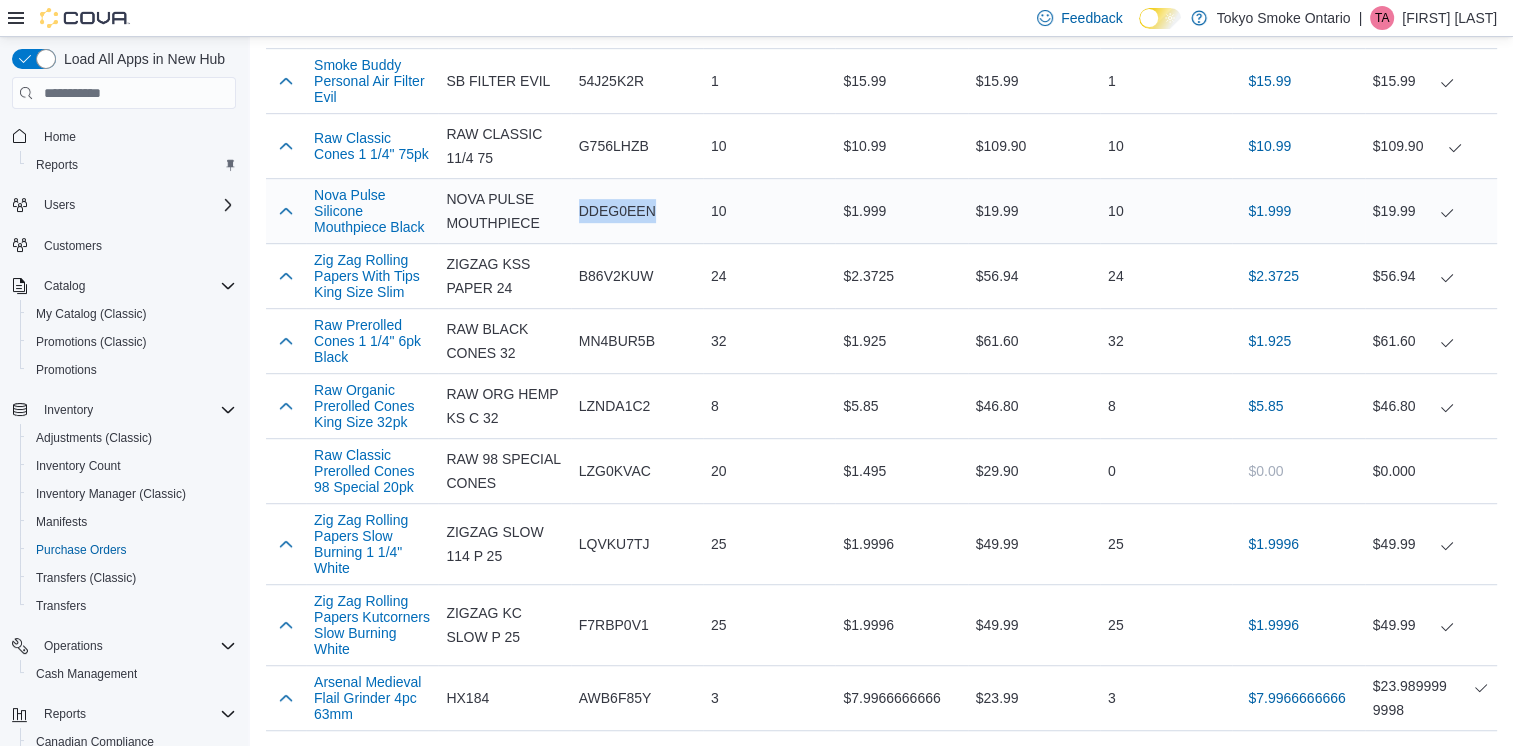 drag, startPoint x: 661, startPoint y: 186, endPoint x: 582, endPoint y: 193, distance: 79.30952 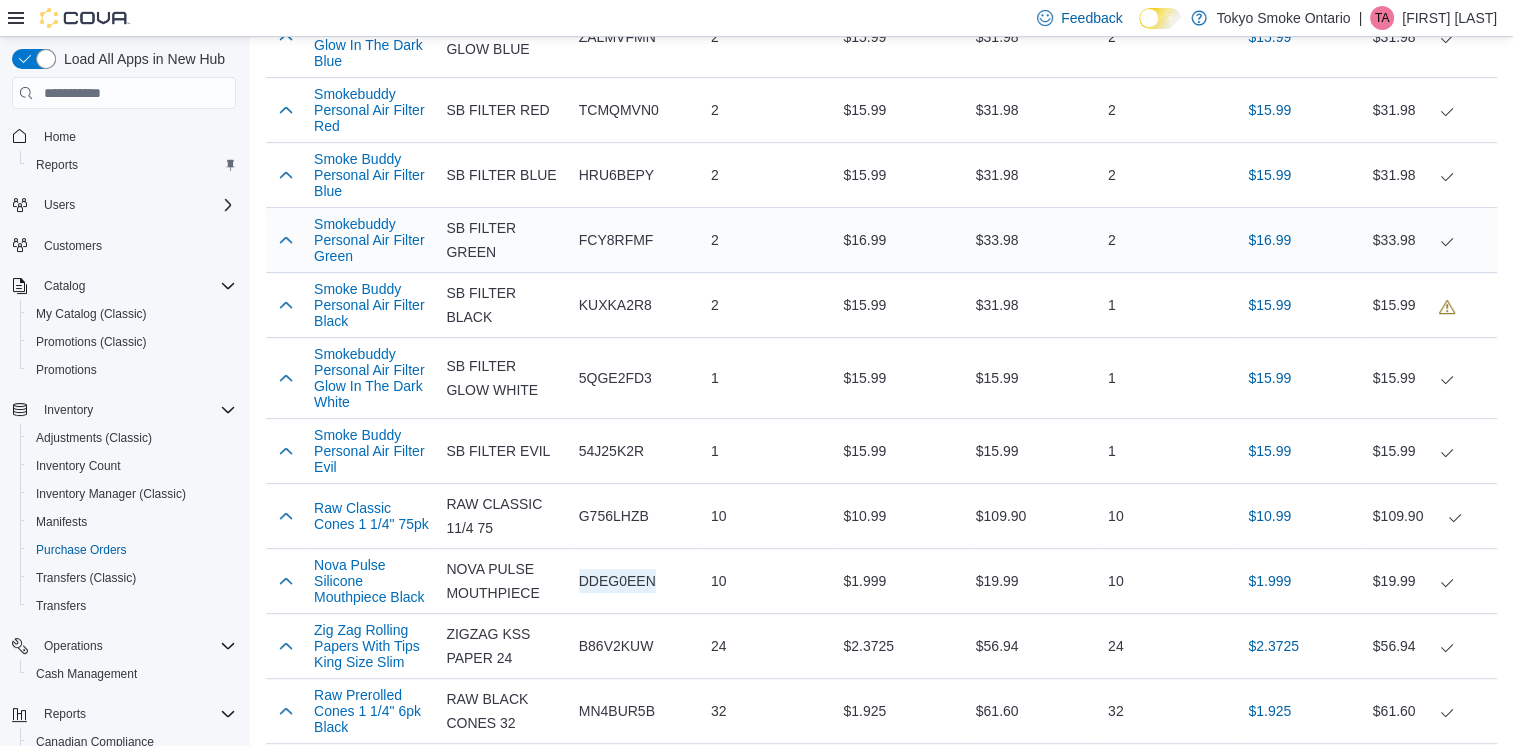scroll, scrollTop: 700, scrollLeft: 0, axis: vertical 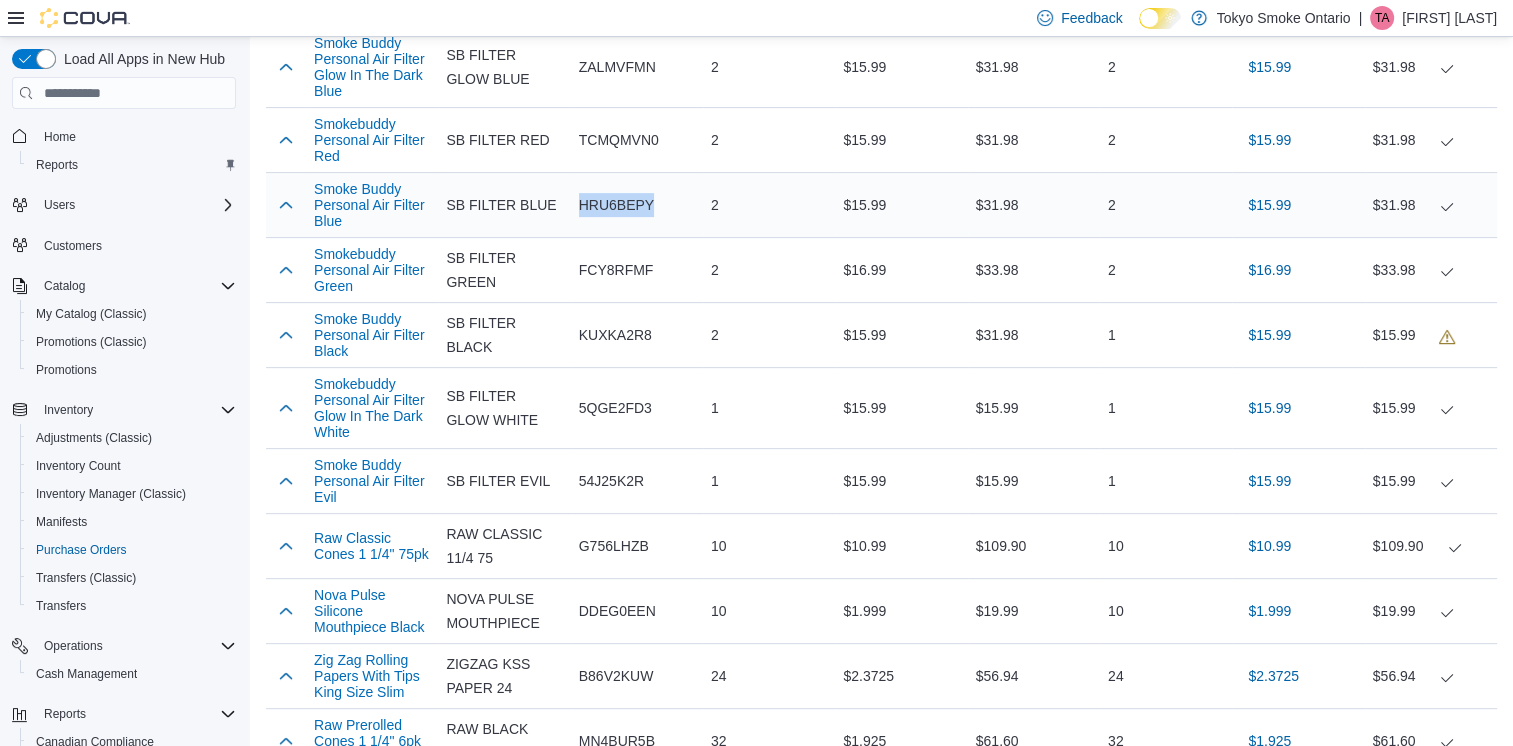 drag, startPoint x: 663, startPoint y: 170, endPoint x: 581, endPoint y: 176, distance: 82.219215 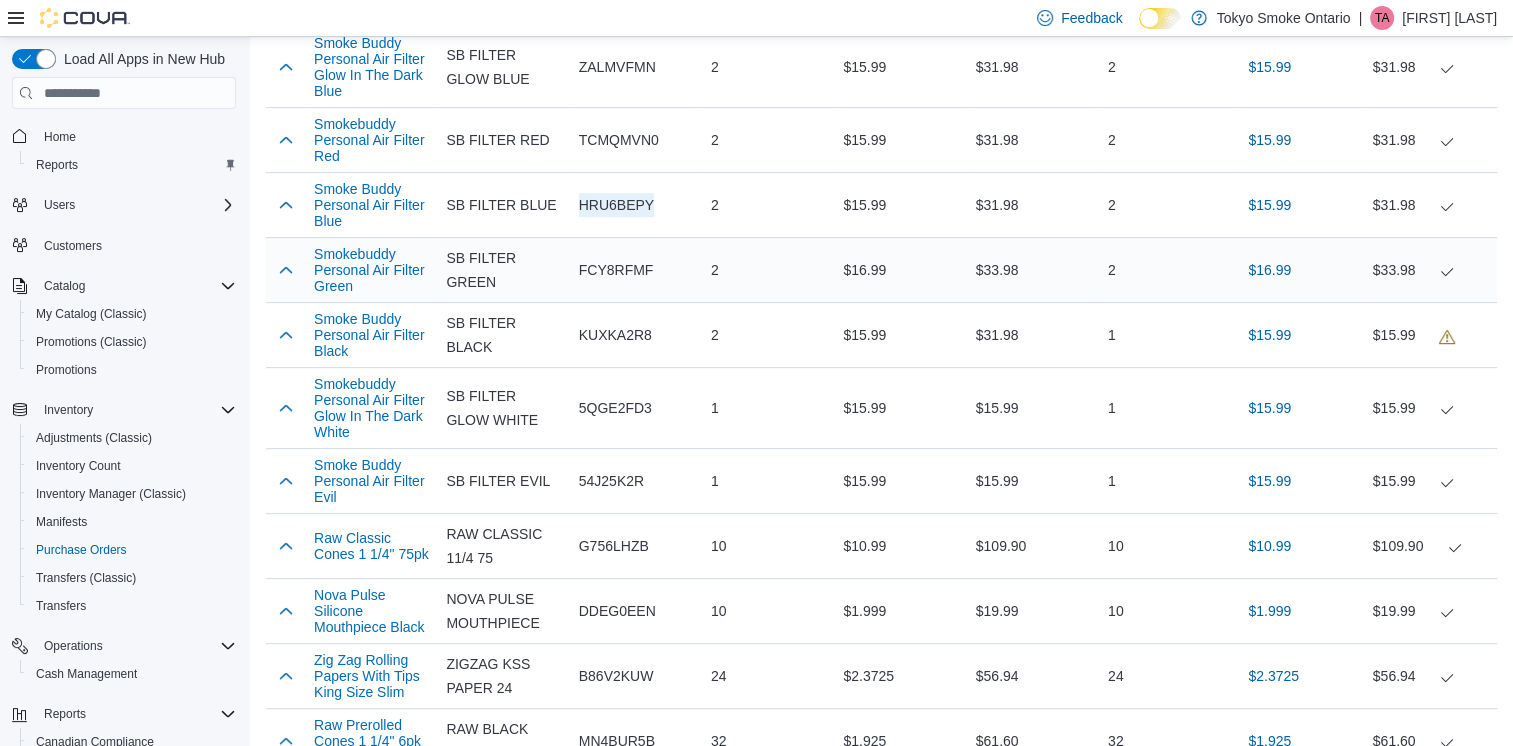 scroll, scrollTop: 600, scrollLeft: 0, axis: vertical 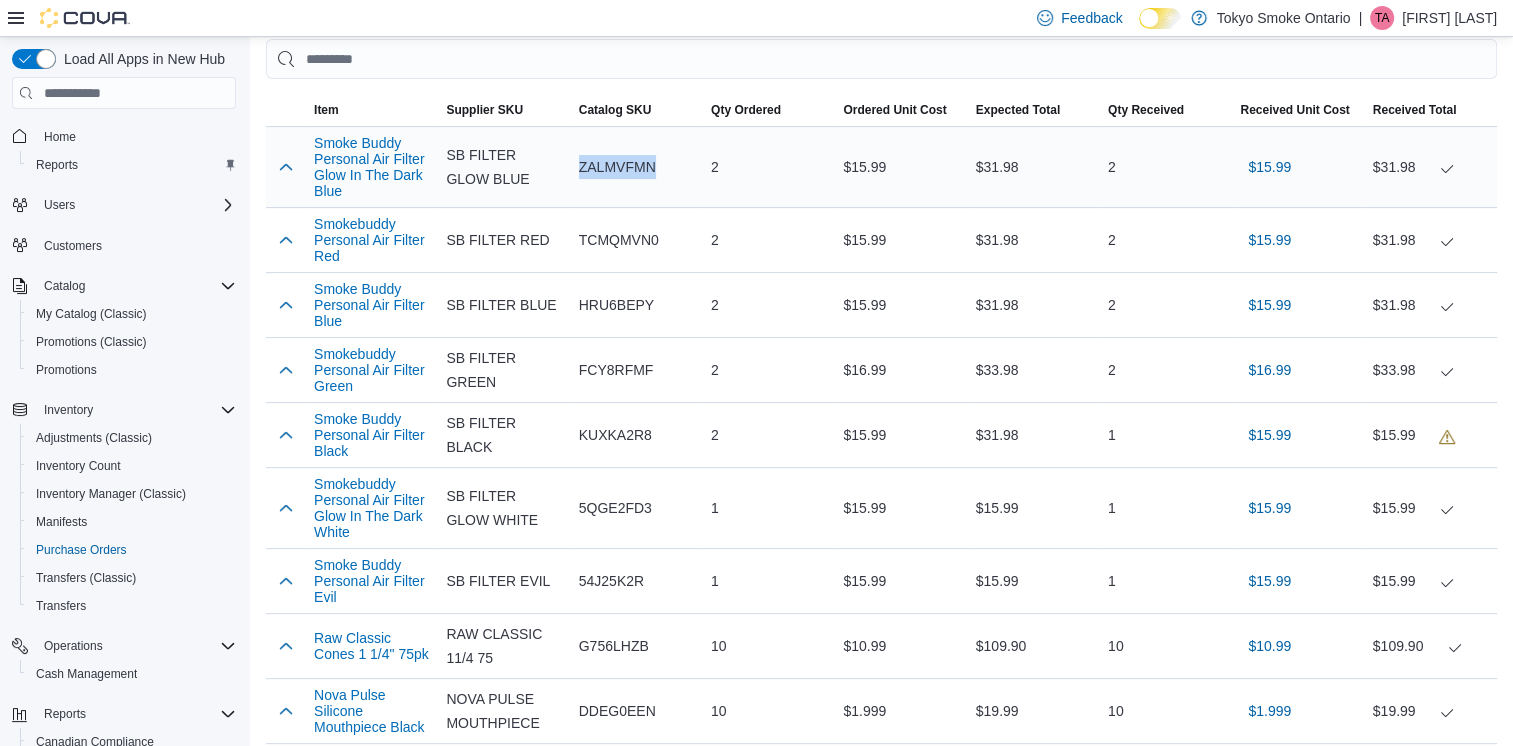 drag, startPoint x: 667, startPoint y: 130, endPoint x: 582, endPoint y: 134, distance: 85.09406 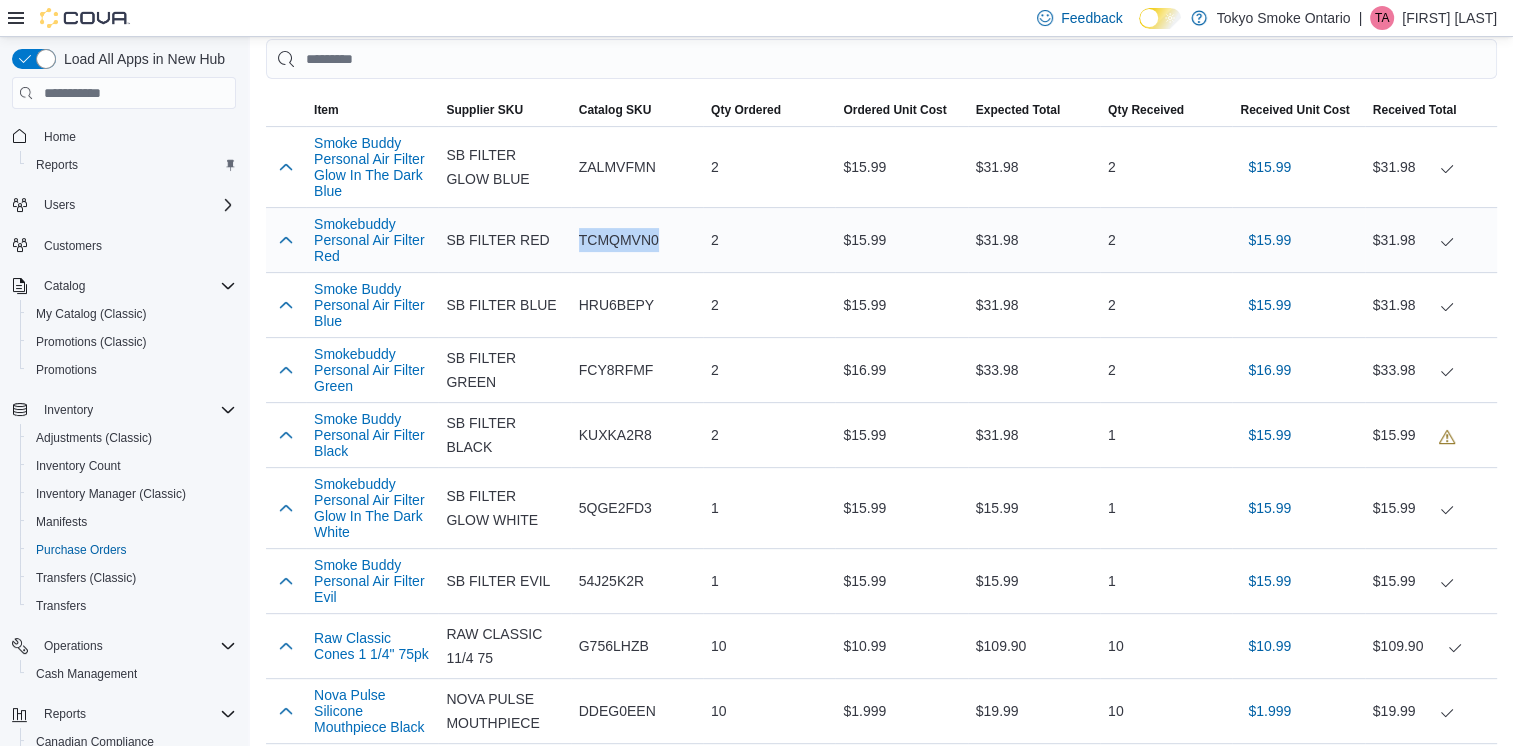 drag, startPoint x: 663, startPoint y: 201, endPoint x: 581, endPoint y: 212, distance: 82.73451 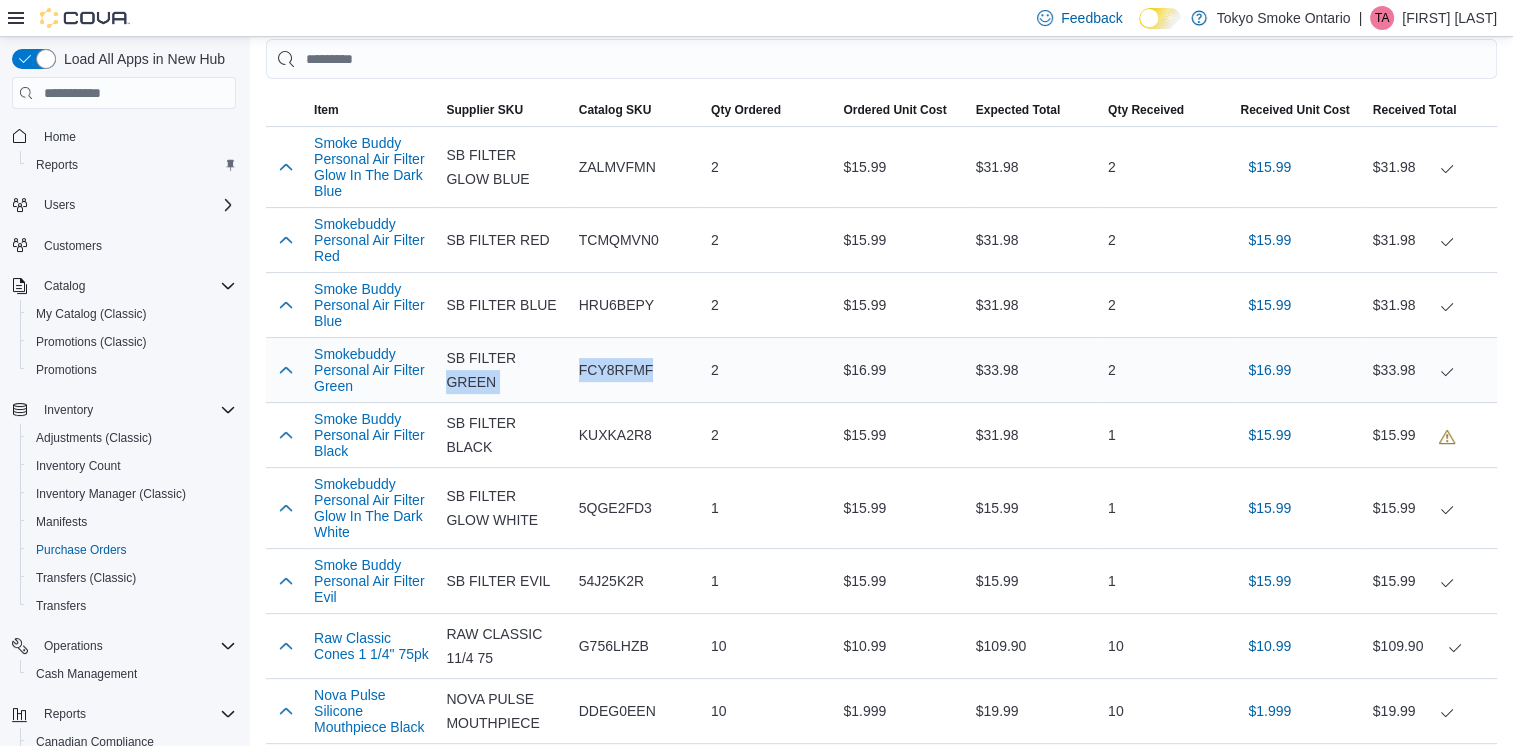 drag, startPoint x: 667, startPoint y: 339, endPoint x: 567, endPoint y: 338, distance: 100.005 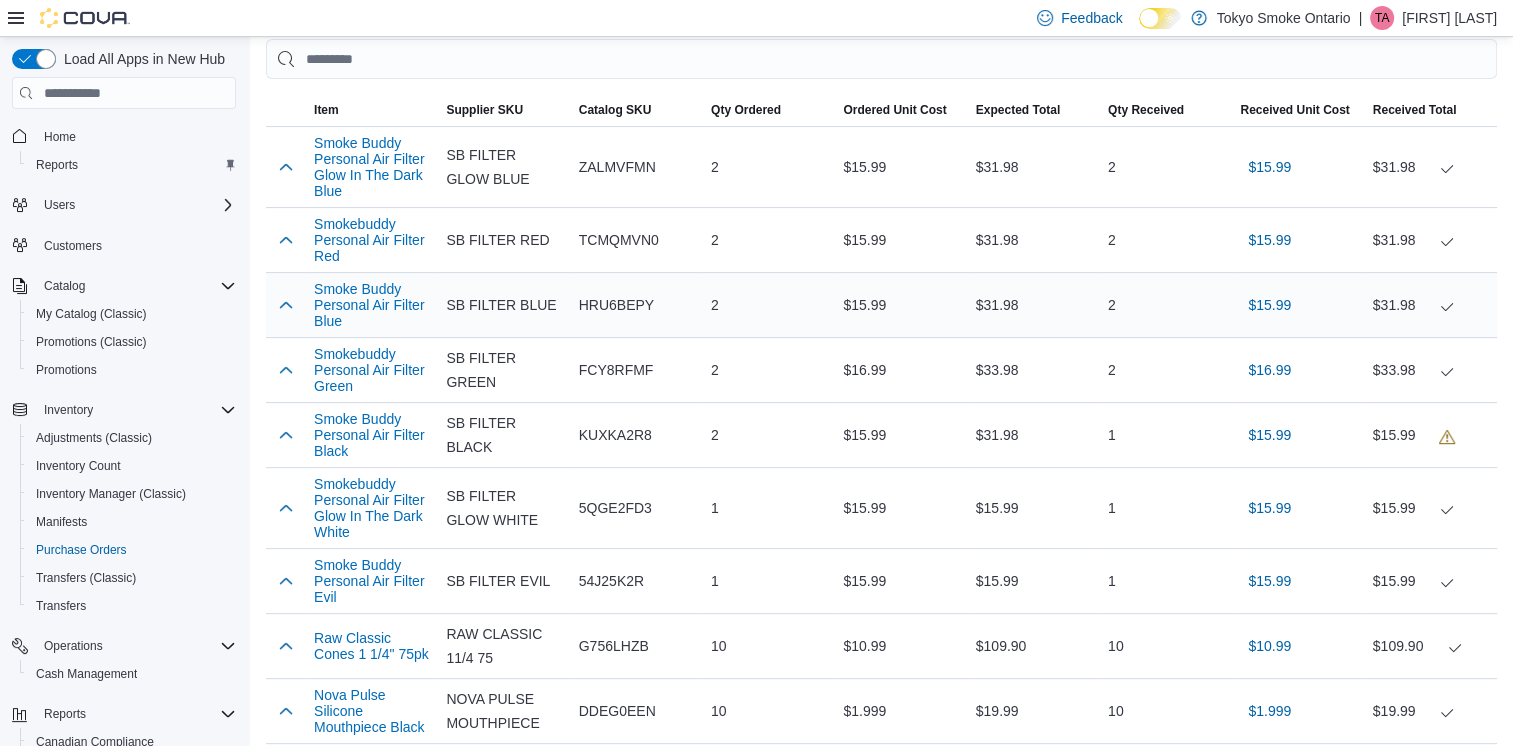 click on "HRU6BEPY" at bounding box center [637, 305] 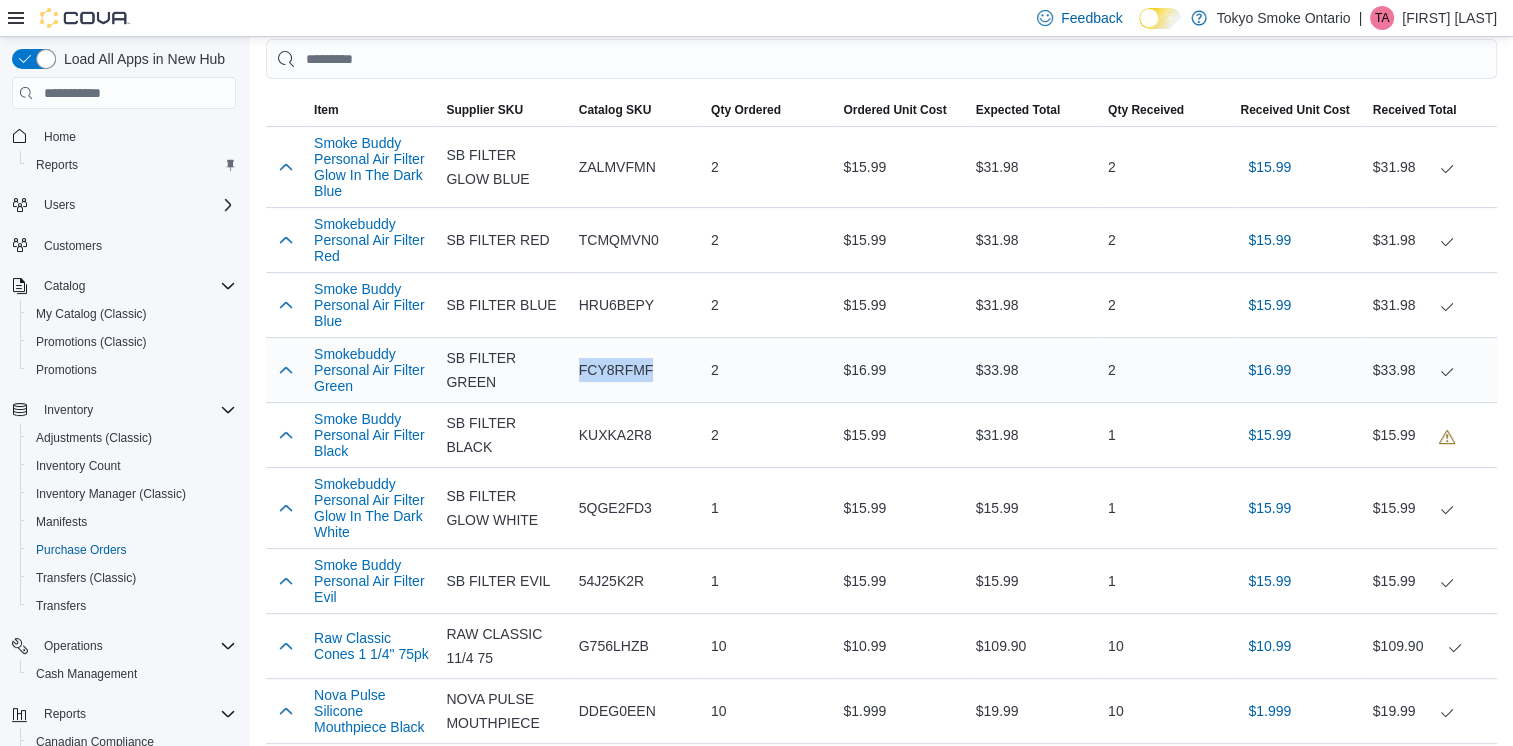 drag, startPoint x: 576, startPoint y: 342, endPoint x: 652, endPoint y: 350, distance: 76.41989 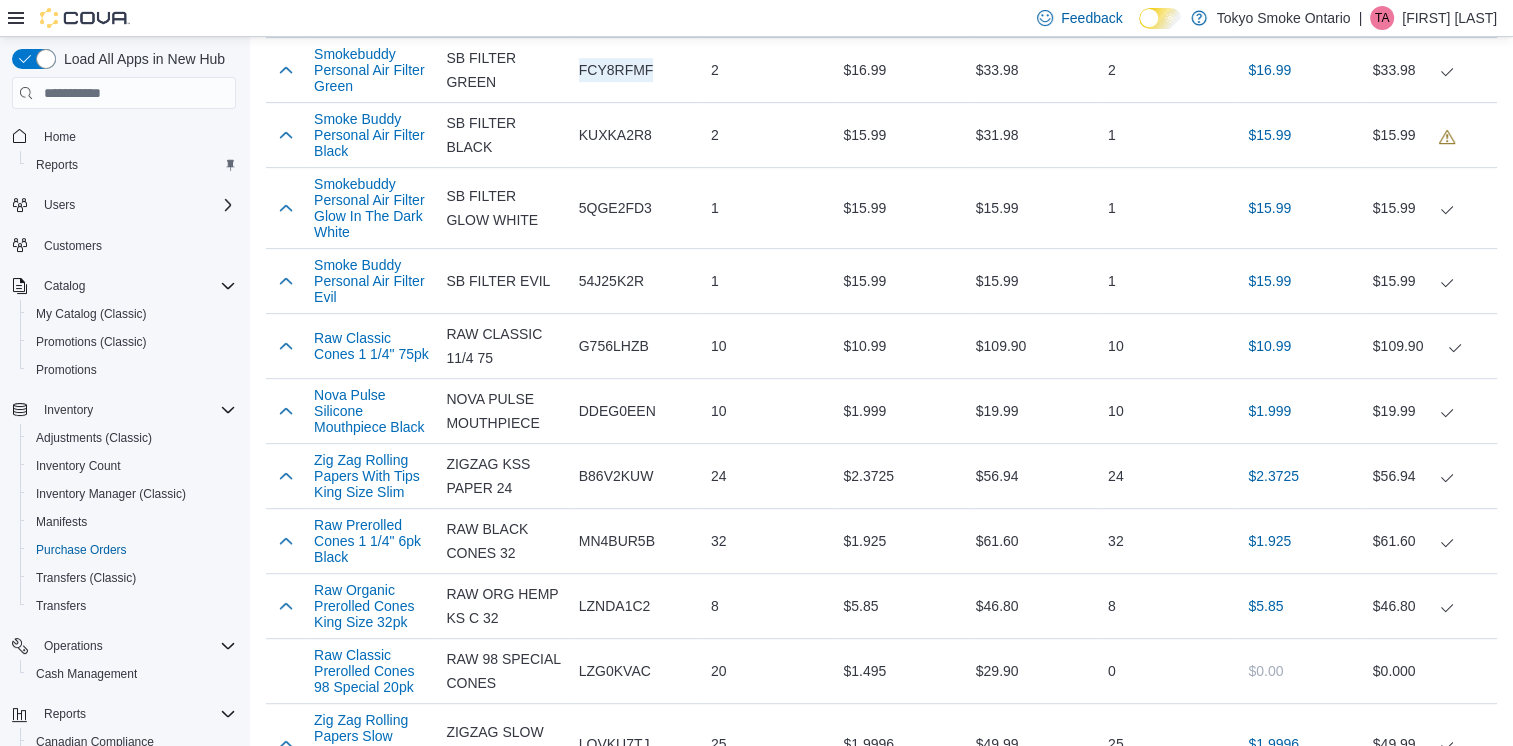 scroll, scrollTop: 900, scrollLeft: 0, axis: vertical 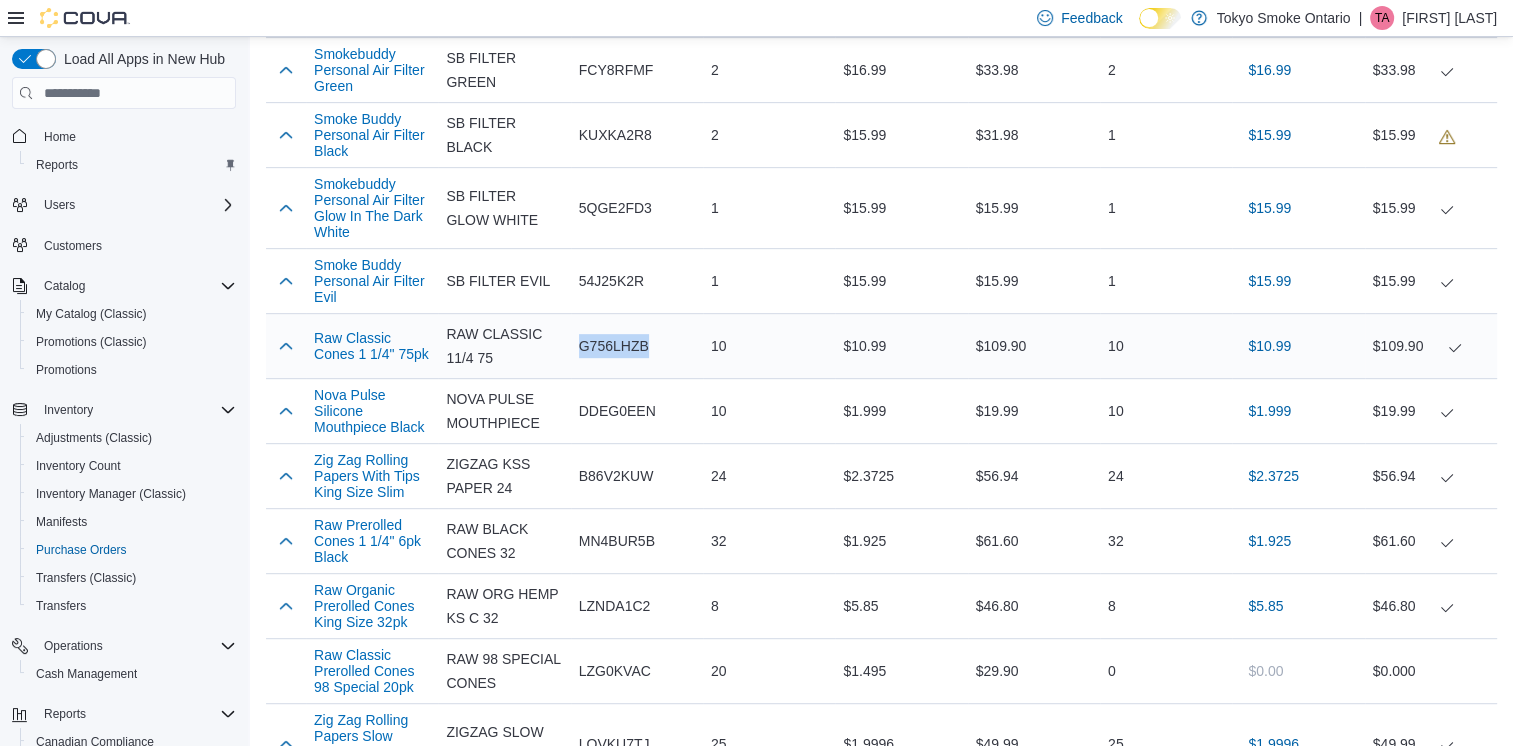 drag, startPoint x: 663, startPoint y: 322, endPoint x: 582, endPoint y: 327, distance: 81.154175 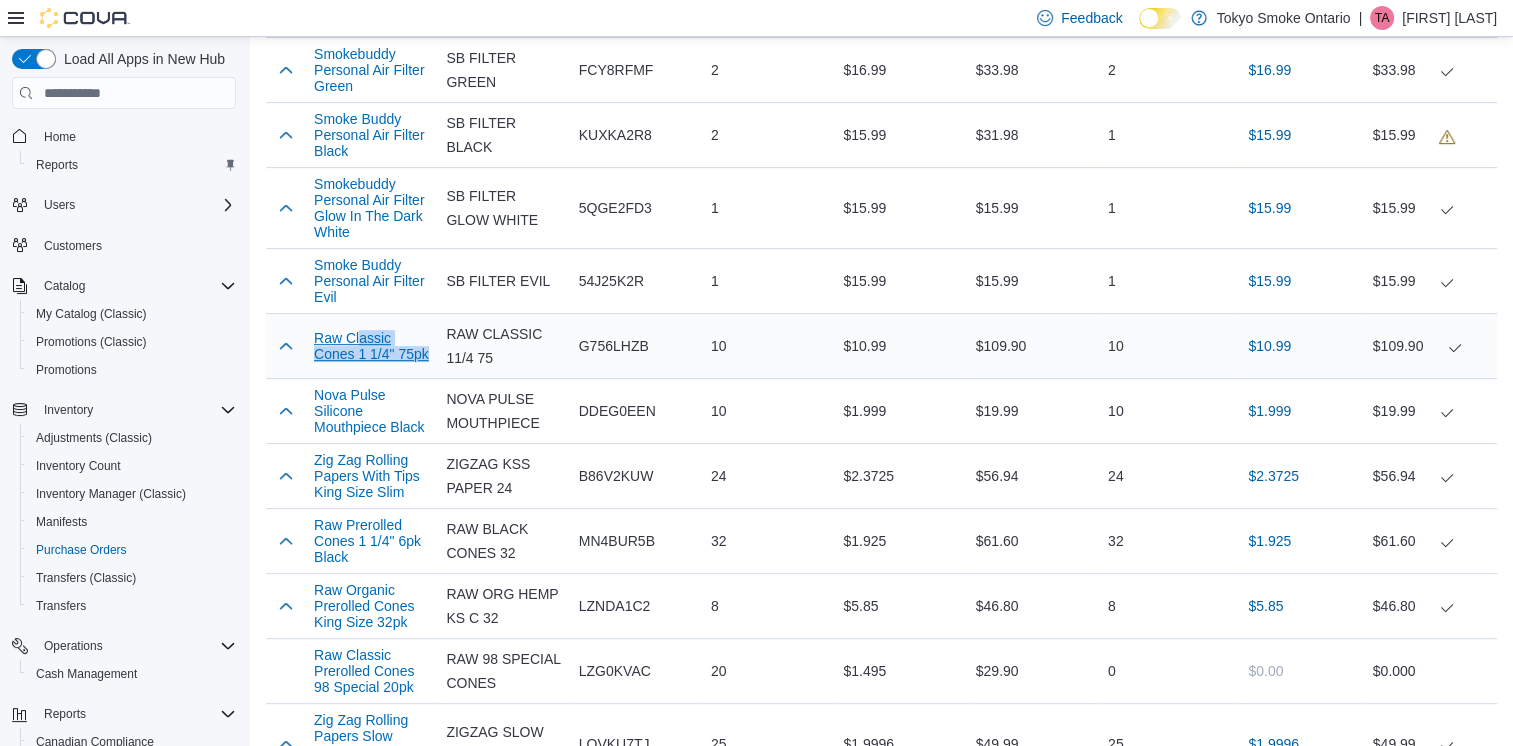 drag, startPoint x: 437, startPoint y: 333, endPoint x: 357, endPoint y: 326, distance: 80.305664 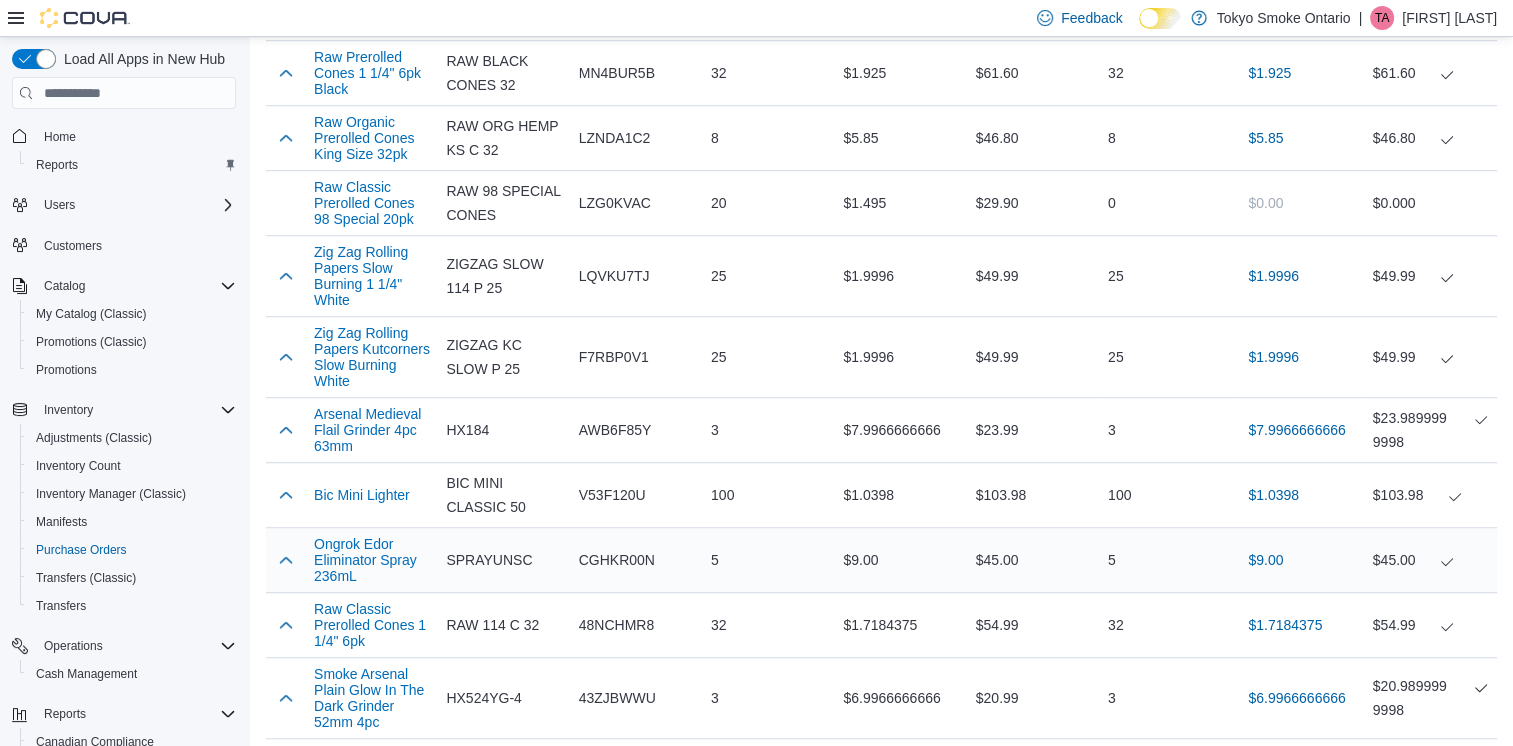 scroll, scrollTop: 1400, scrollLeft: 0, axis: vertical 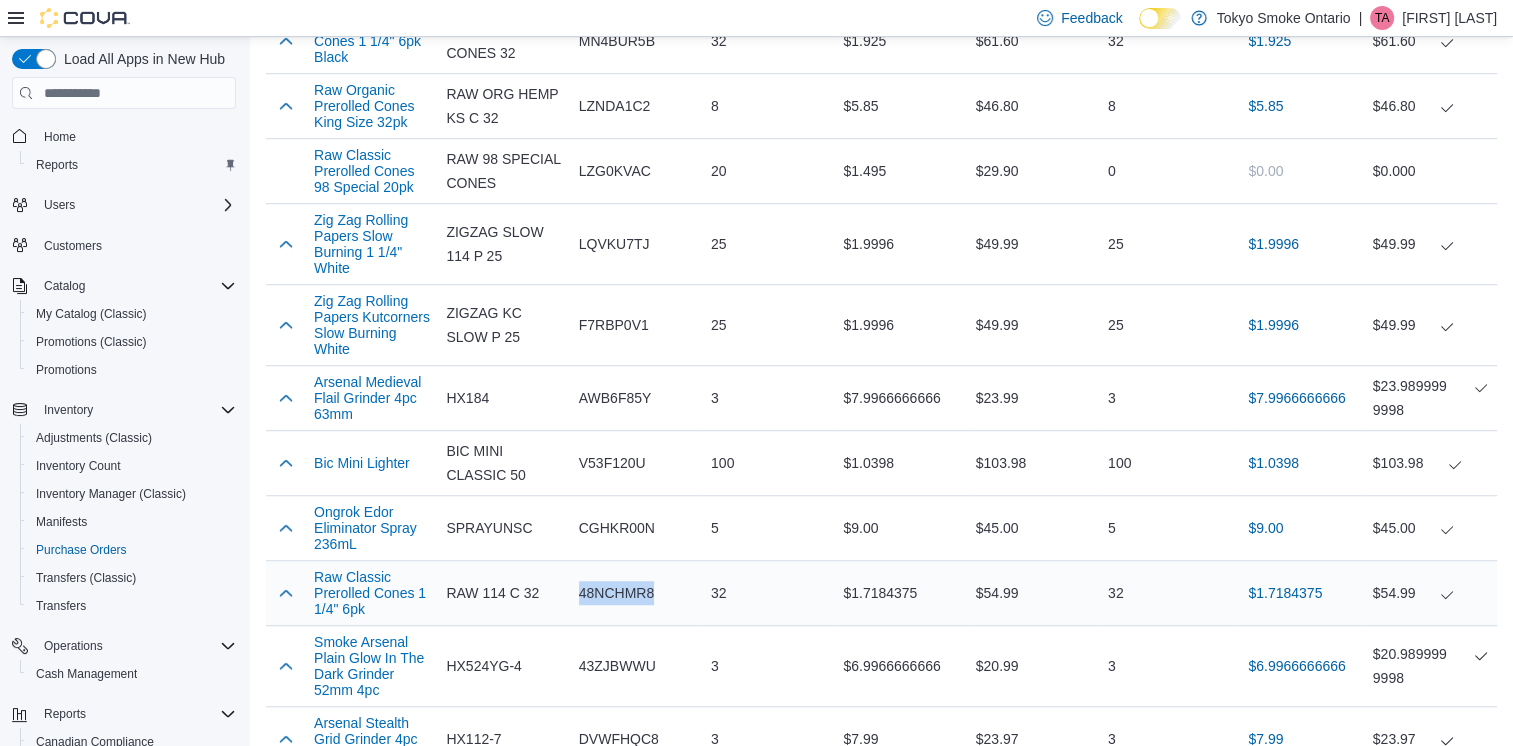 drag, startPoint x: 665, startPoint y: 587, endPoint x: 580, endPoint y: 597, distance: 85.58621 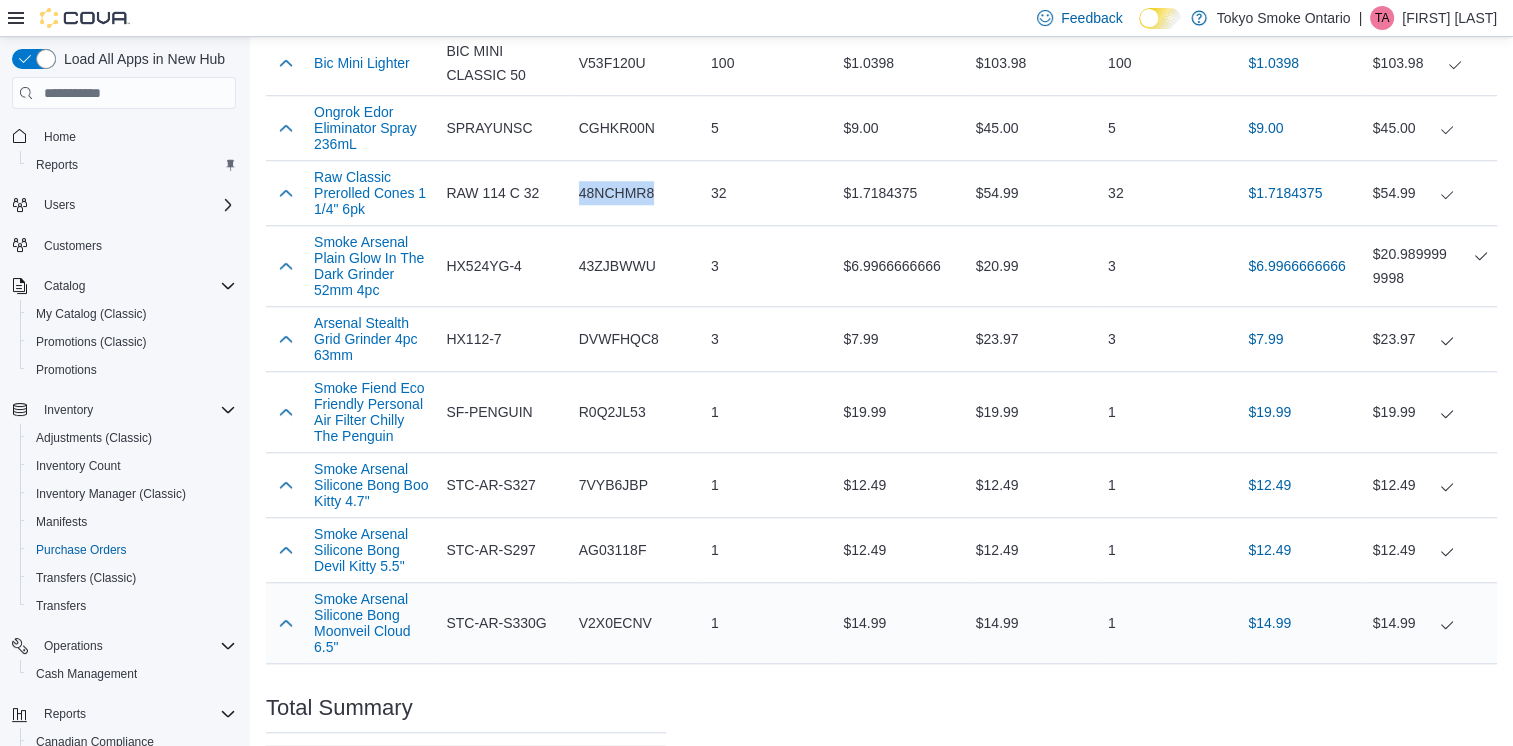 scroll, scrollTop: 1700, scrollLeft: 0, axis: vertical 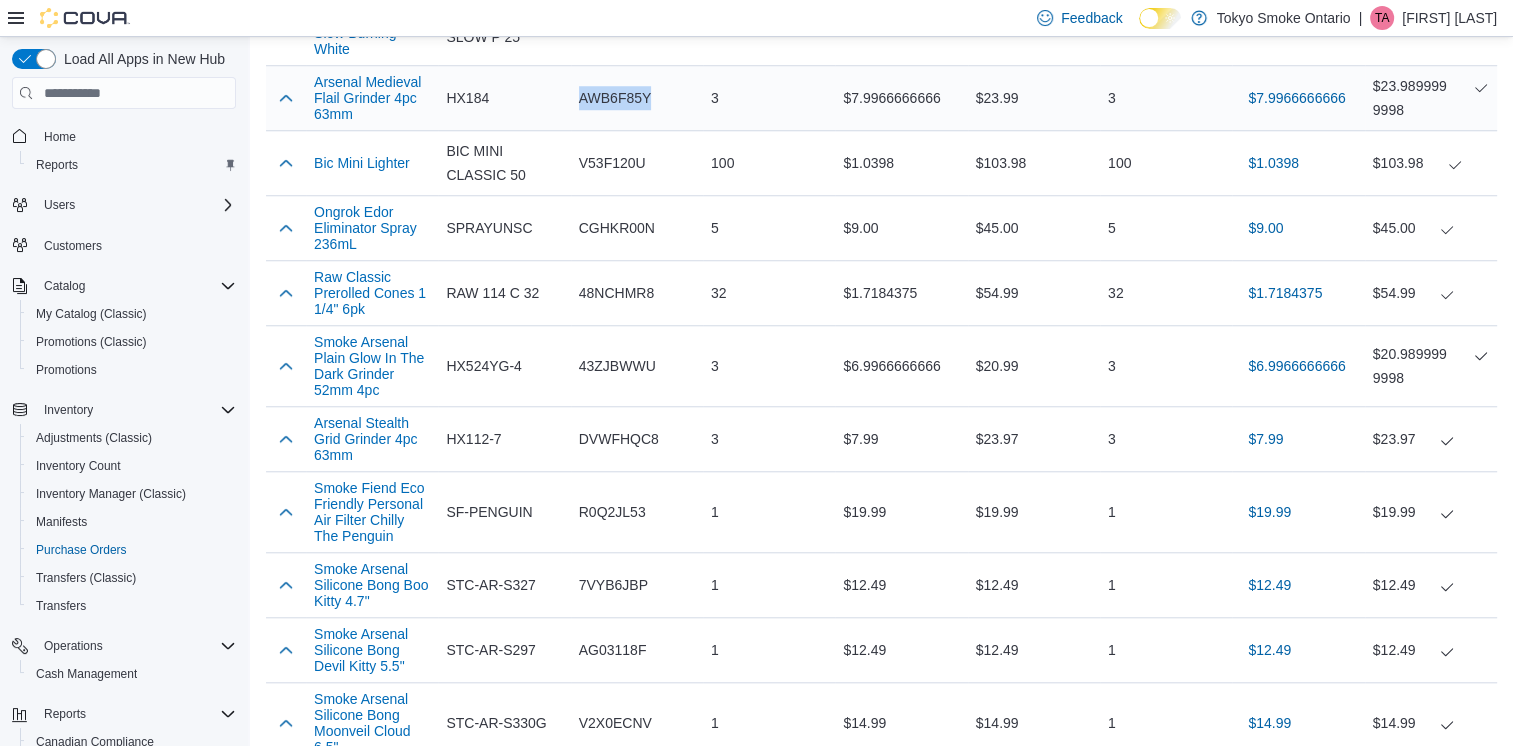 drag, startPoint x: 665, startPoint y: 90, endPoint x: 578, endPoint y: 91, distance: 87.005745 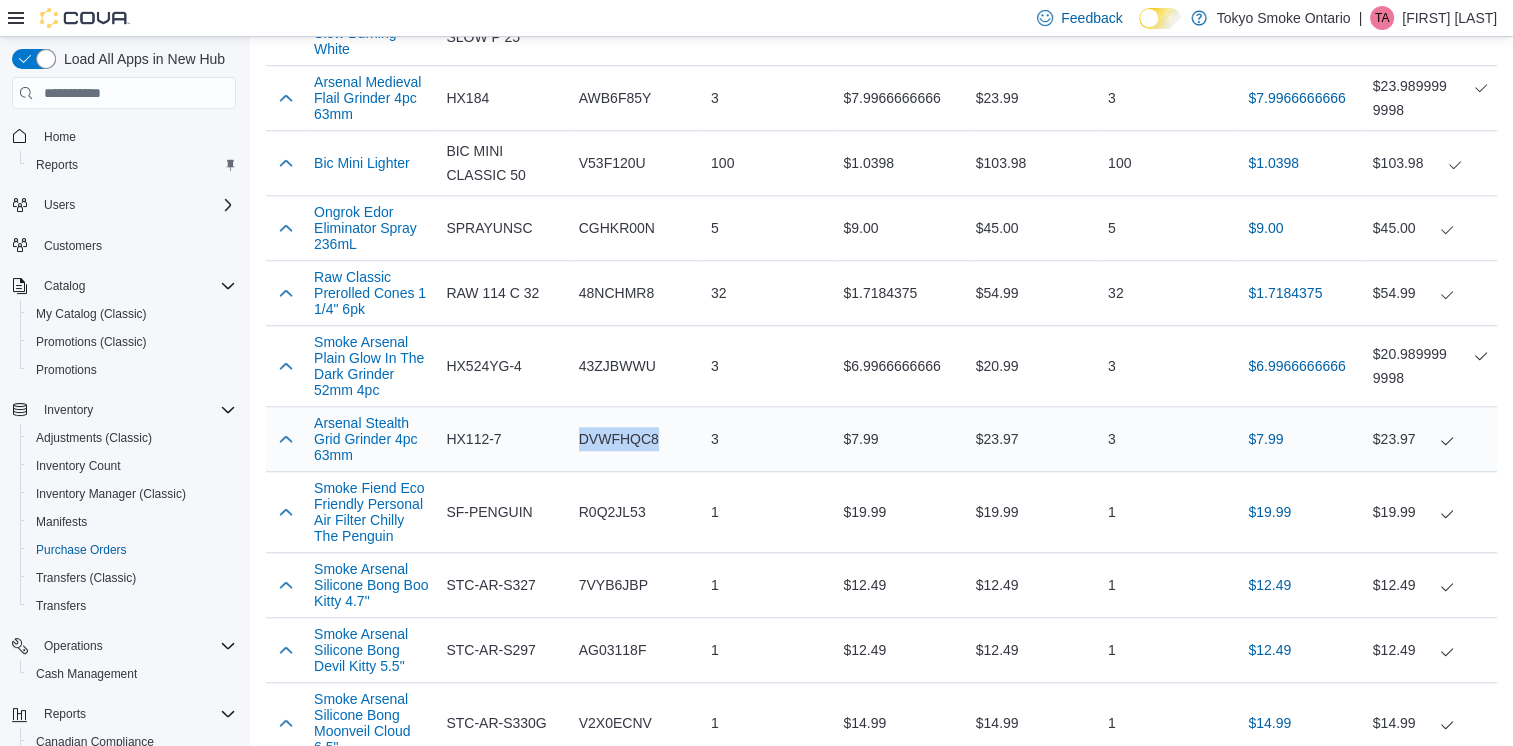 drag, startPoint x: 663, startPoint y: 441, endPoint x: 580, endPoint y: 444, distance: 83.0542 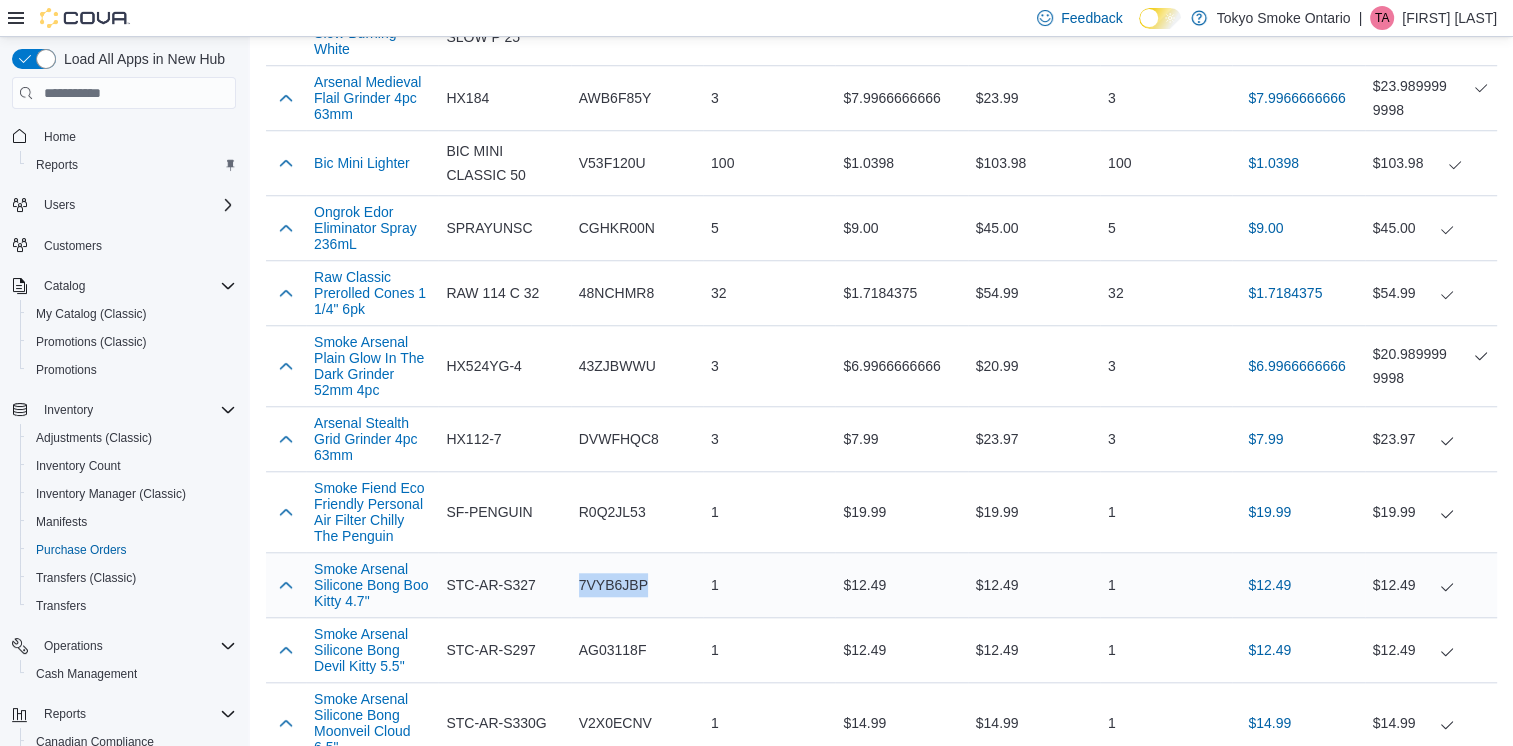 drag, startPoint x: 660, startPoint y: 594, endPoint x: 576, endPoint y: 599, distance: 84.14868 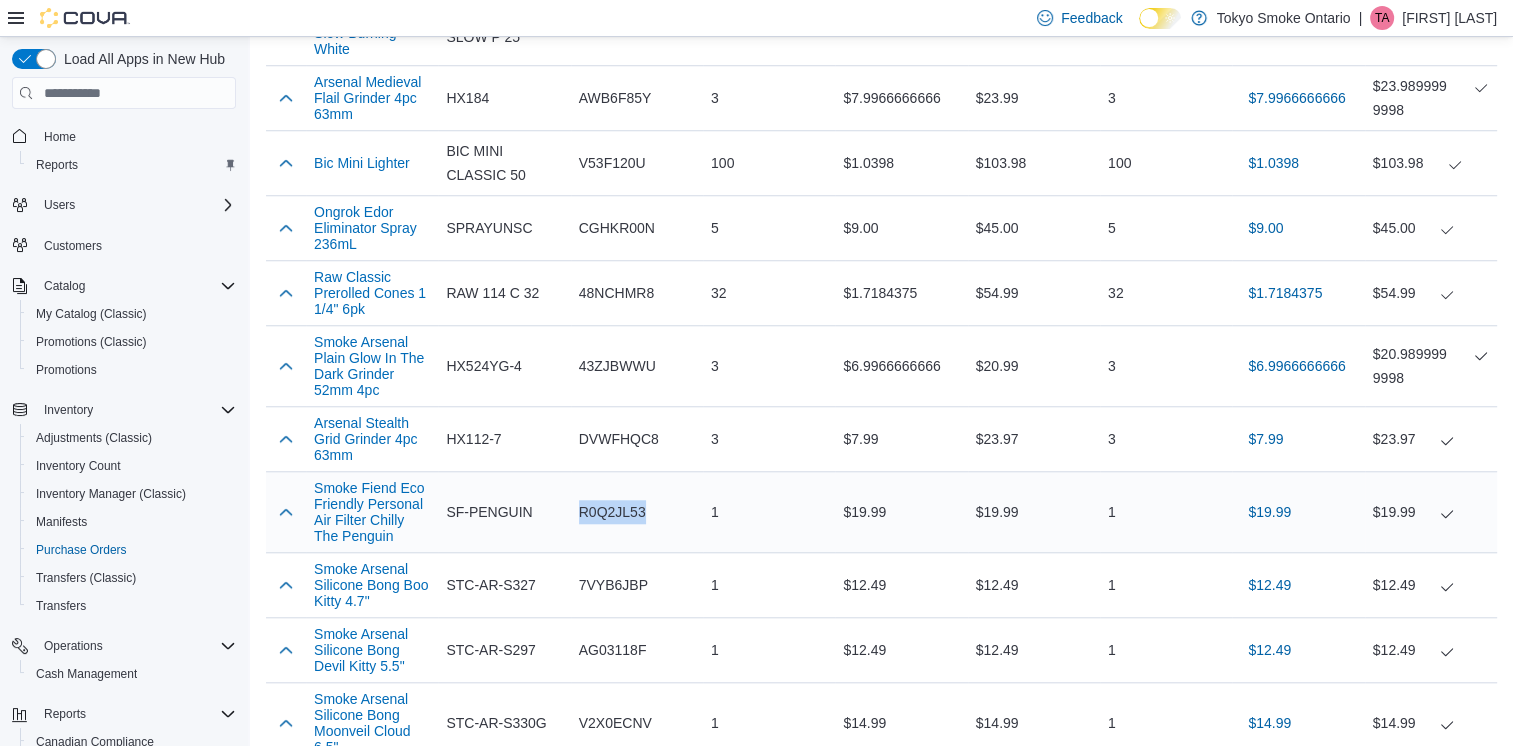 drag, startPoint x: 652, startPoint y: 522, endPoint x: 579, endPoint y: 519, distance: 73.061615 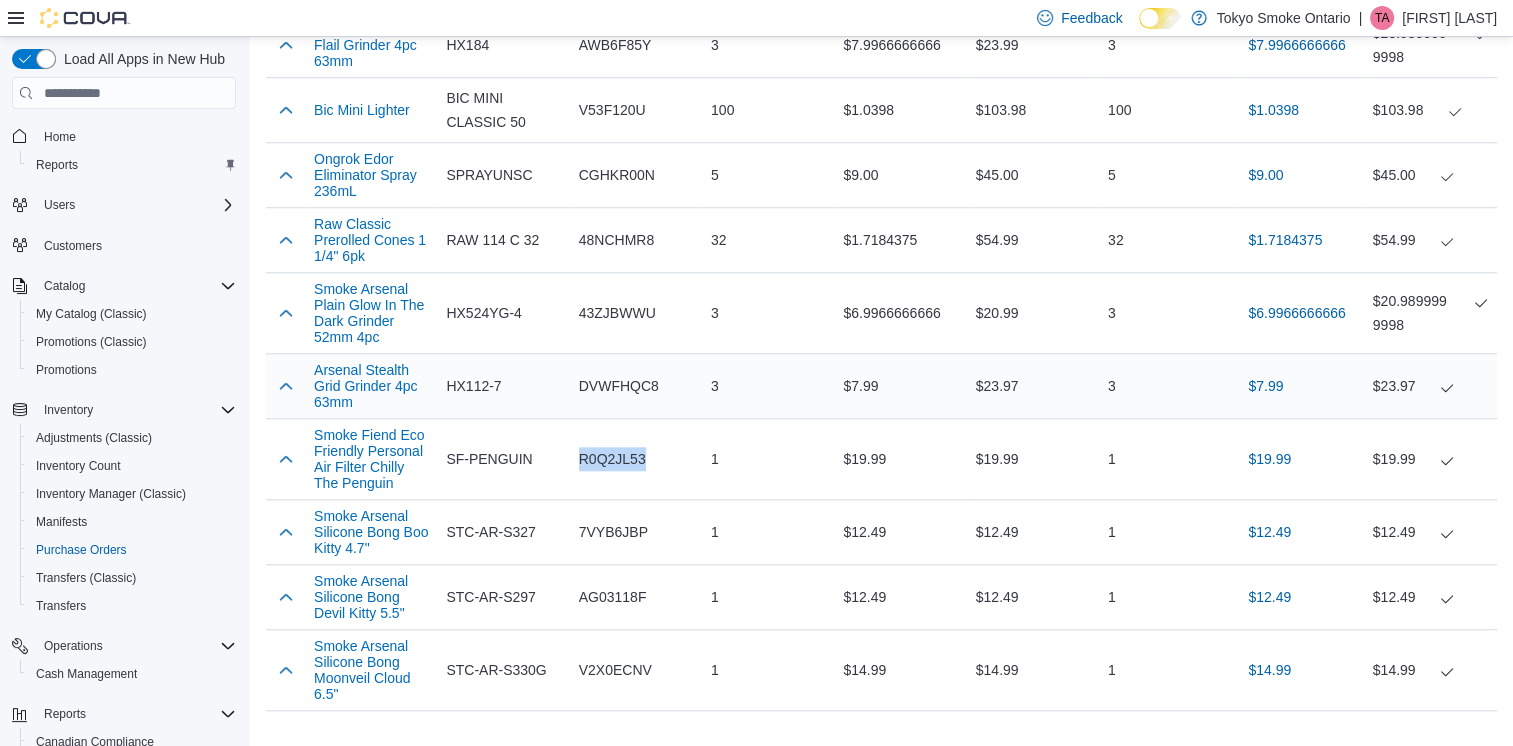 scroll, scrollTop: 1800, scrollLeft: 0, axis: vertical 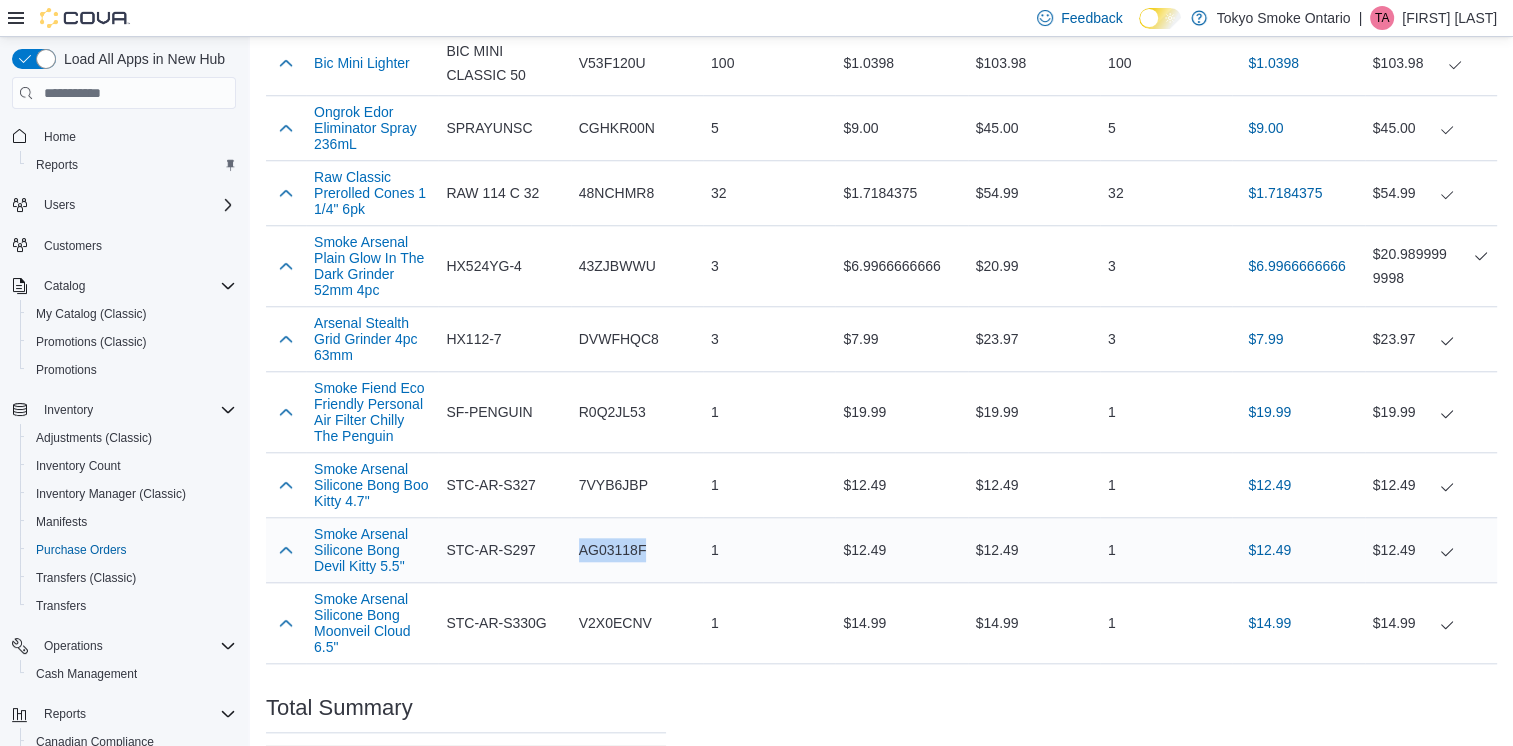 drag, startPoint x: 662, startPoint y: 562, endPoint x: 573, endPoint y: 558, distance: 89.08984 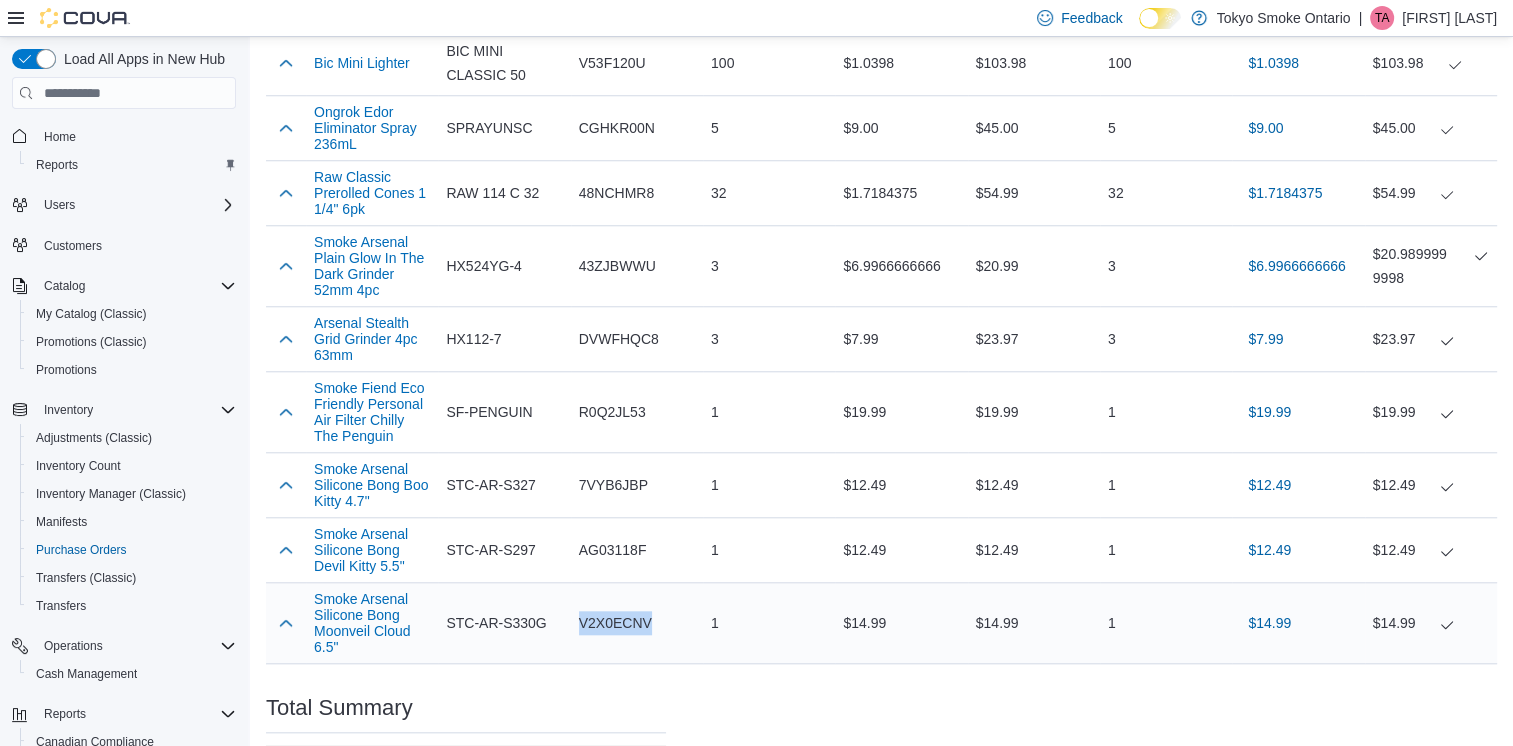 drag, startPoint x: 660, startPoint y: 638, endPoint x: 584, endPoint y: 634, distance: 76.105194 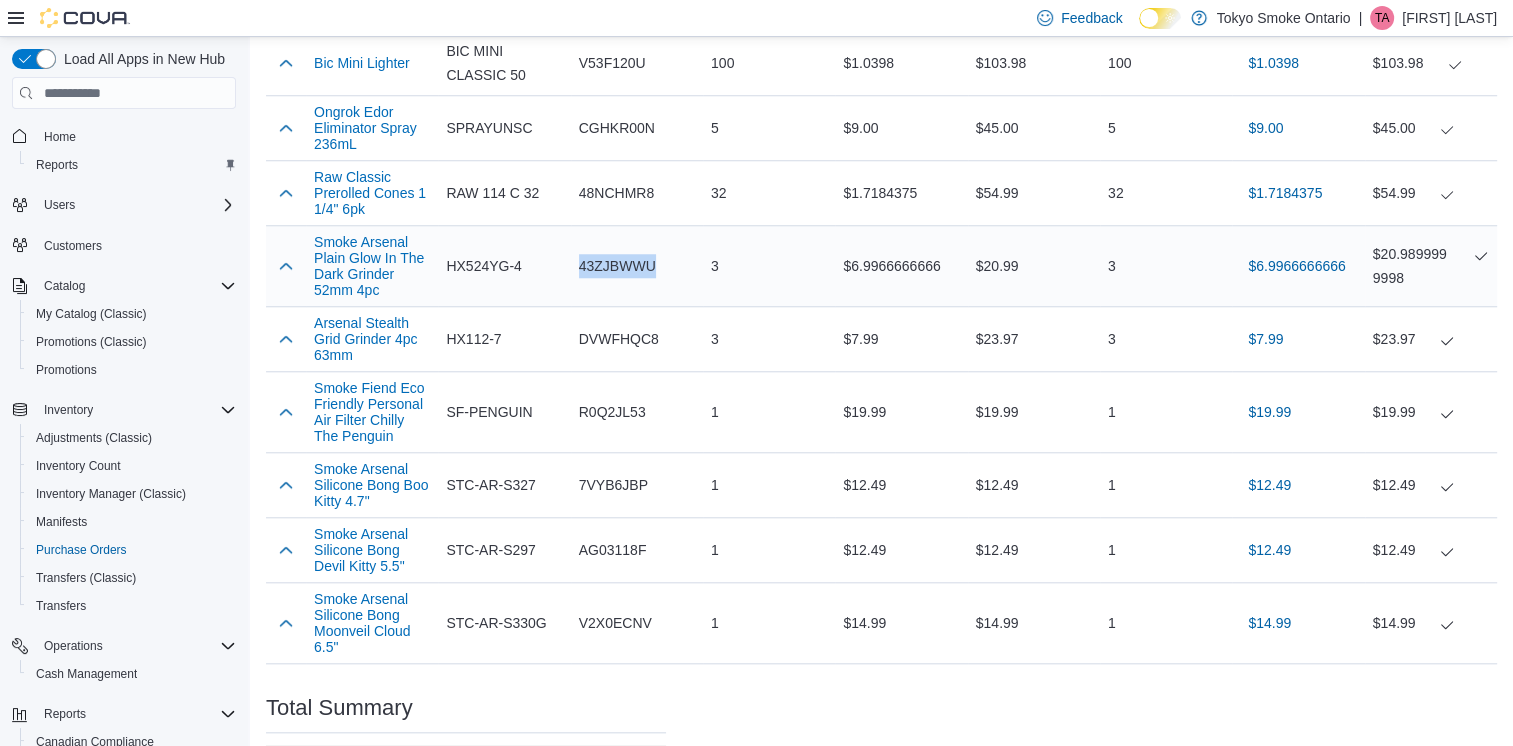 drag, startPoint x: 666, startPoint y: 269, endPoint x: 578, endPoint y: 266, distance: 88.051125 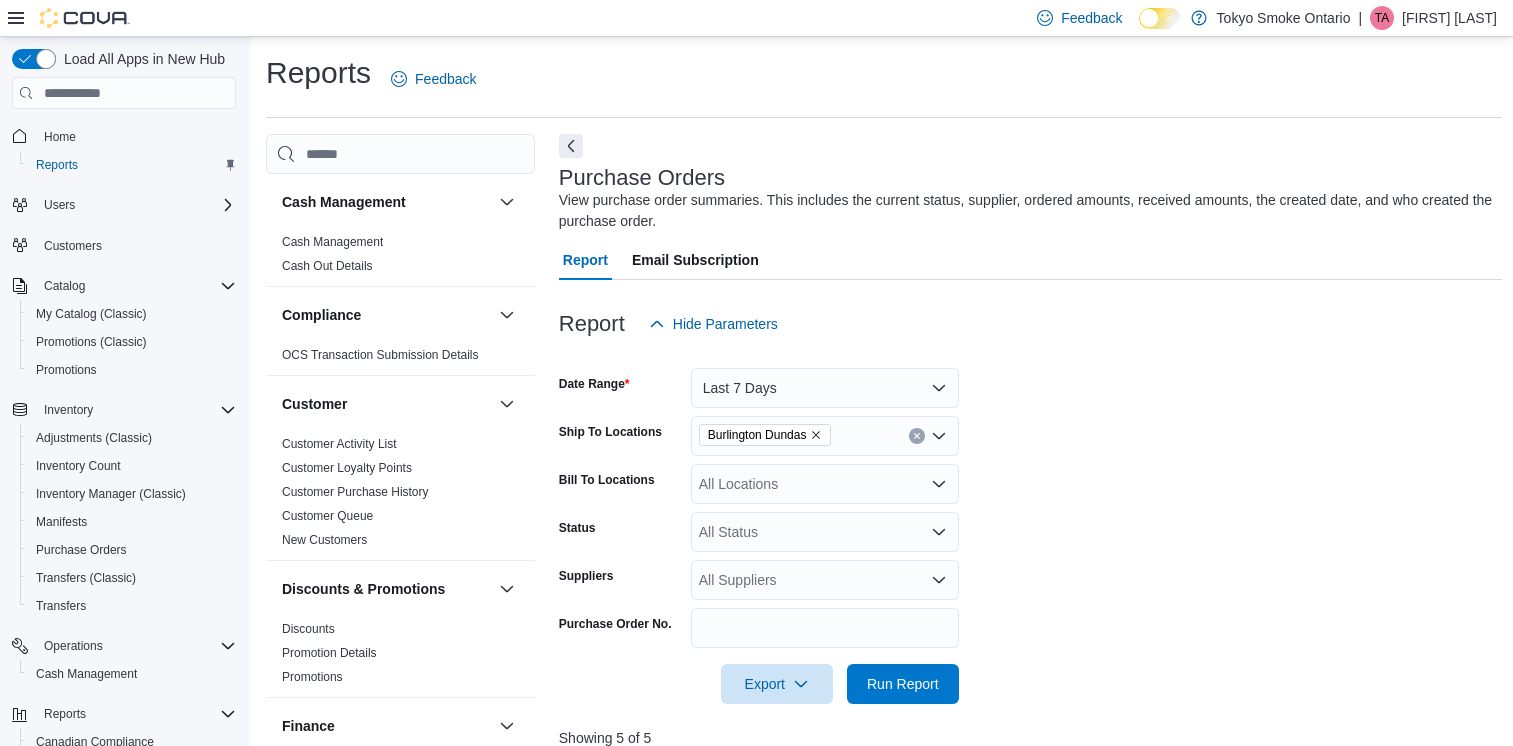 scroll, scrollTop: 404, scrollLeft: 0, axis: vertical 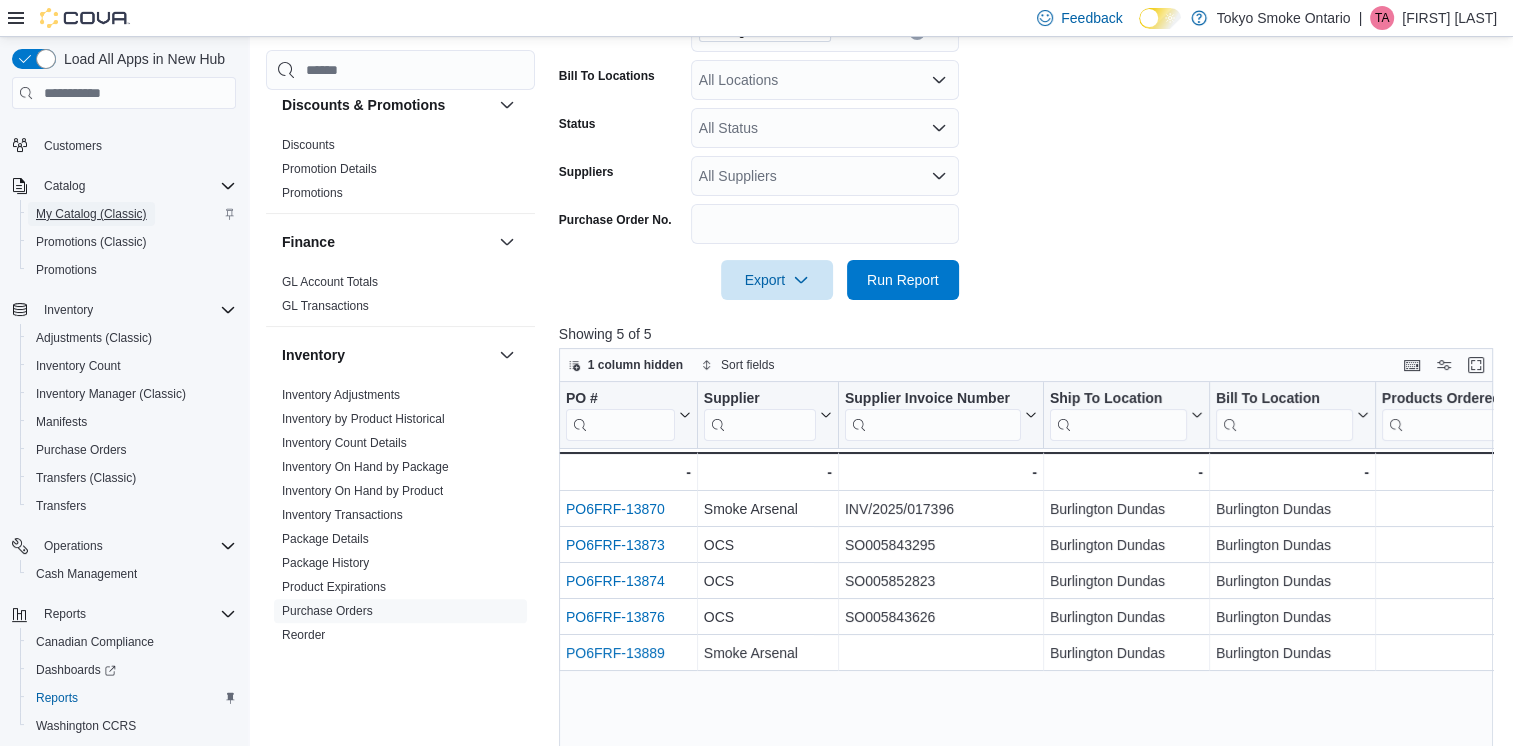 click on "My Catalog (Classic)" at bounding box center [91, 214] 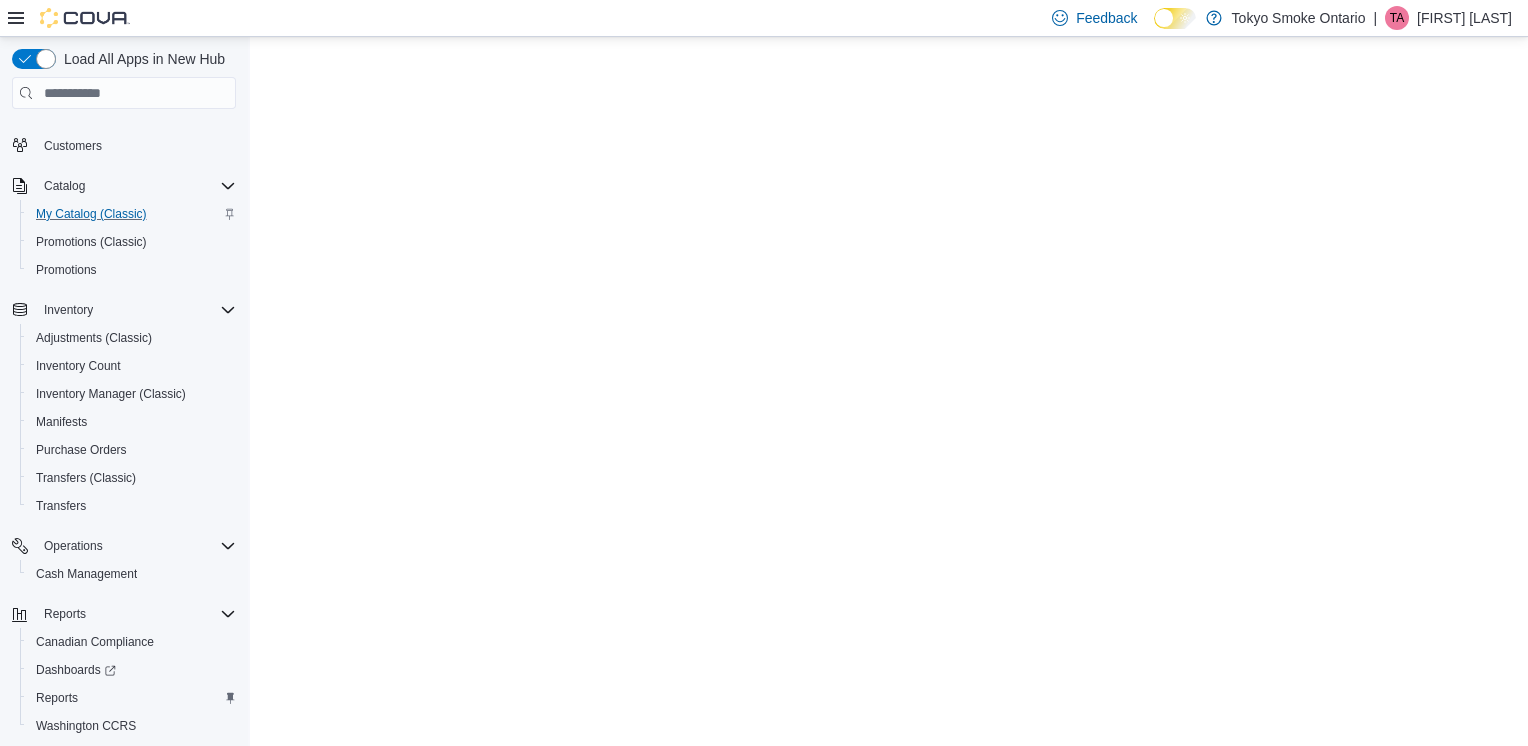 scroll, scrollTop: 0, scrollLeft: 0, axis: both 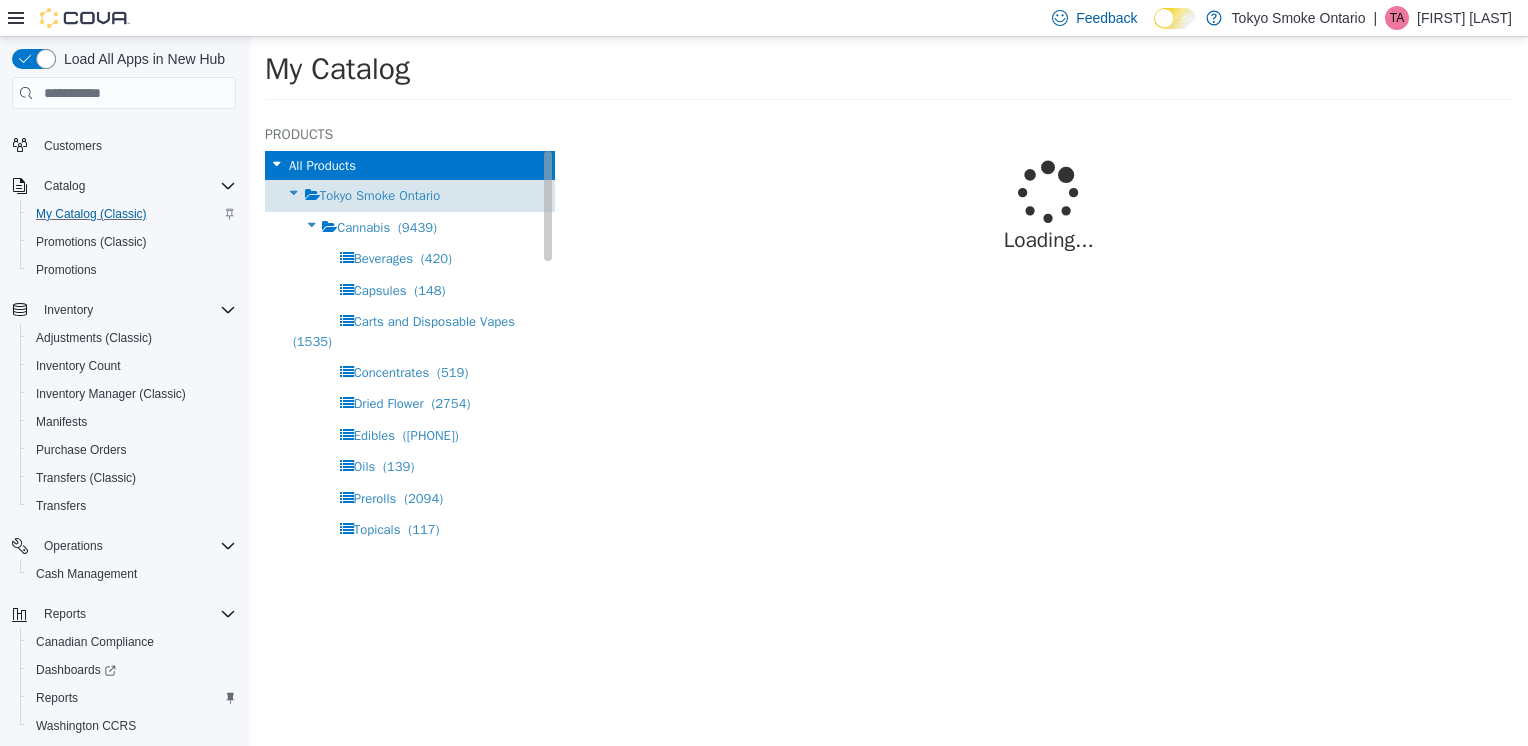 select on "**********" 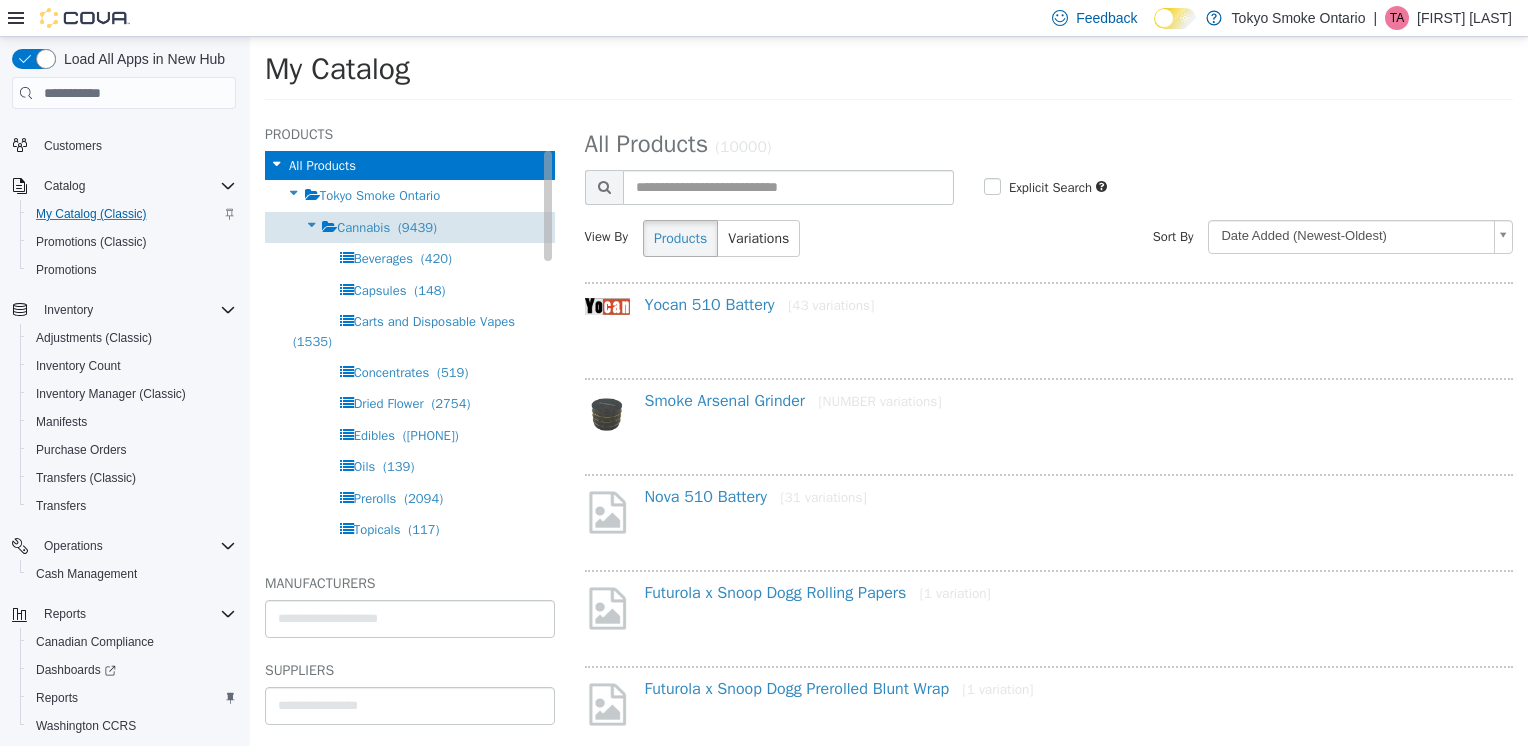 click on "Cannabis" at bounding box center [363, 227] 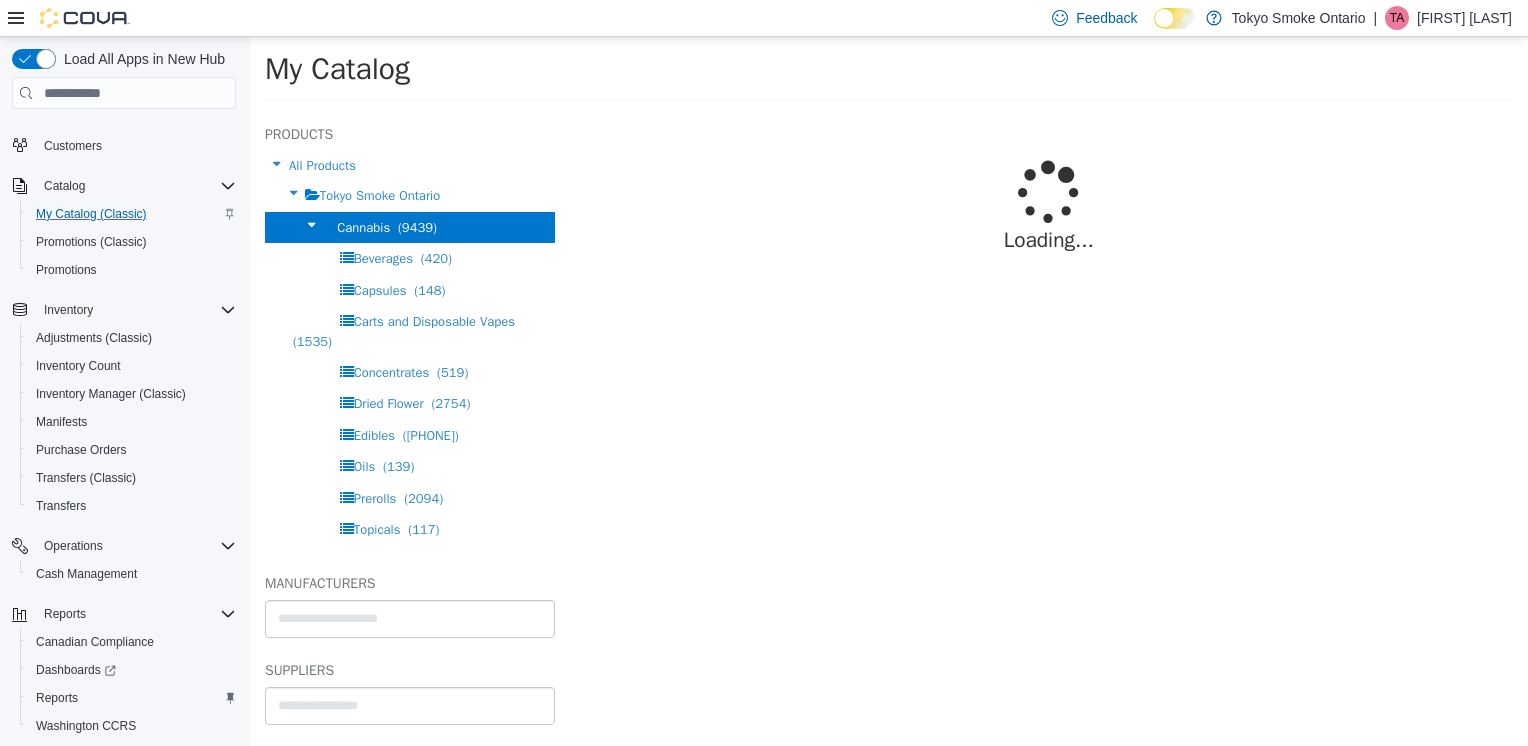 select on "**********" 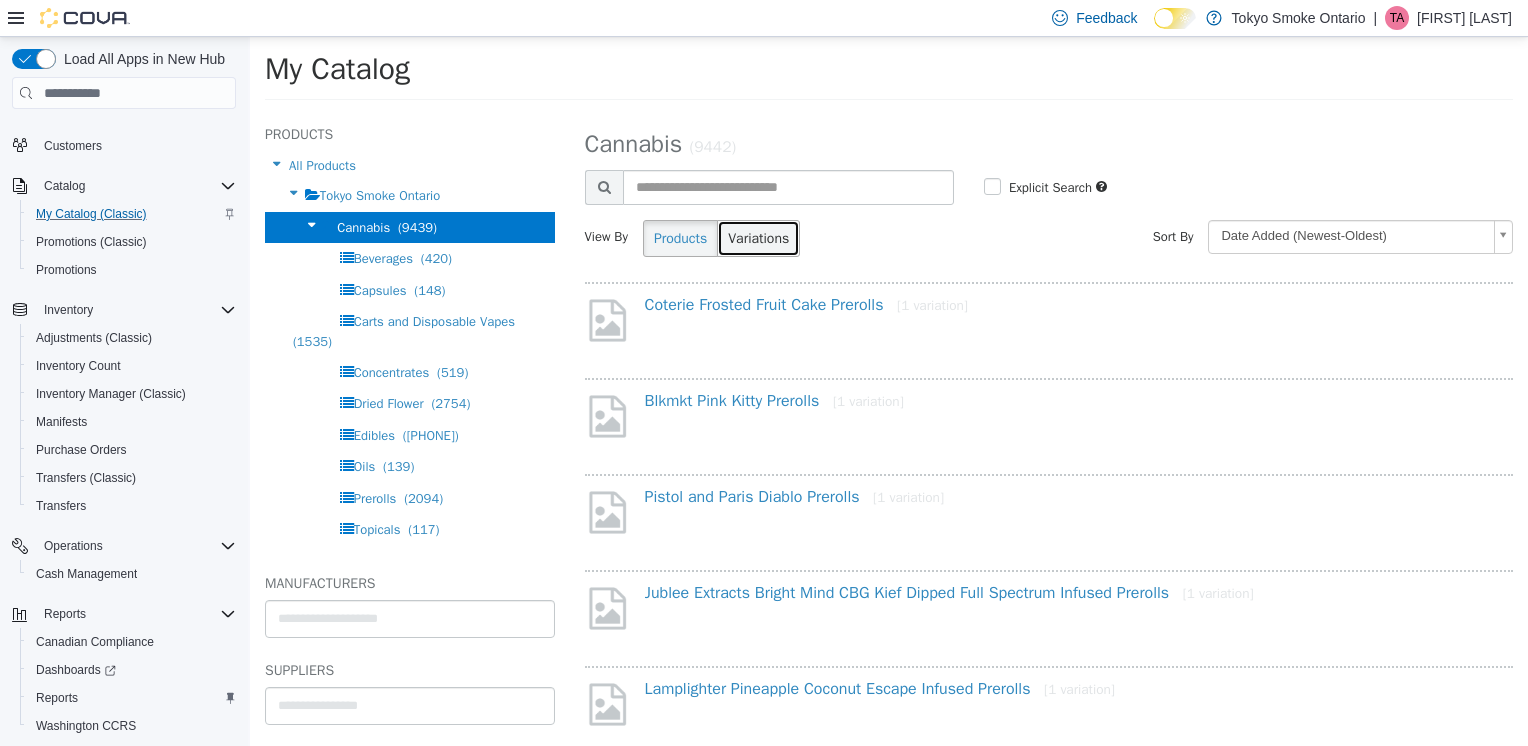 click on "Variations" at bounding box center (758, 238) 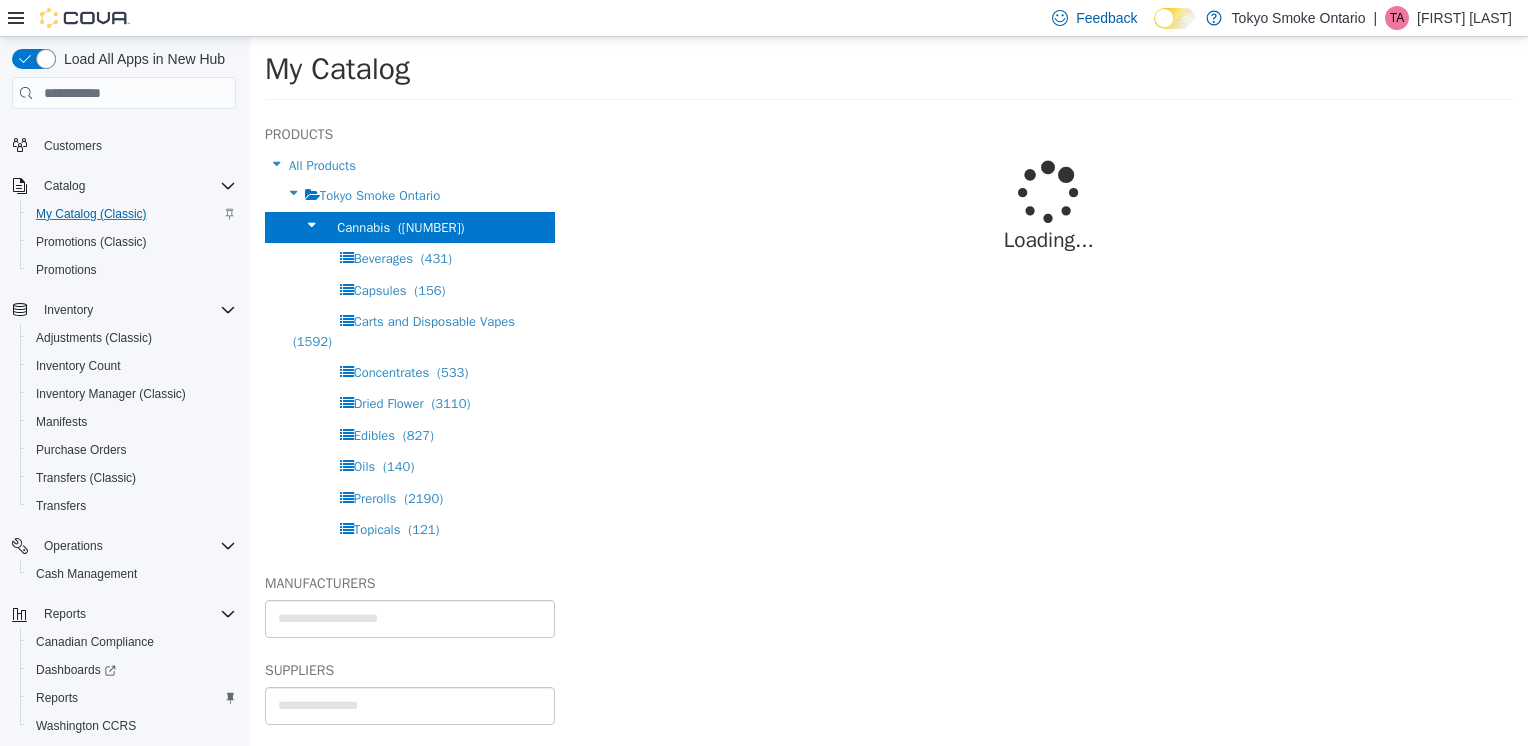select on "**********" 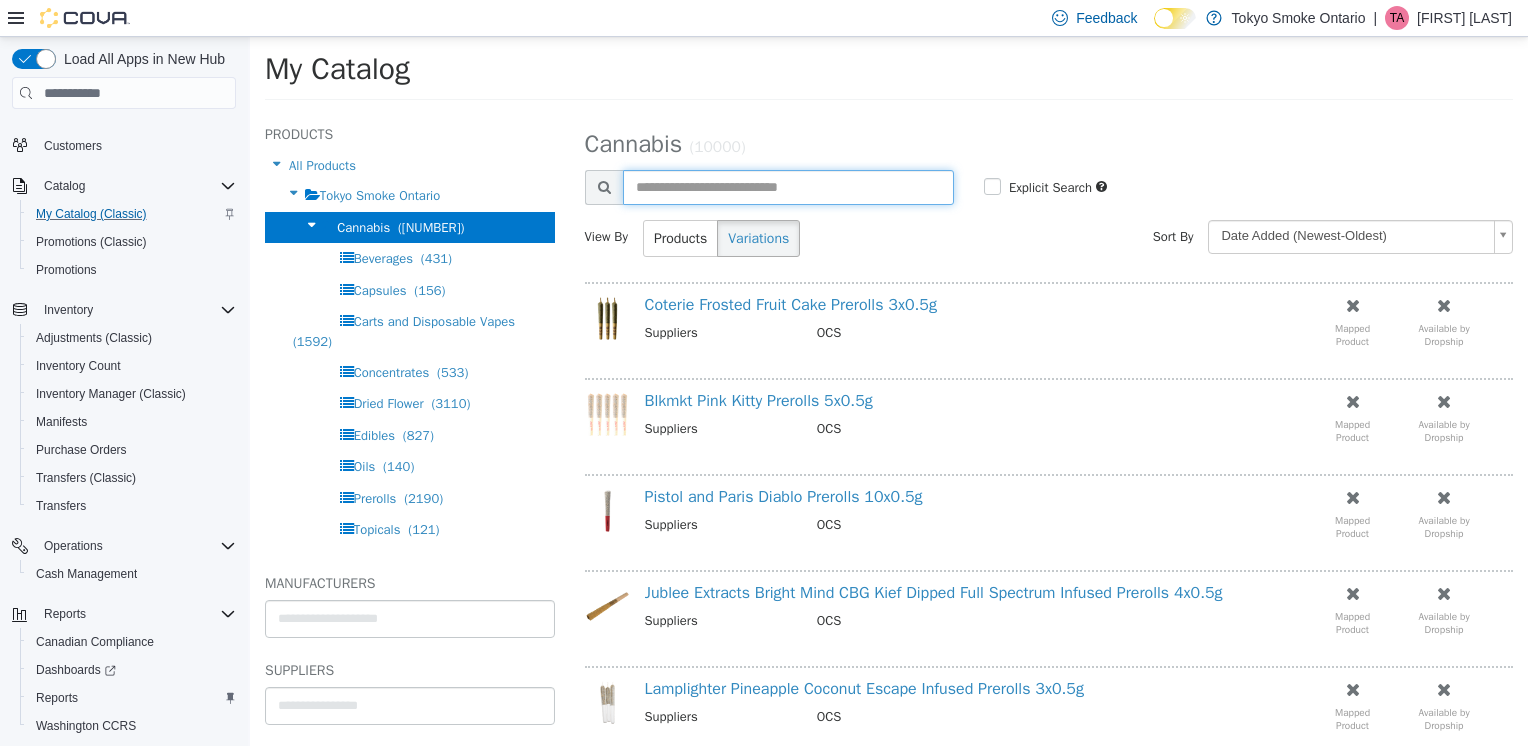 paste on "********" 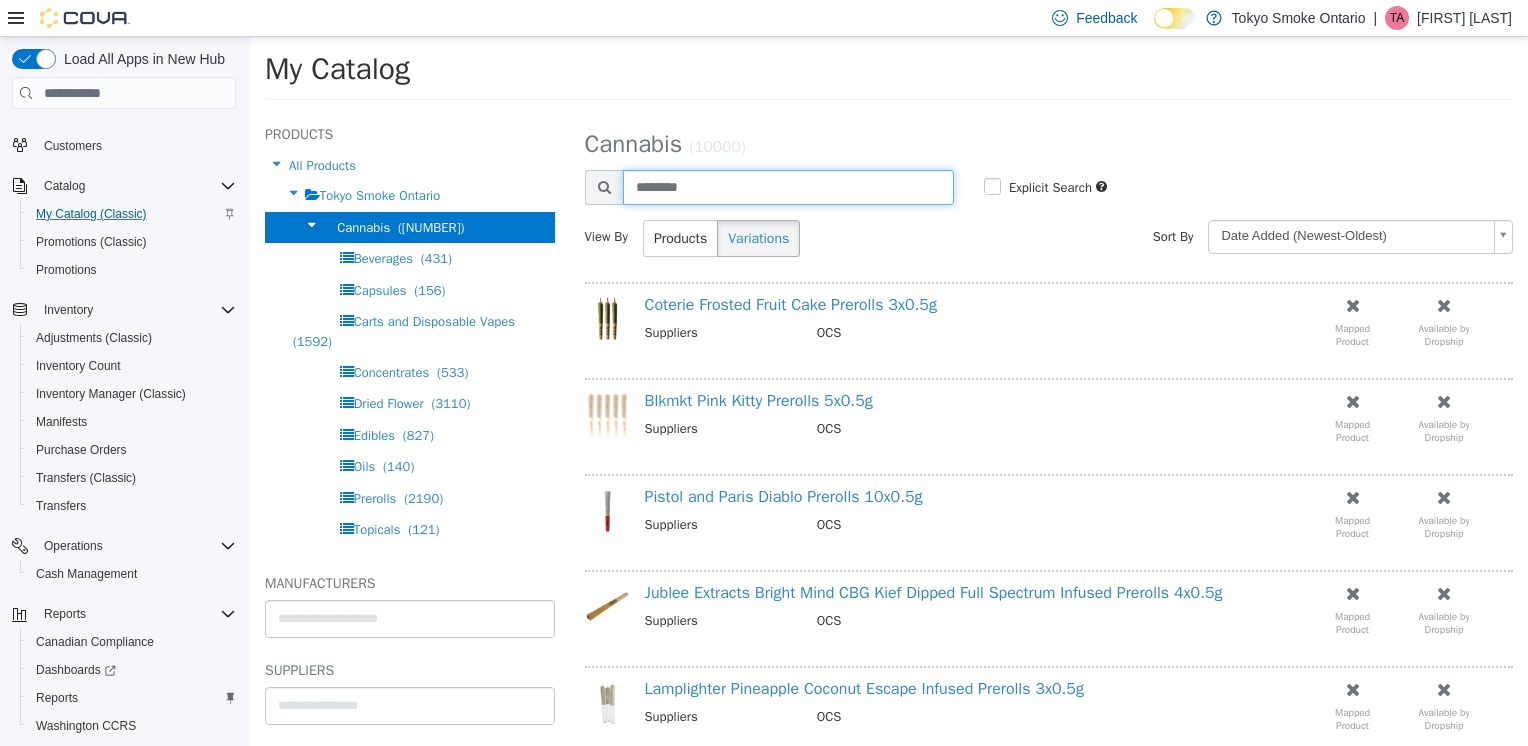 type on "********" 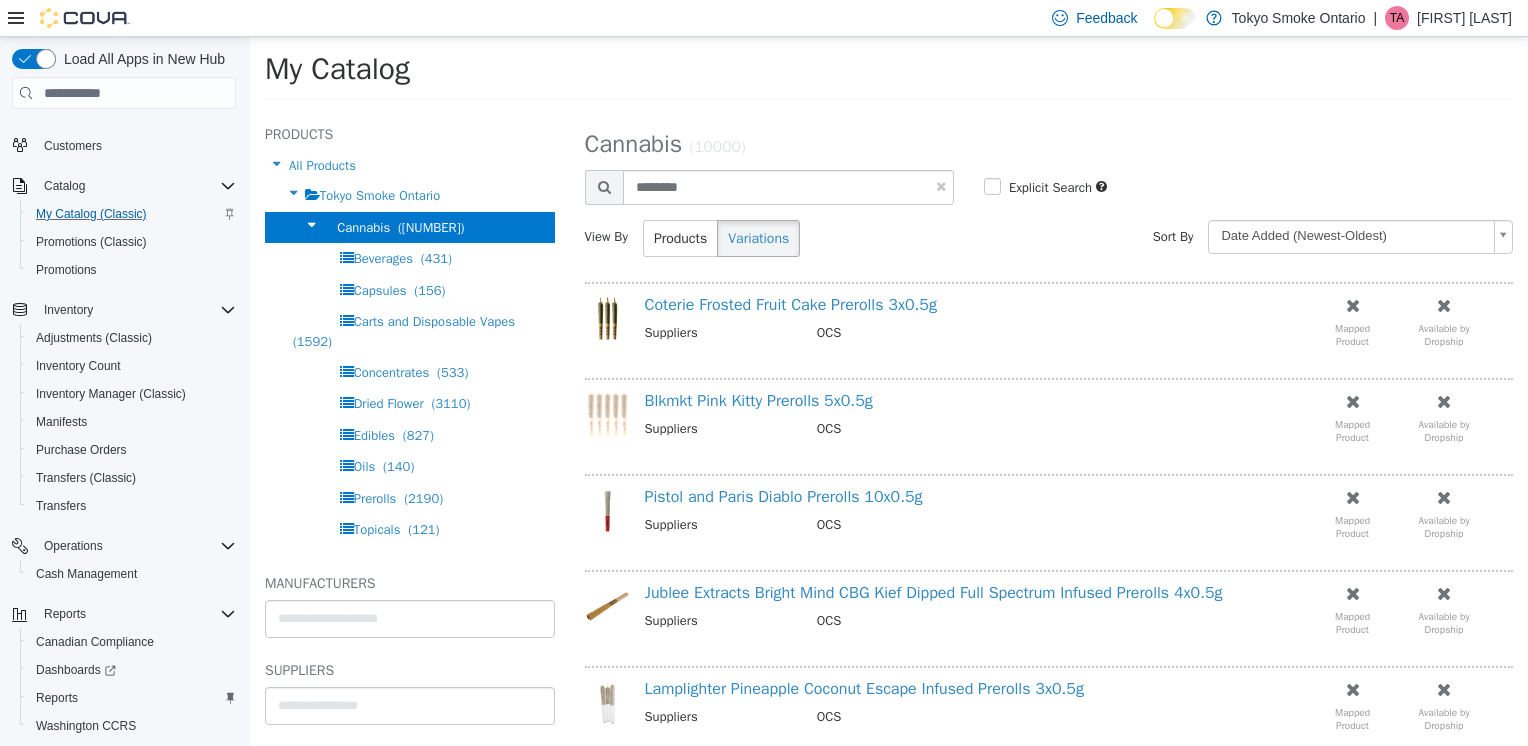 select on "**********" 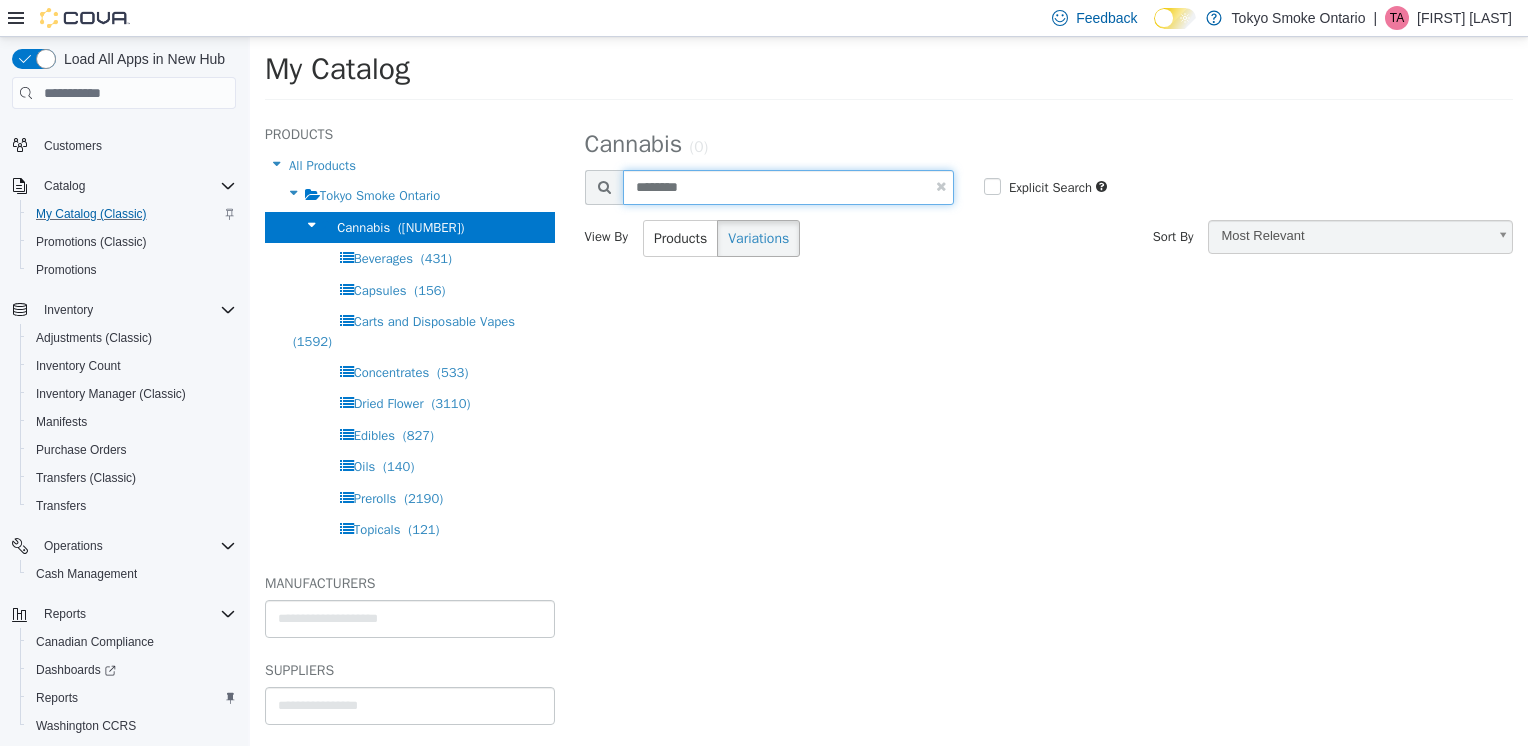 click on "********" at bounding box center (788, 187) 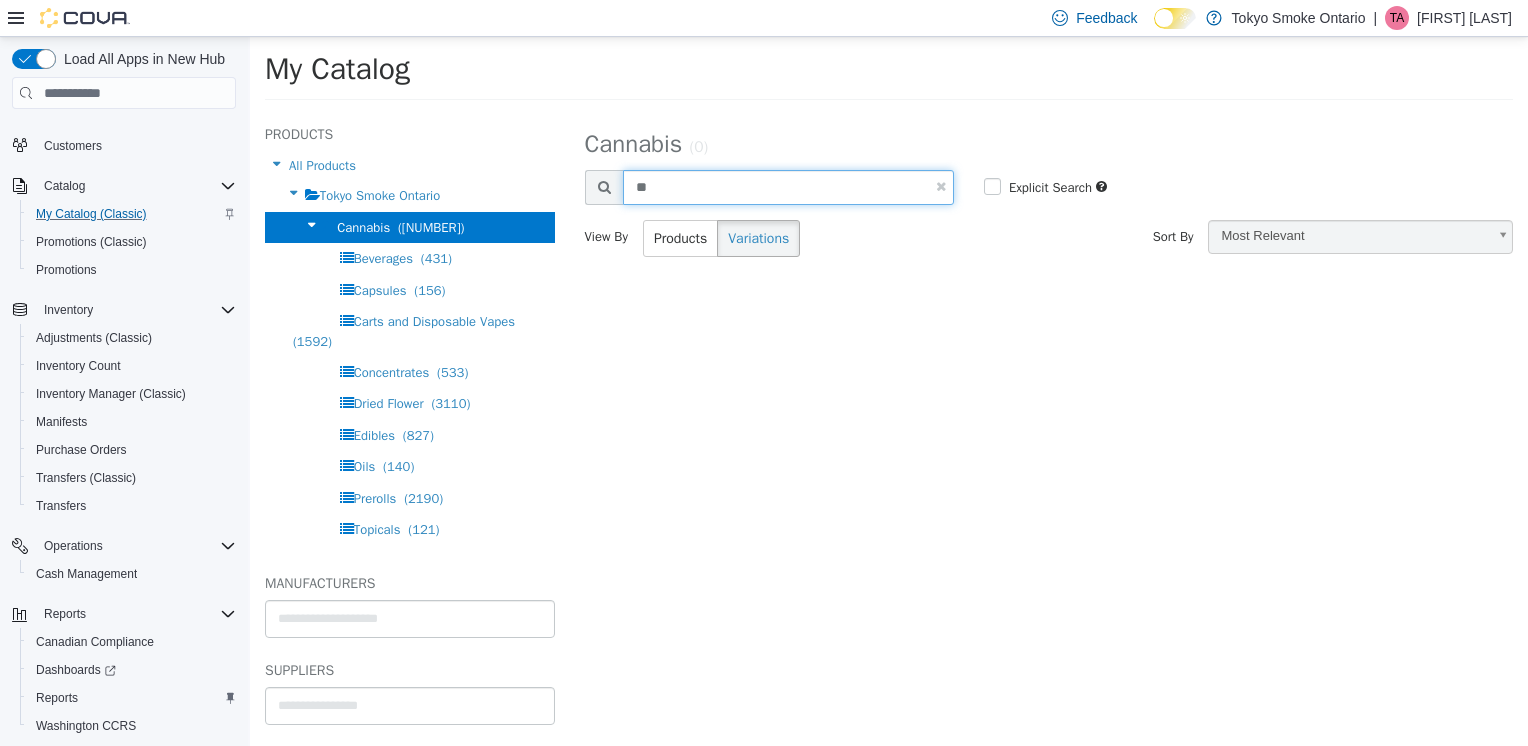 type on "*" 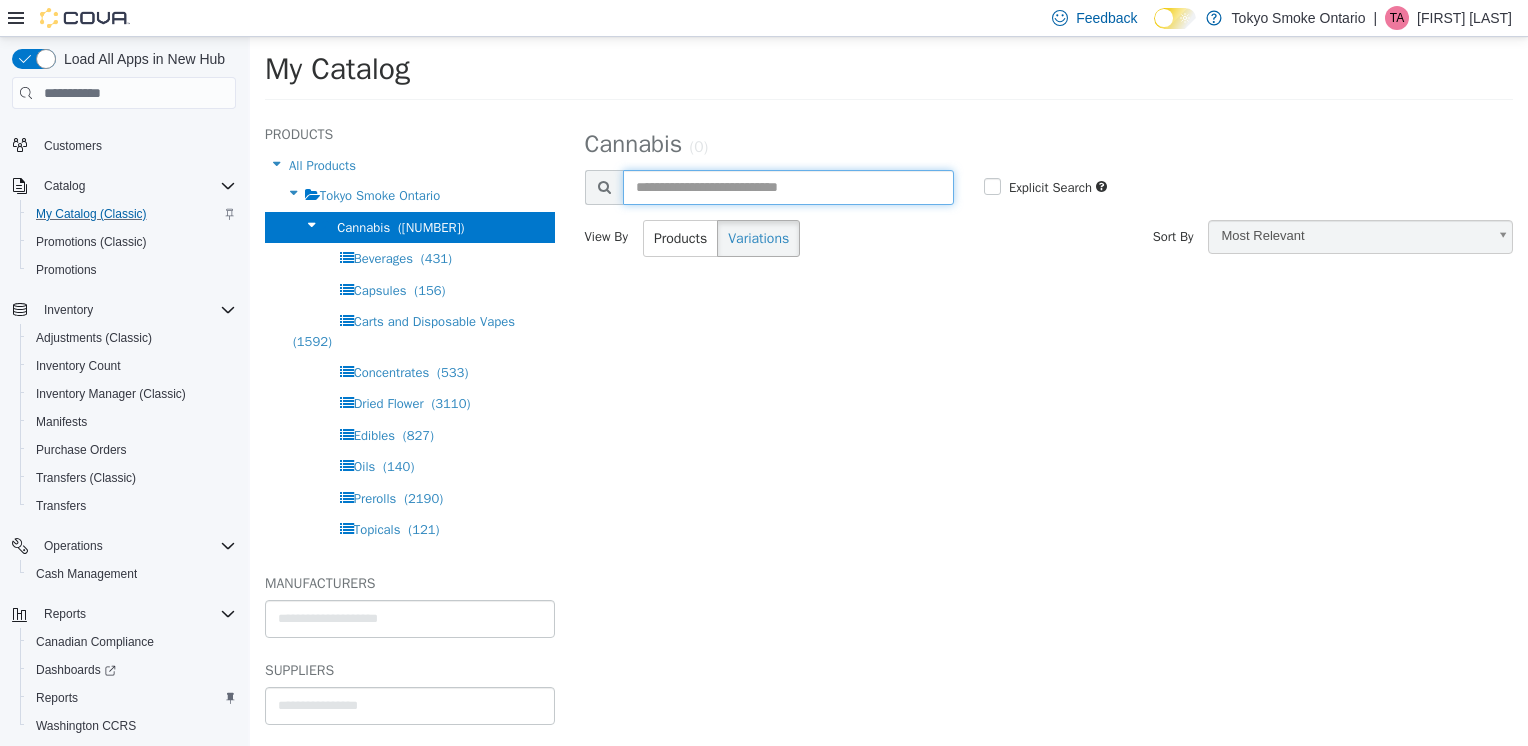 paste on "********" 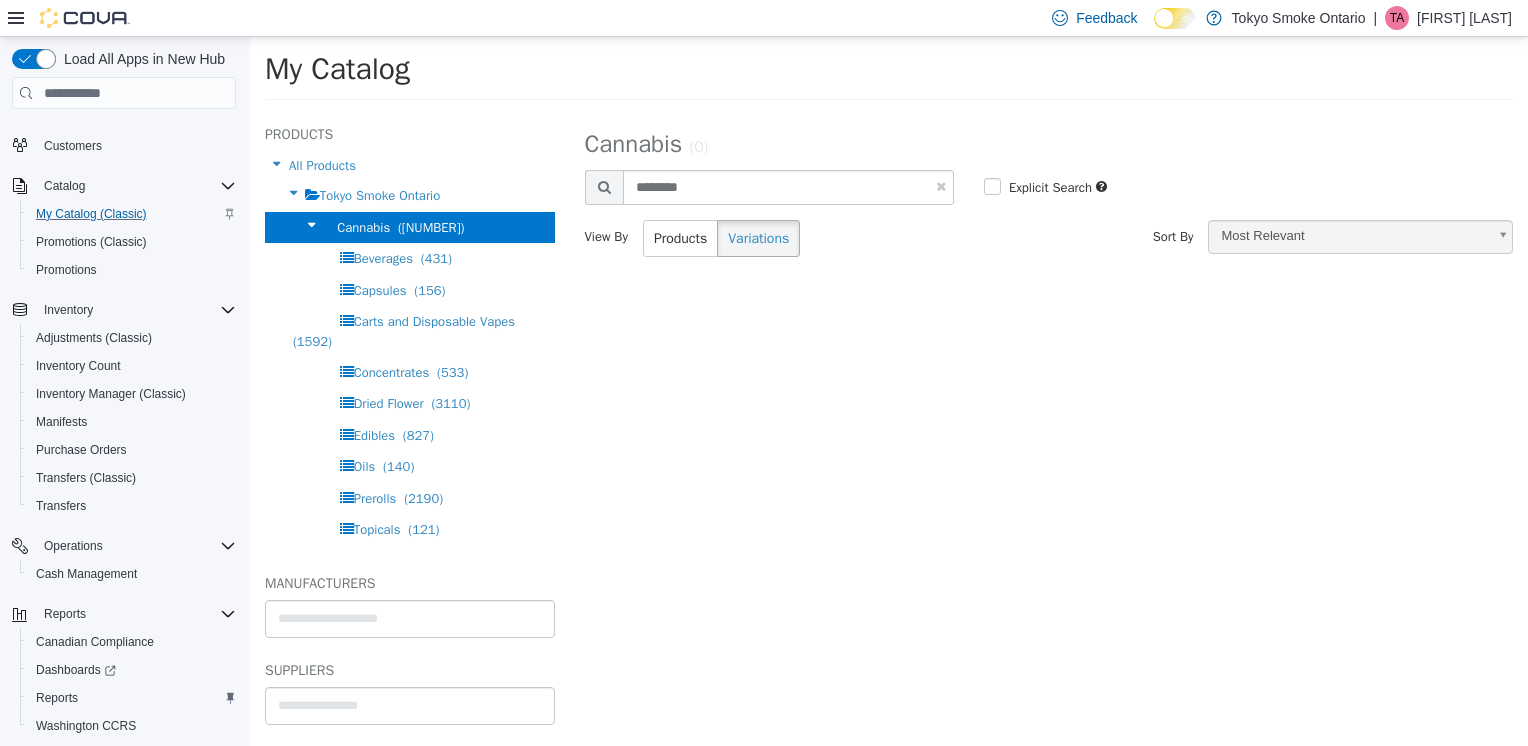 select on "**********" 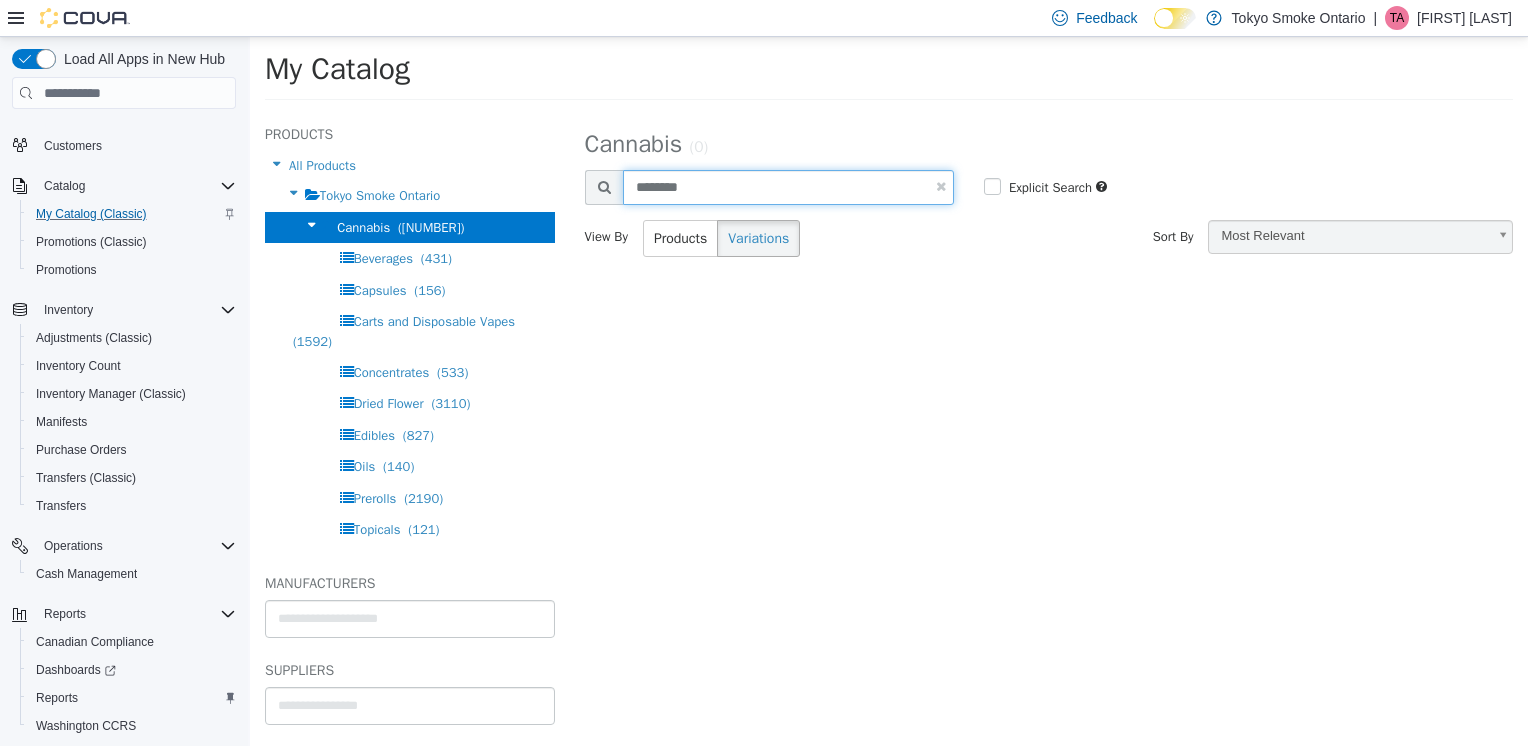 click on "********" at bounding box center [788, 187] 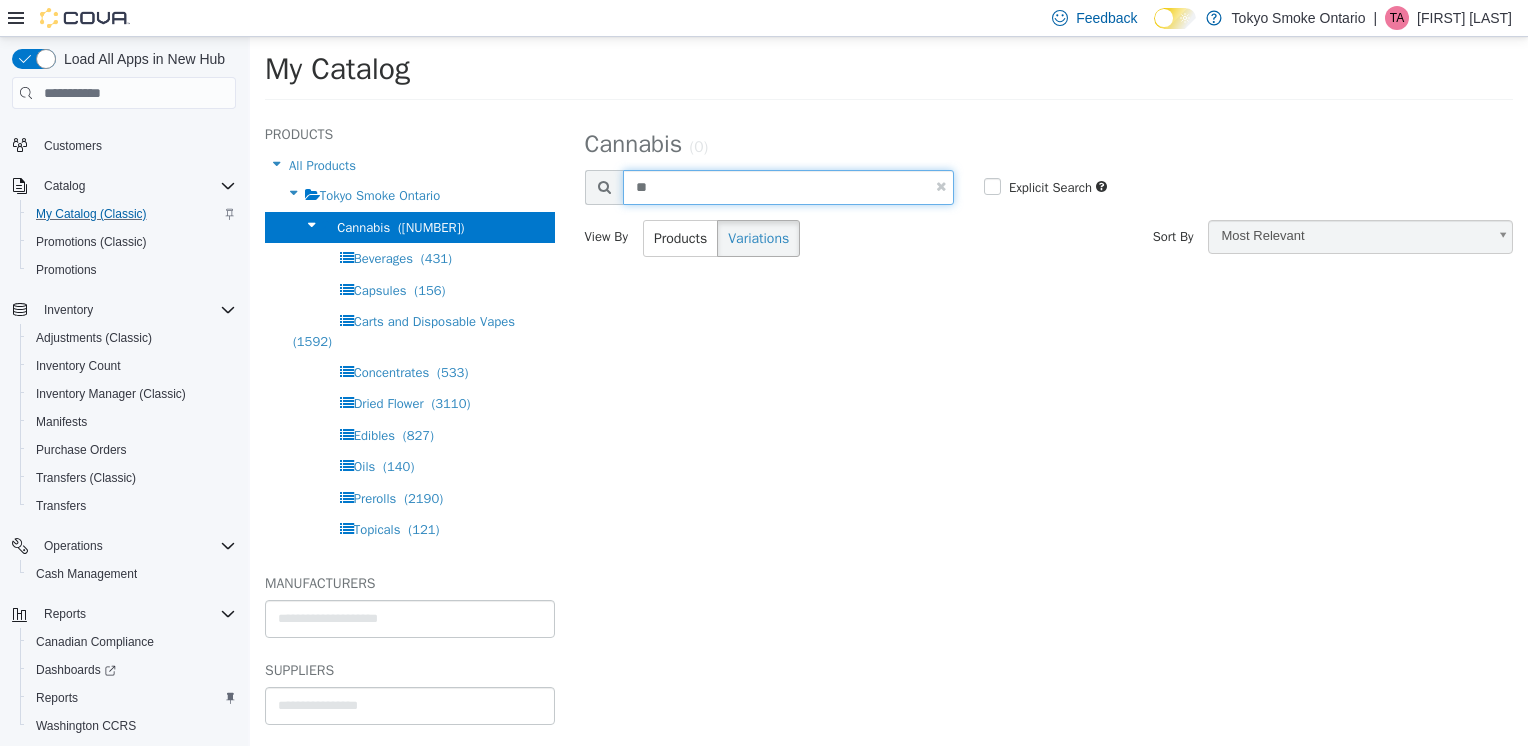 type on "*" 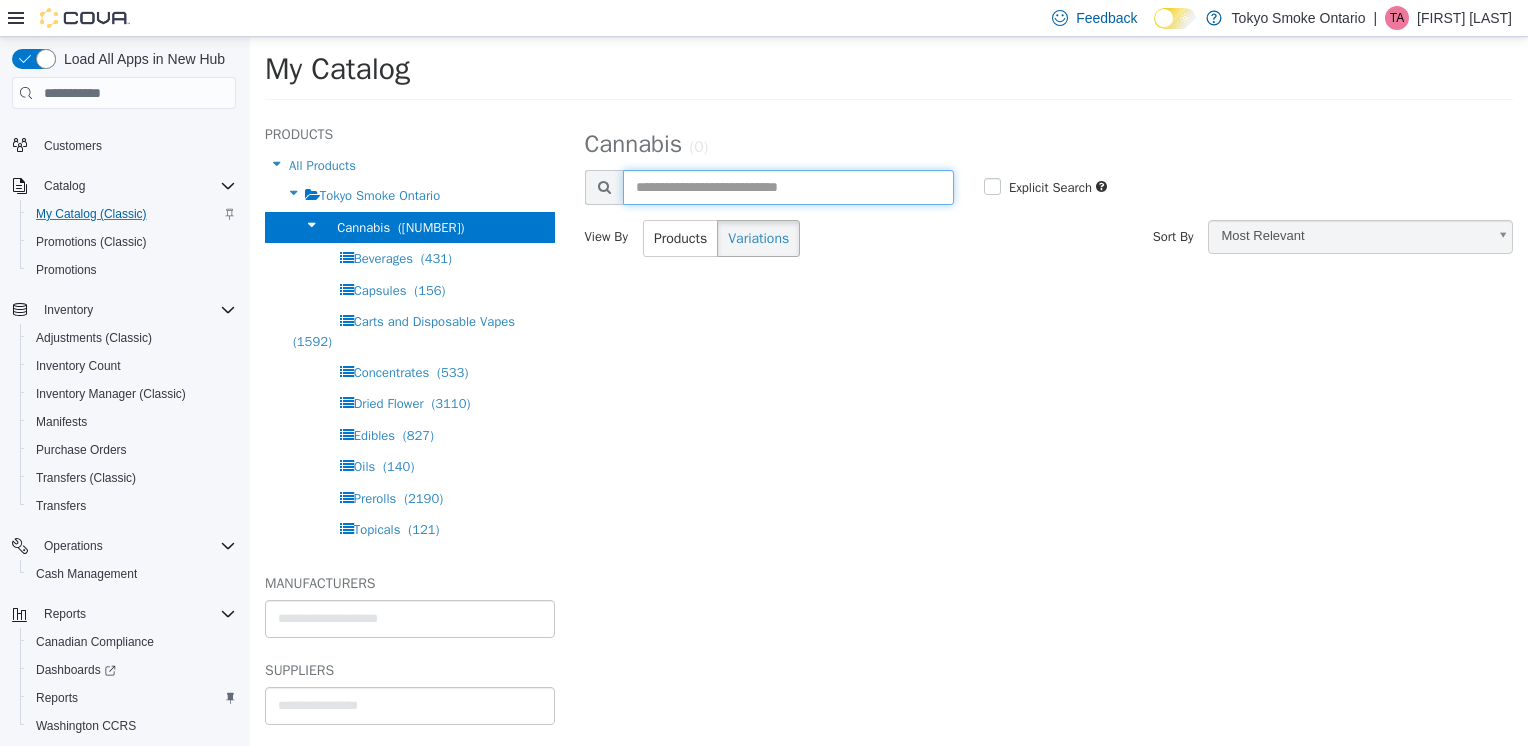 type 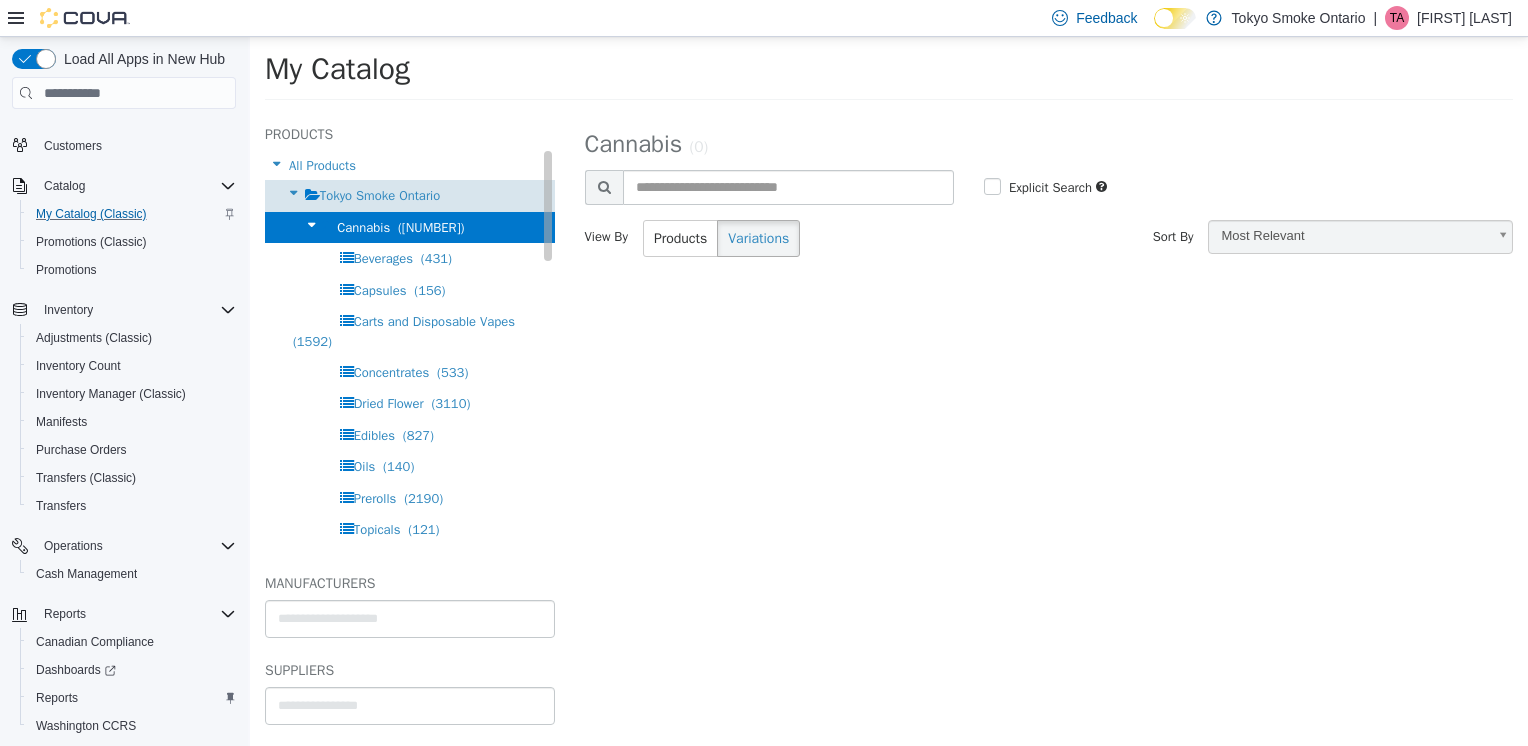 click on "Tokyo Smoke Ontario" at bounding box center [380, 195] 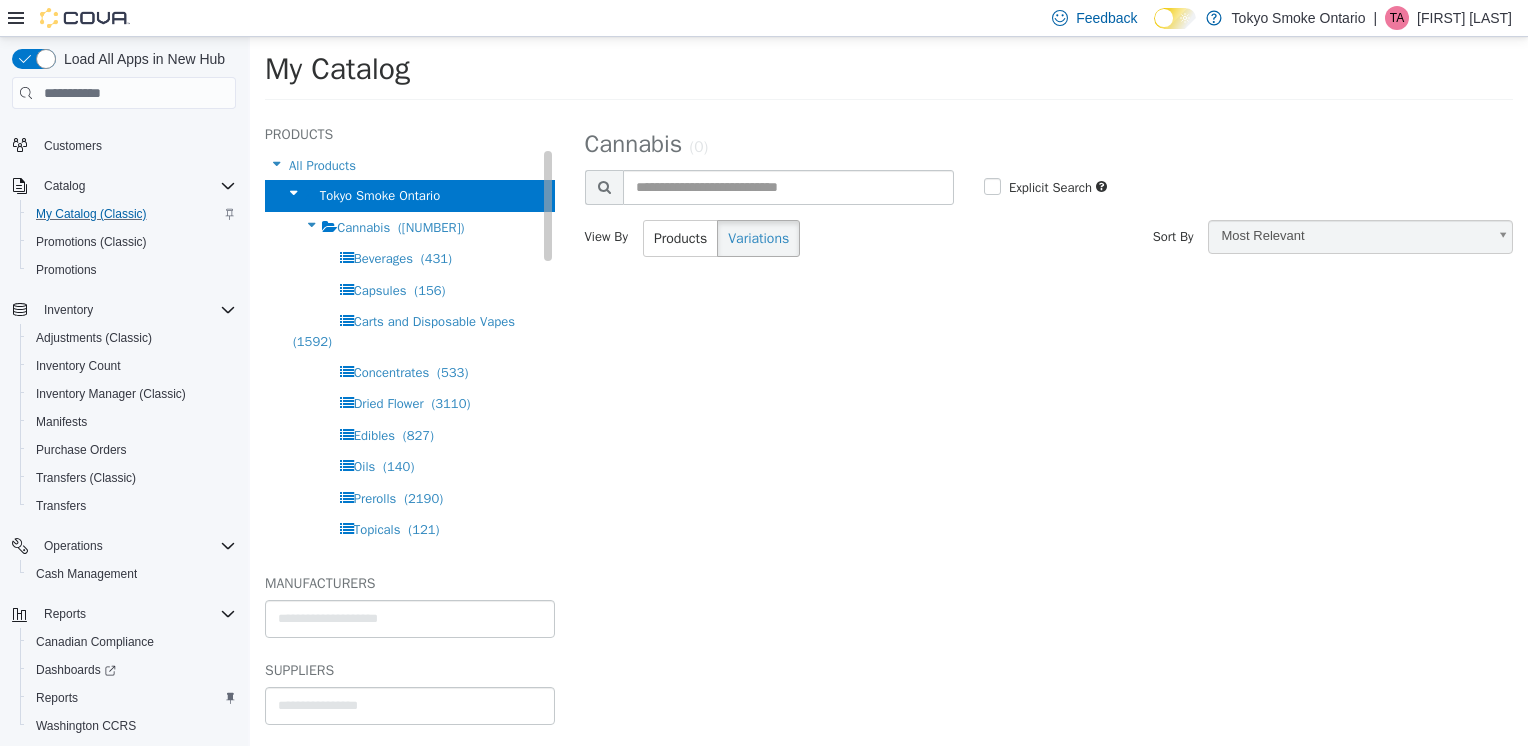 select on "**********" 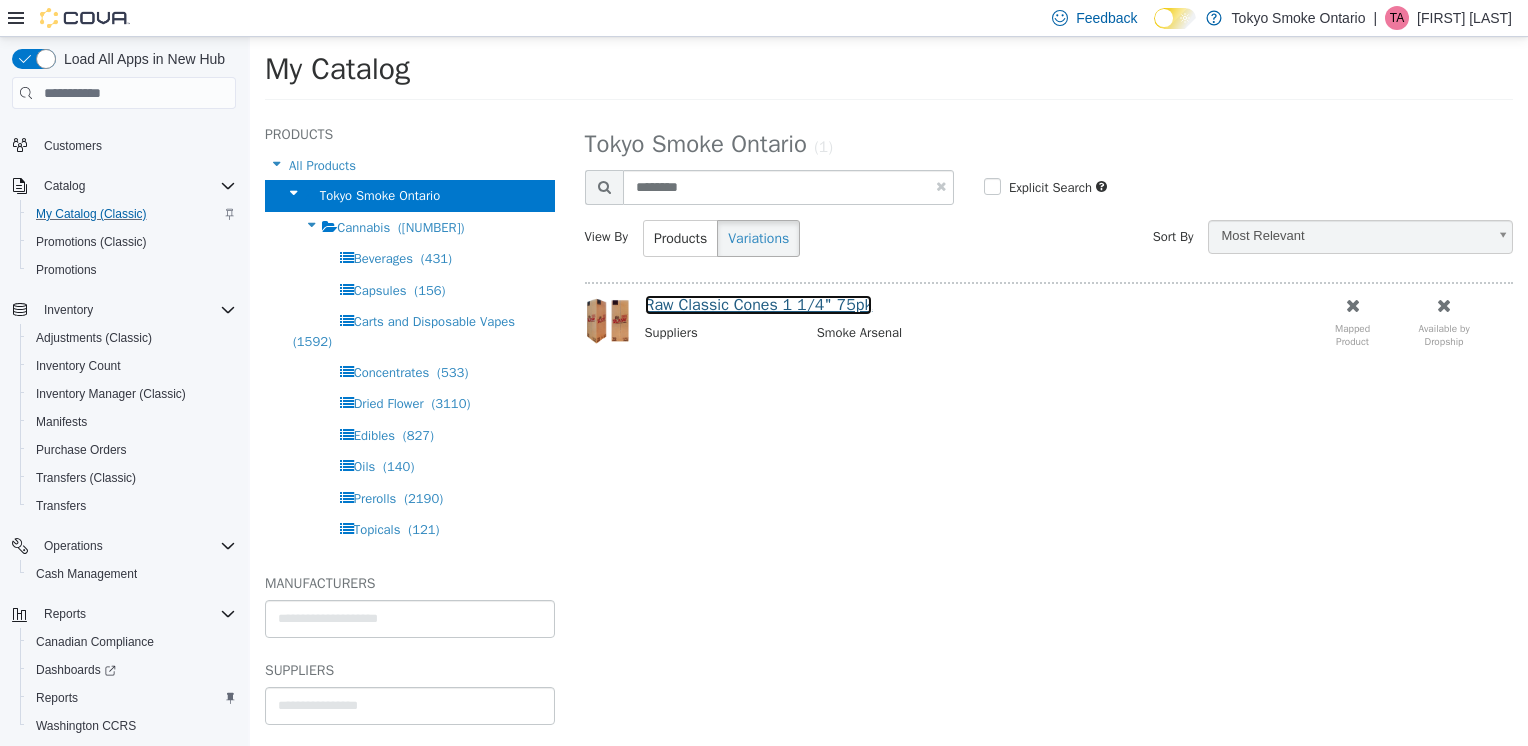 click on "Raw Classic Cones 1 1/4" 75pk" at bounding box center [759, 305] 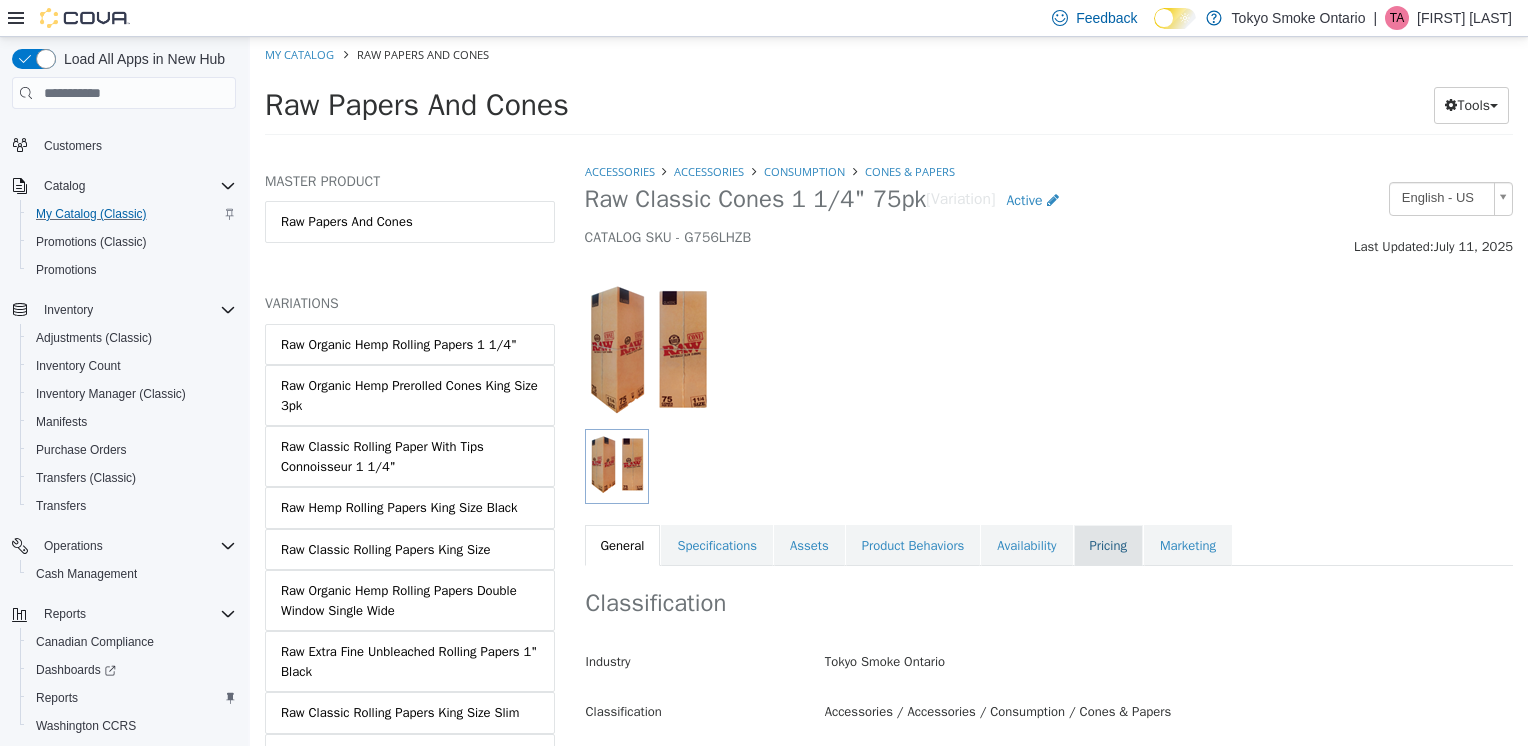 click on "Pricing" at bounding box center (1108, 546) 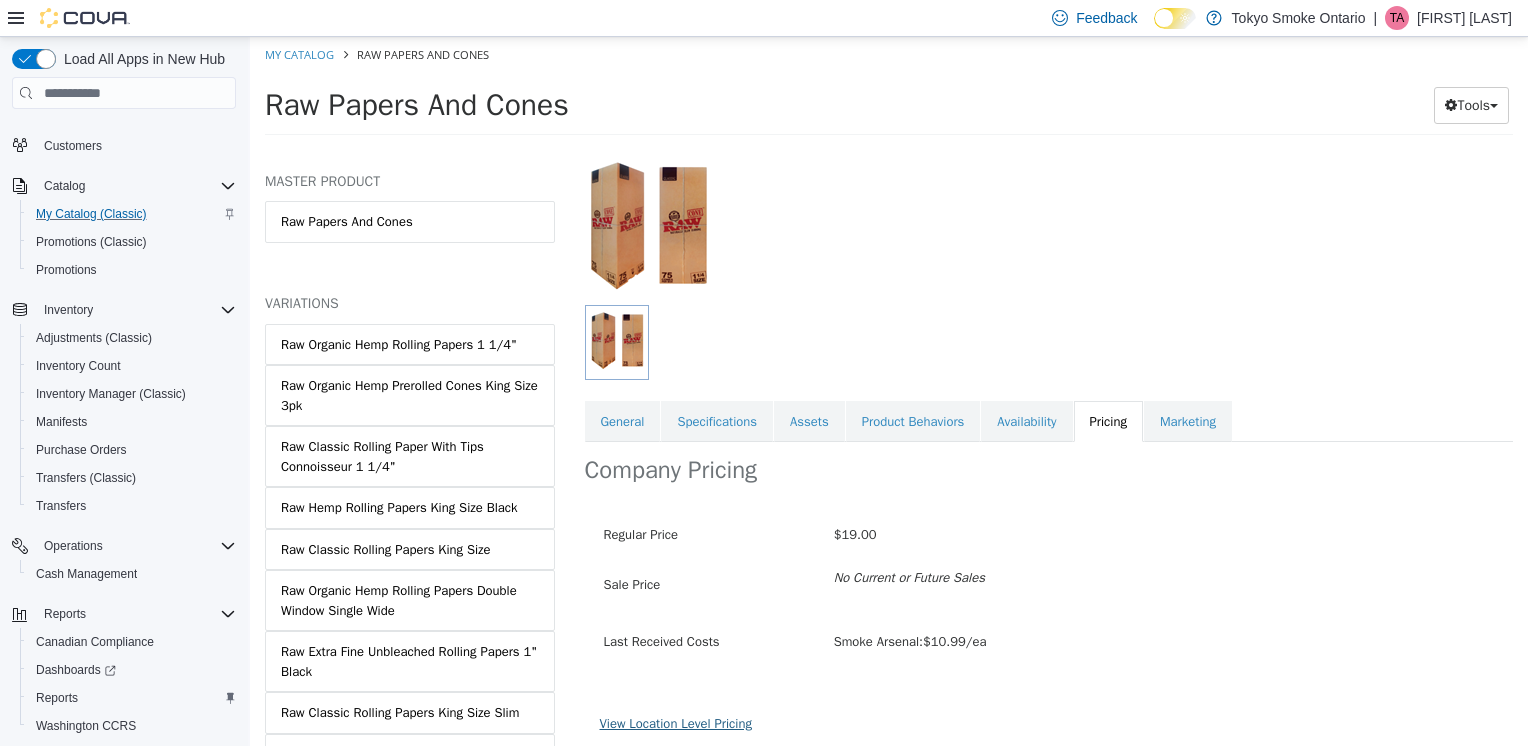 scroll, scrollTop: 125, scrollLeft: 0, axis: vertical 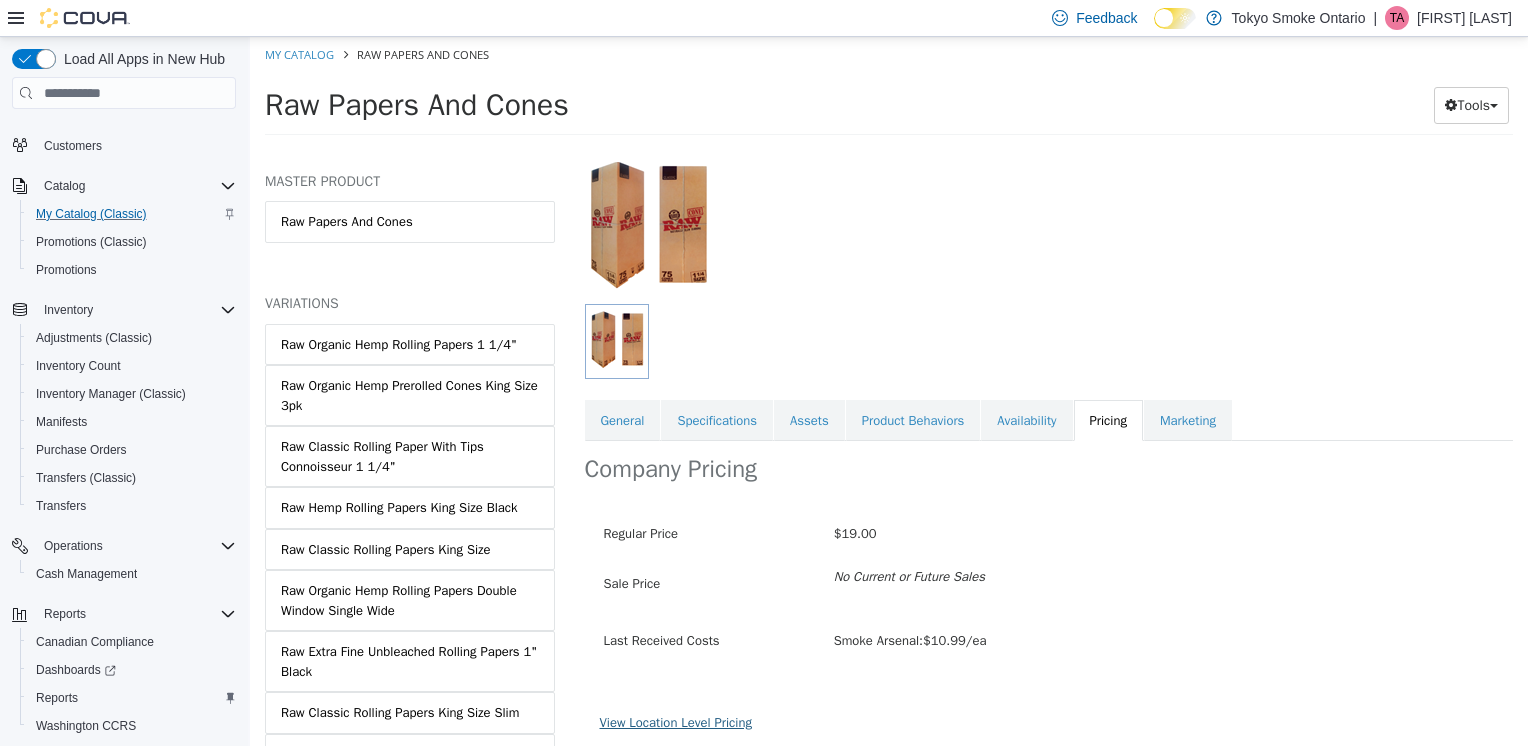 click on "View Location Level Pricing" at bounding box center [676, 722] 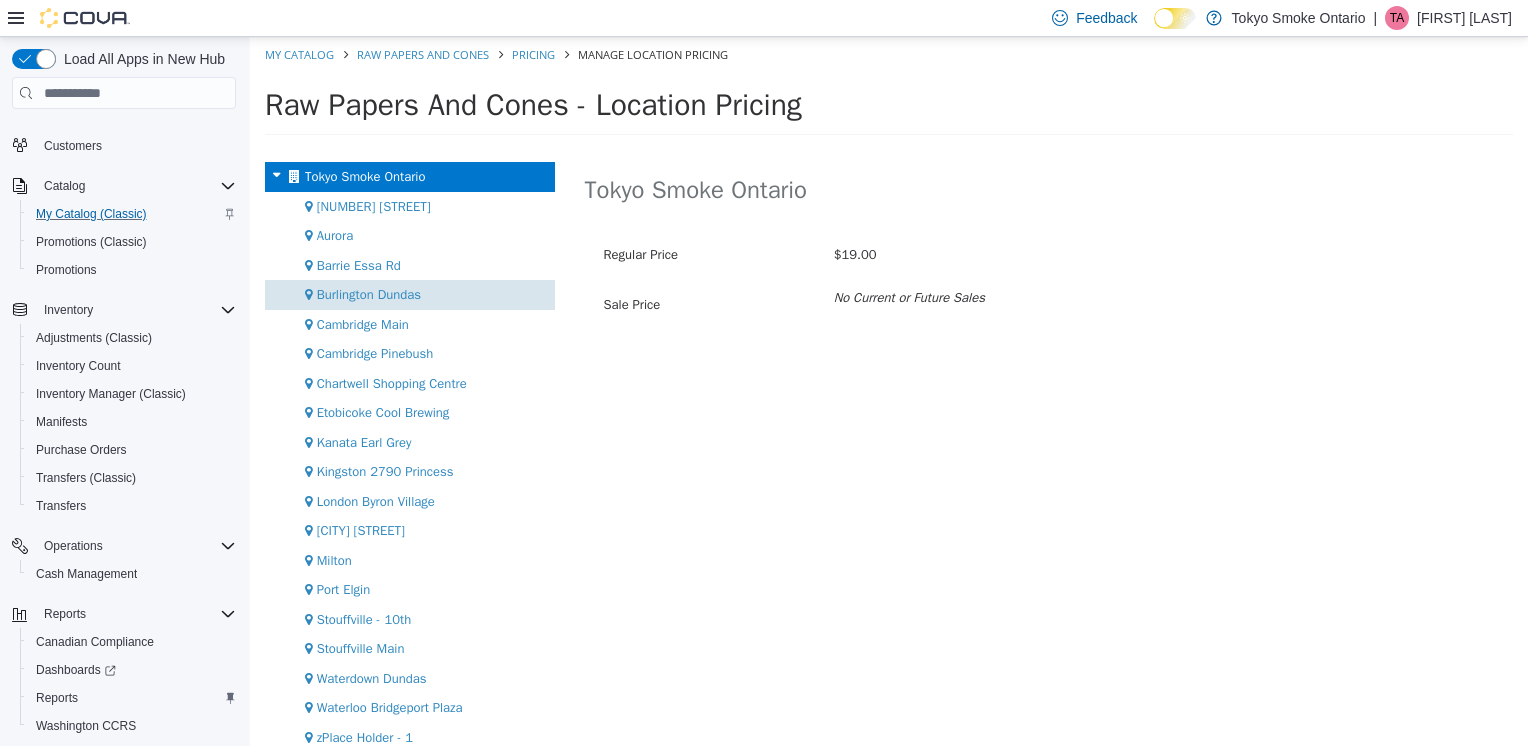 click on "Burlington Dundas" at bounding box center [369, 294] 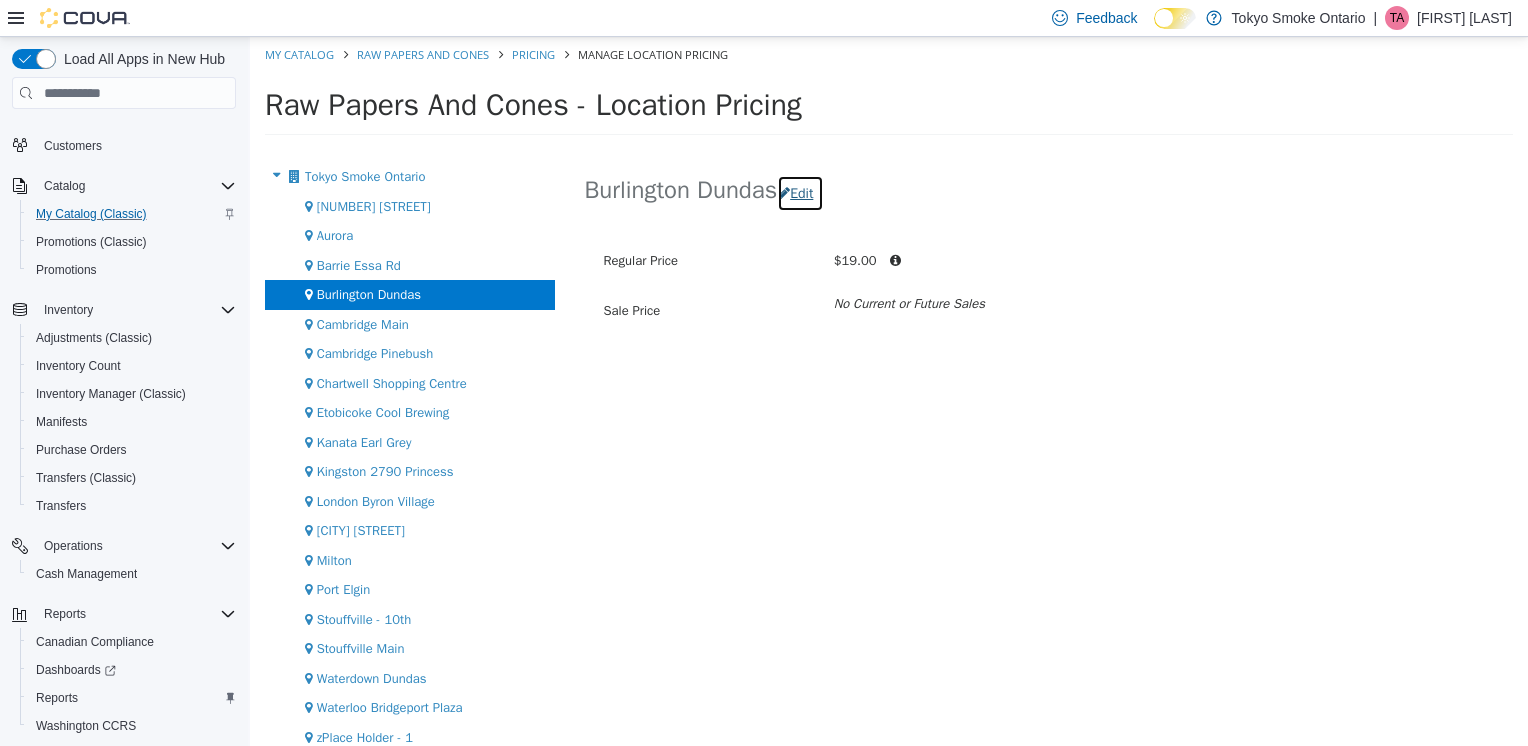 click on "Edit" at bounding box center (800, 193) 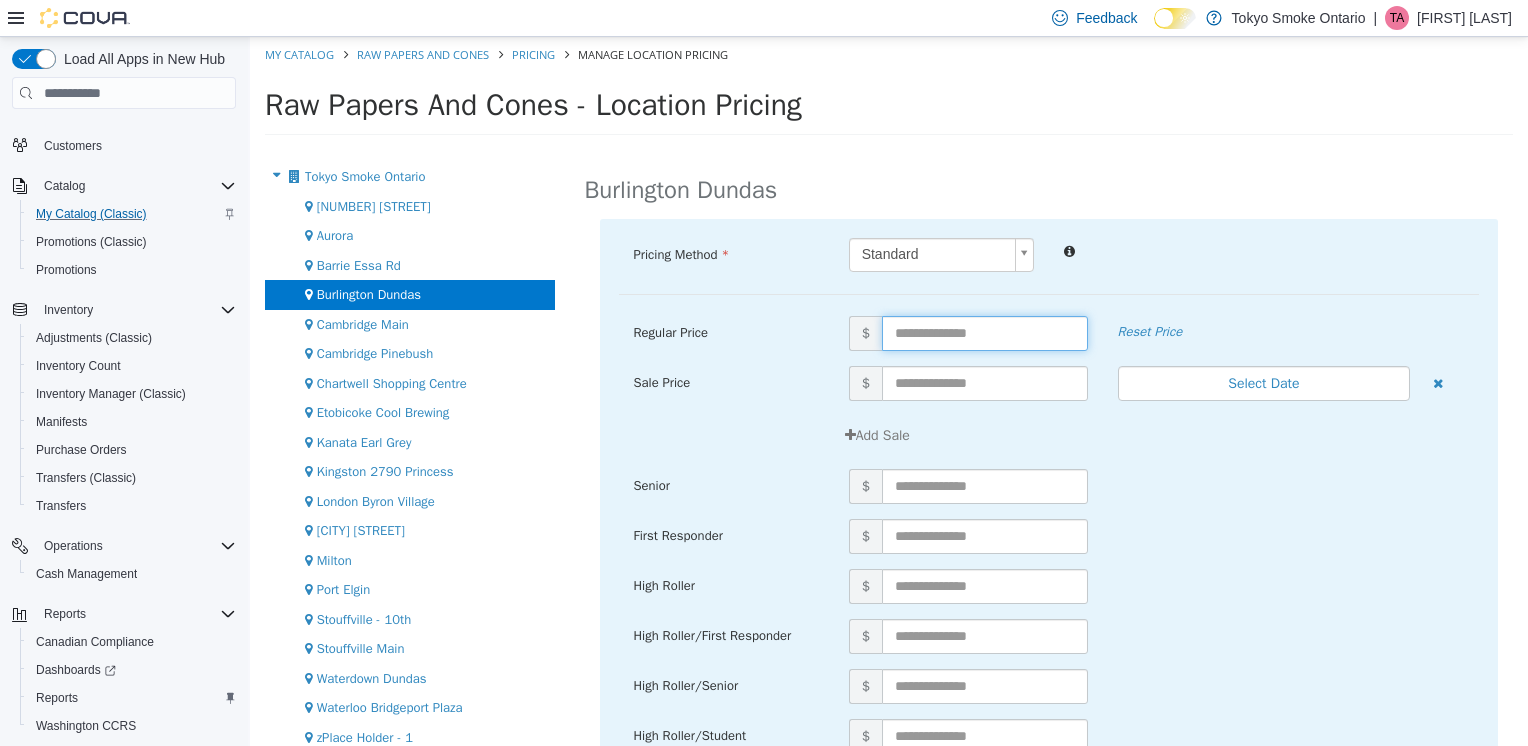 click at bounding box center (985, 333) 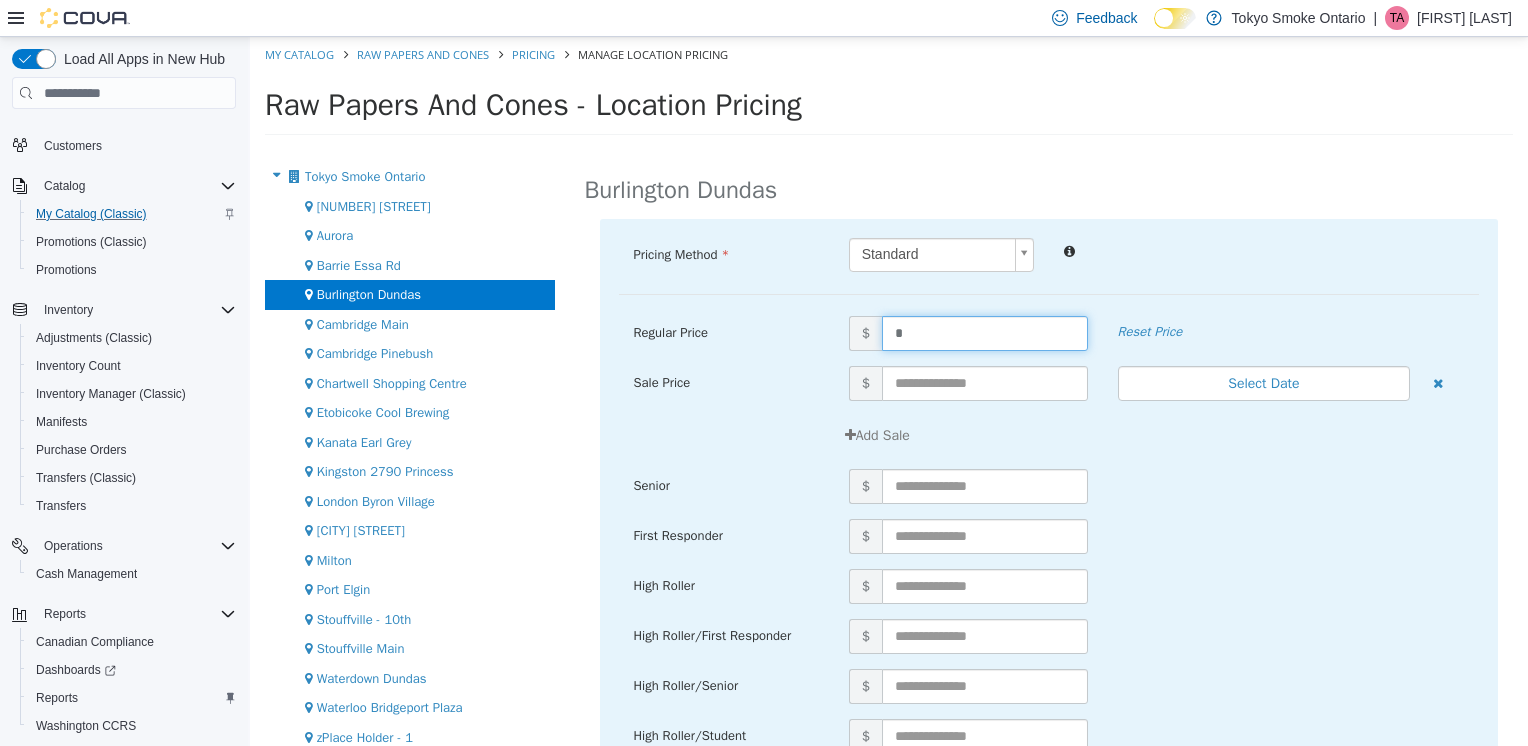 type on "**" 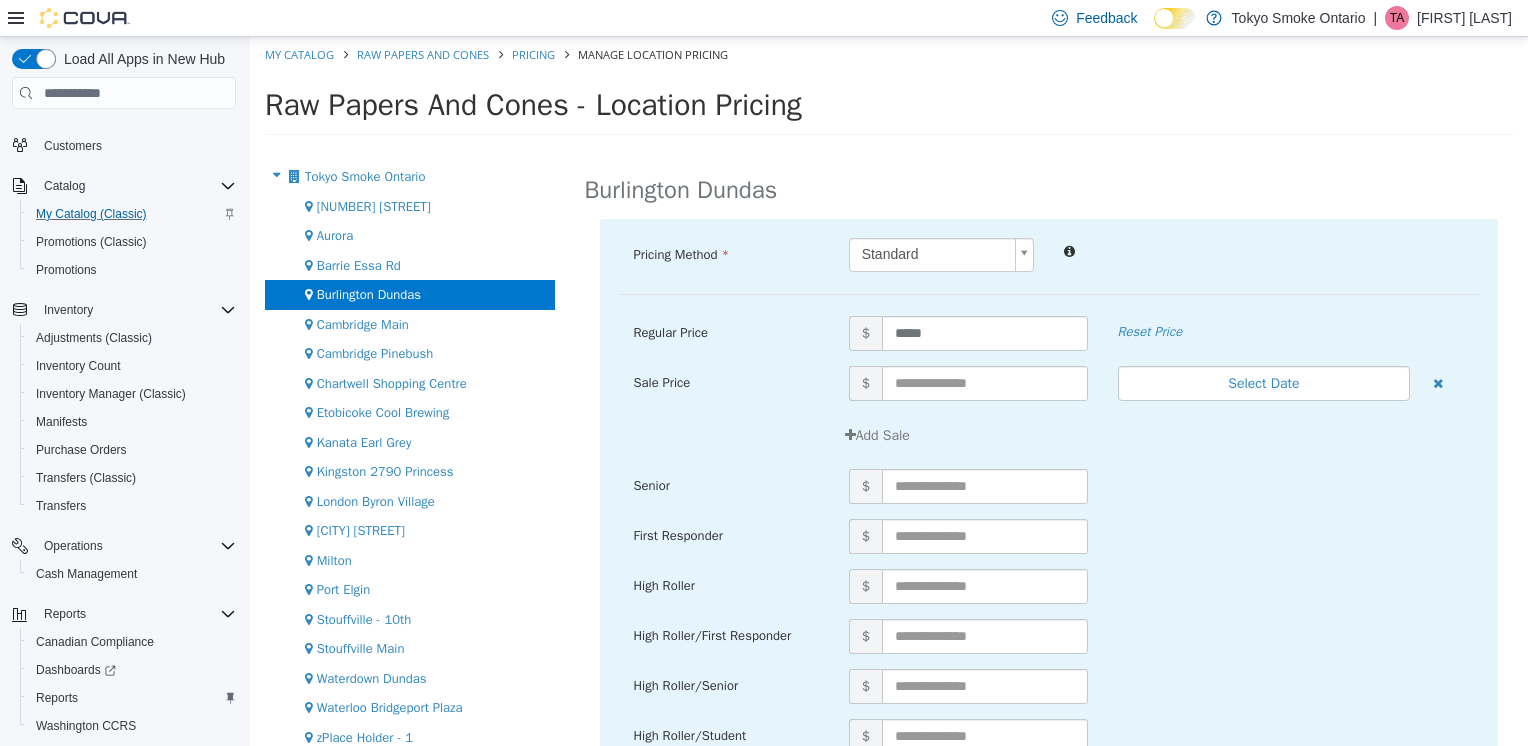 click on "$" at bounding box center (1156, 536) 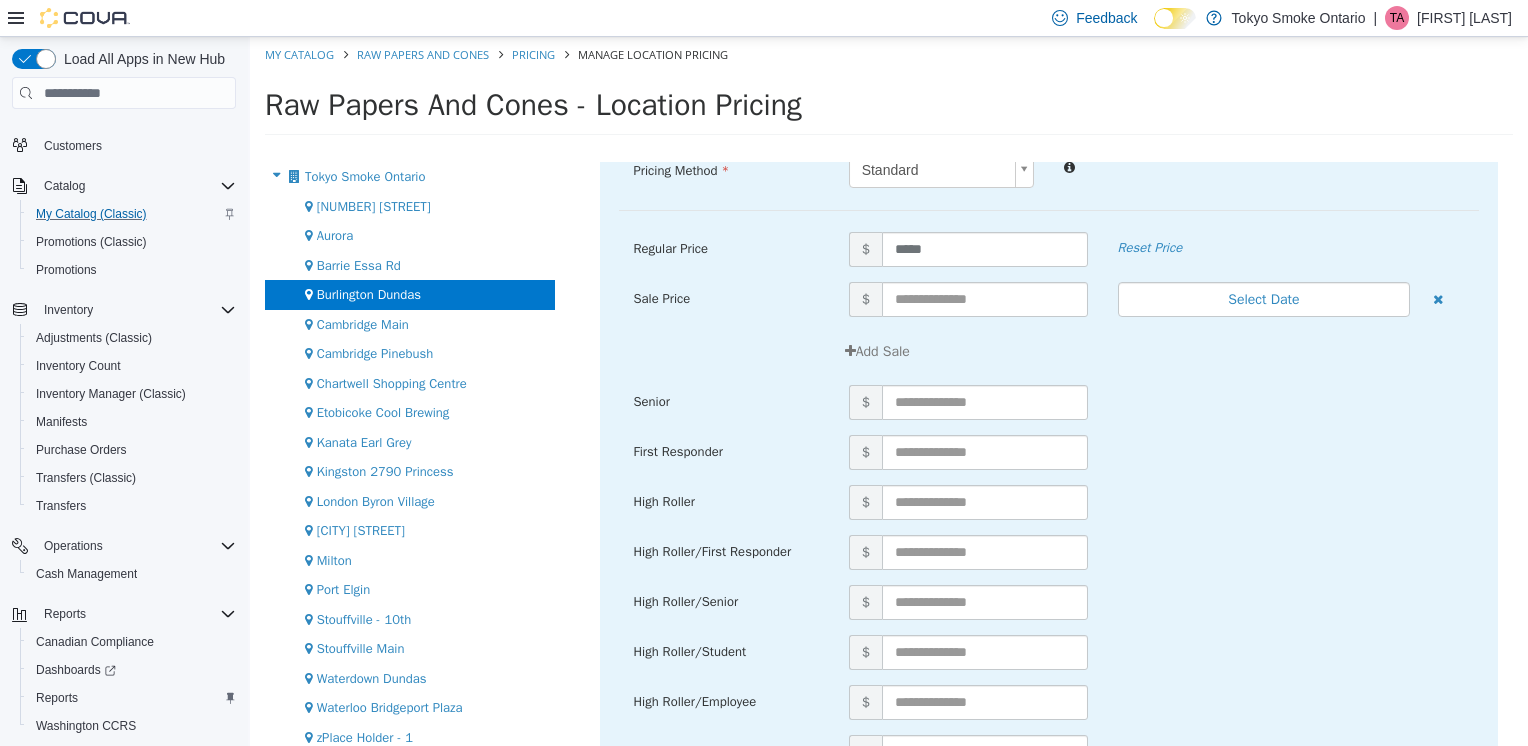 scroll, scrollTop: 198, scrollLeft: 0, axis: vertical 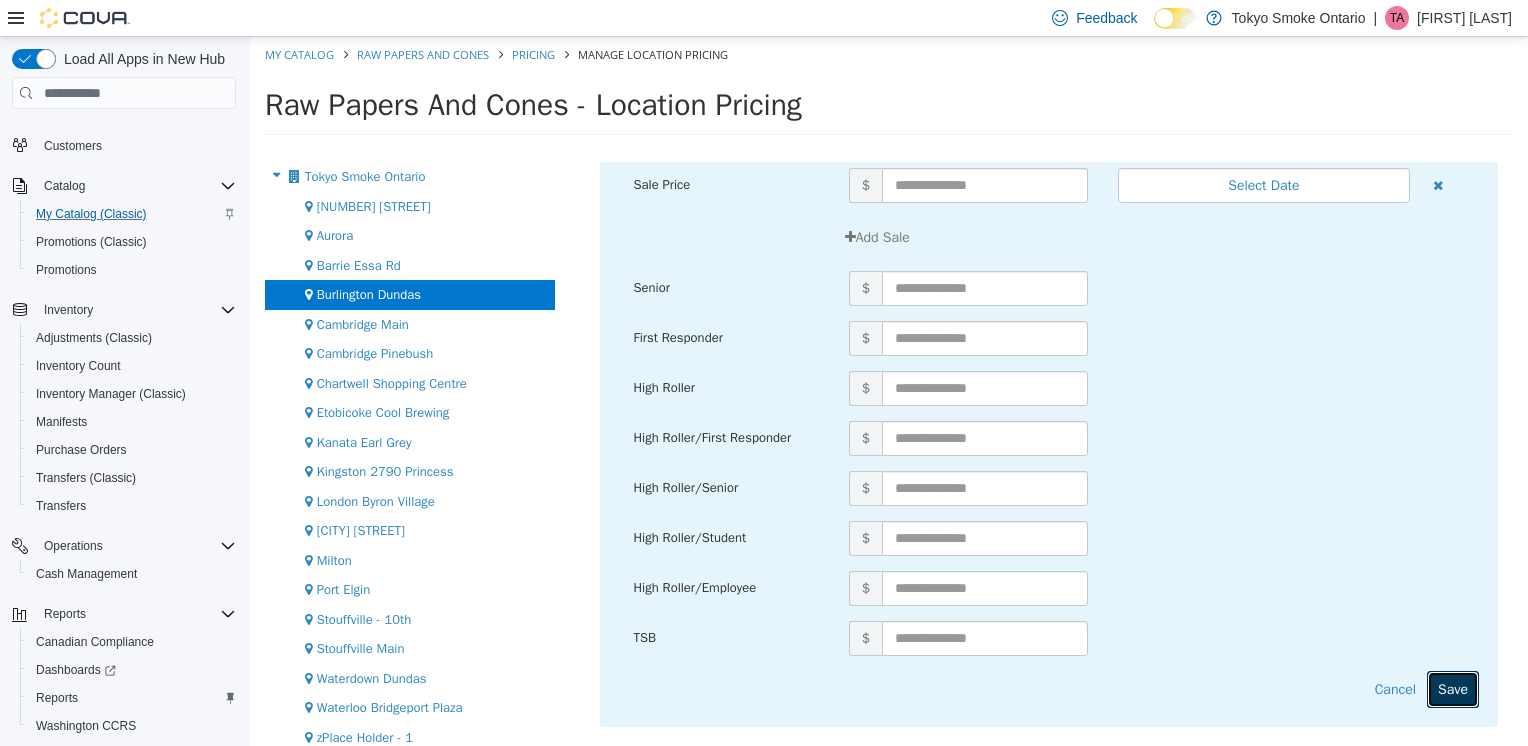 click on "Save" at bounding box center [1453, 689] 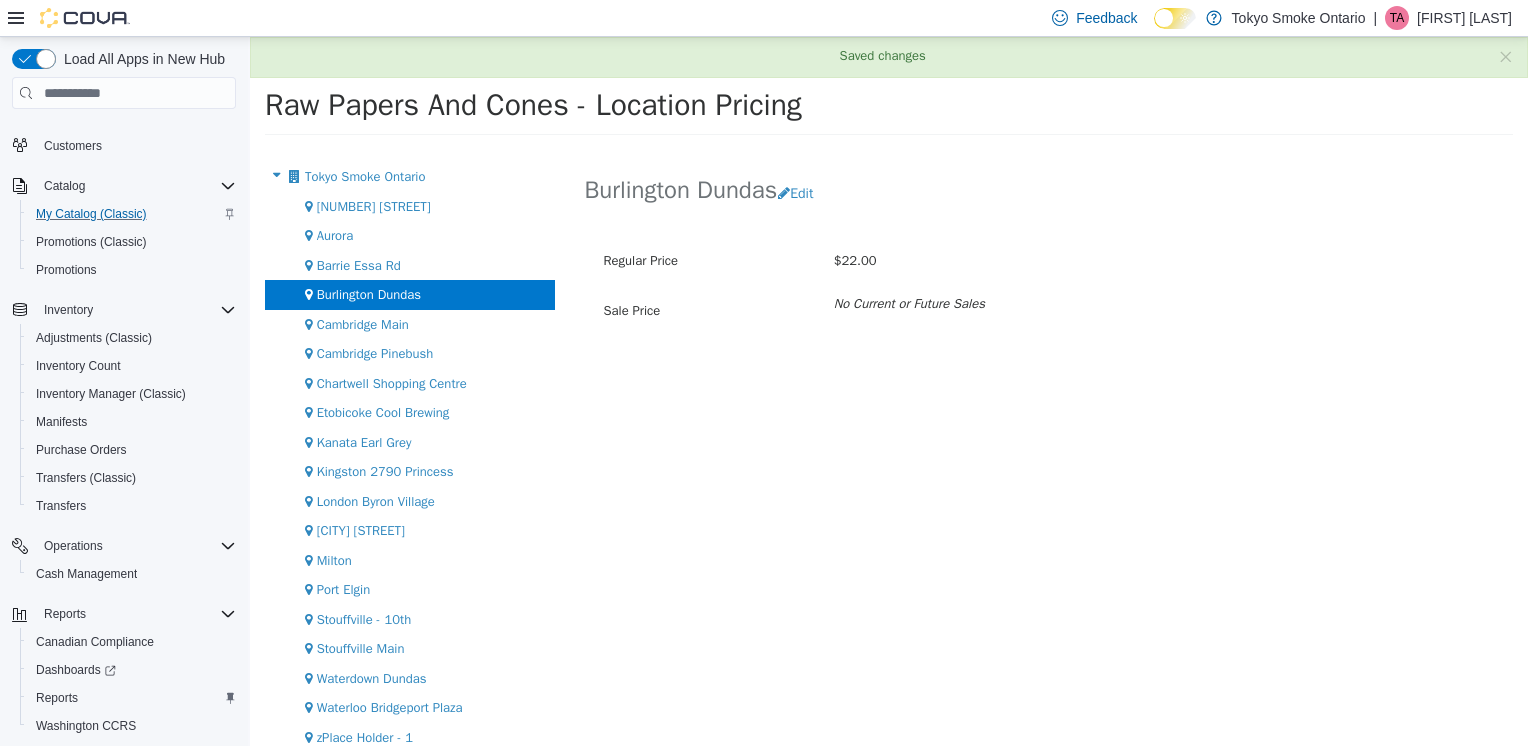 scroll, scrollTop: 0, scrollLeft: 0, axis: both 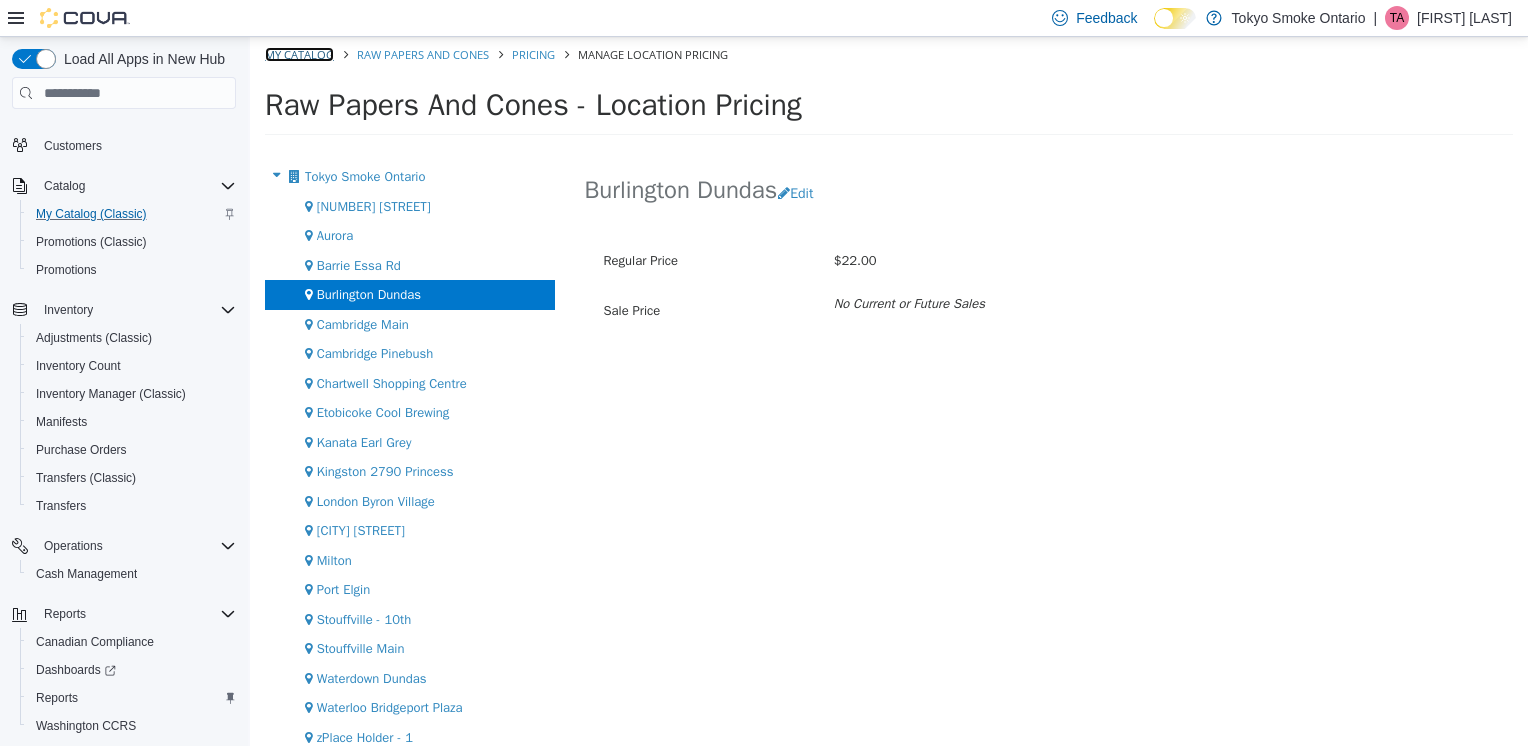 click on "My Catalog" at bounding box center [299, 54] 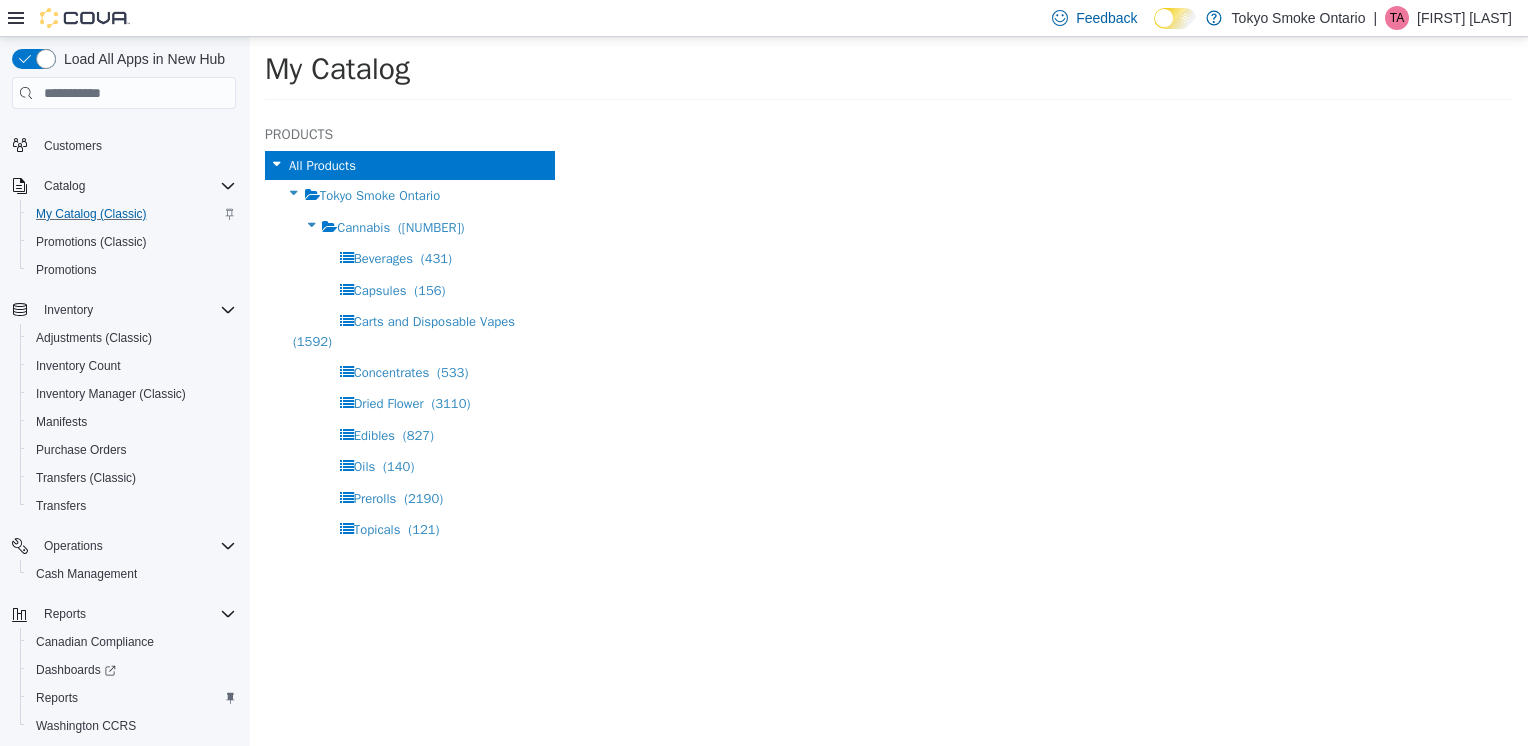 select on "**********" 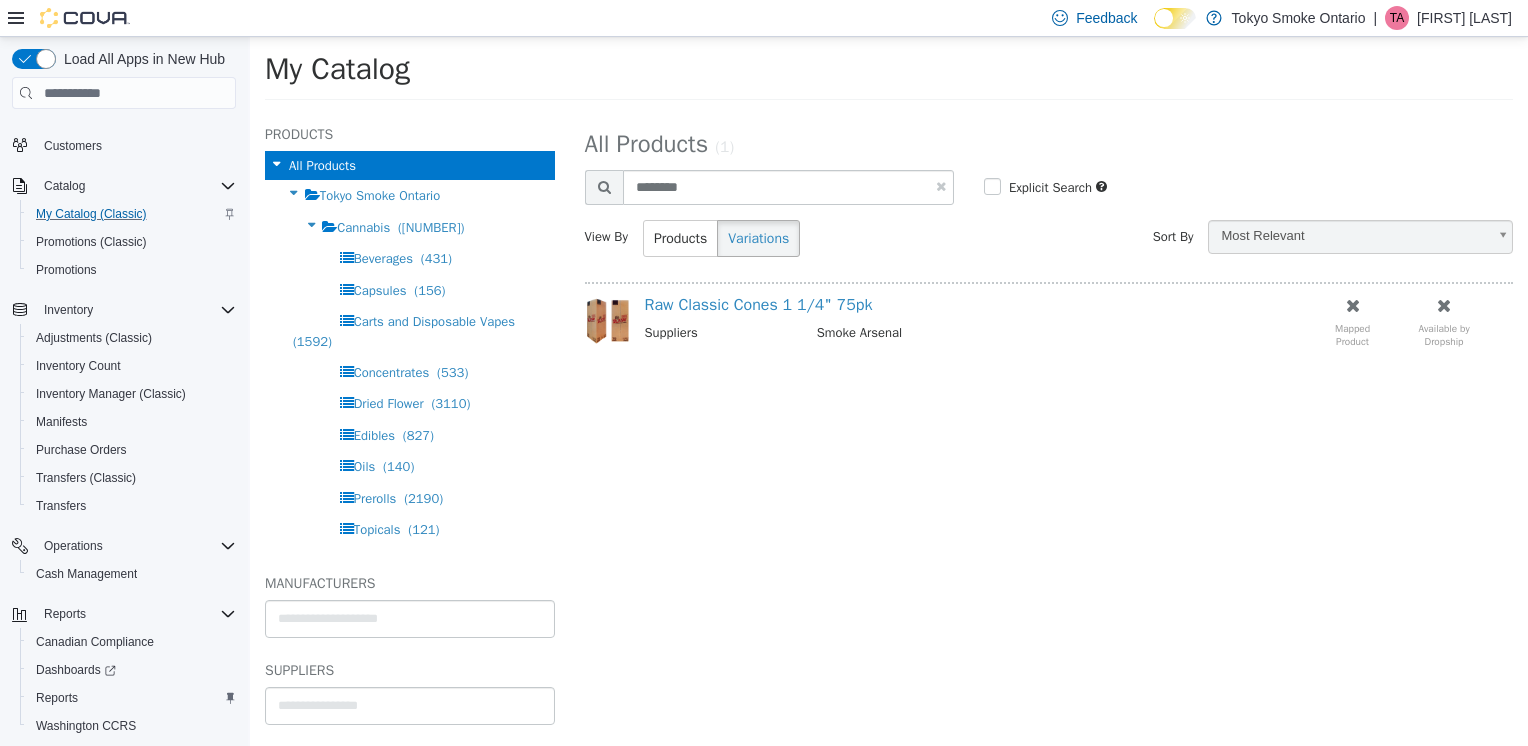 click at bounding box center (941, 186) 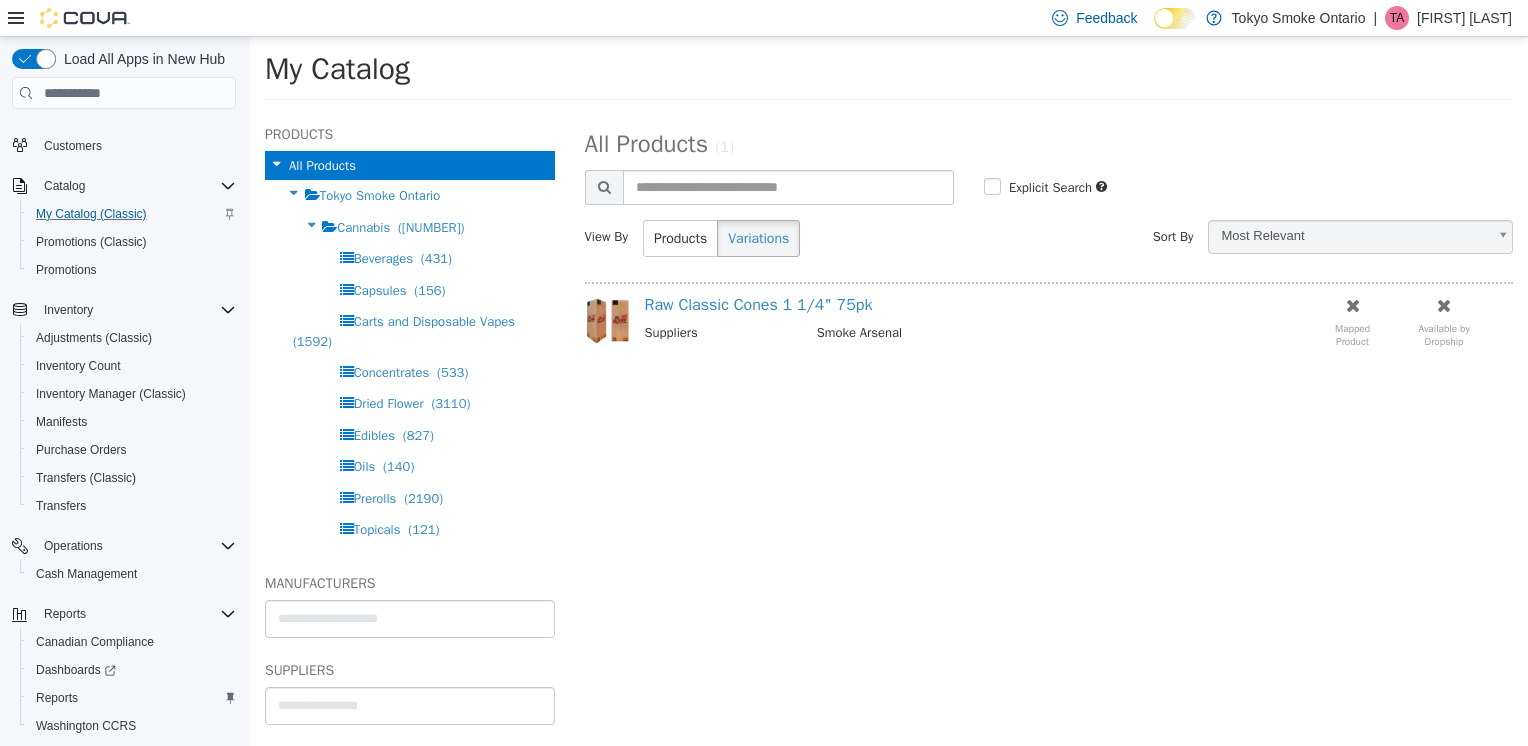 select on "**********" 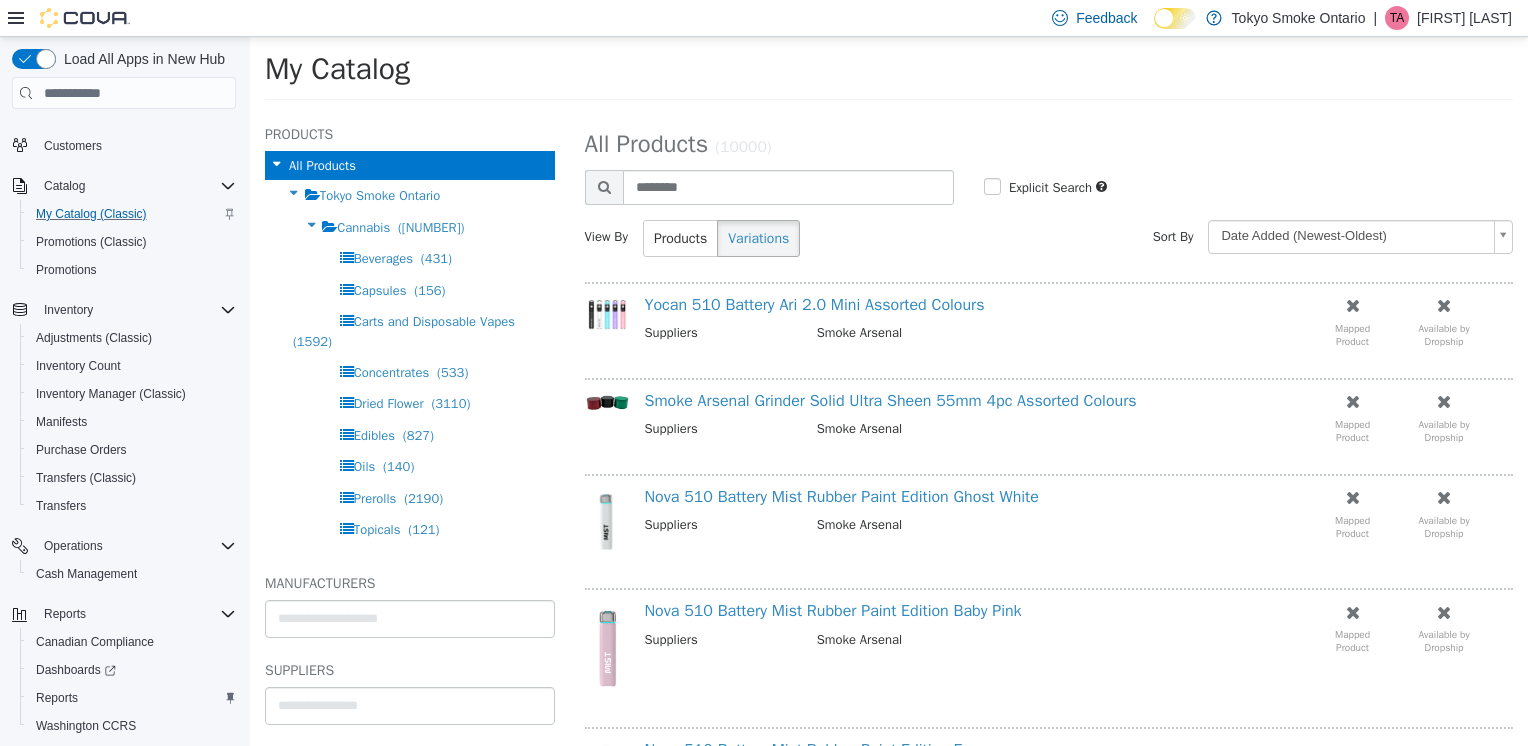 type on "********" 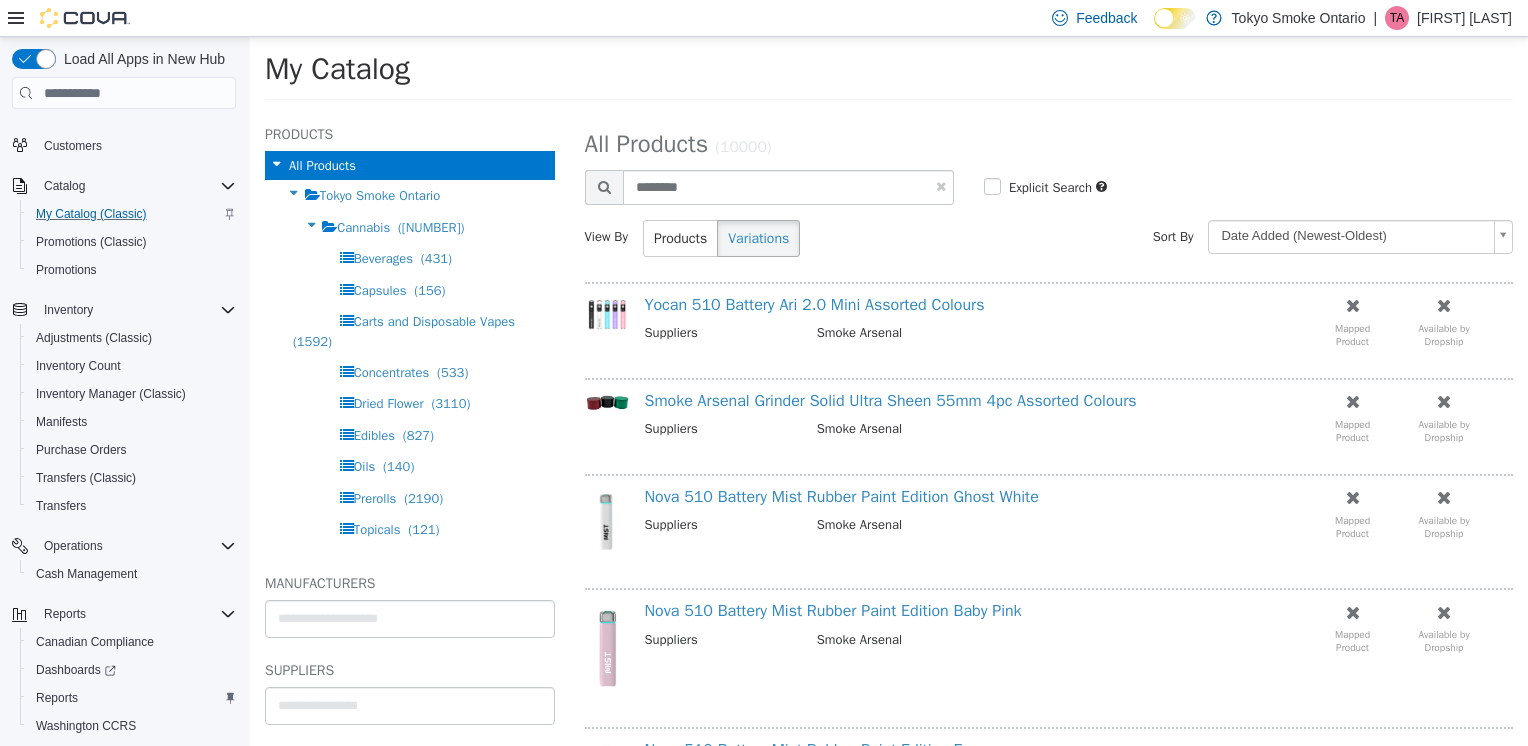 select on "**********" 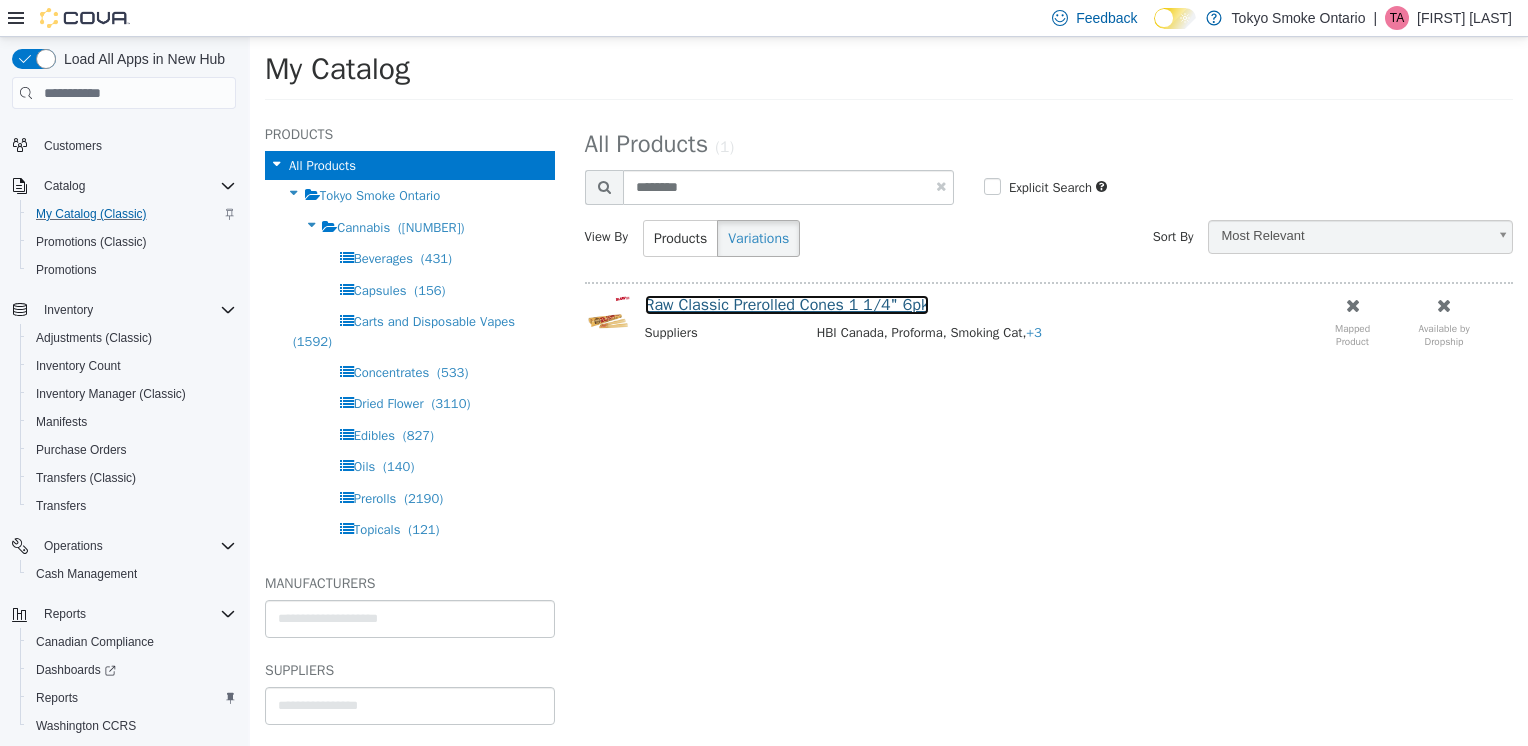 click on "Raw Classic Prerolled Cones 1 1/4" 6pk" at bounding box center (787, 305) 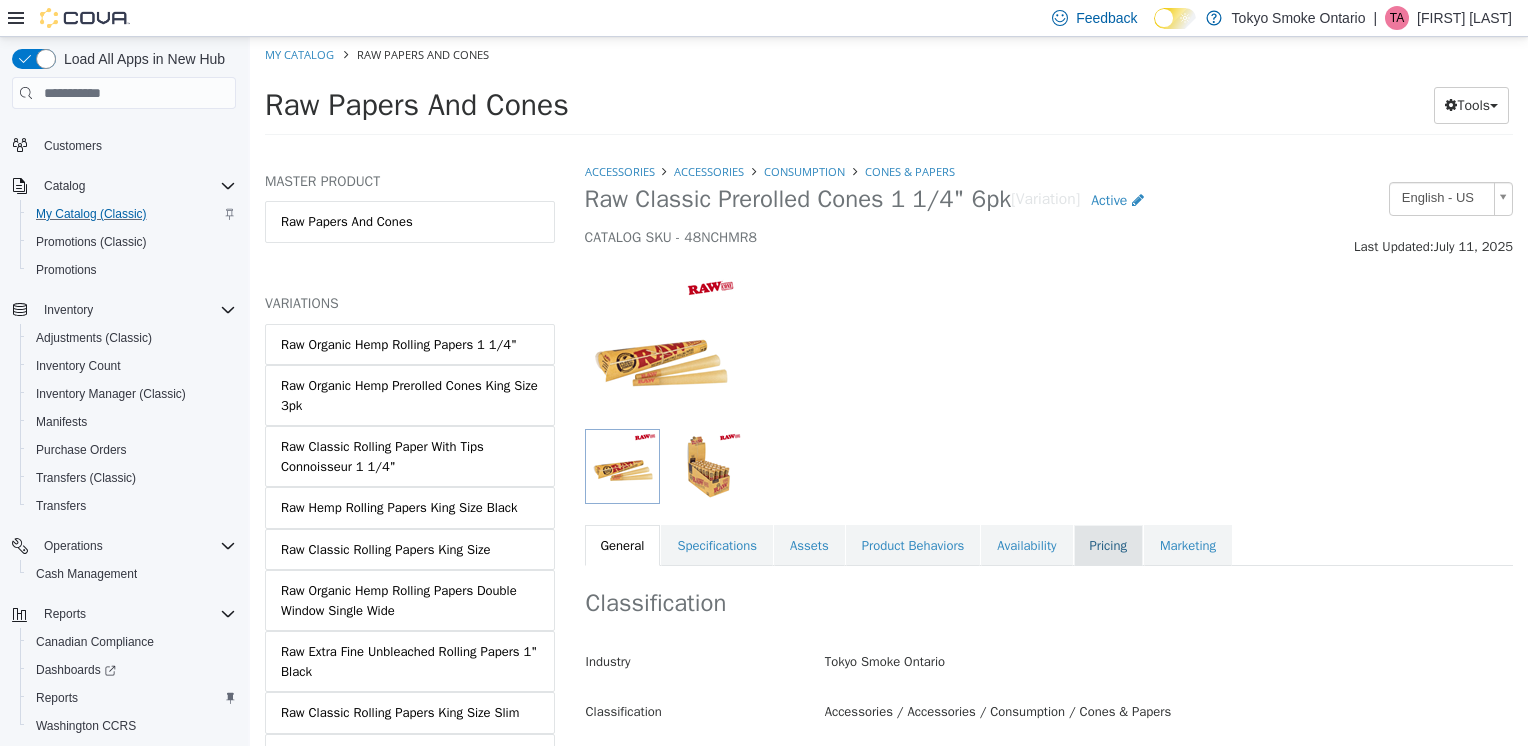 click on "Pricing" at bounding box center [1108, 546] 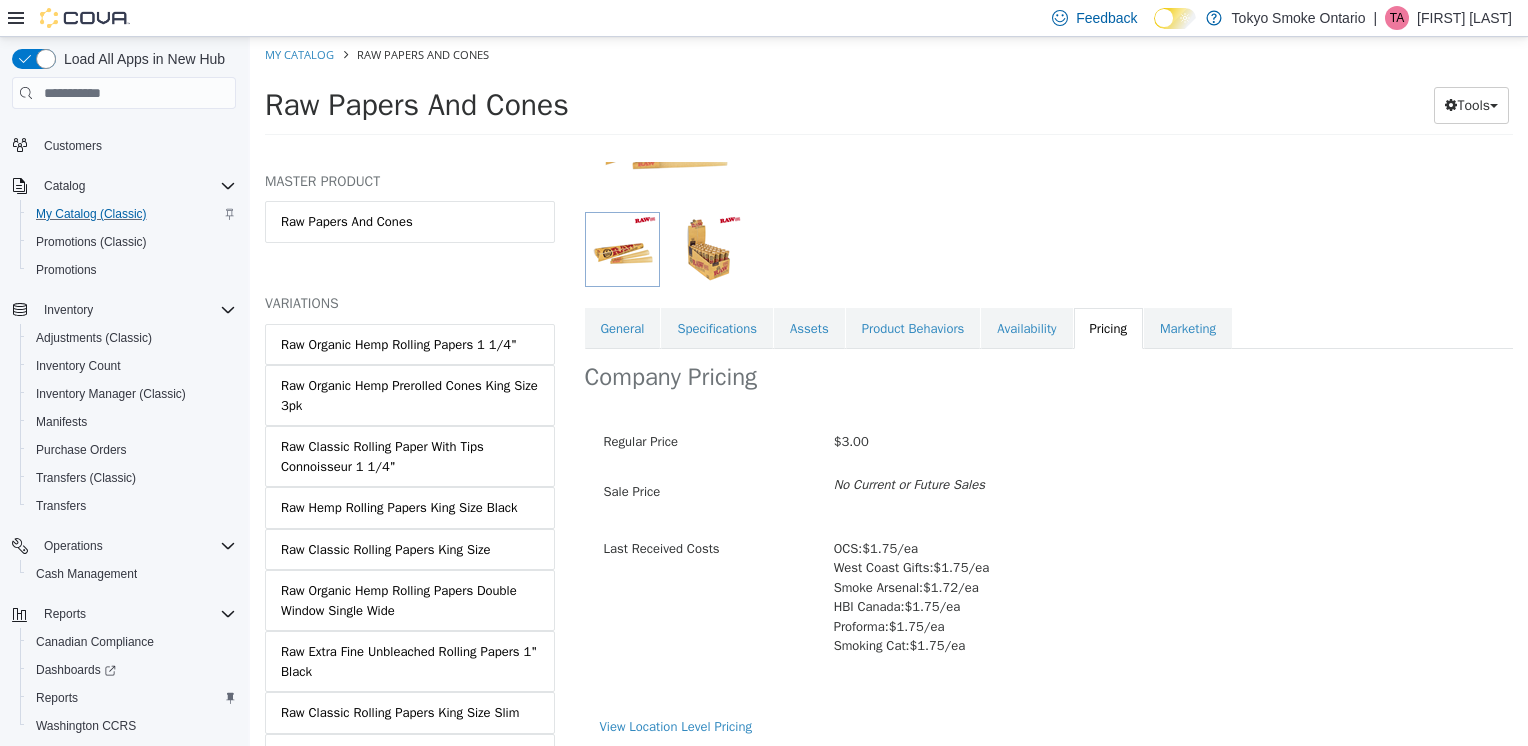 scroll, scrollTop: 221, scrollLeft: 0, axis: vertical 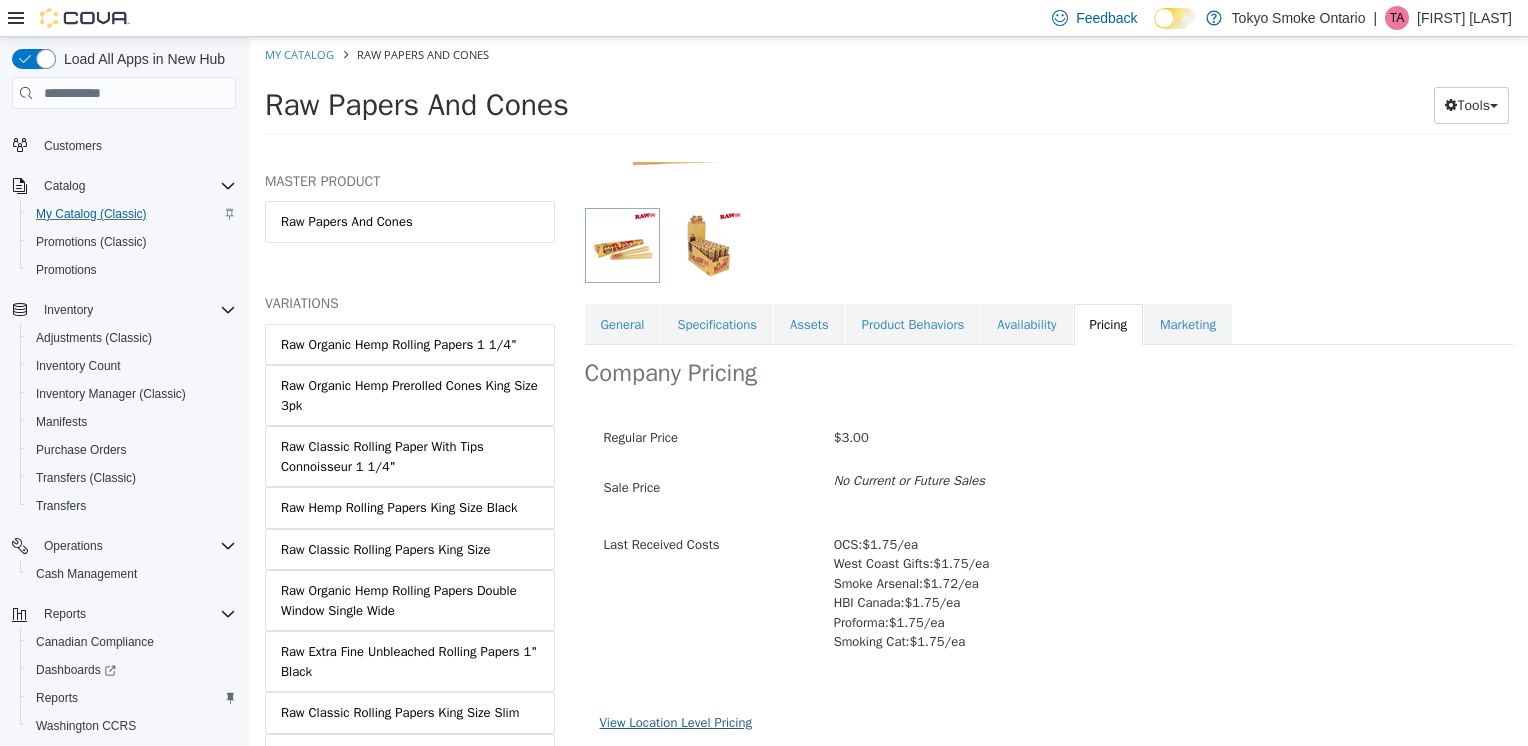 click on "View Location Level Pricing" at bounding box center [676, 722] 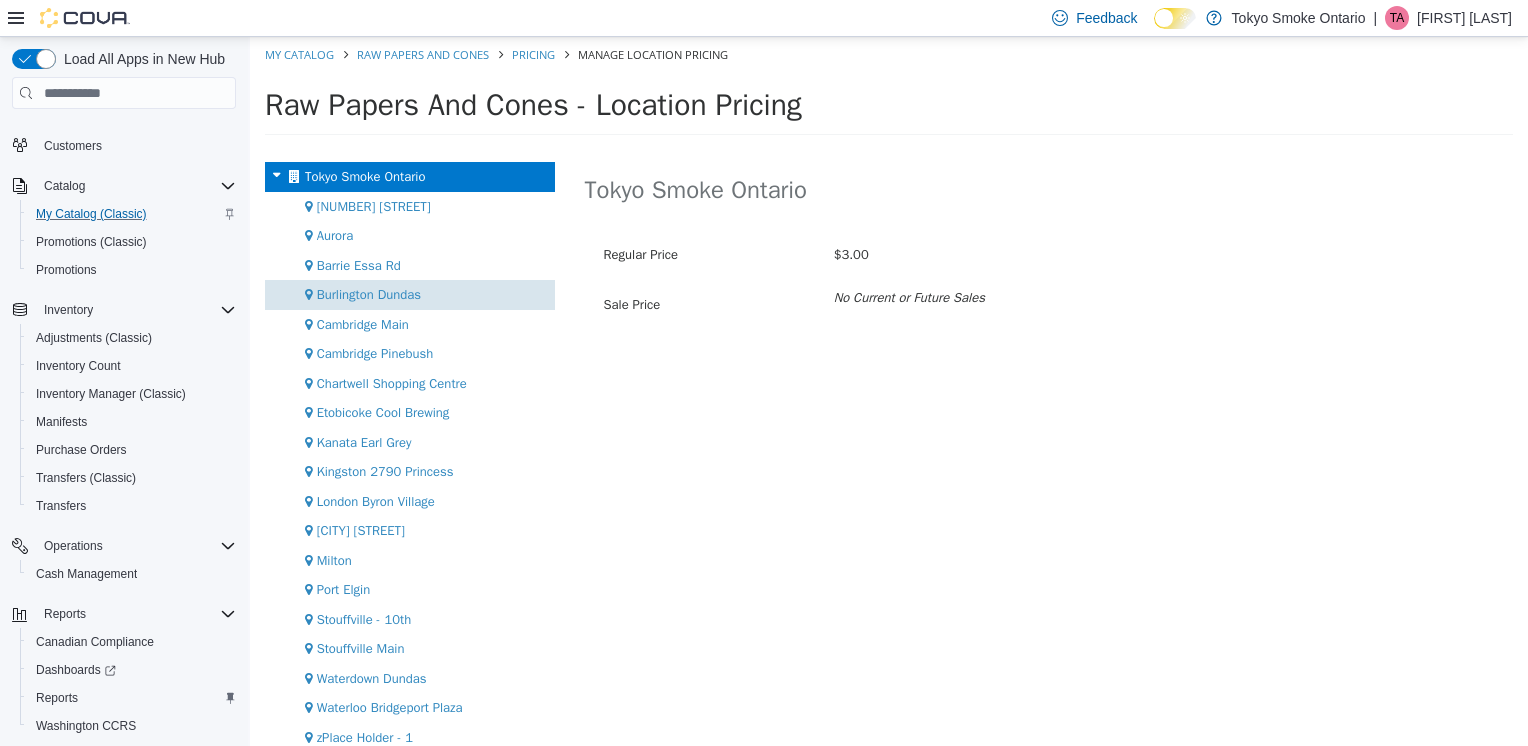 click on "Burlington Dundas" at bounding box center [369, 294] 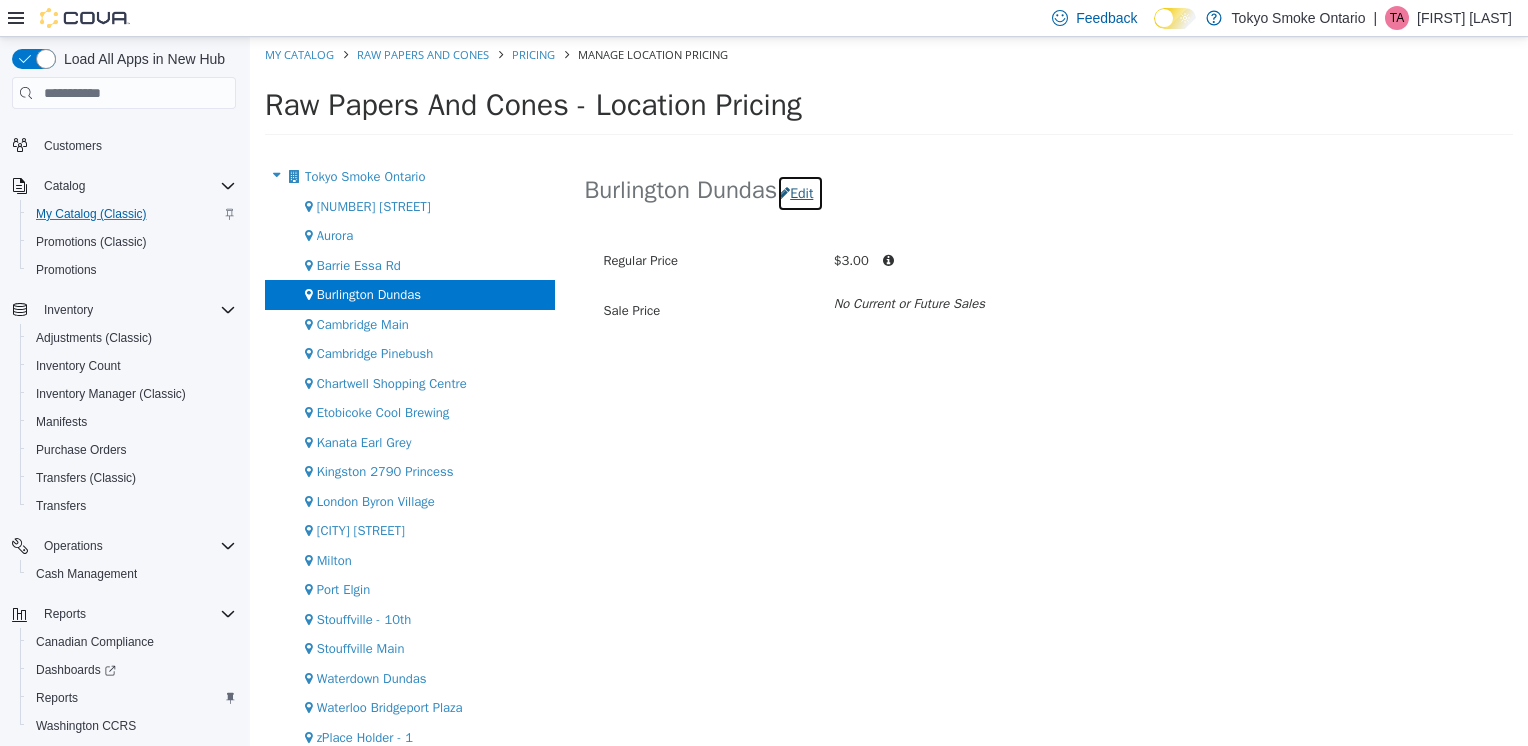 click on "Edit" at bounding box center (800, 193) 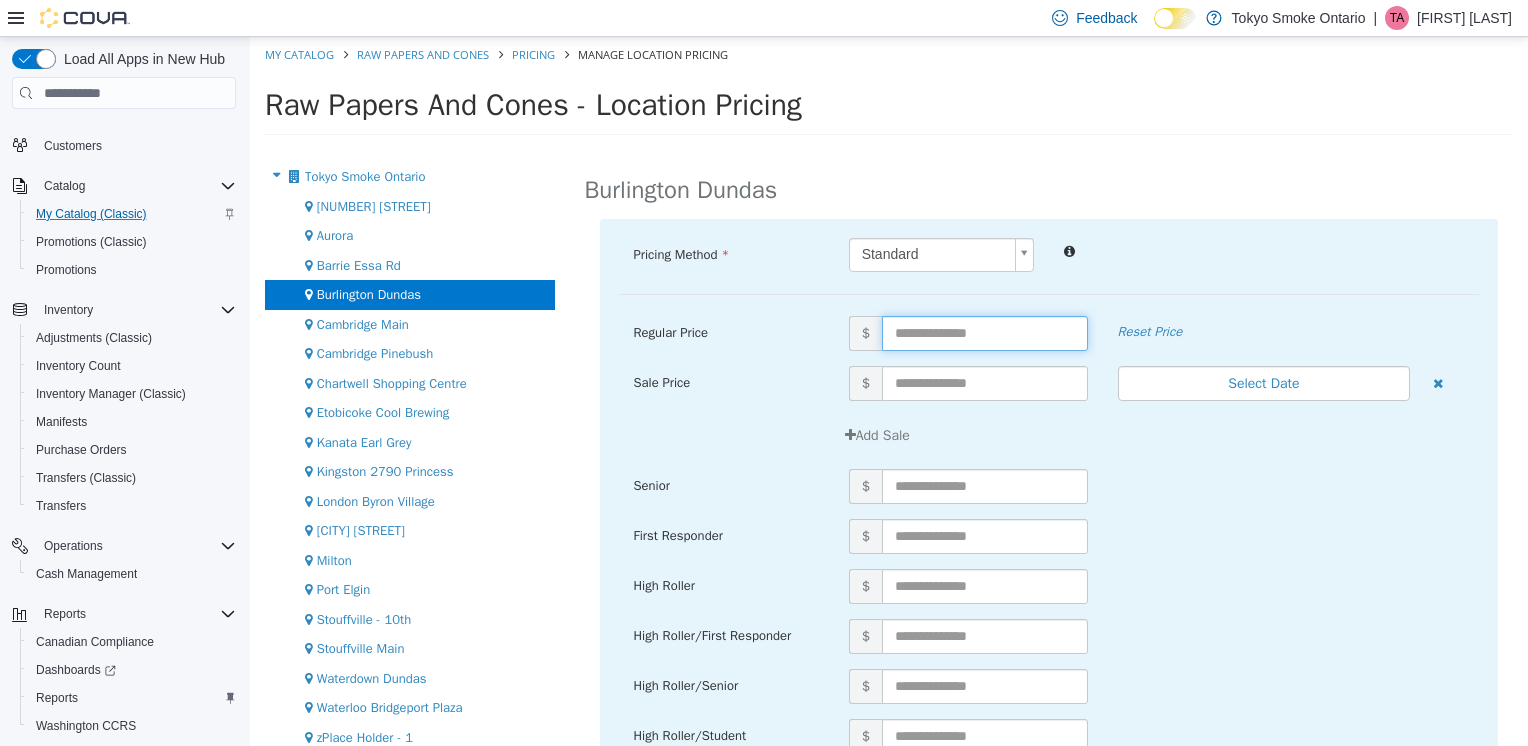 click at bounding box center (985, 333) 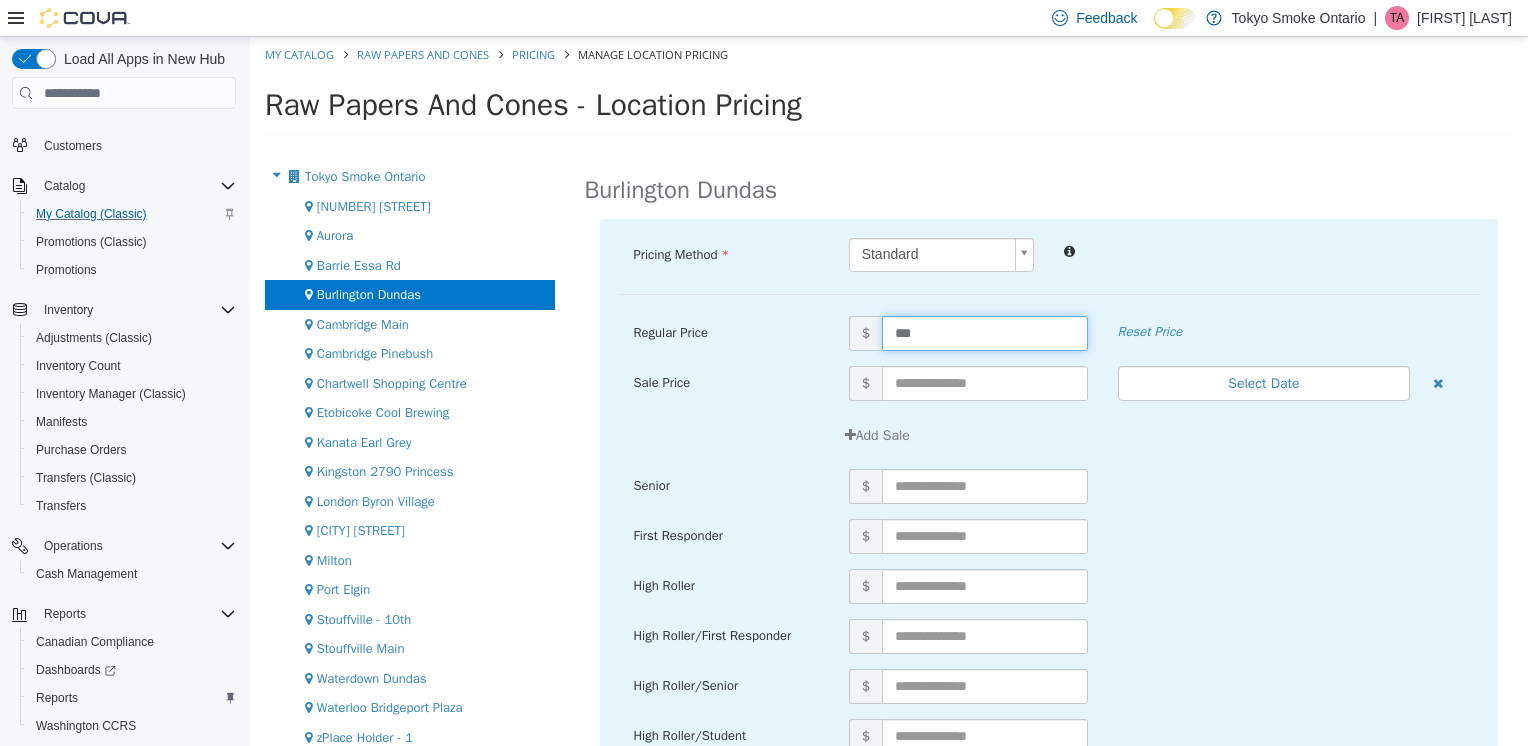 type on "****" 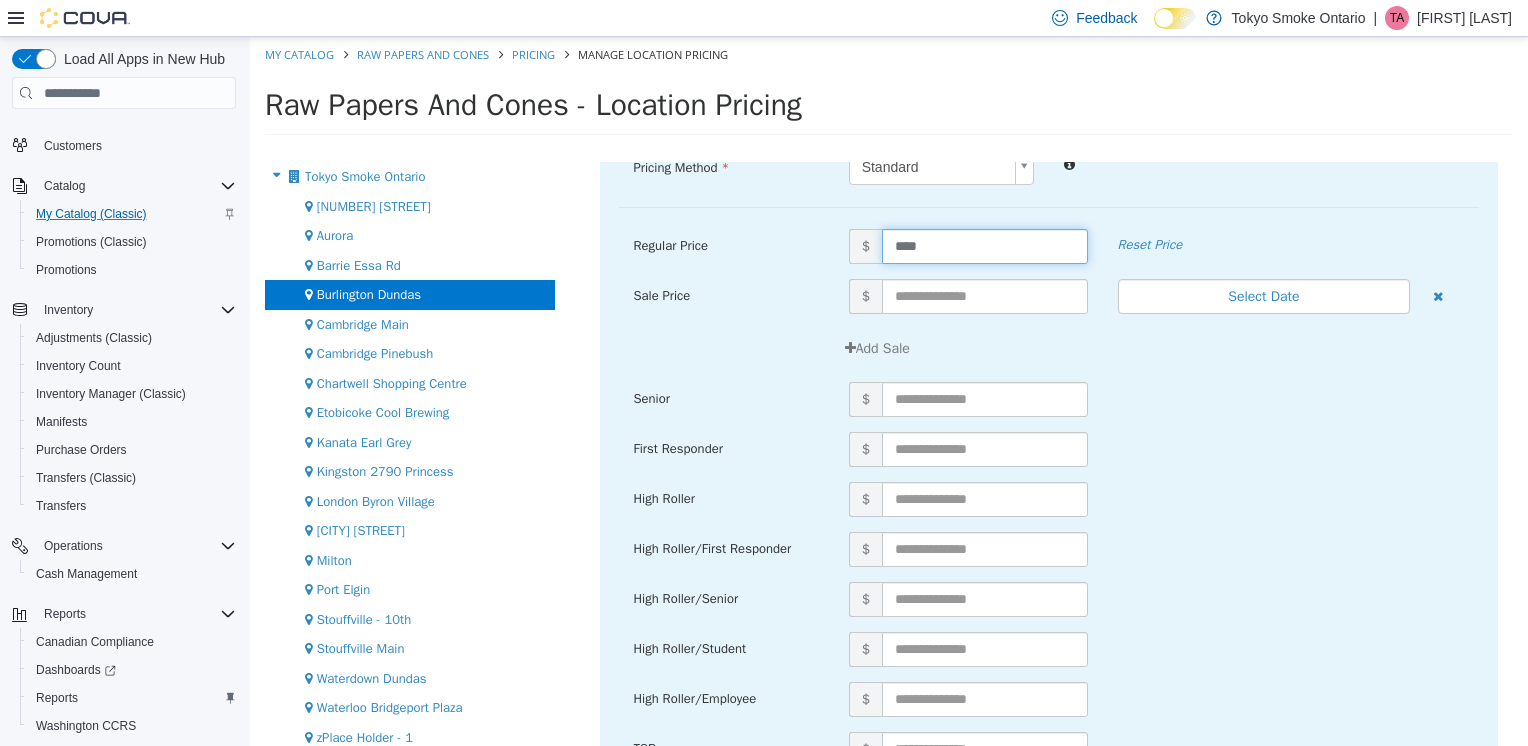 scroll, scrollTop: 198, scrollLeft: 0, axis: vertical 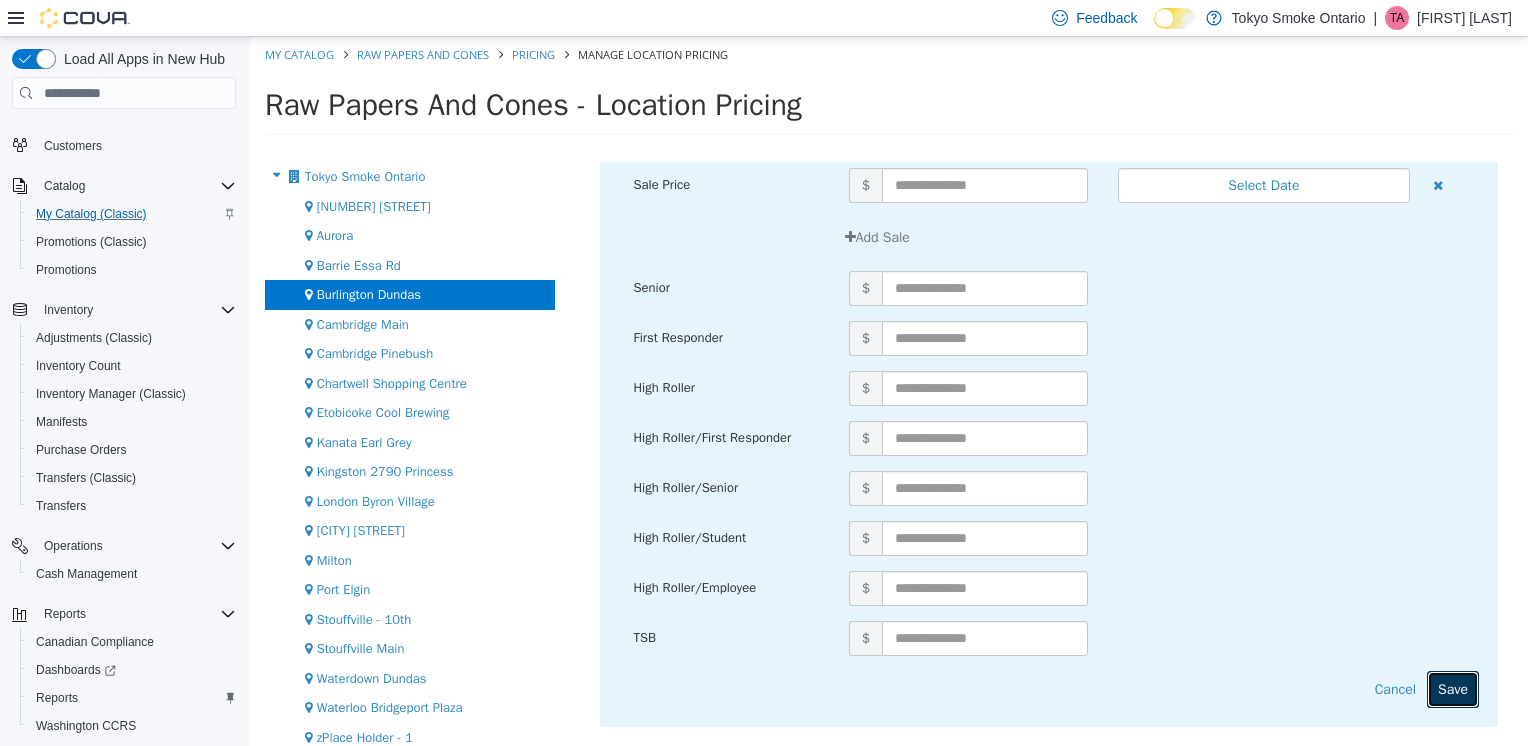 click on "Save" at bounding box center (1453, 689) 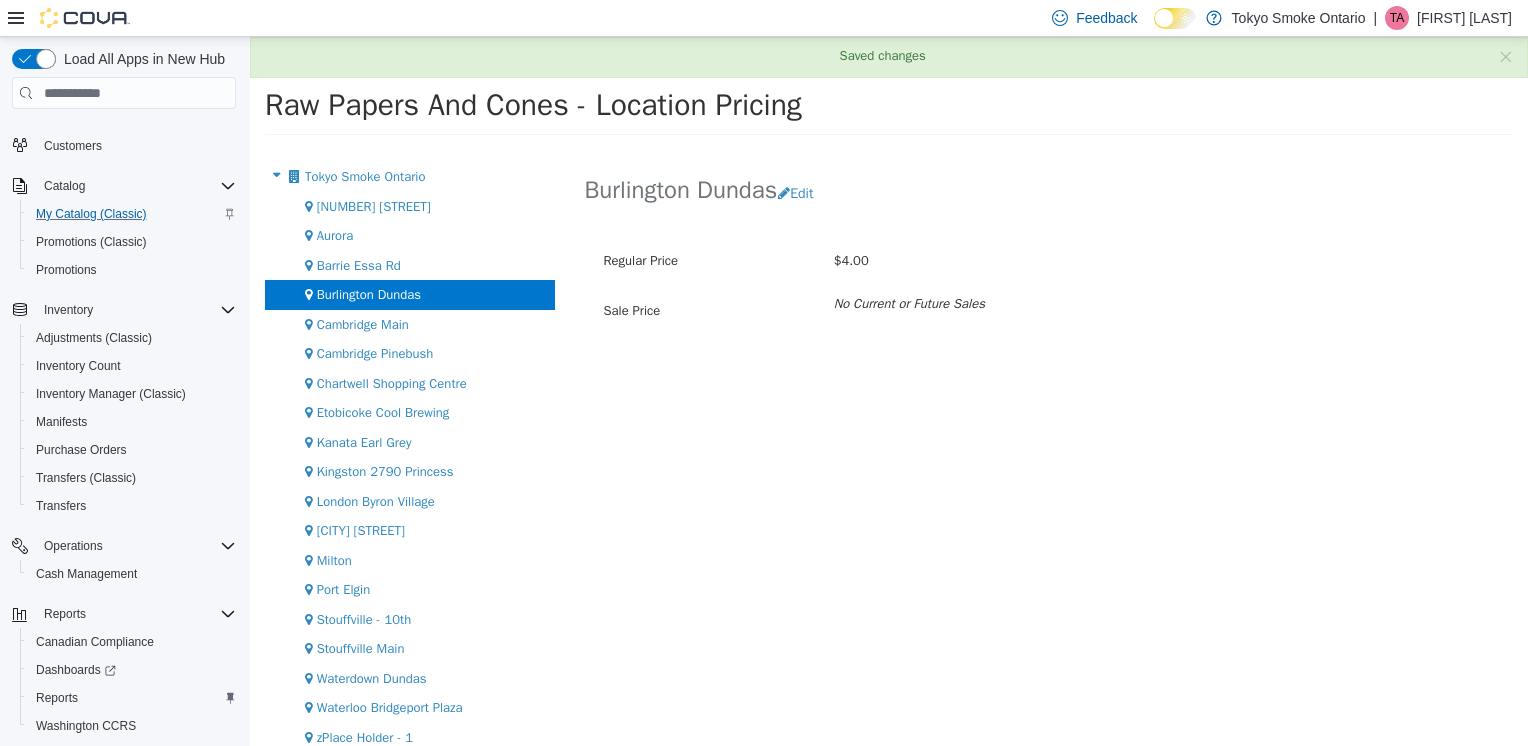 scroll, scrollTop: 0, scrollLeft: 0, axis: both 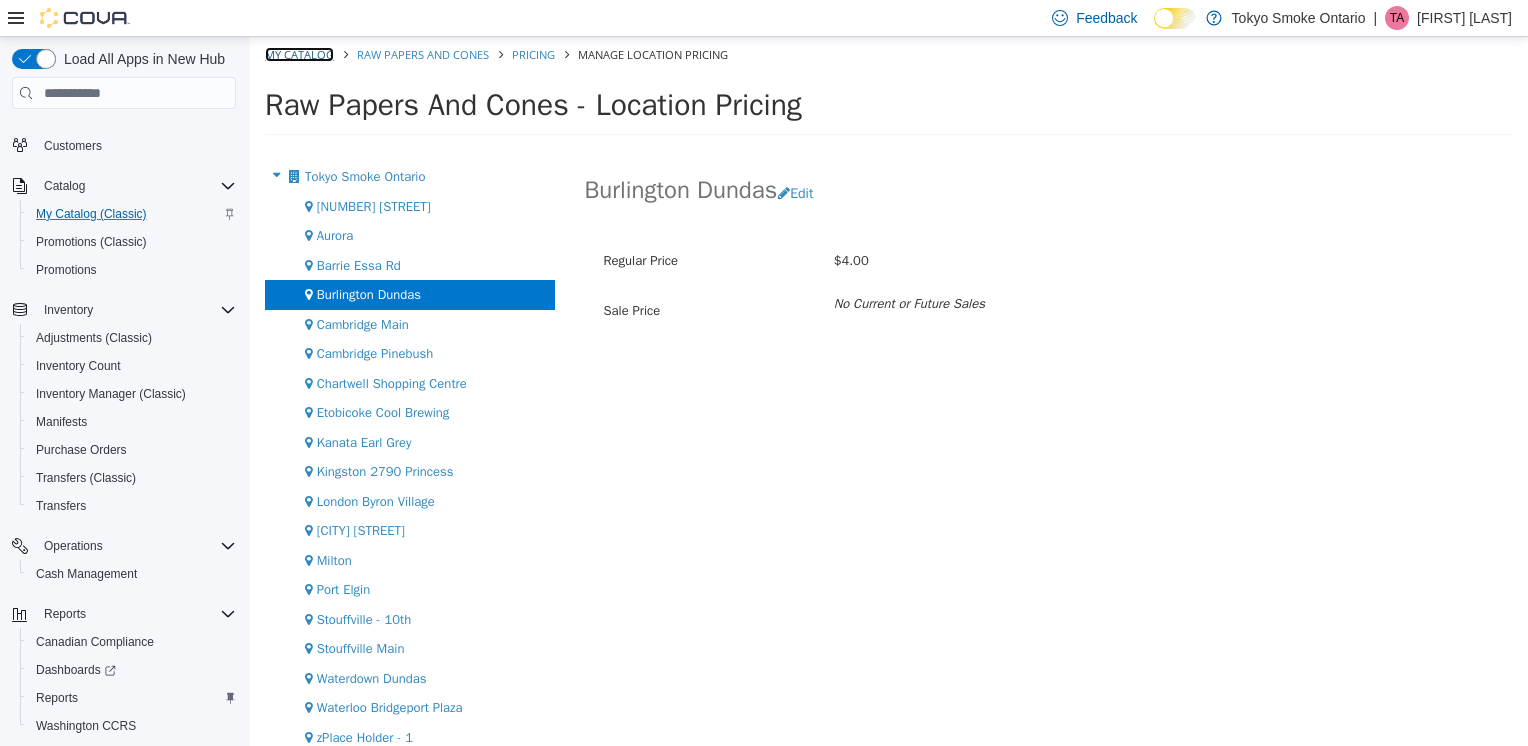 click on "My Catalog" at bounding box center [299, 54] 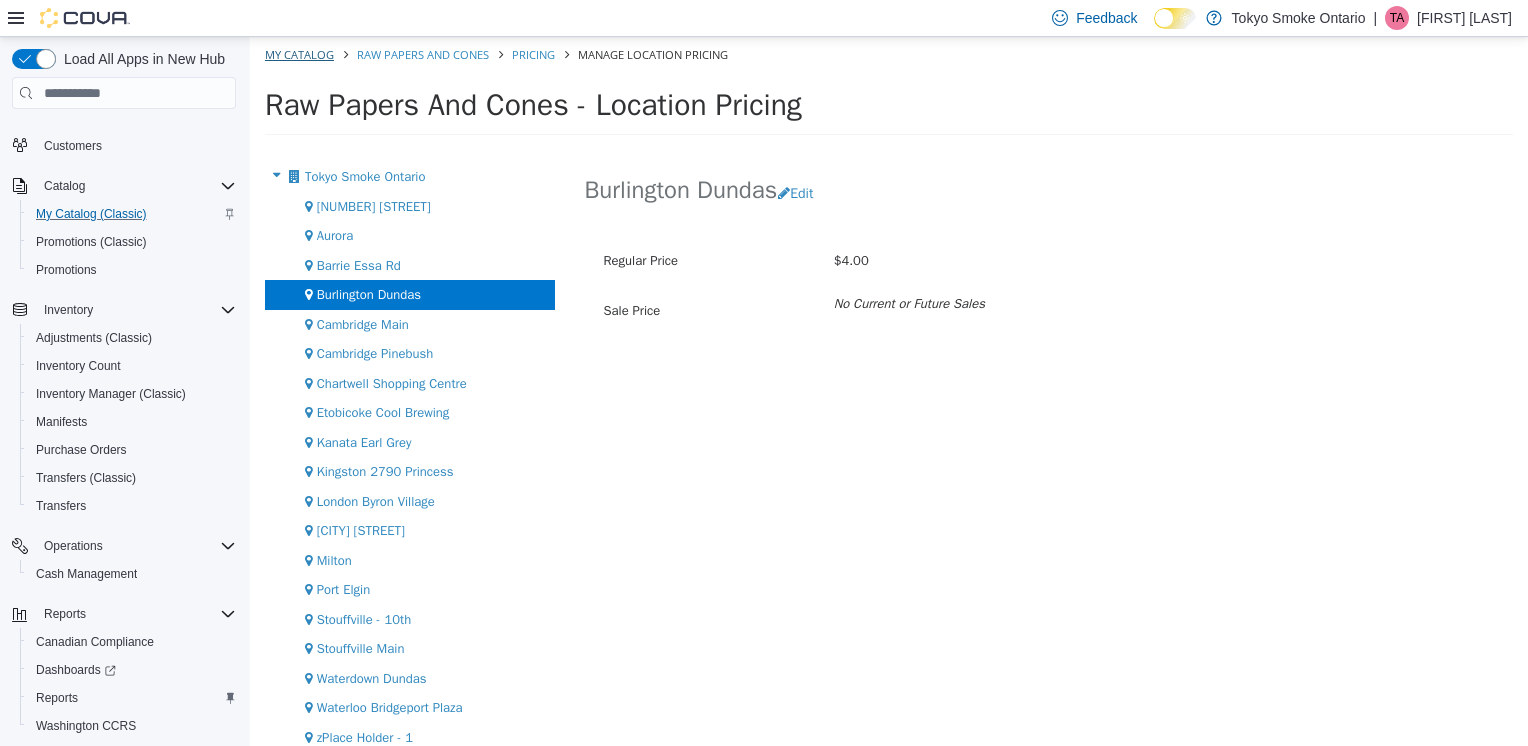 select on "**********" 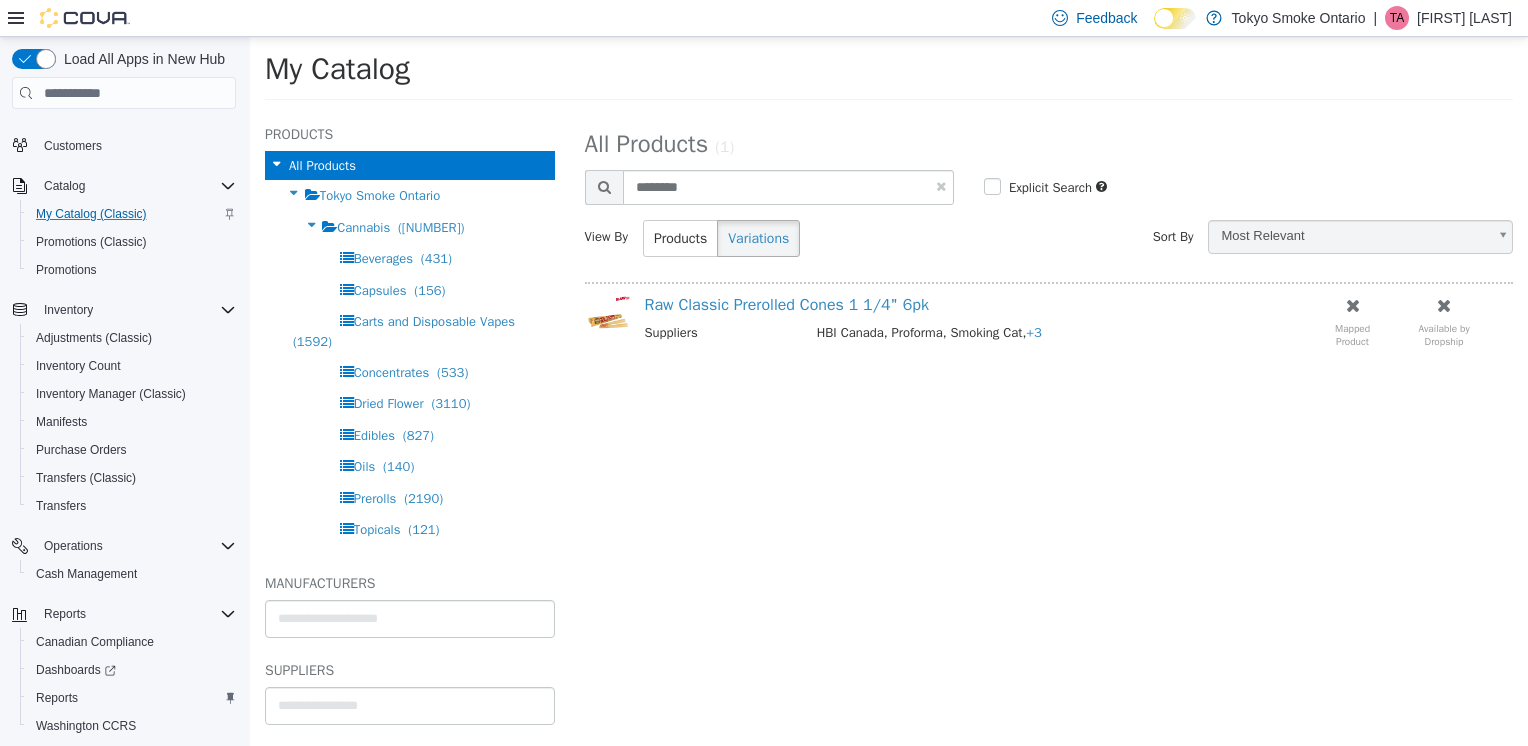 click at bounding box center [941, 186] 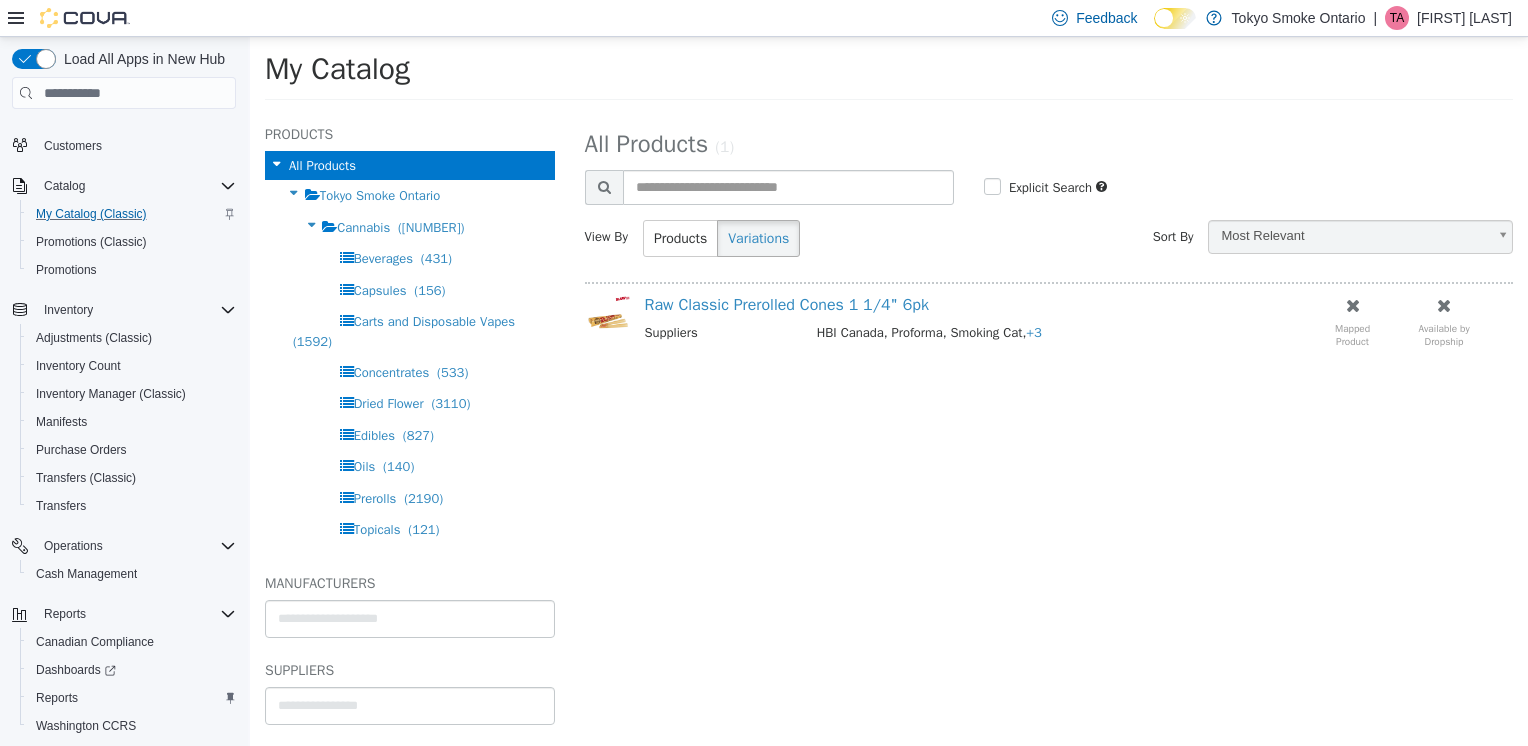 select on "**********" 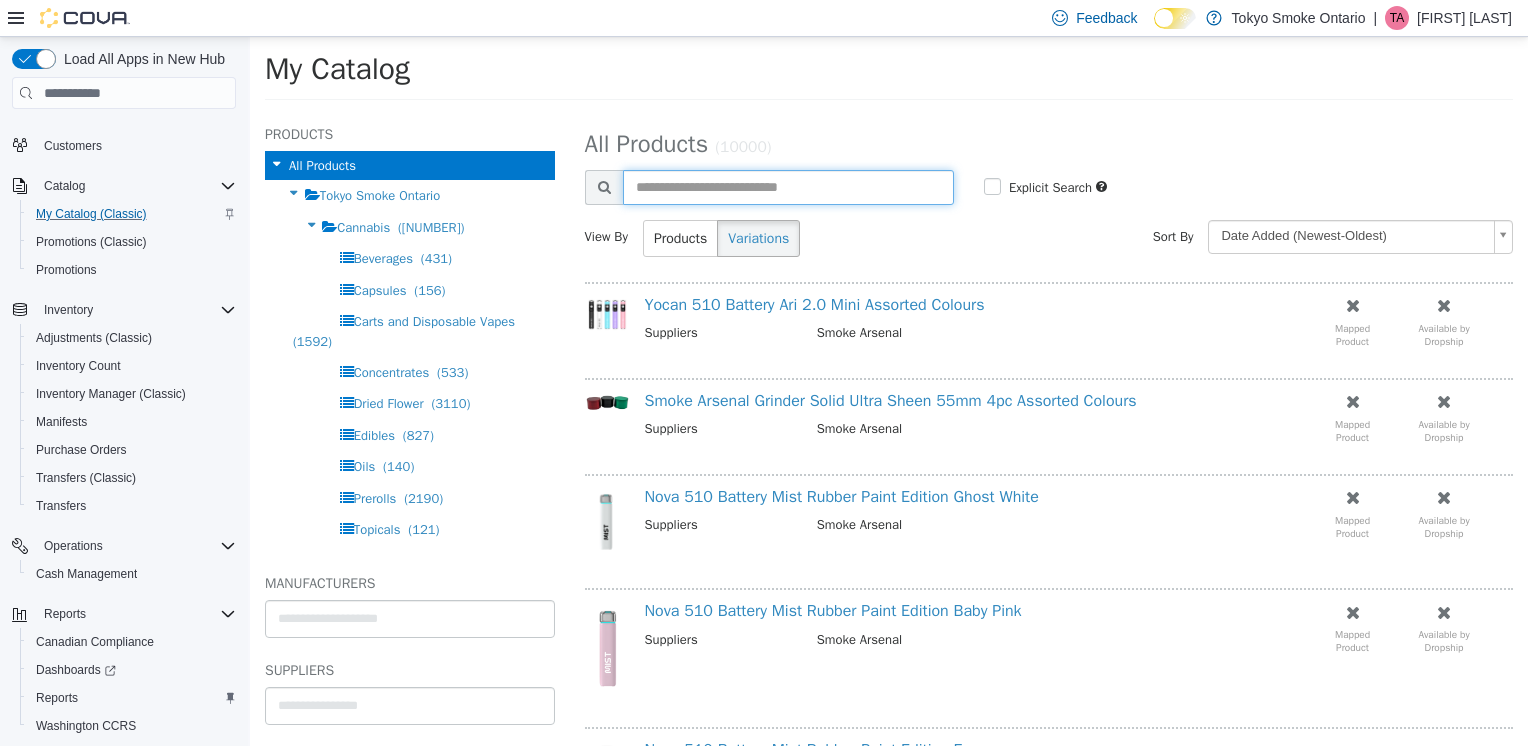 paste on "********" 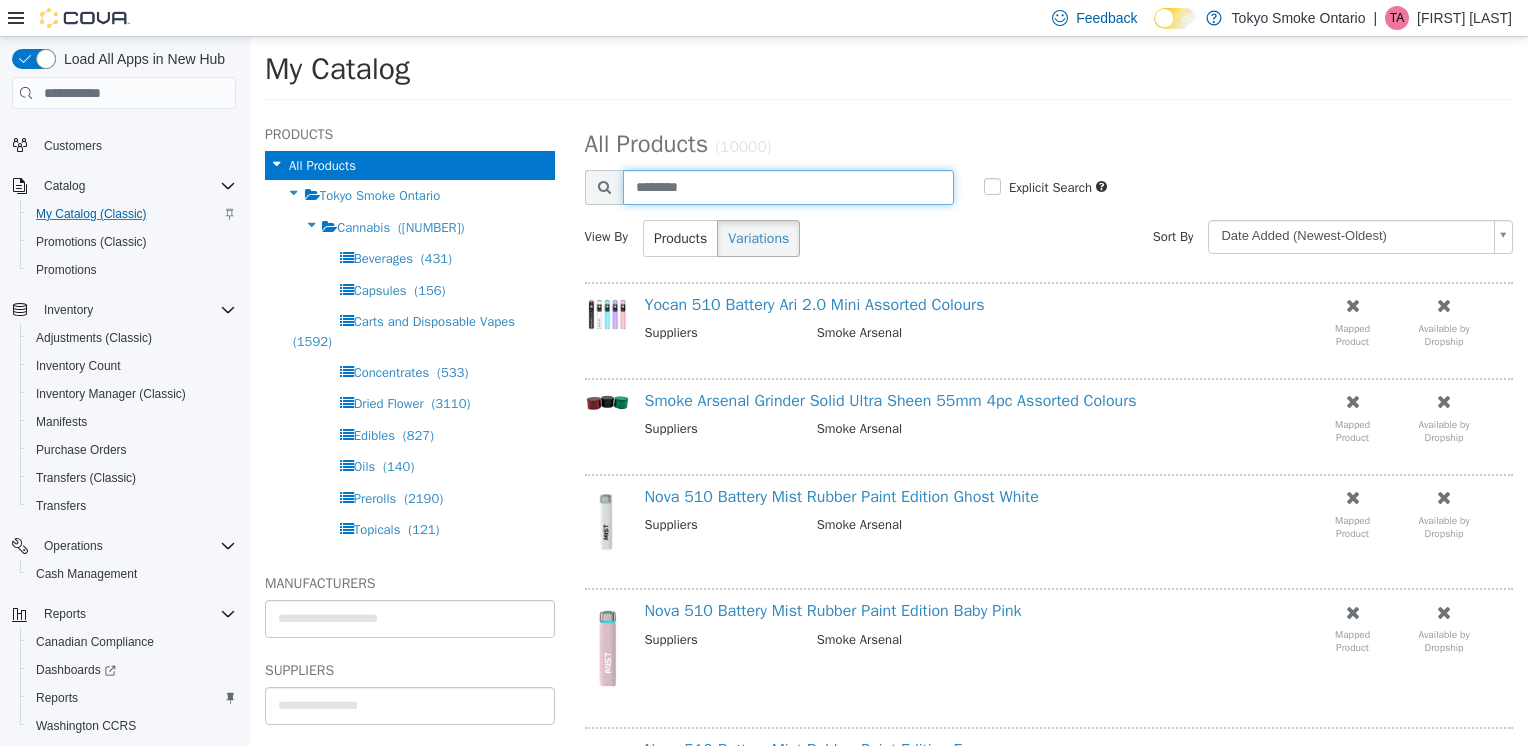 type on "********" 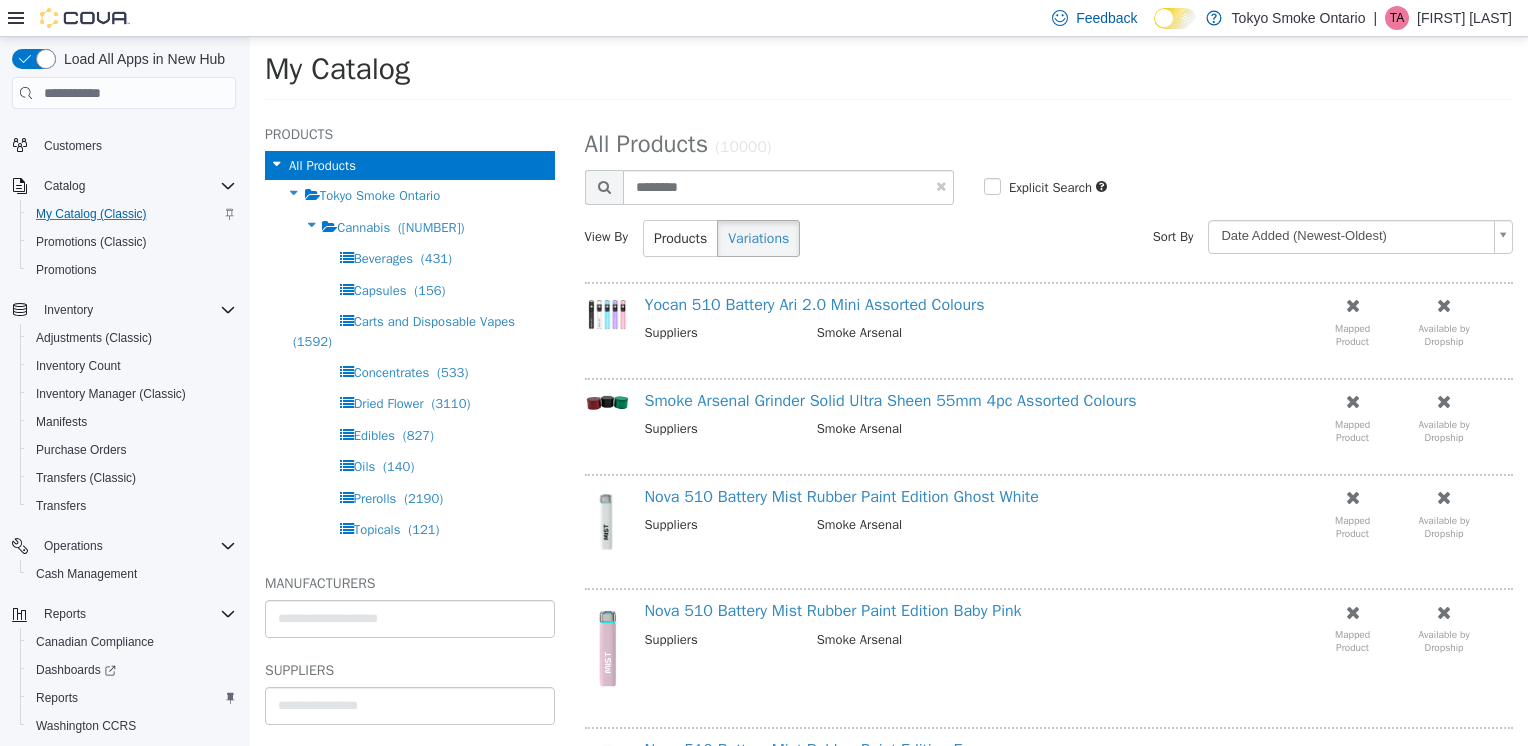 select on "**********" 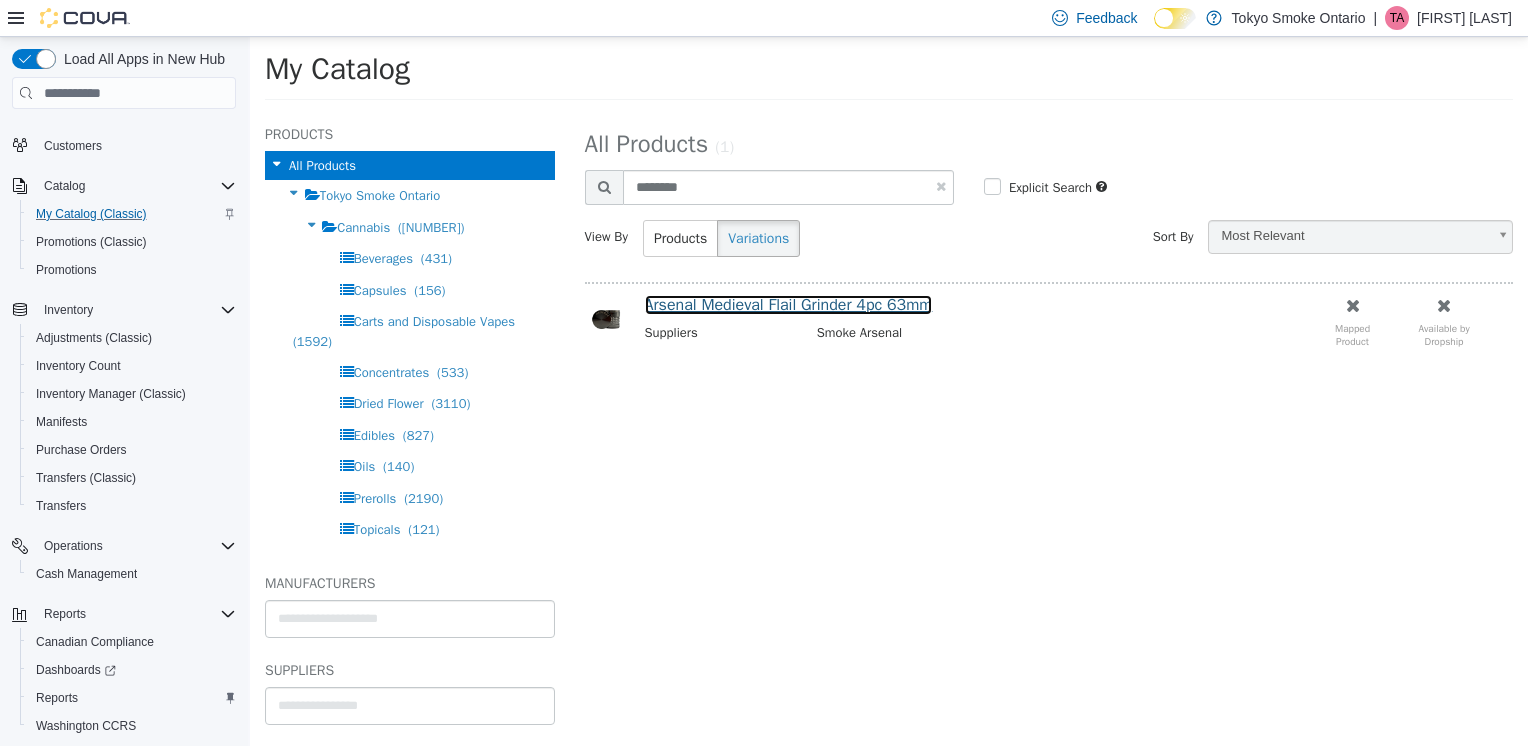 click on "Arsenal Medieval Flail Grinder 4pc 63mm" at bounding box center (789, 305) 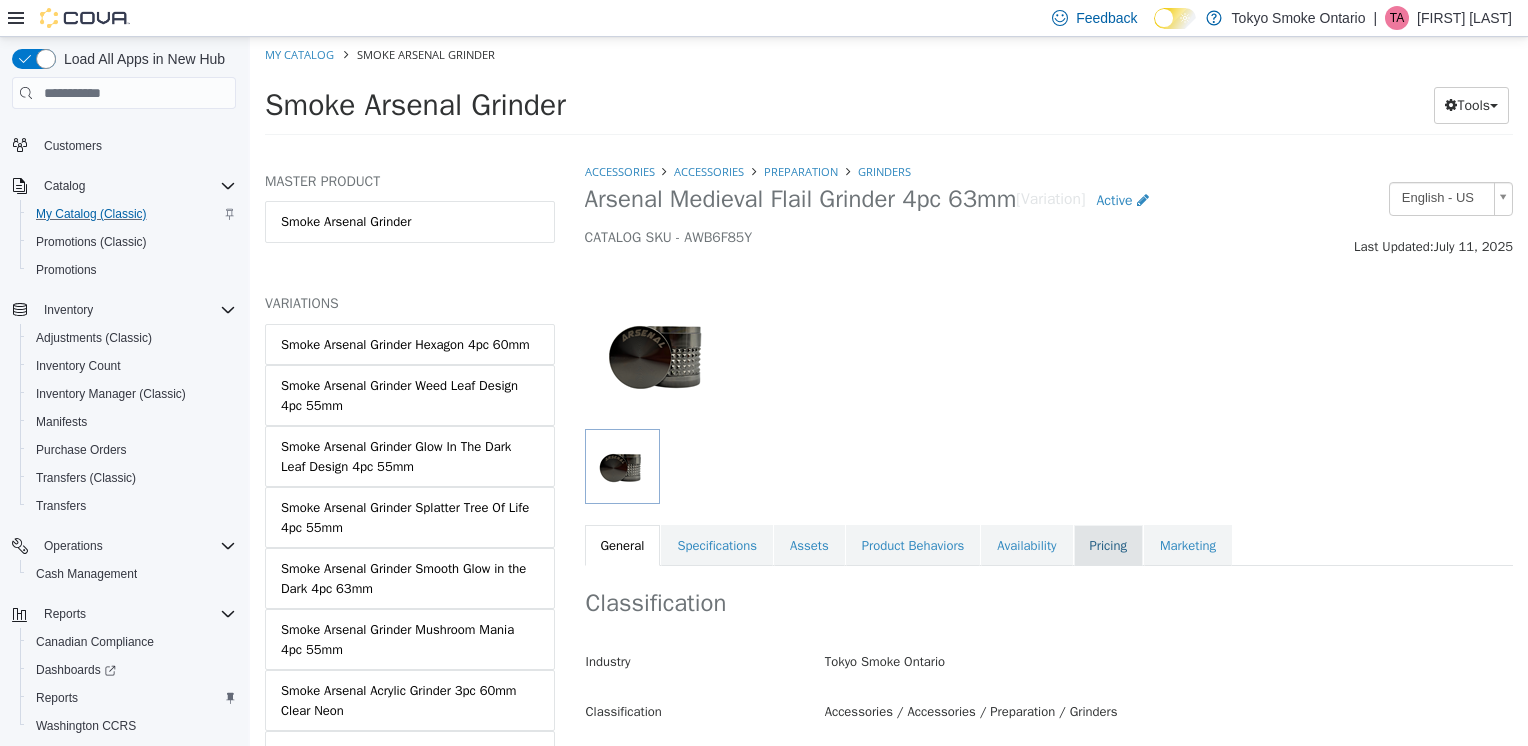 click on "Pricing" at bounding box center [1108, 546] 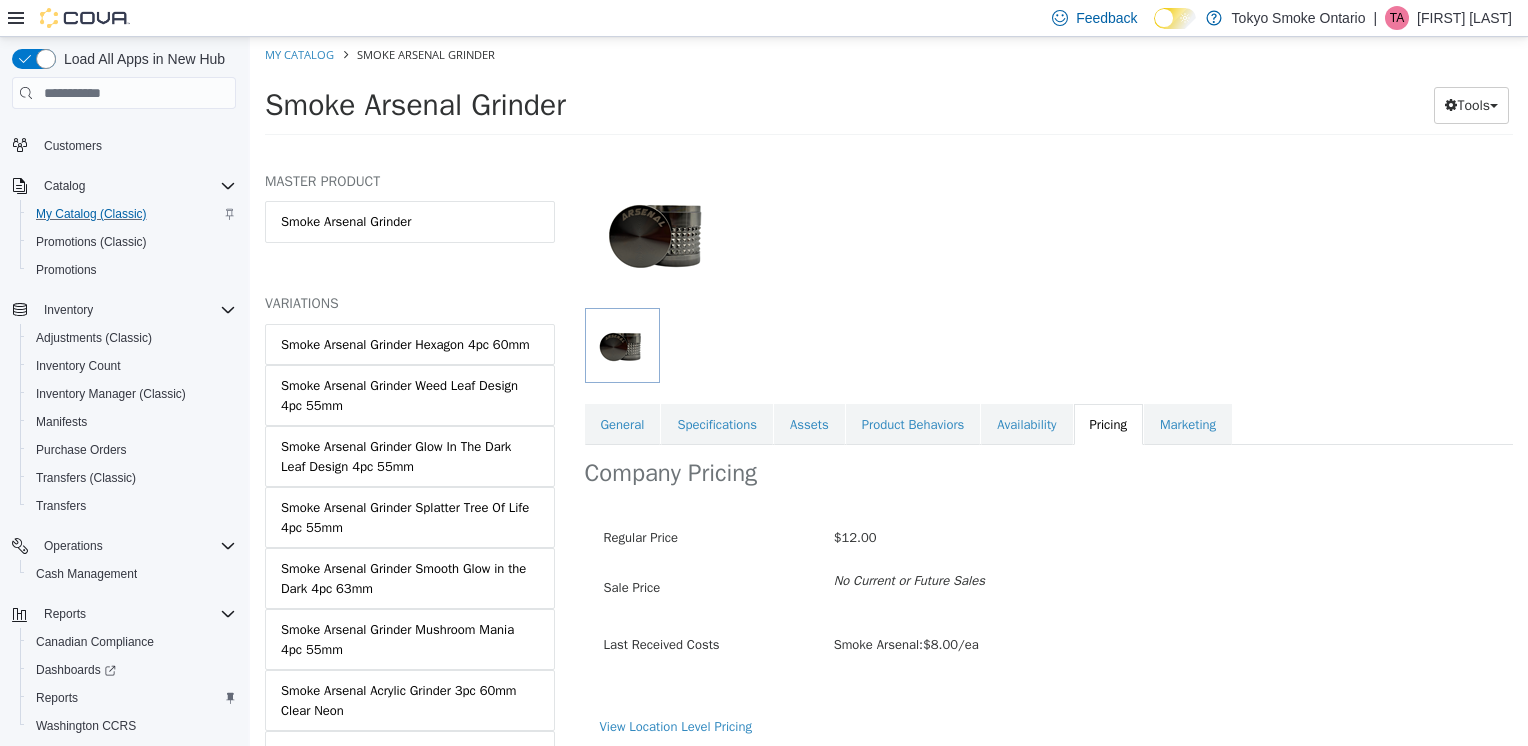 scroll, scrollTop: 125, scrollLeft: 0, axis: vertical 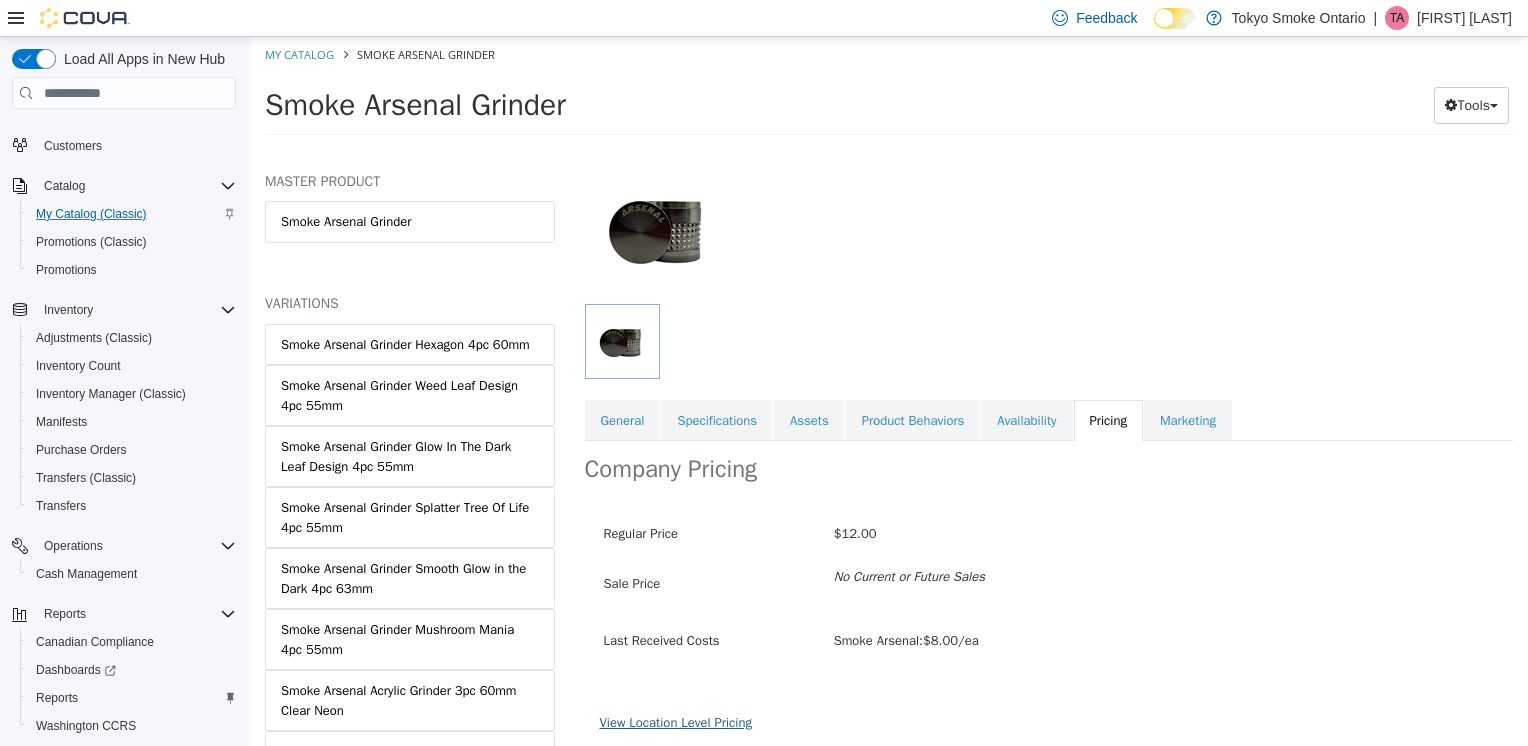 click on "View Location Level Pricing" at bounding box center (676, 722) 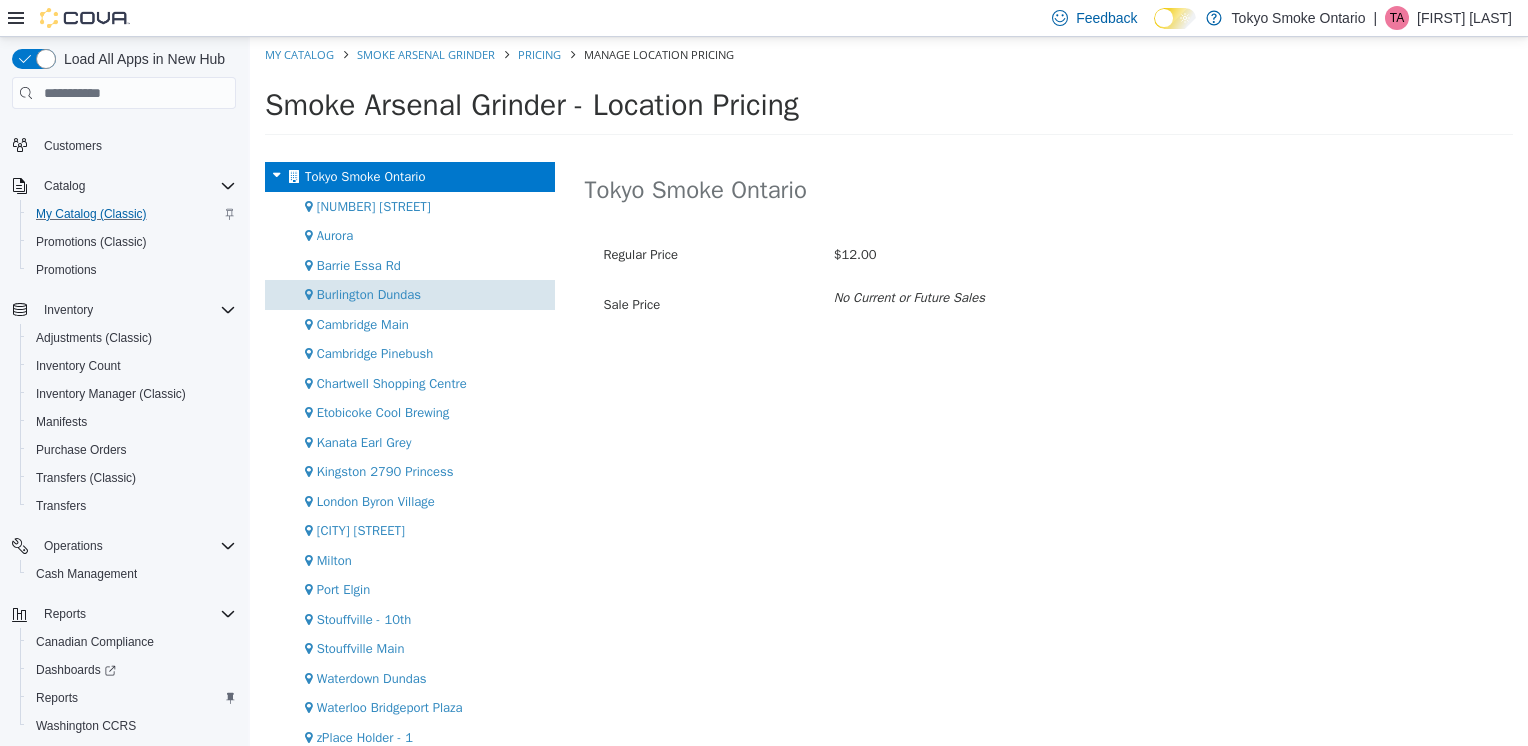 click on "Burlington Dundas" at bounding box center [369, 294] 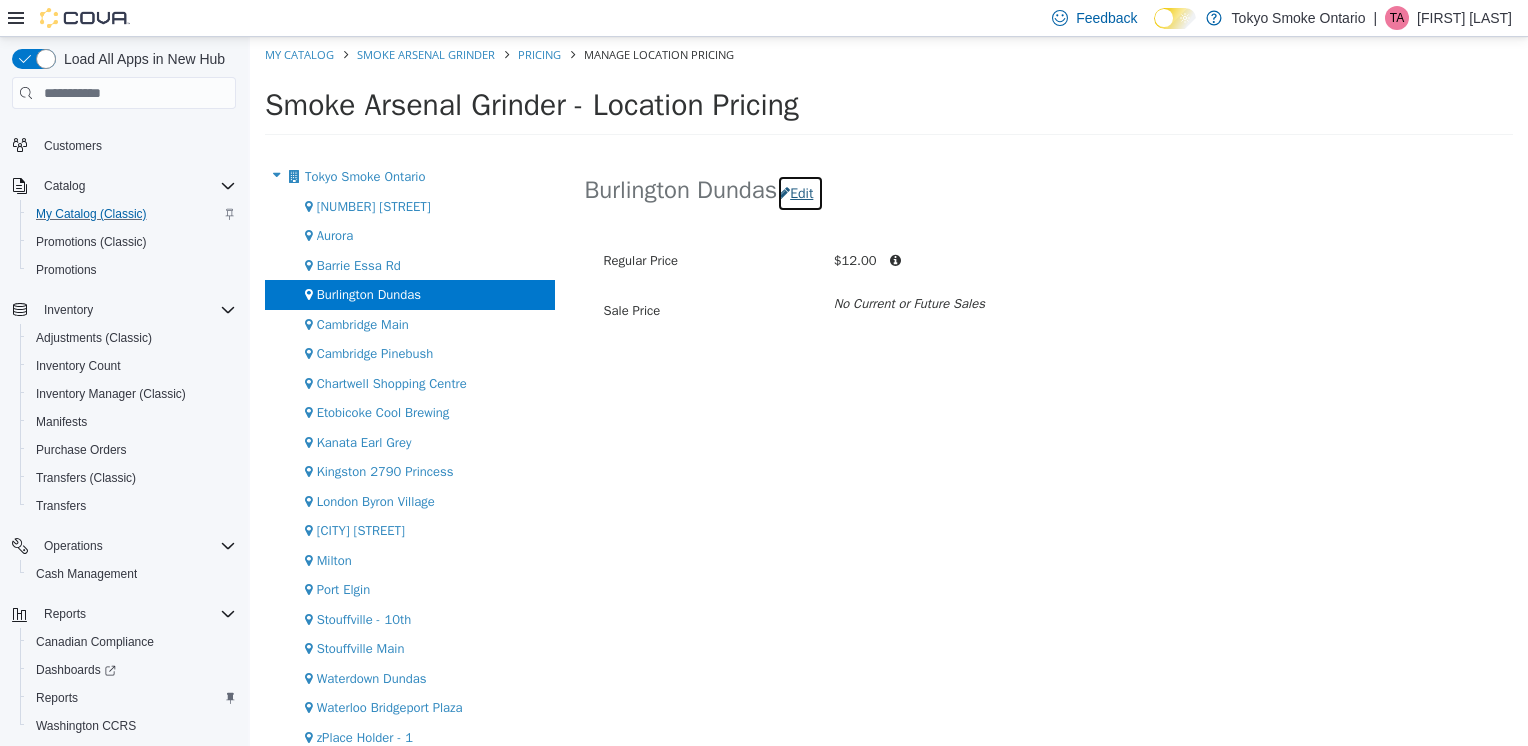 click on "Edit" at bounding box center [800, 193] 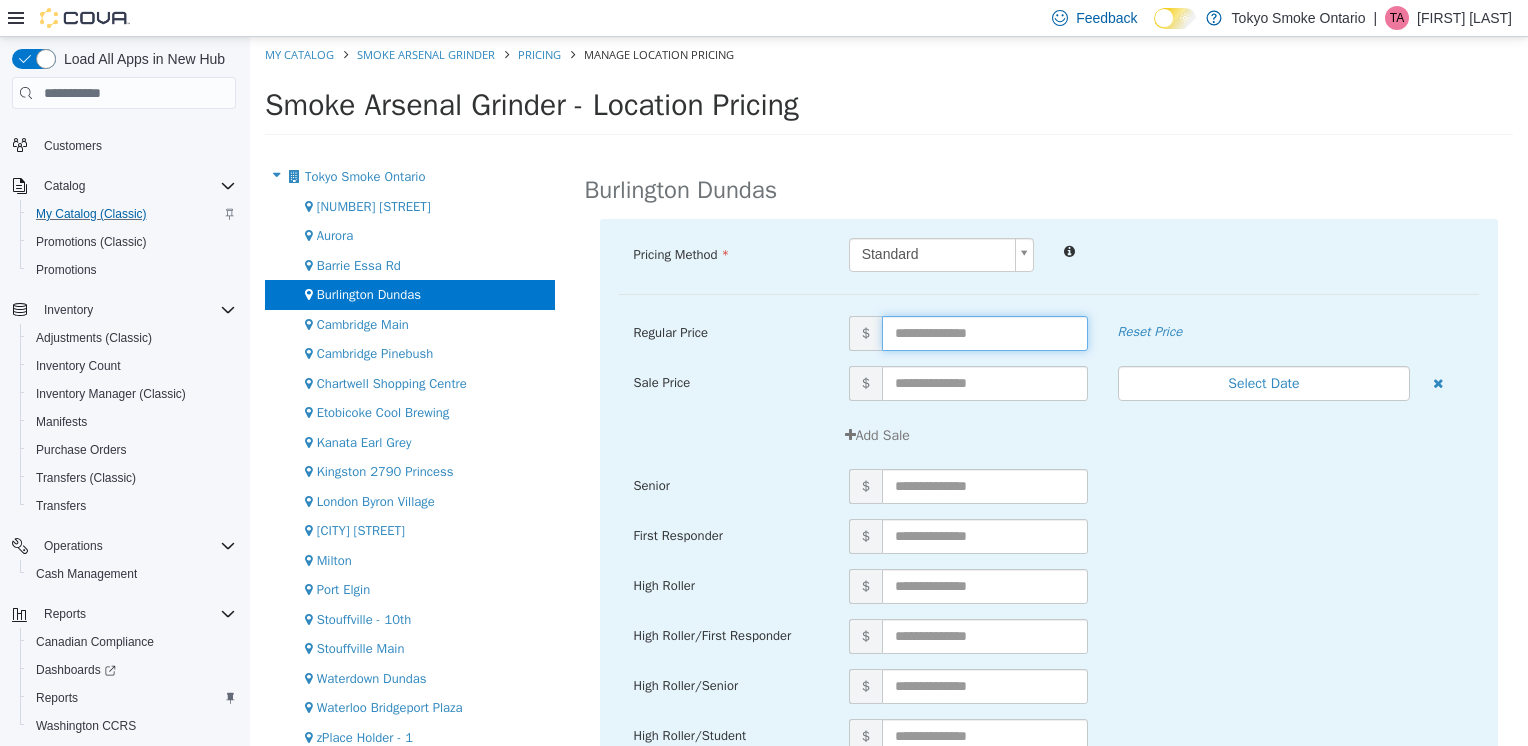 click at bounding box center (985, 333) 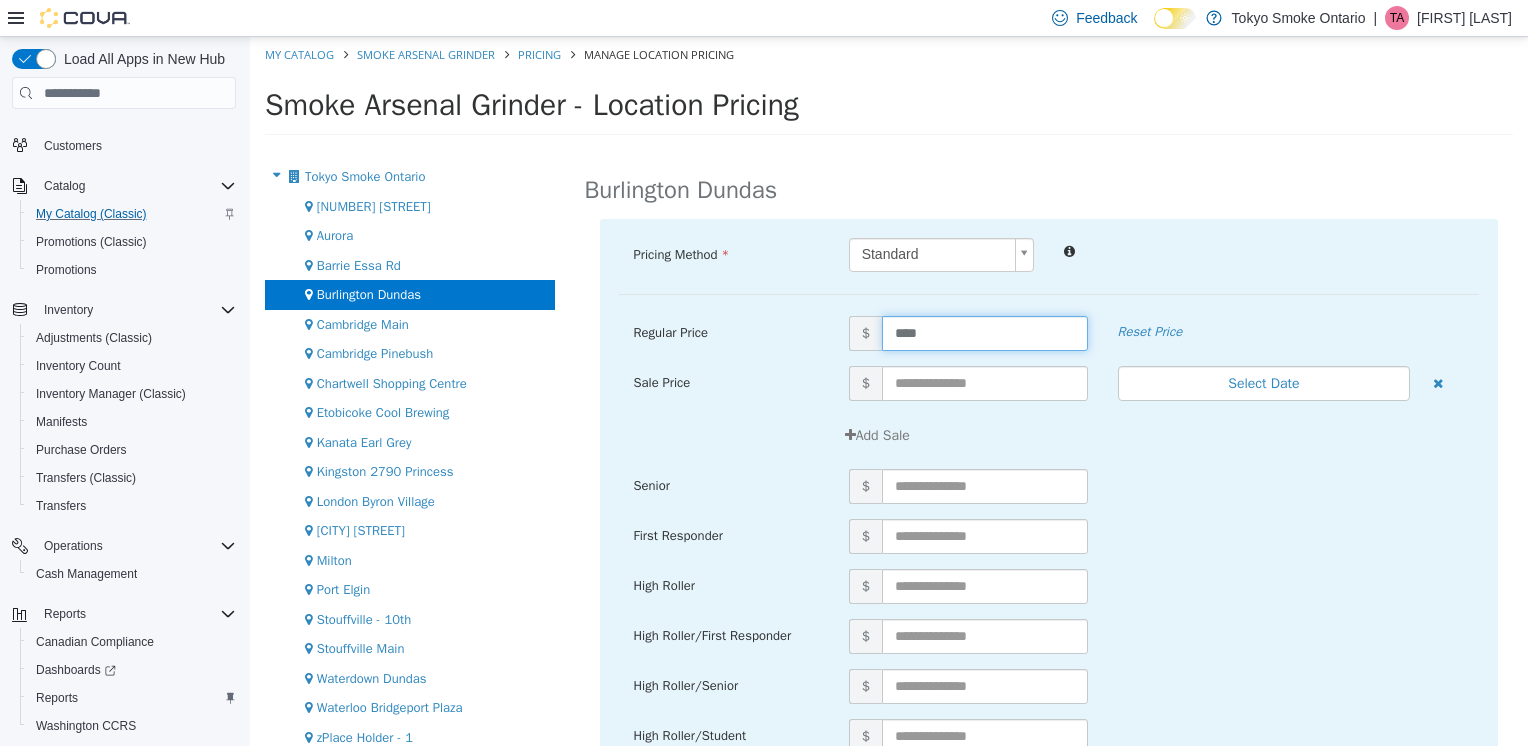 type on "*****" 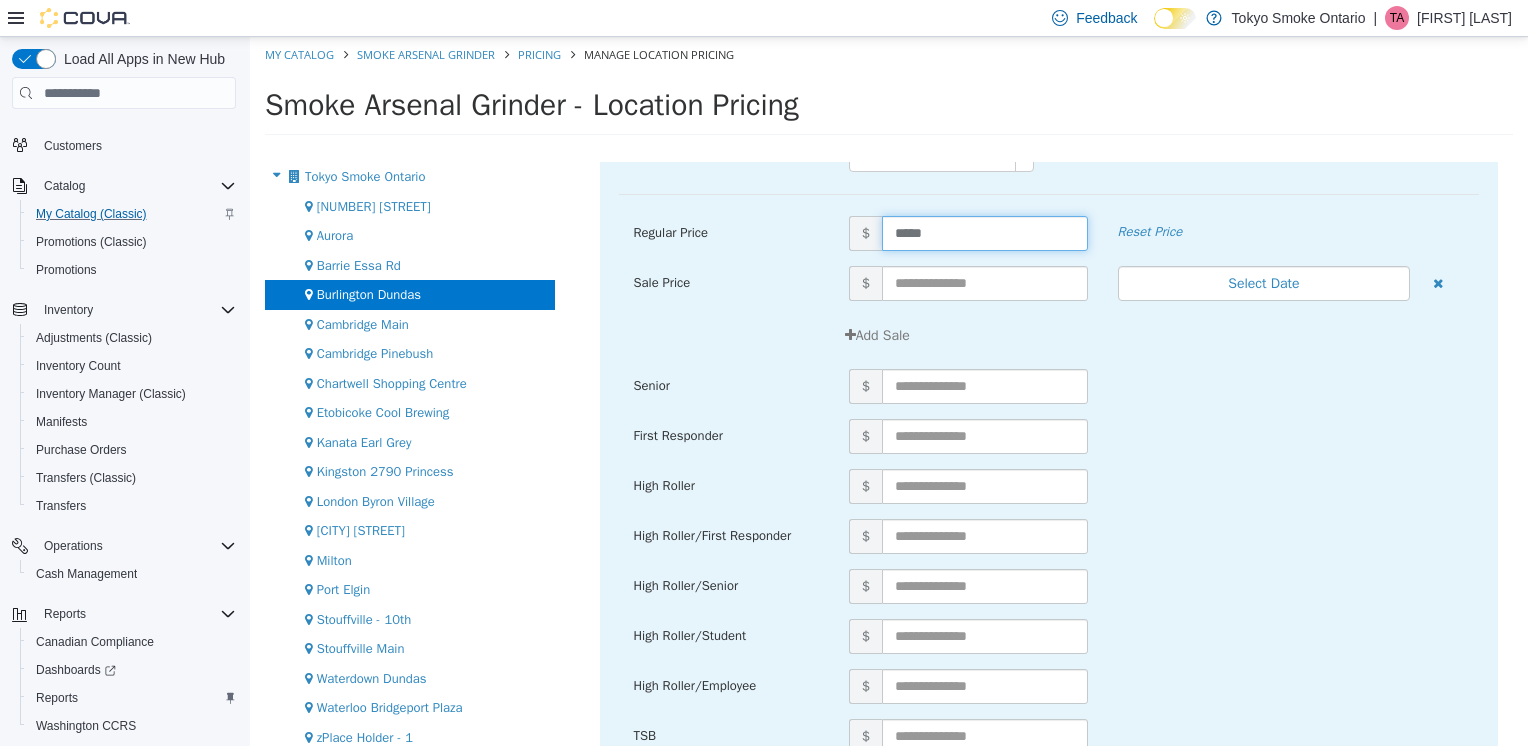 scroll, scrollTop: 198, scrollLeft: 0, axis: vertical 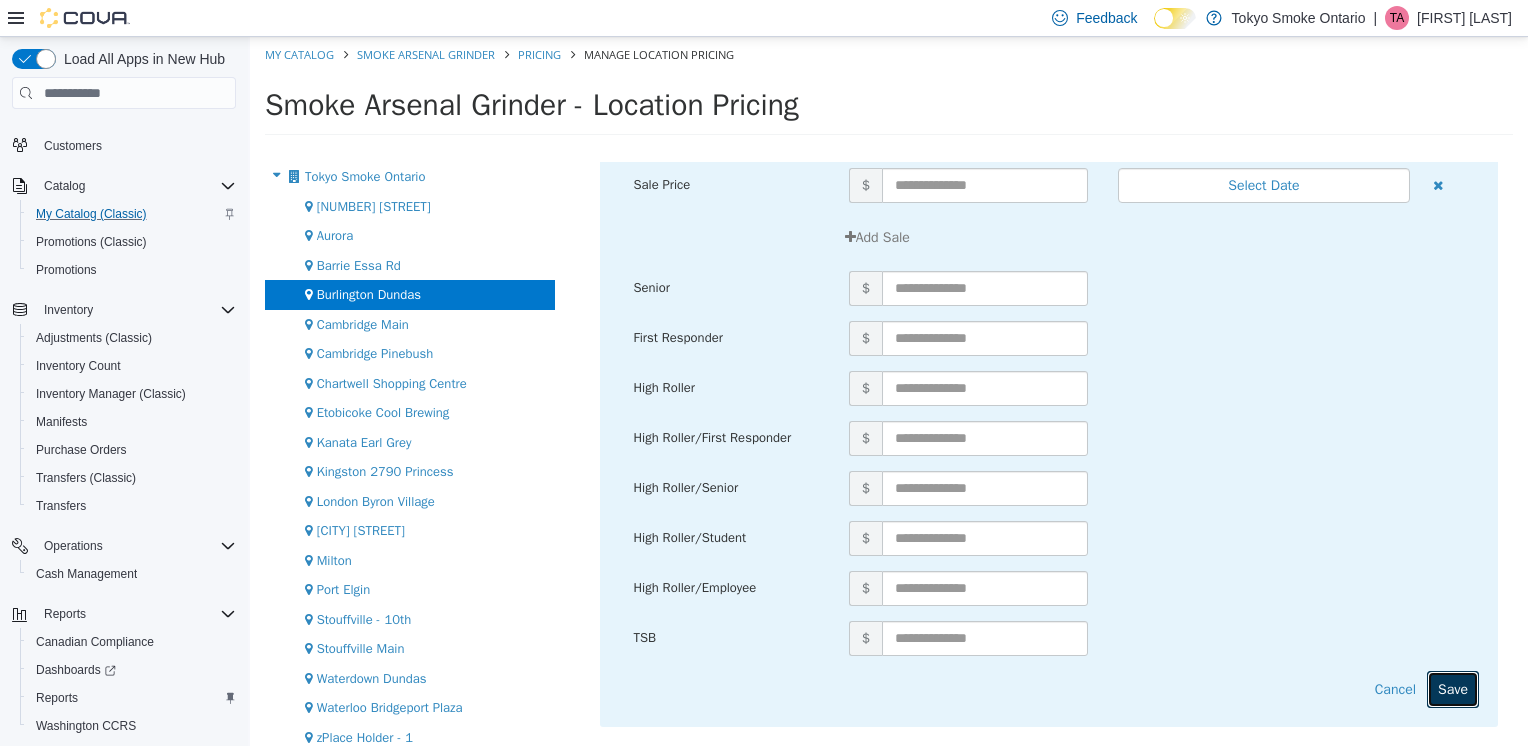 click on "Save" at bounding box center (1453, 689) 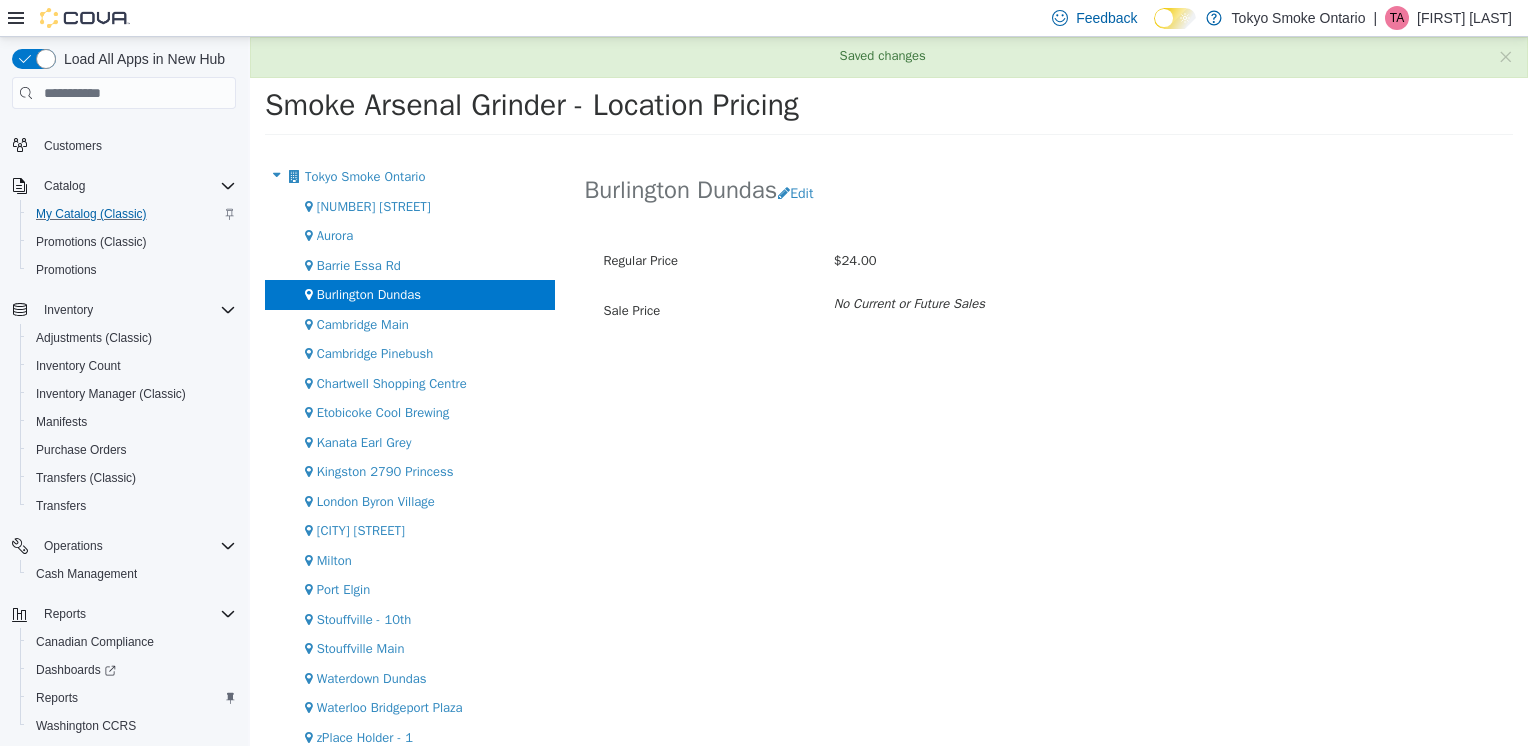 scroll, scrollTop: 0, scrollLeft: 0, axis: both 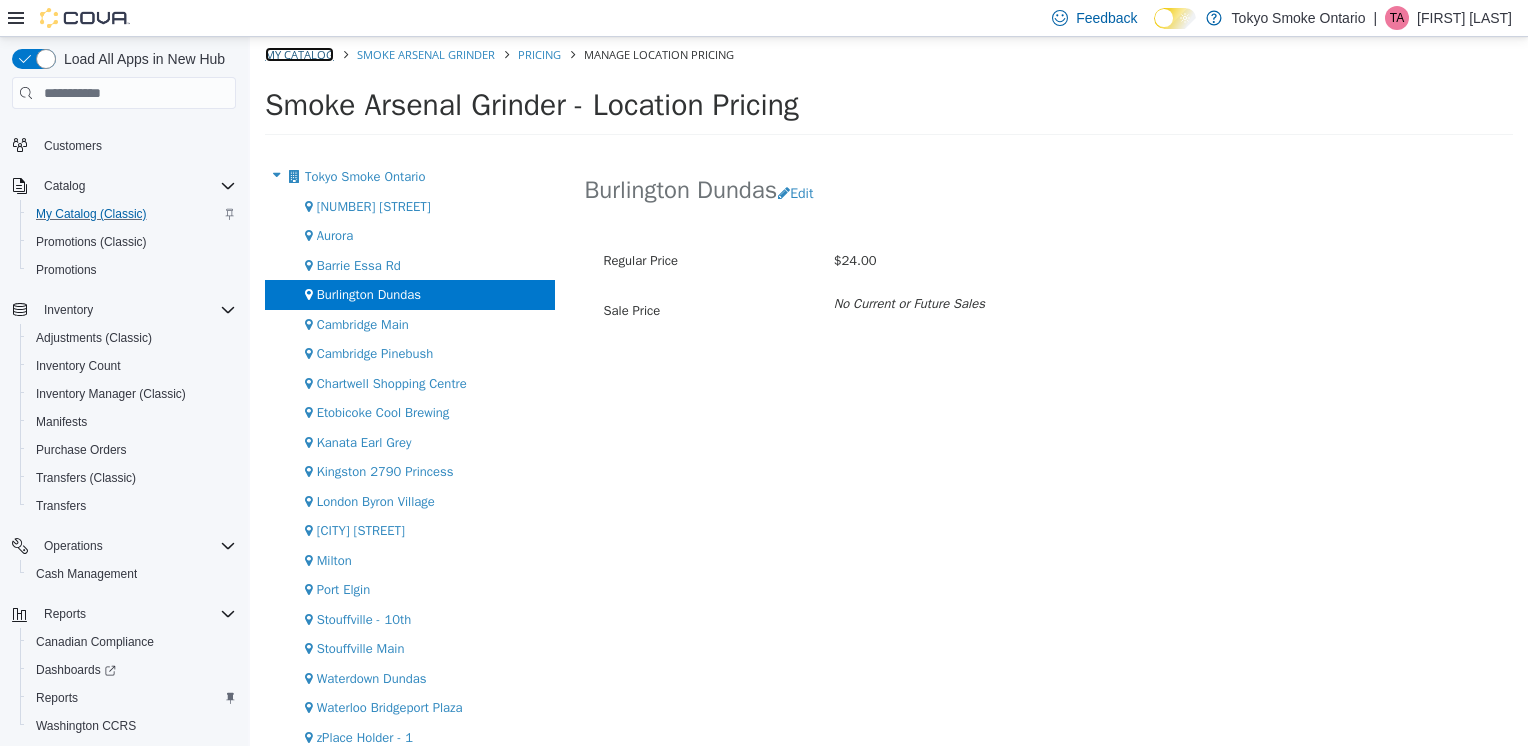 click on "My Catalog" at bounding box center (299, 54) 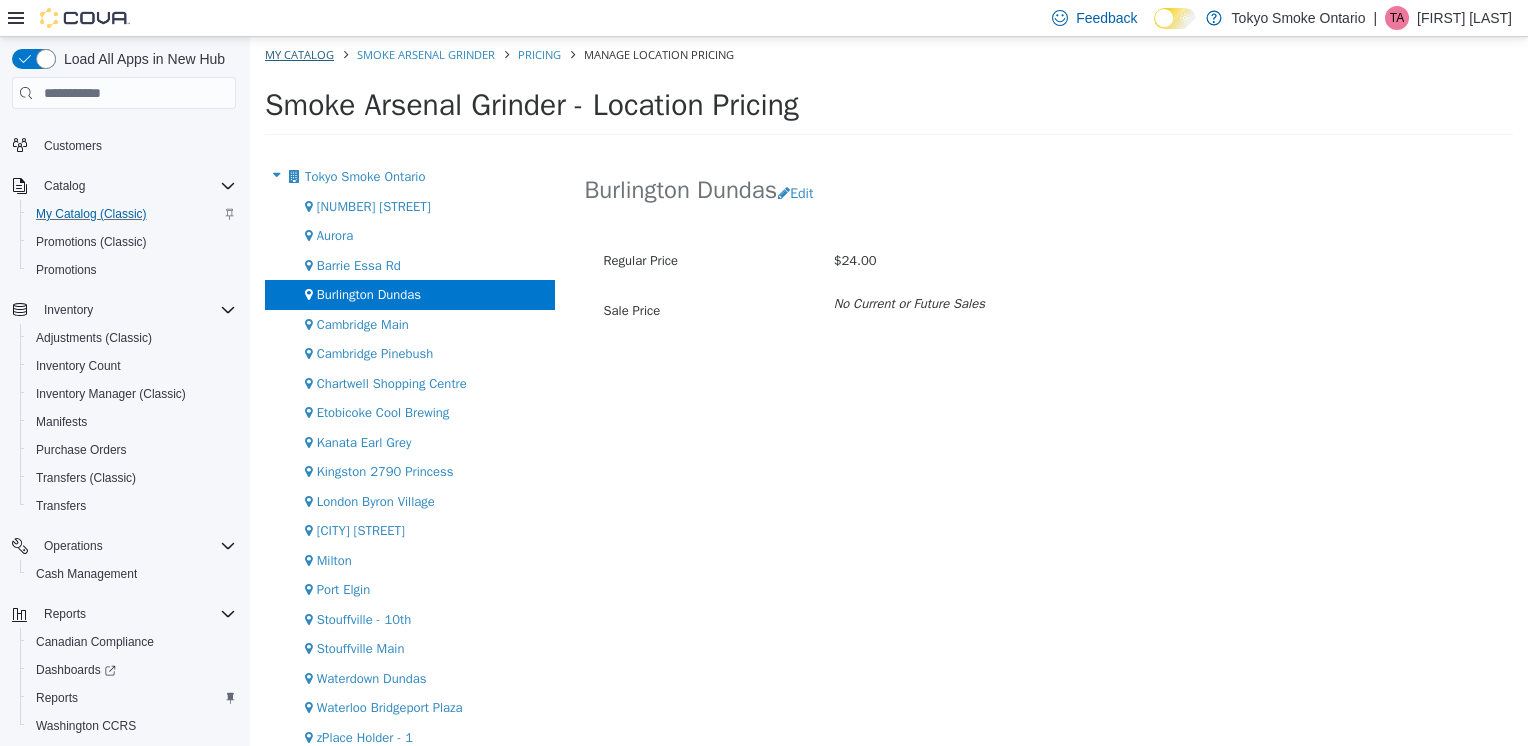 select on "**********" 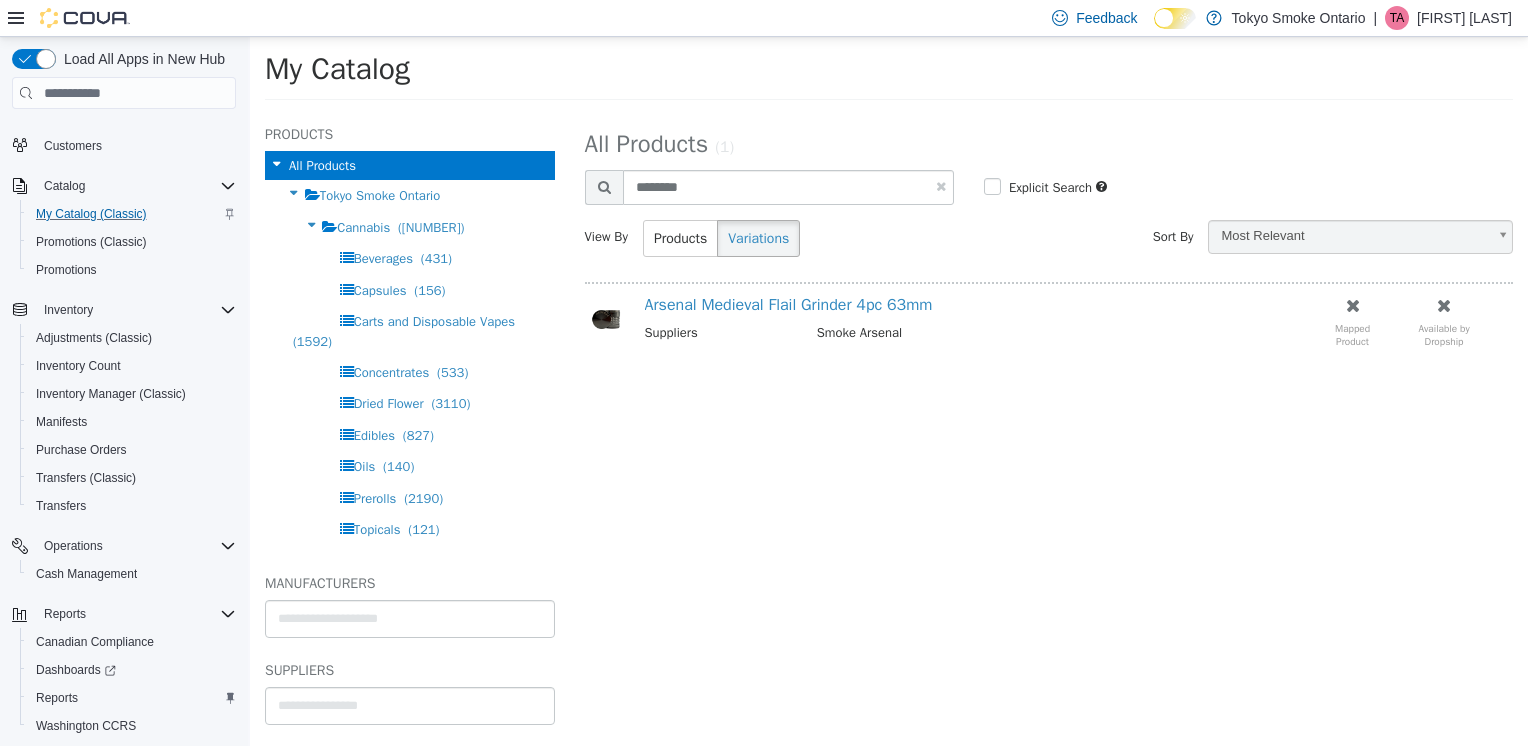 click at bounding box center [941, 186] 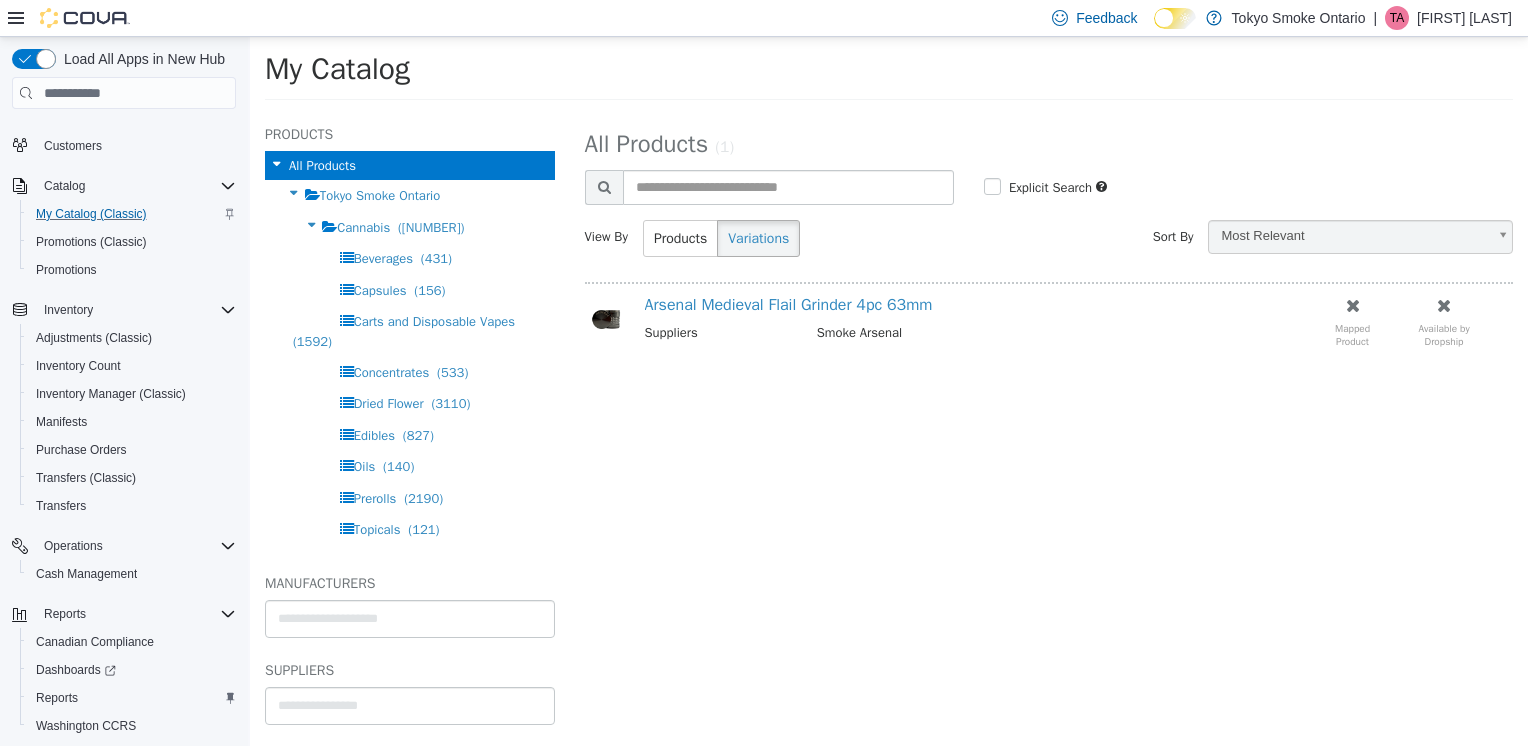 select on "**********" 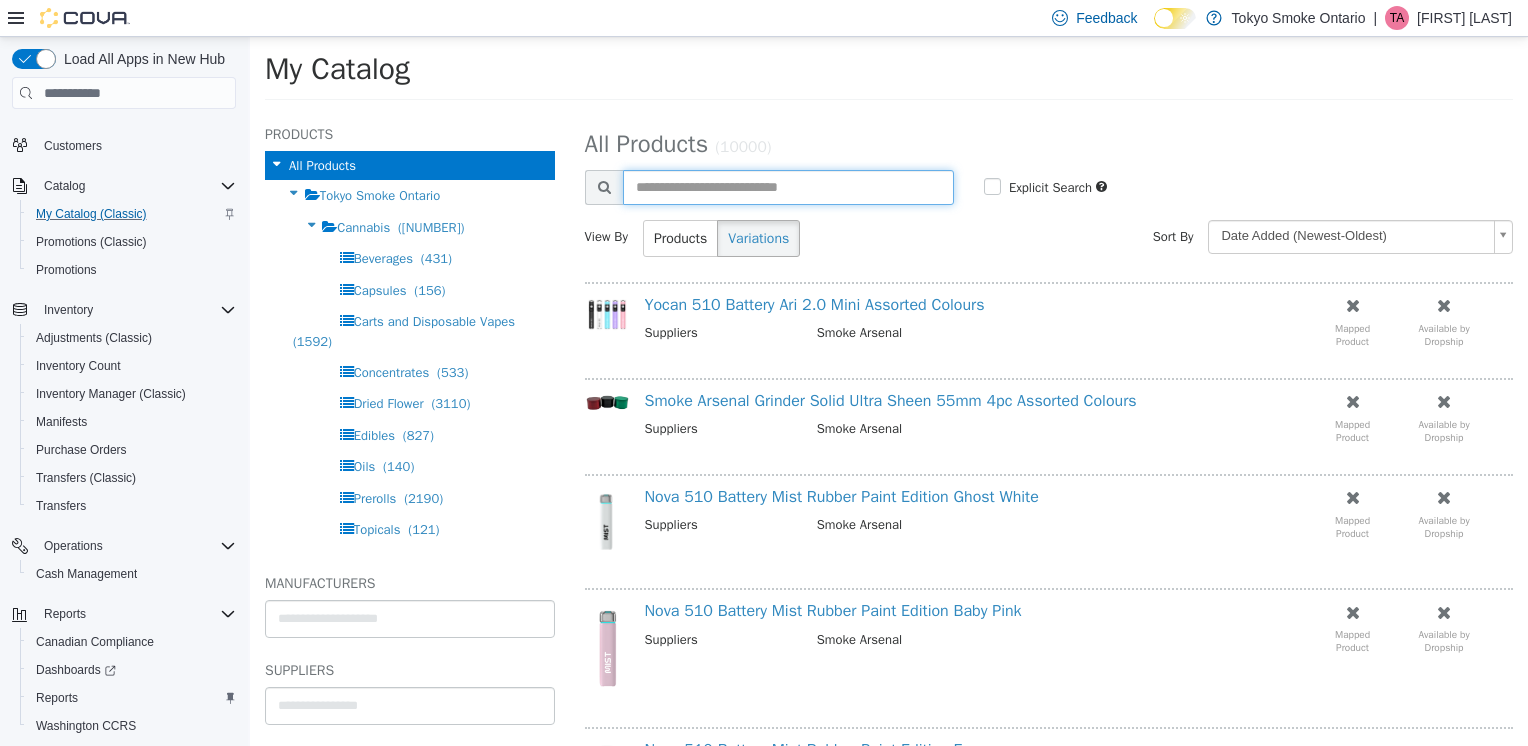 drag, startPoint x: 692, startPoint y: 189, endPoint x: 676, endPoint y: 180, distance: 18.35756 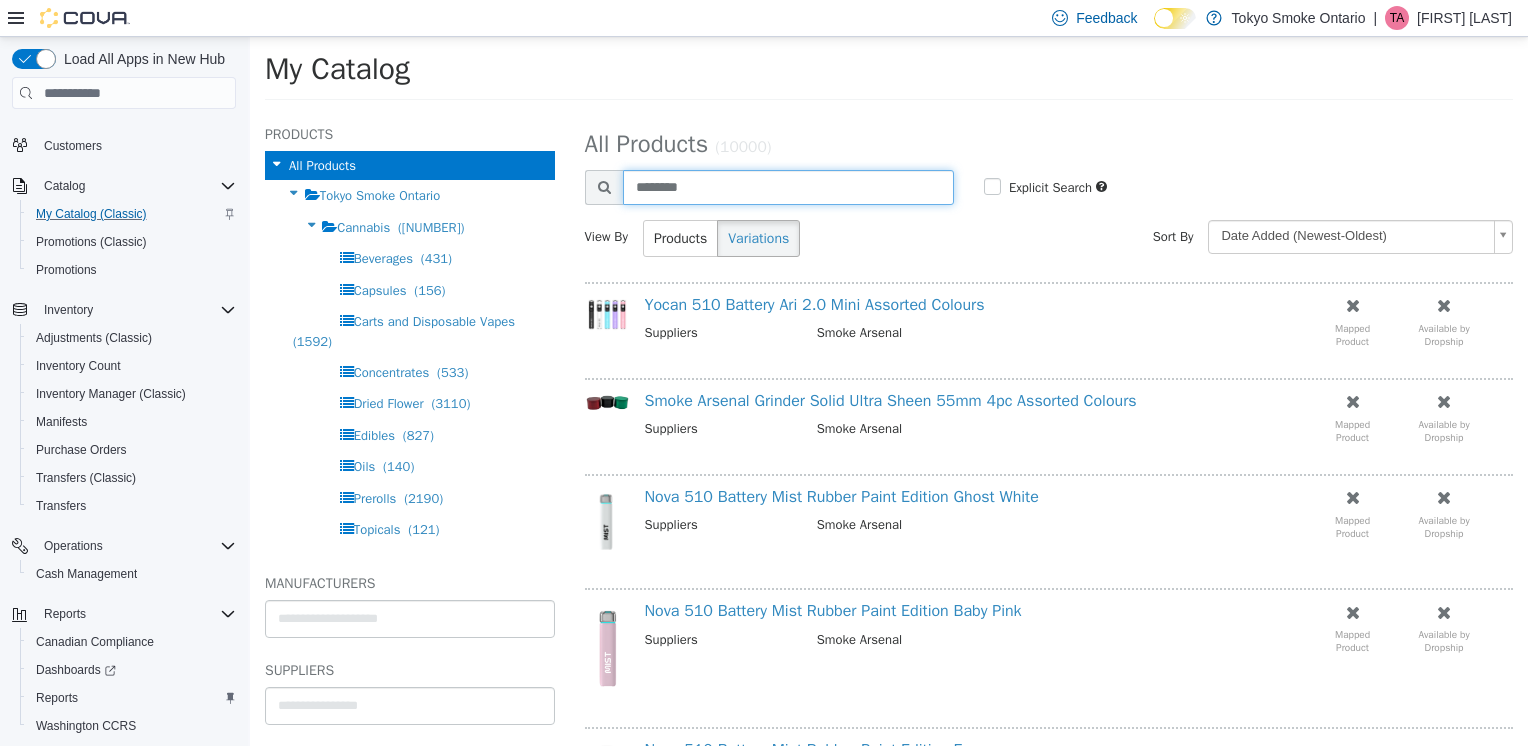 type on "********" 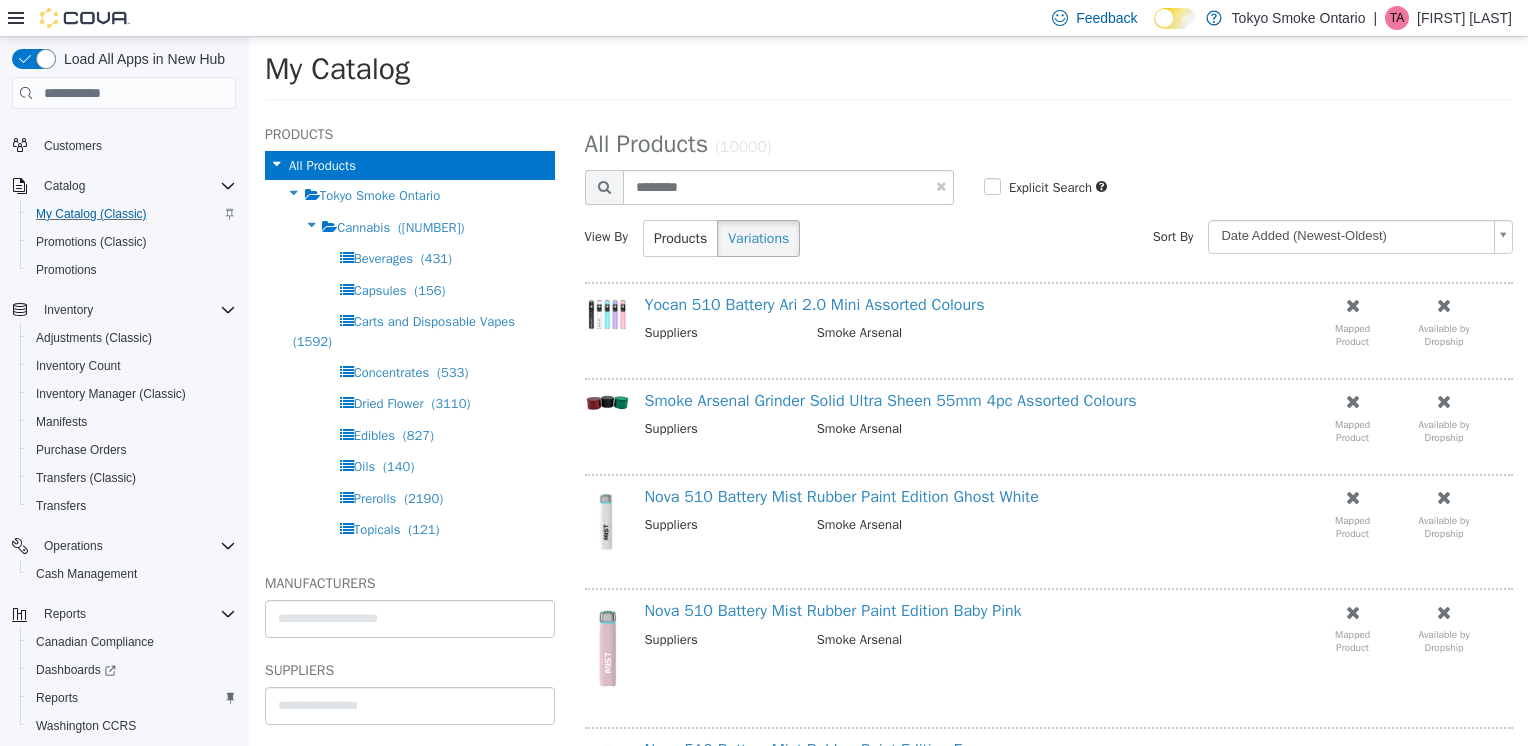 select on "**********" 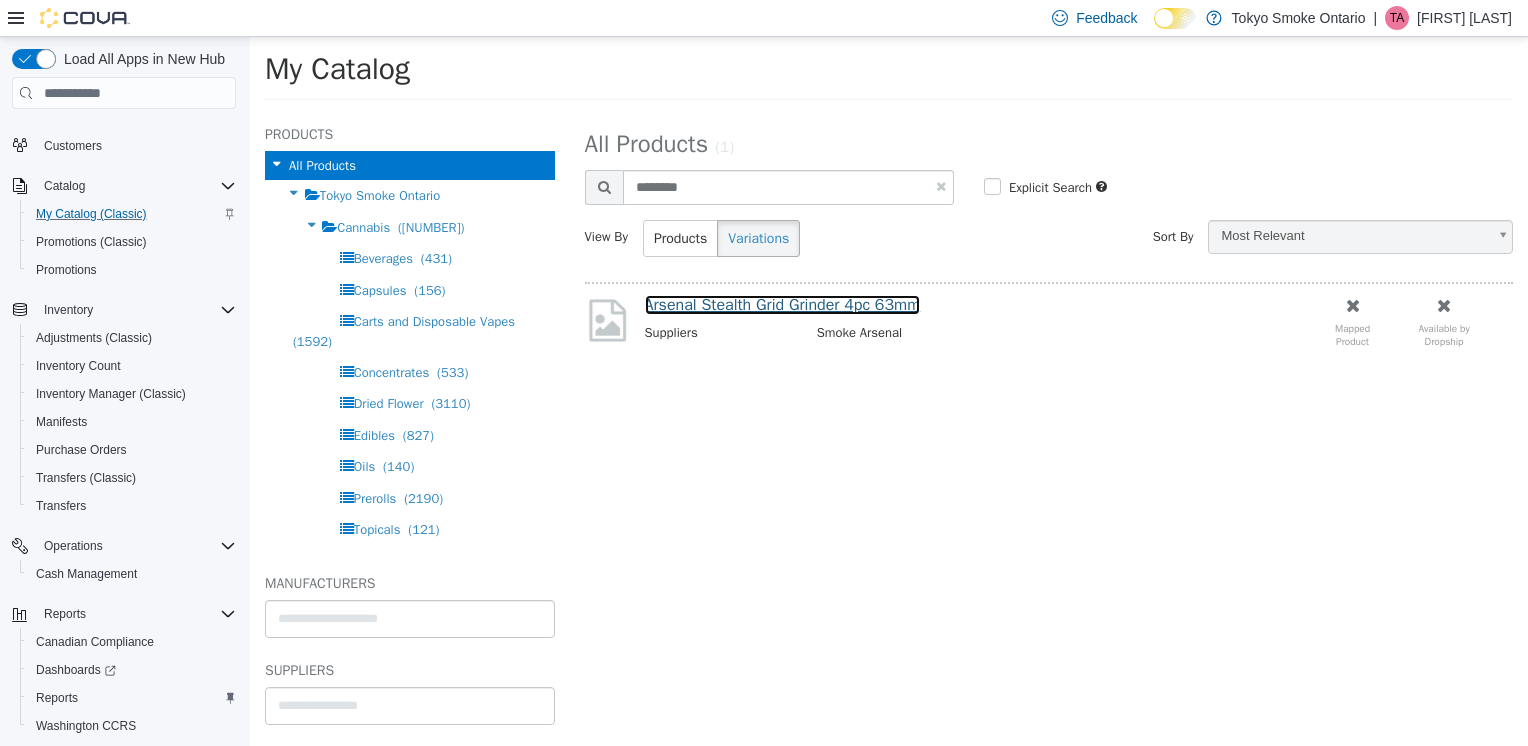 click on "Arsenal Stealth Grid Grinder 4pc 63mm" at bounding box center (783, 305) 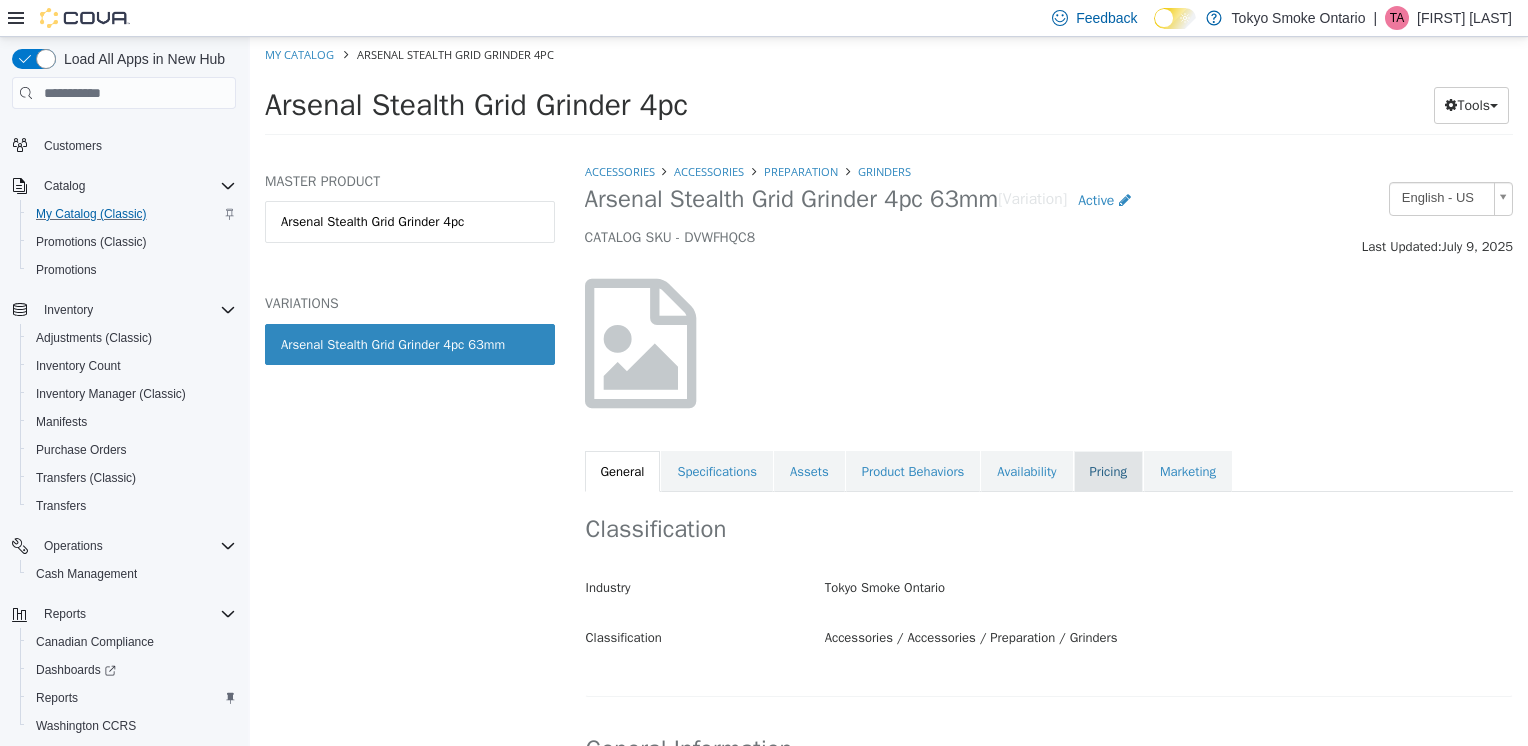 click on "Pricing" at bounding box center (1108, 472) 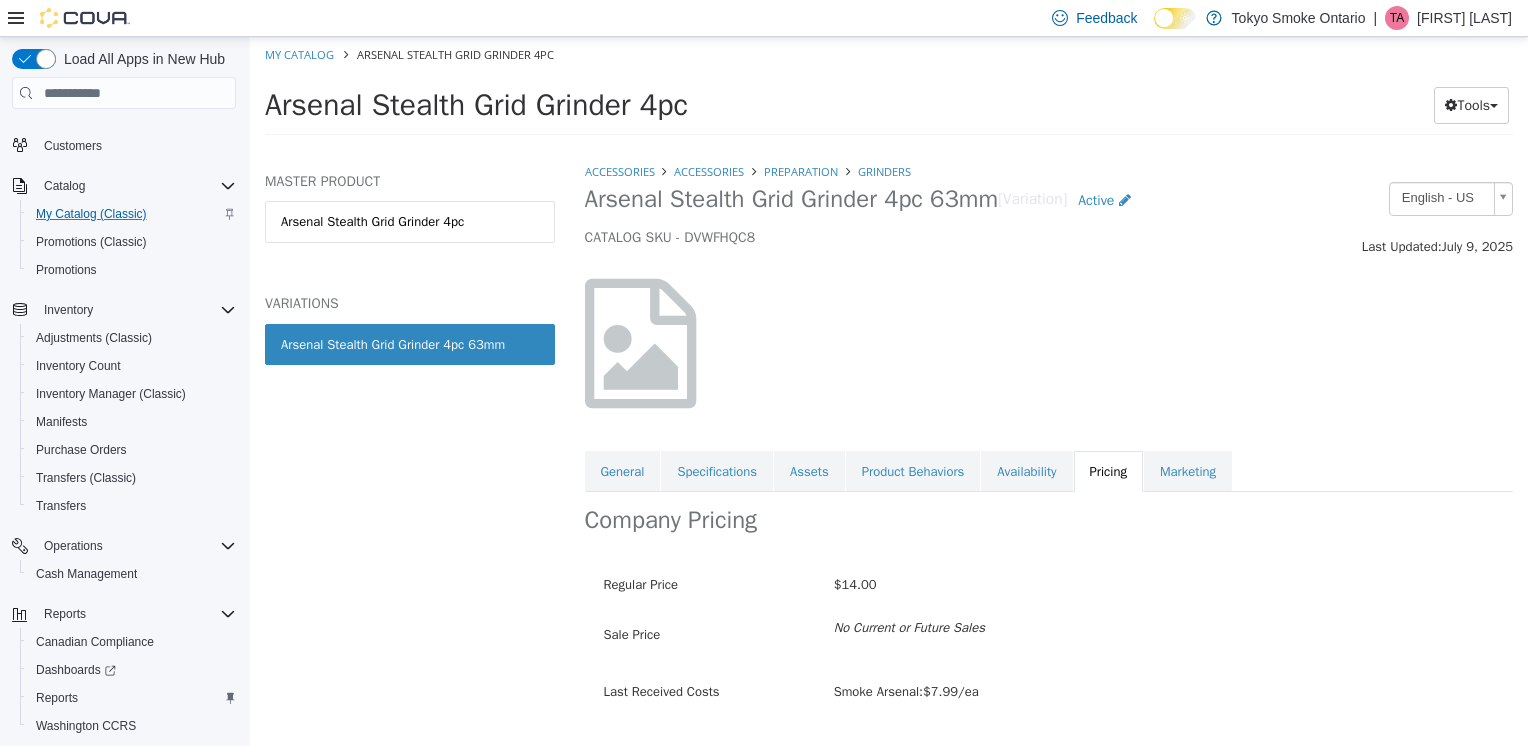 scroll, scrollTop: 52, scrollLeft: 0, axis: vertical 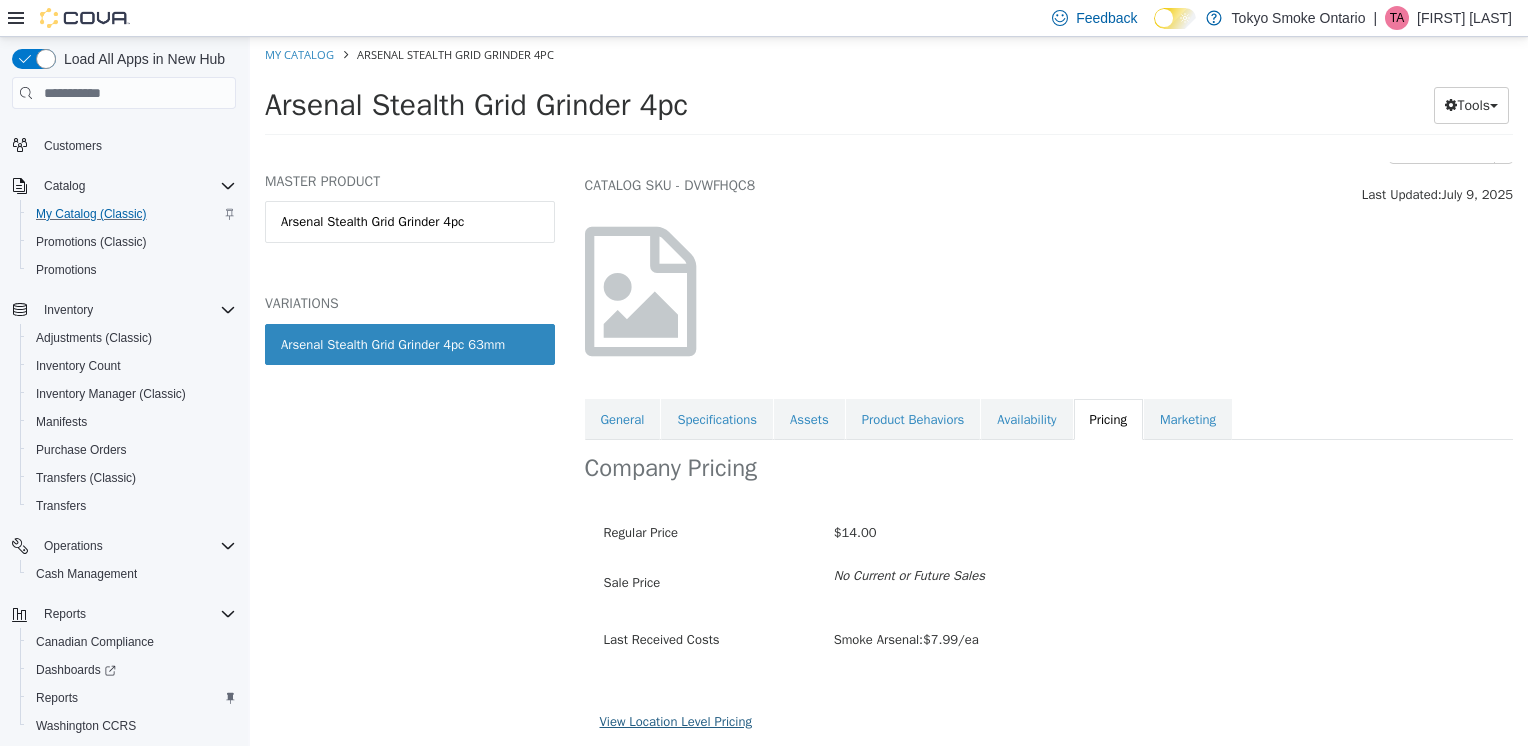 click on "View Location Level Pricing" at bounding box center [676, 721] 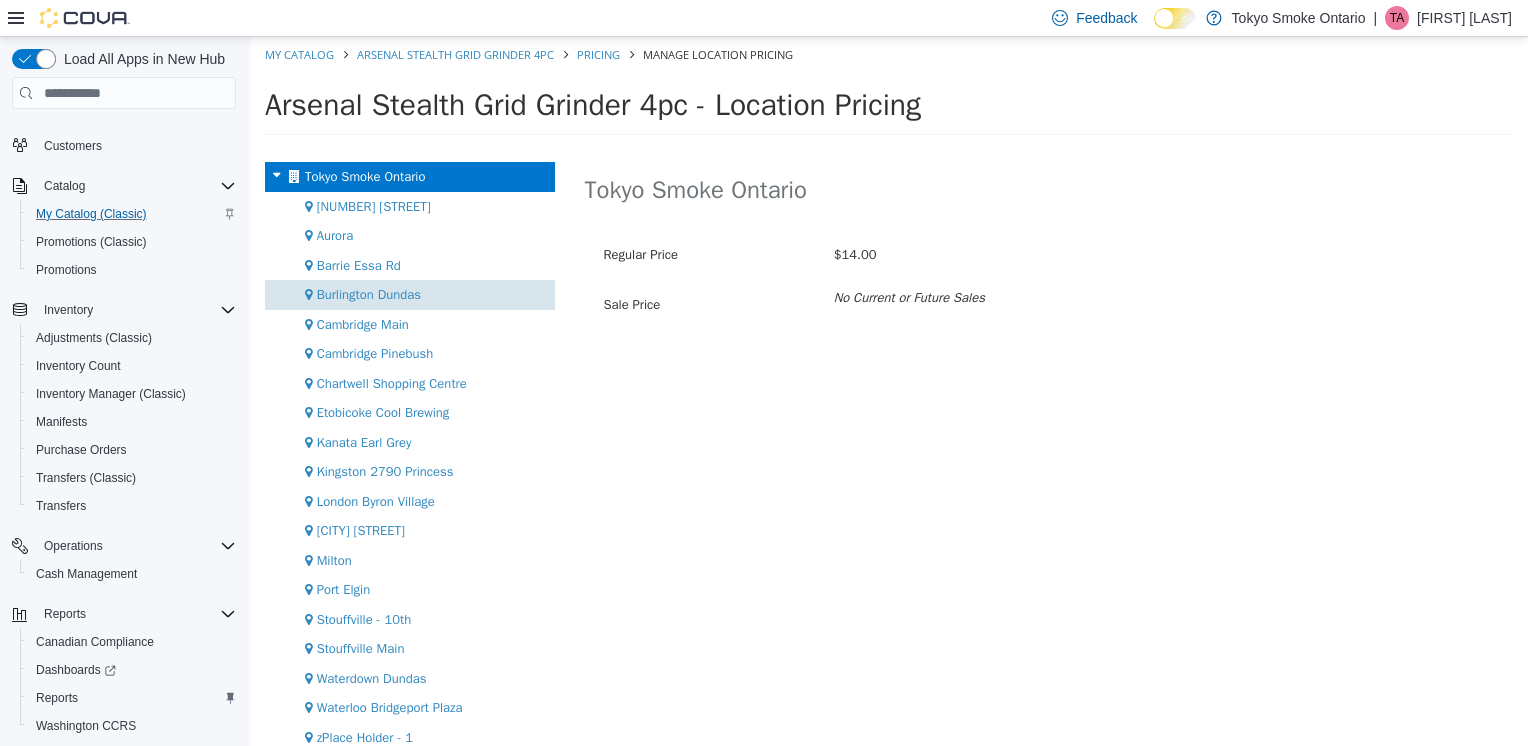 click on "Burlington Dundas" at bounding box center [369, 294] 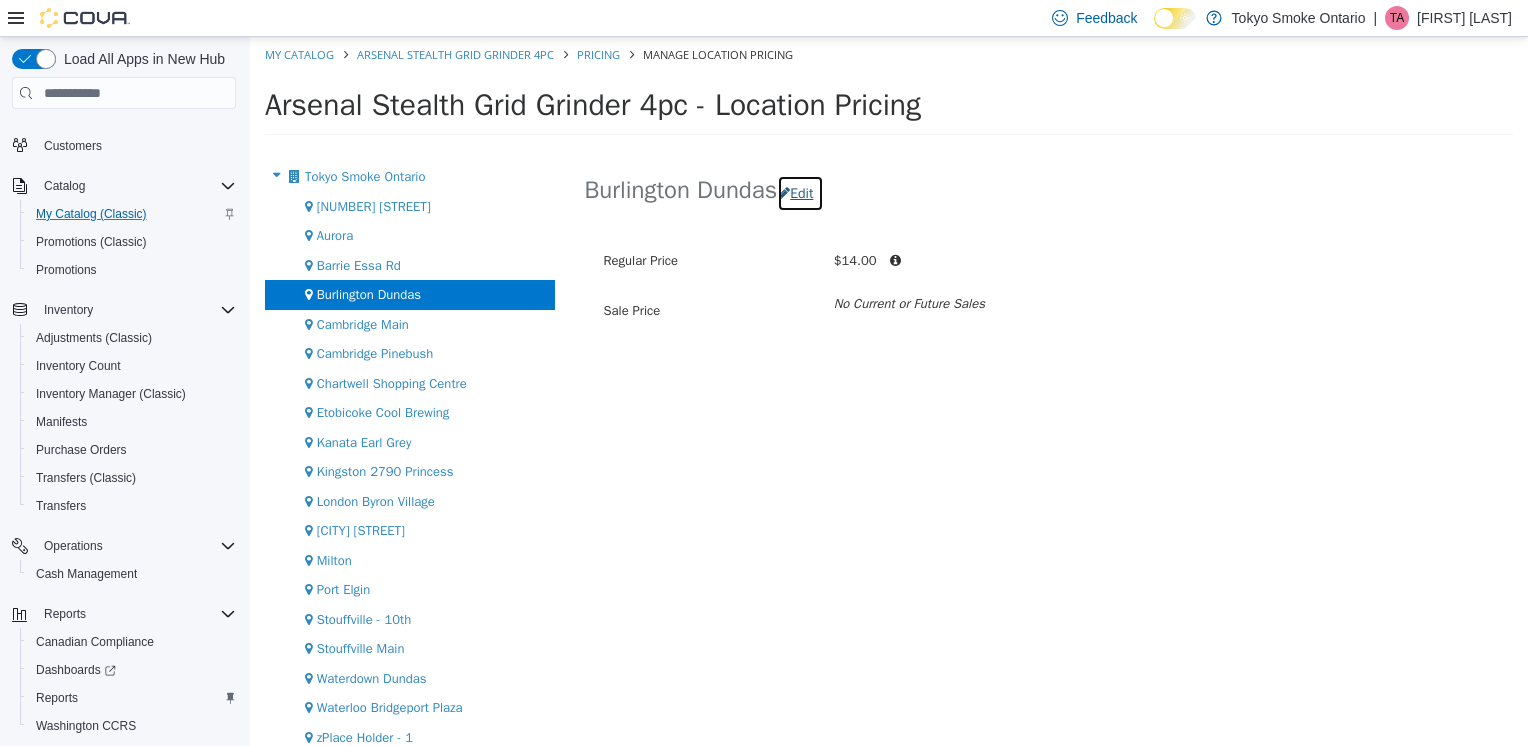 click on "Edit" at bounding box center [800, 193] 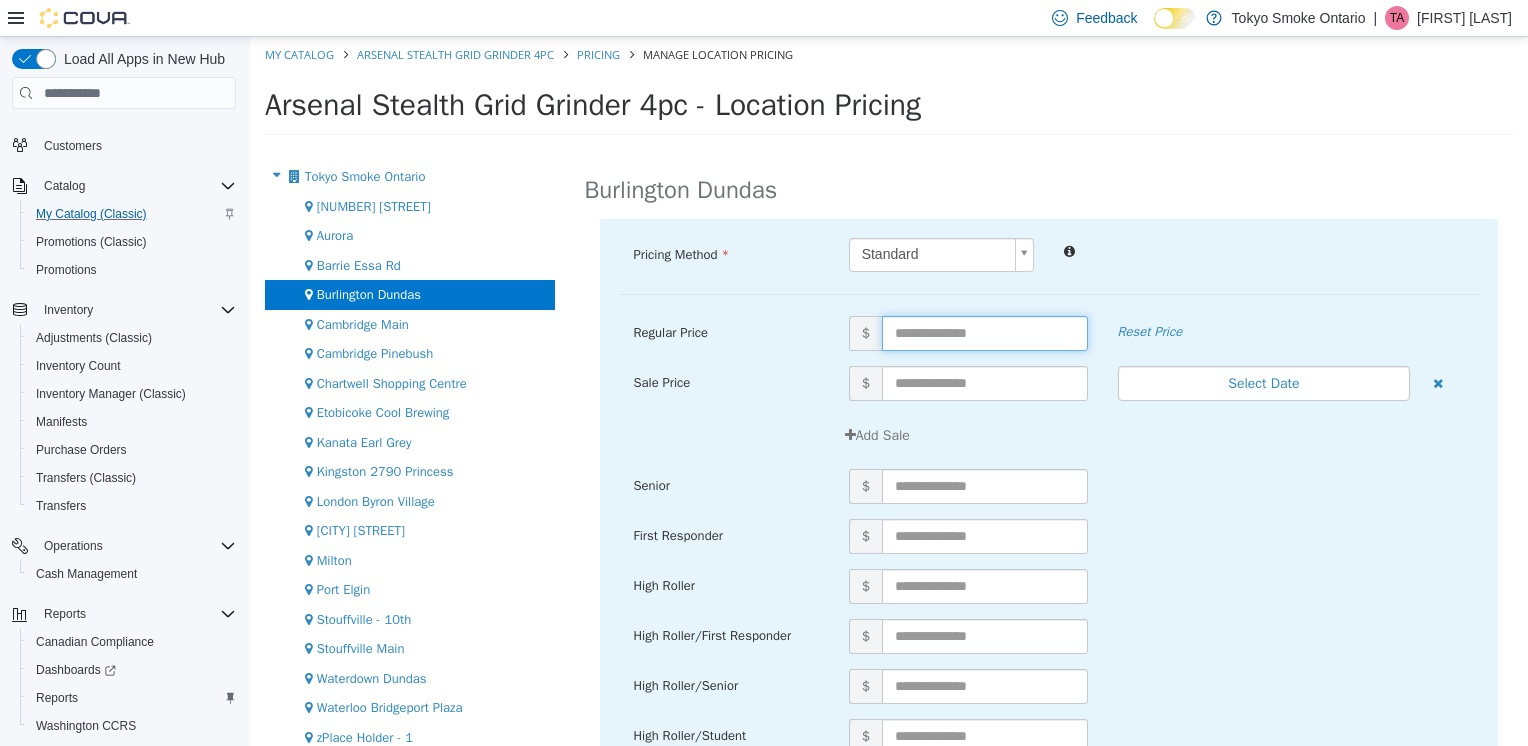 click at bounding box center (985, 333) 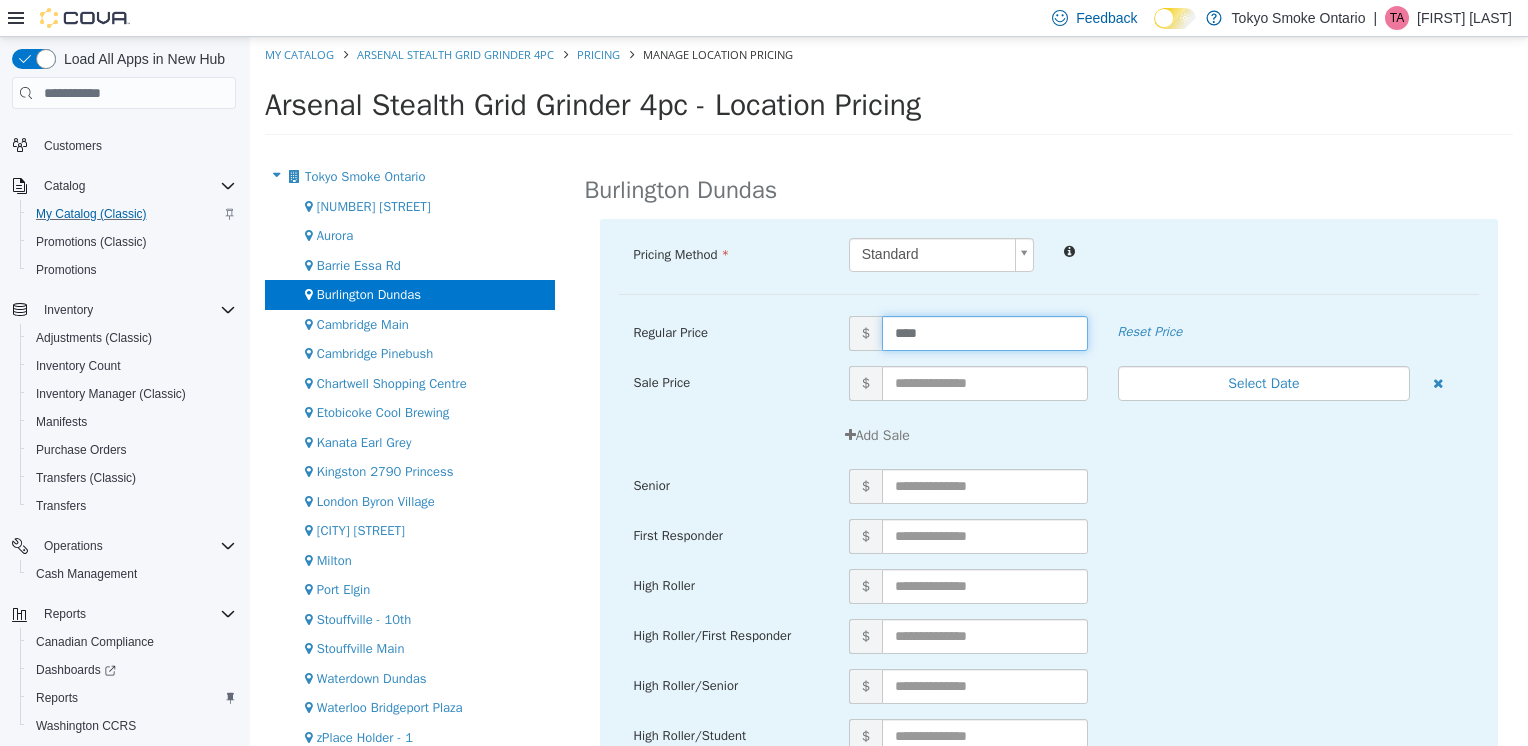 type on "*****" 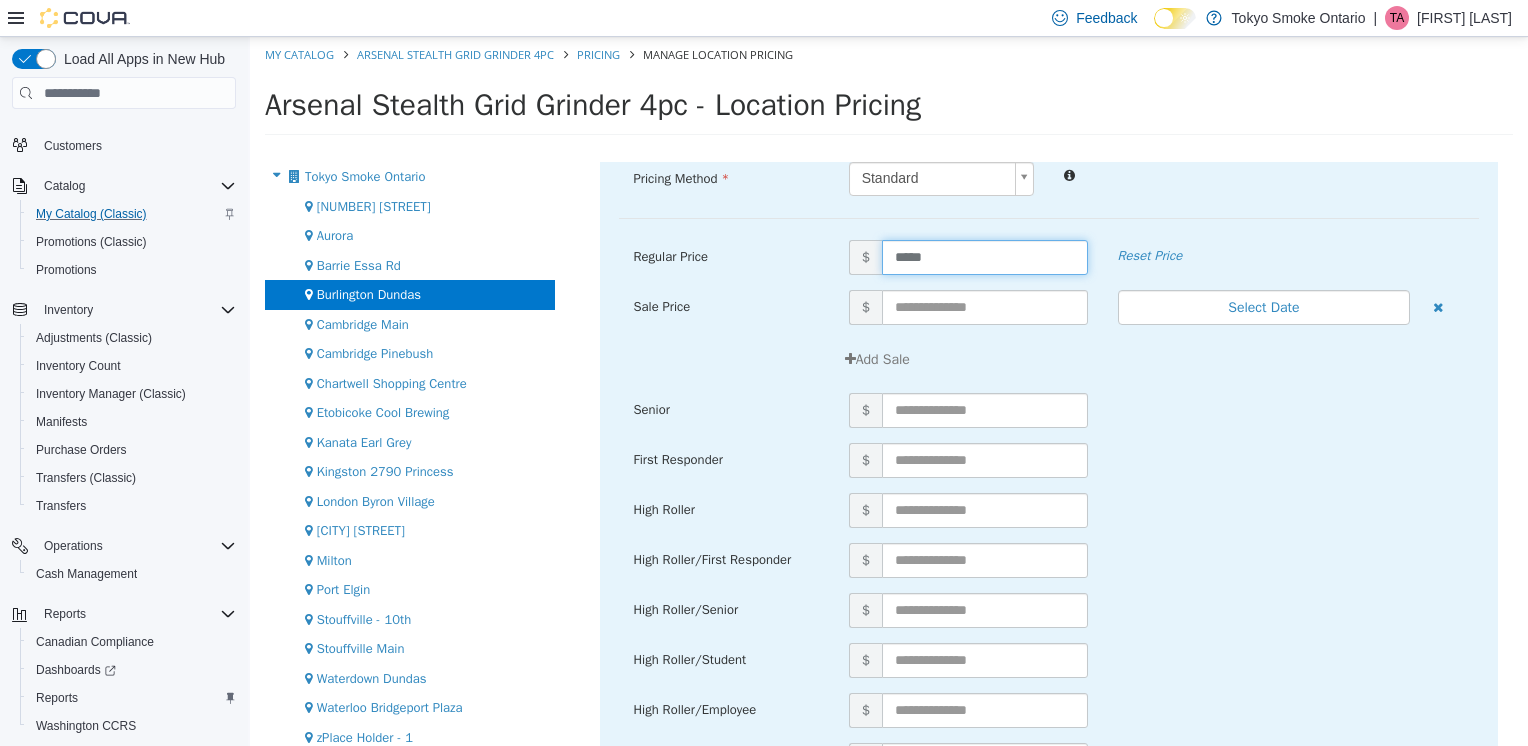 scroll, scrollTop: 198, scrollLeft: 0, axis: vertical 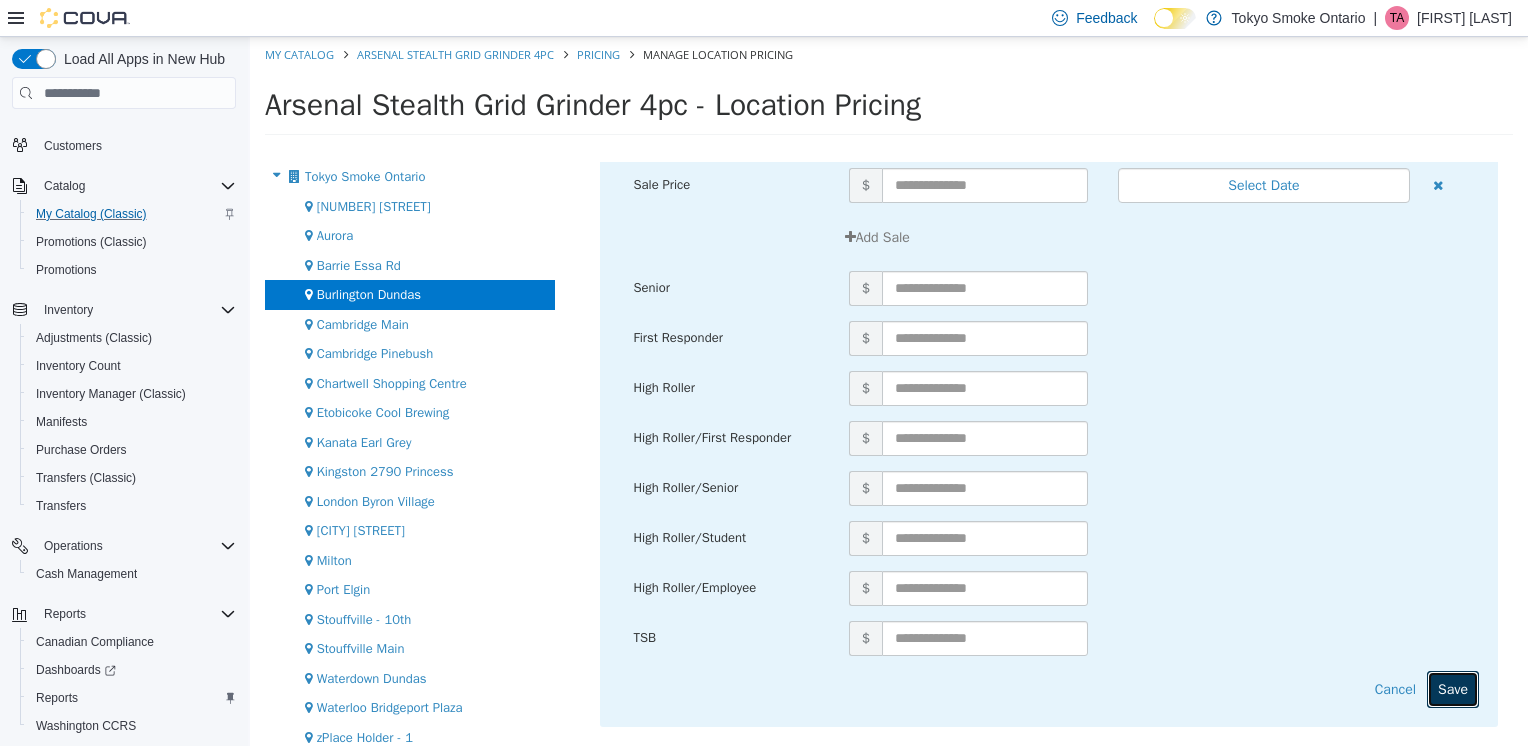 click on "Save" at bounding box center [1453, 689] 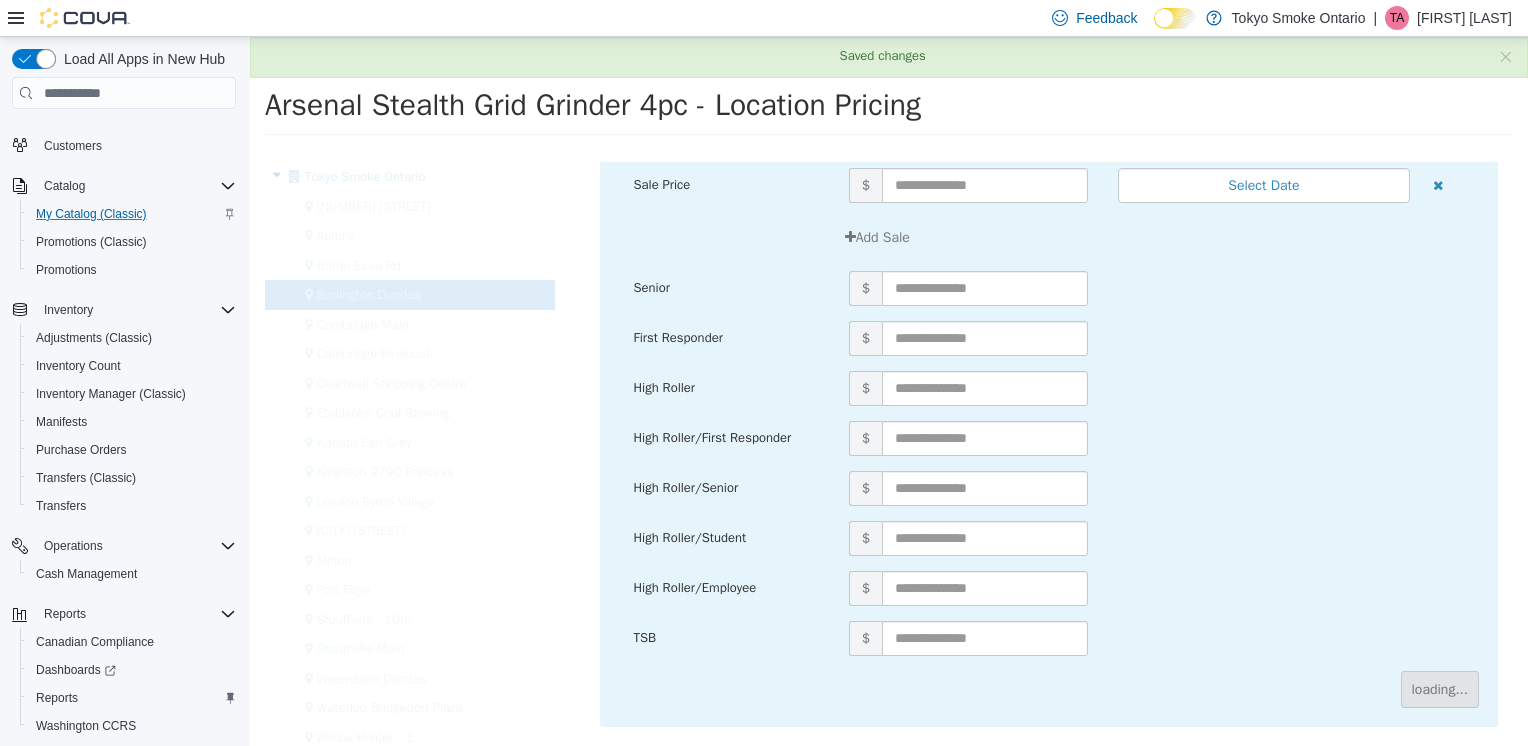 scroll, scrollTop: 0, scrollLeft: 0, axis: both 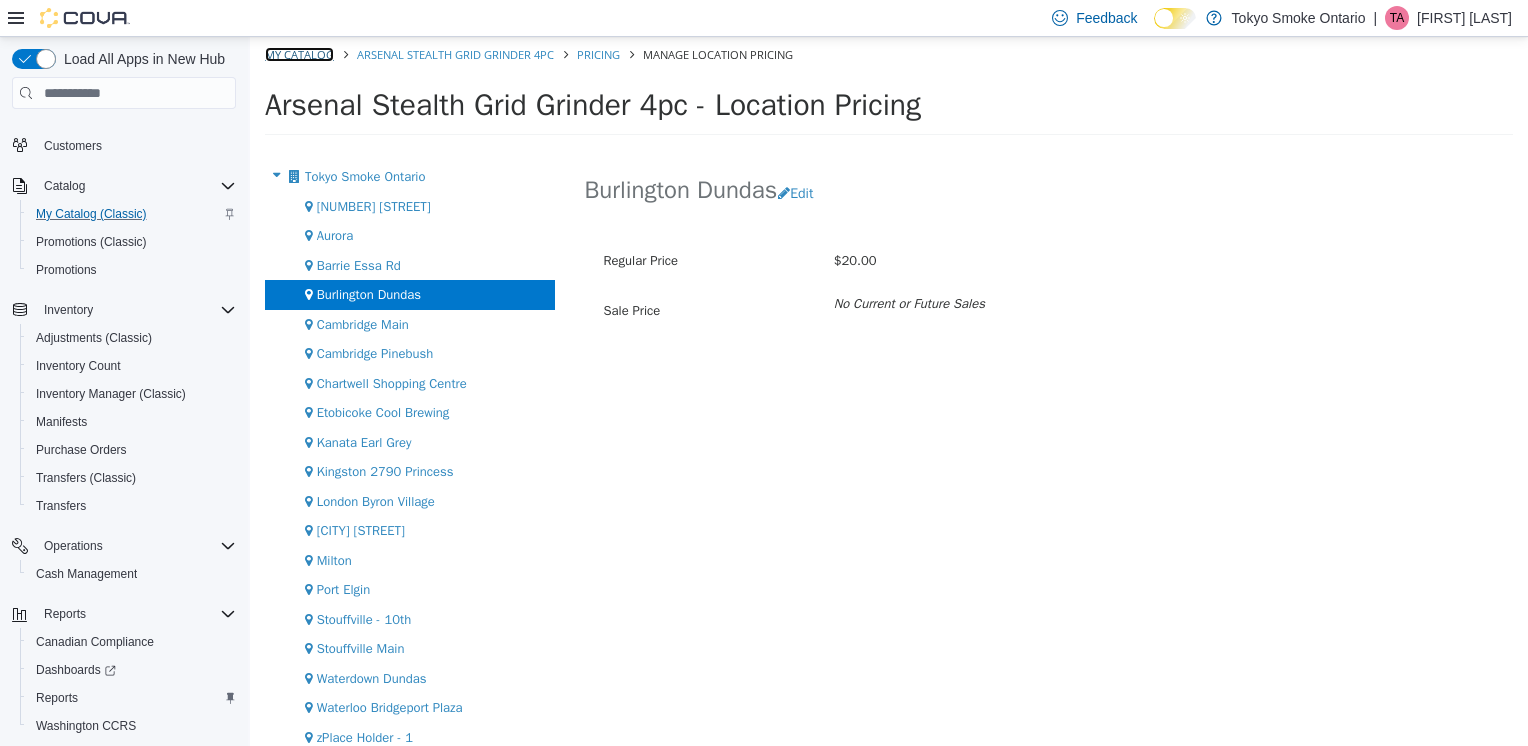 click on "My Catalog" at bounding box center [299, 54] 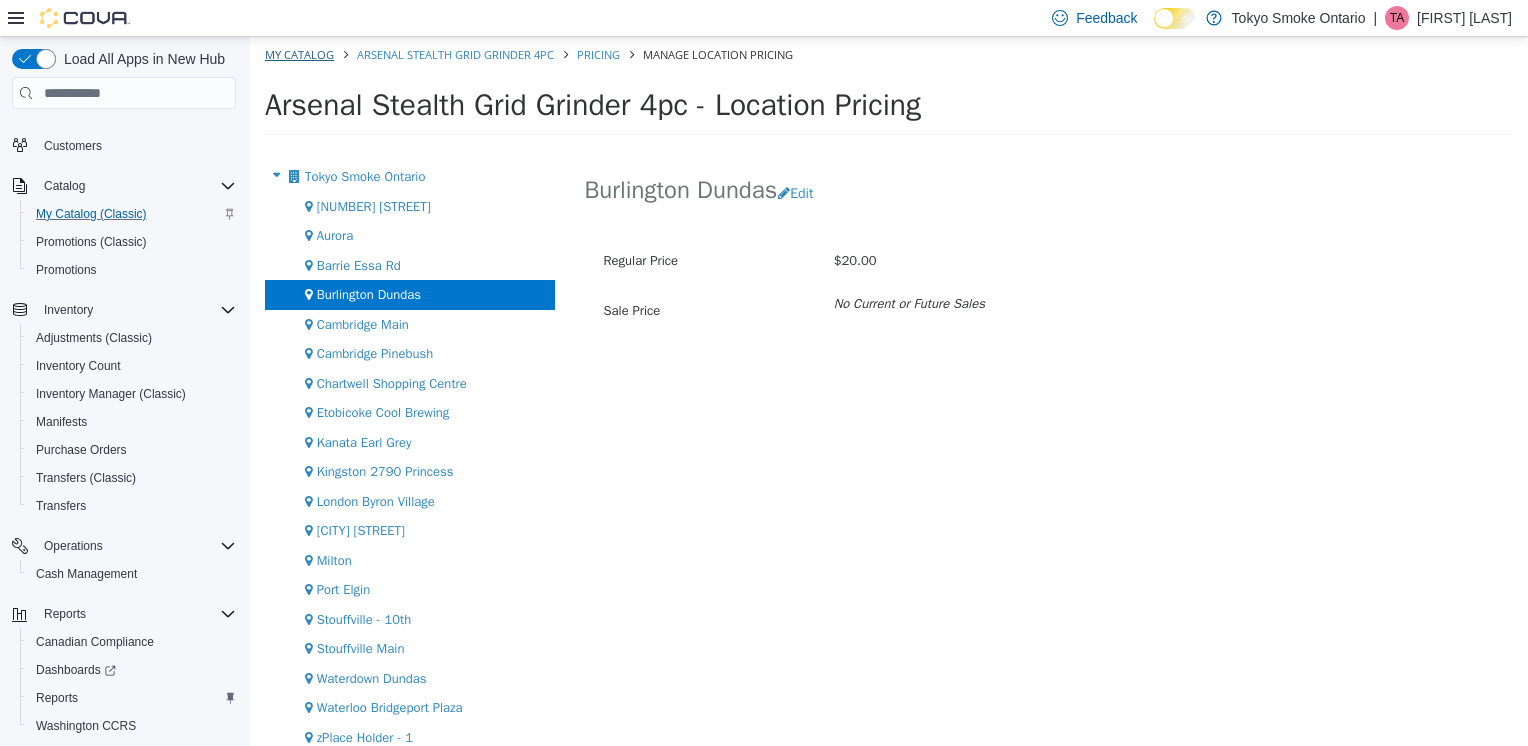 select on "**********" 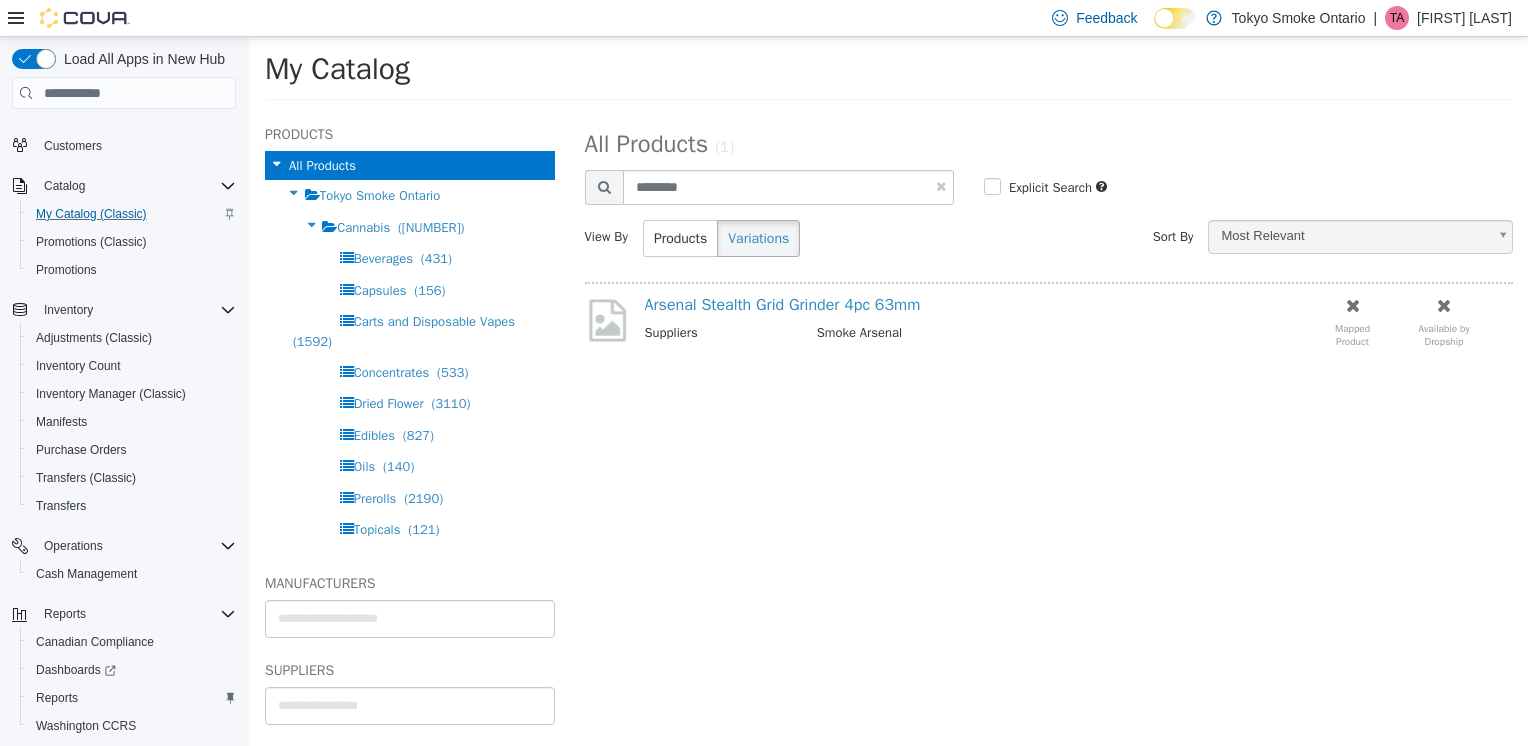 click at bounding box center [941, 186] 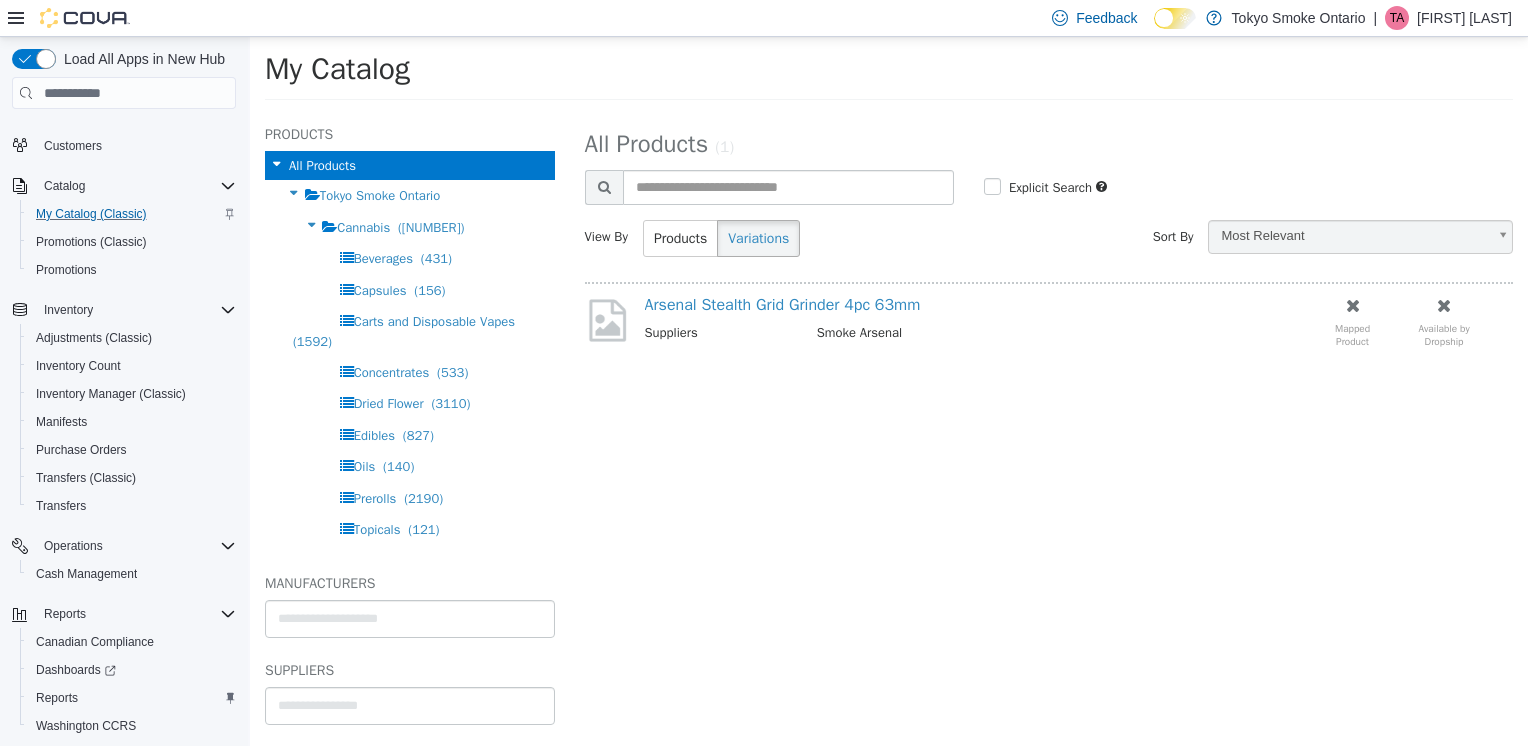 select on "**********" 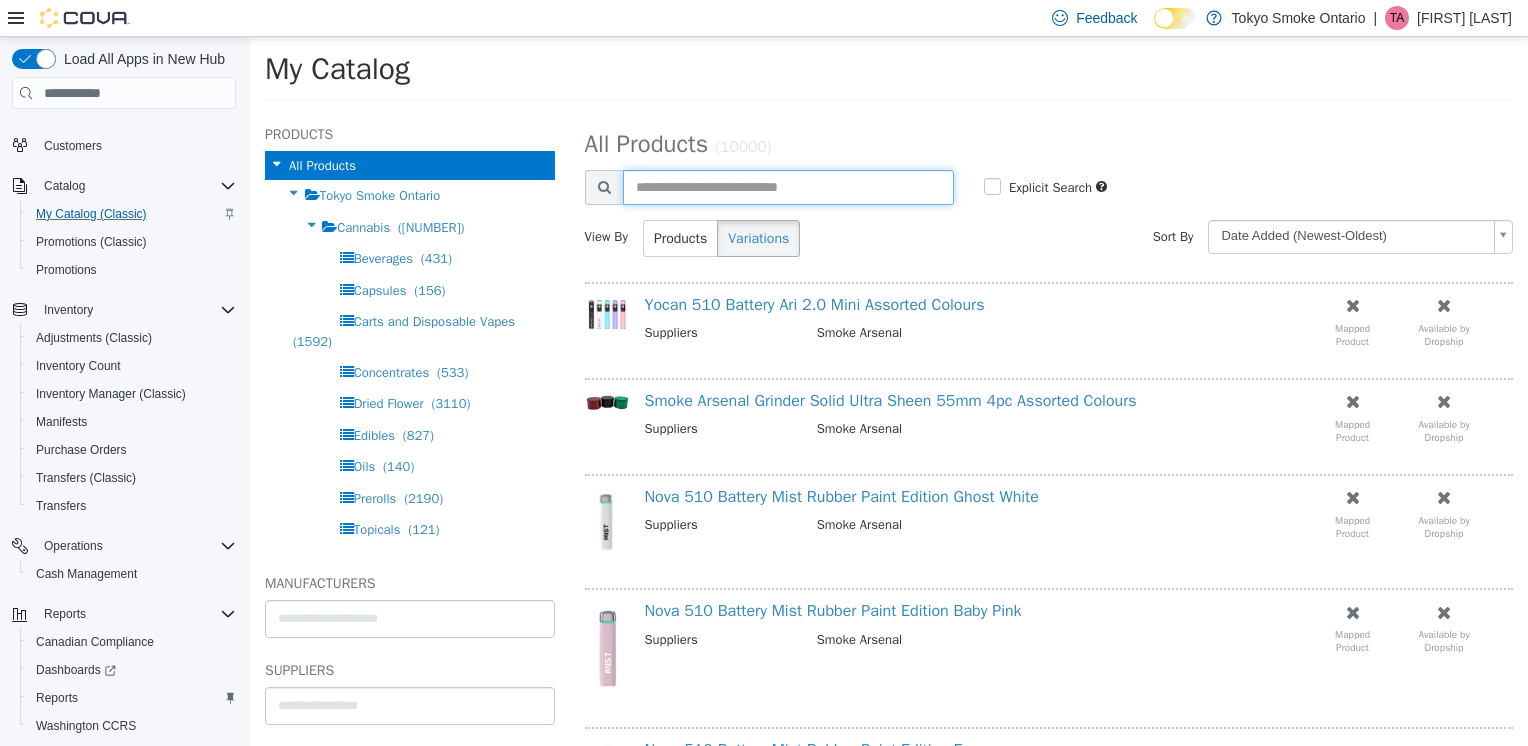 paste on "********" 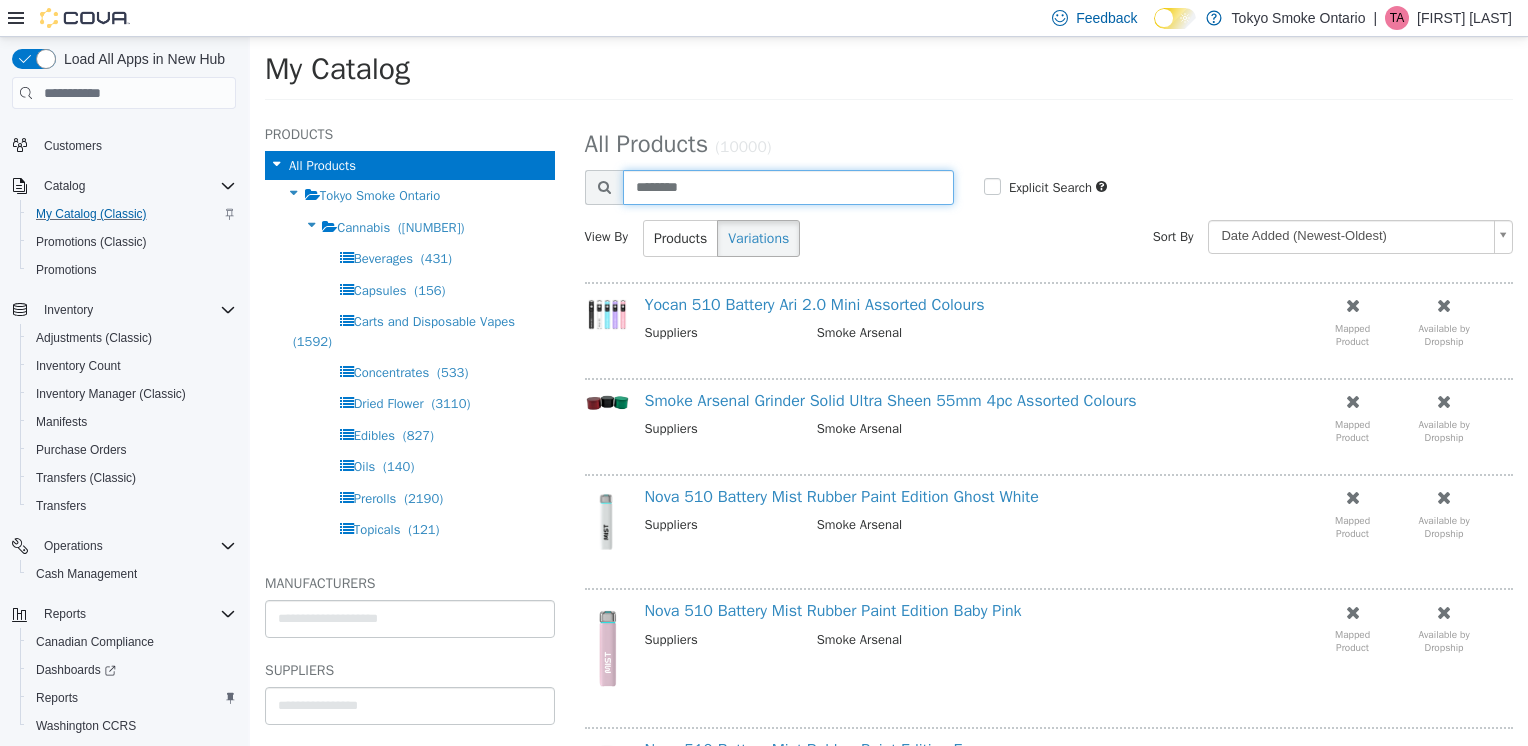 type on "********" 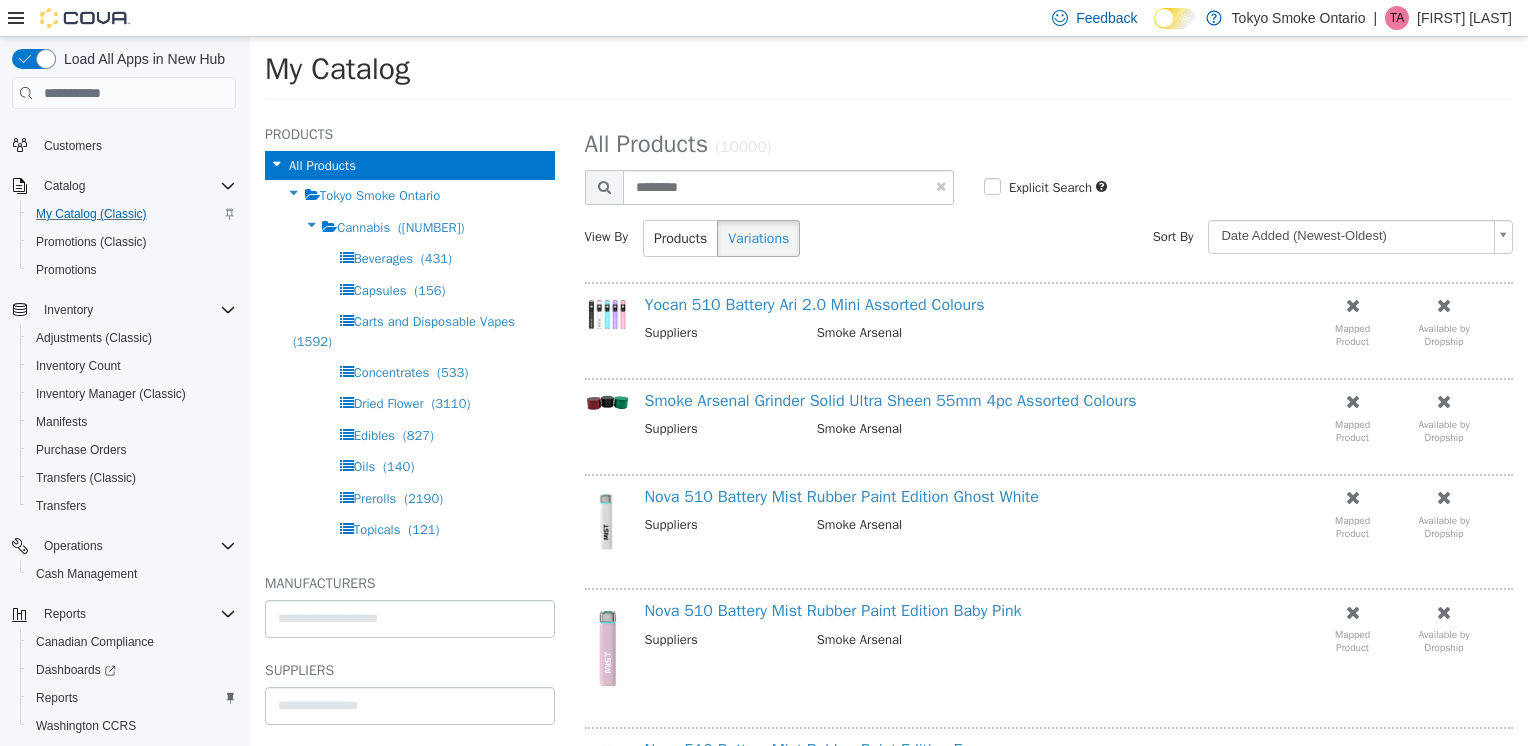 select on "**********" 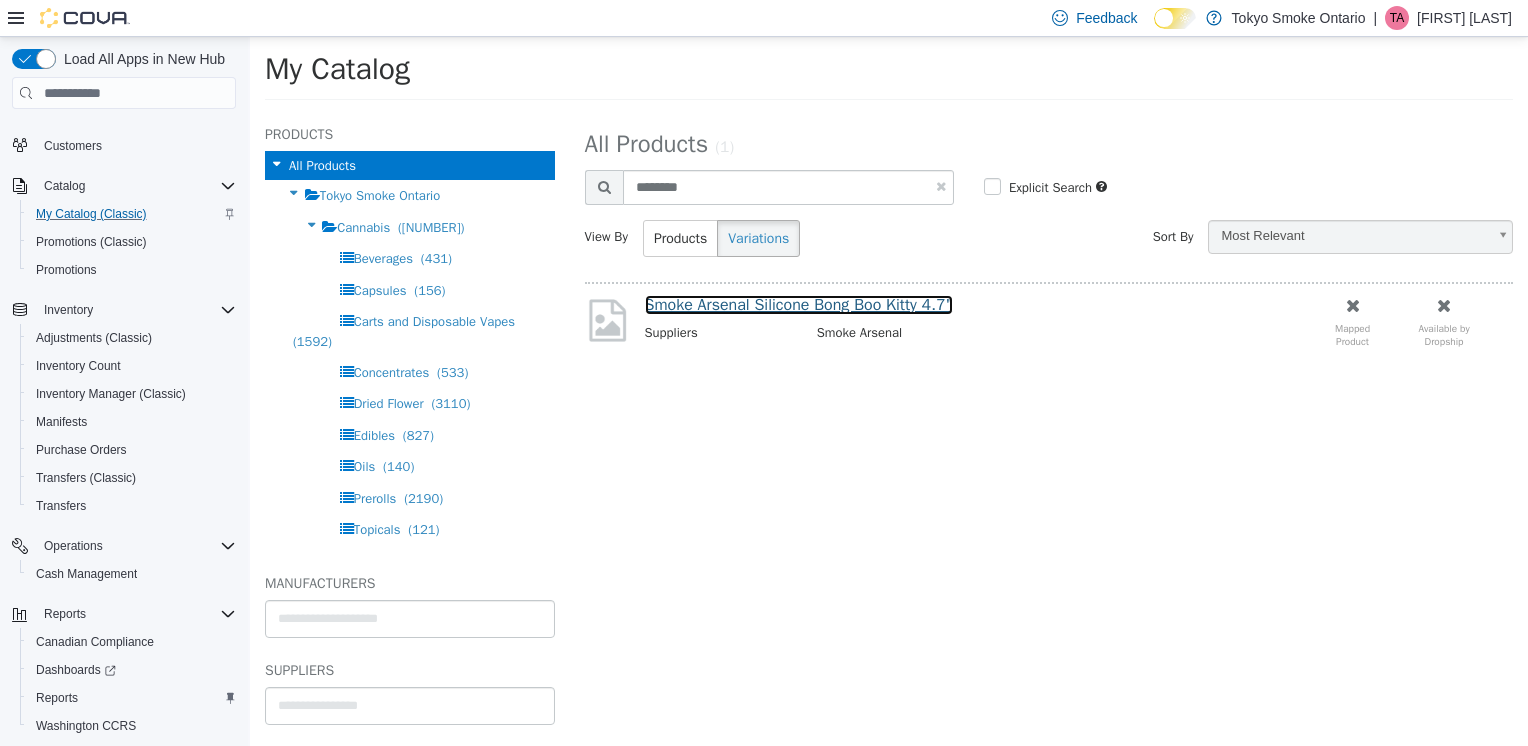 click on "Smoke Arsenal Silicone Bong Boo Kitty 4.7"" at bounding box center (799, 305) 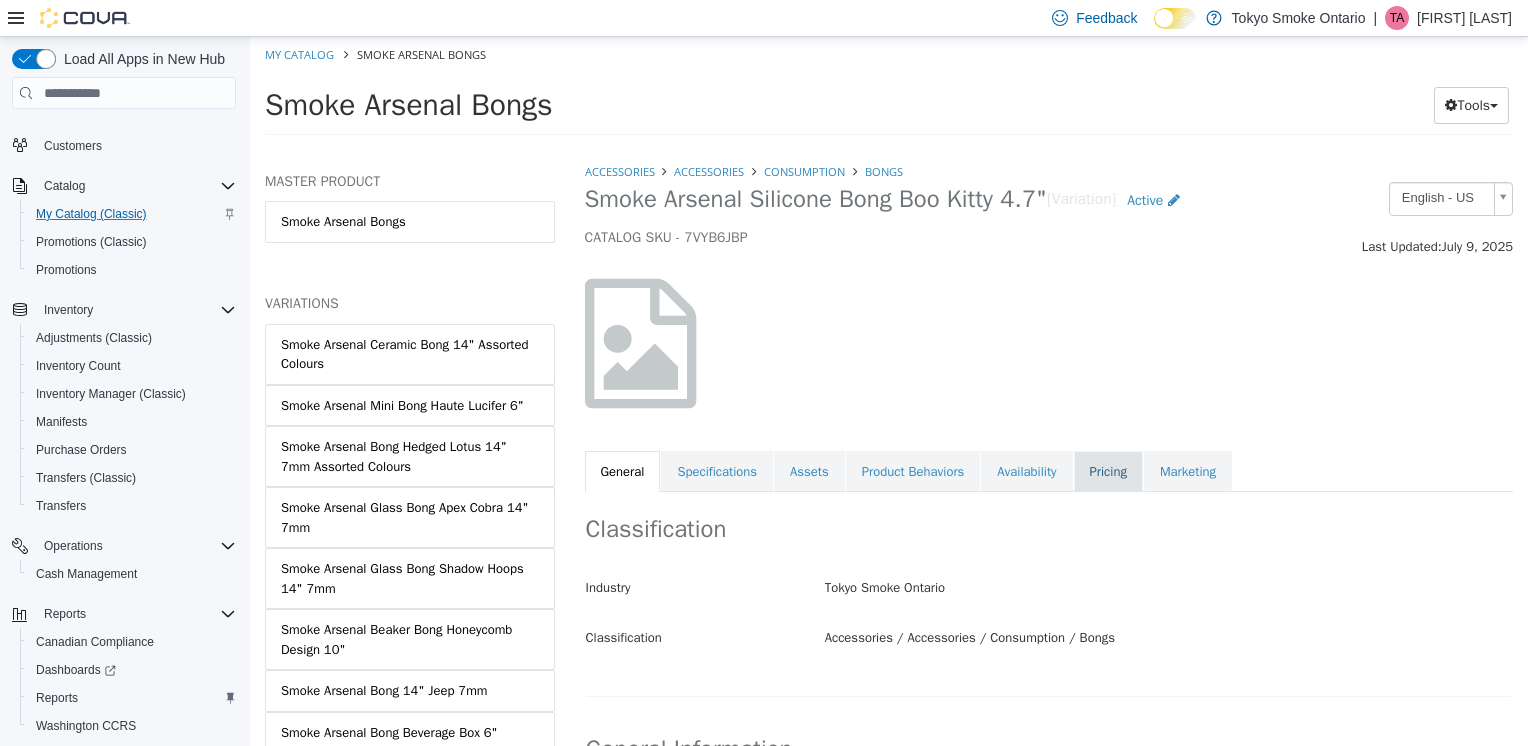 click on "Pricing" at bounding box center [1108, 472] 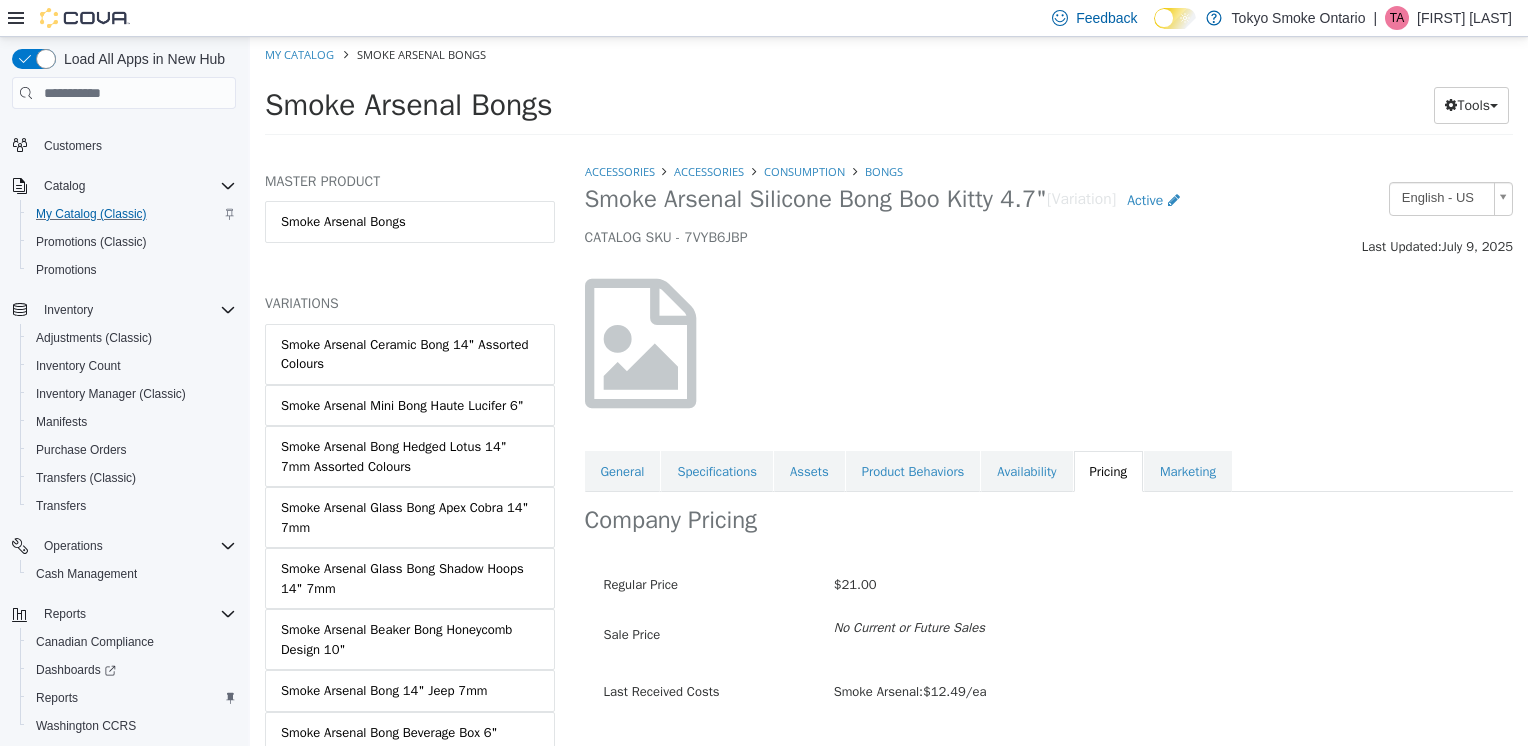 scroll, scrollTop: 52, scrollLeft: 0, axis: vertical 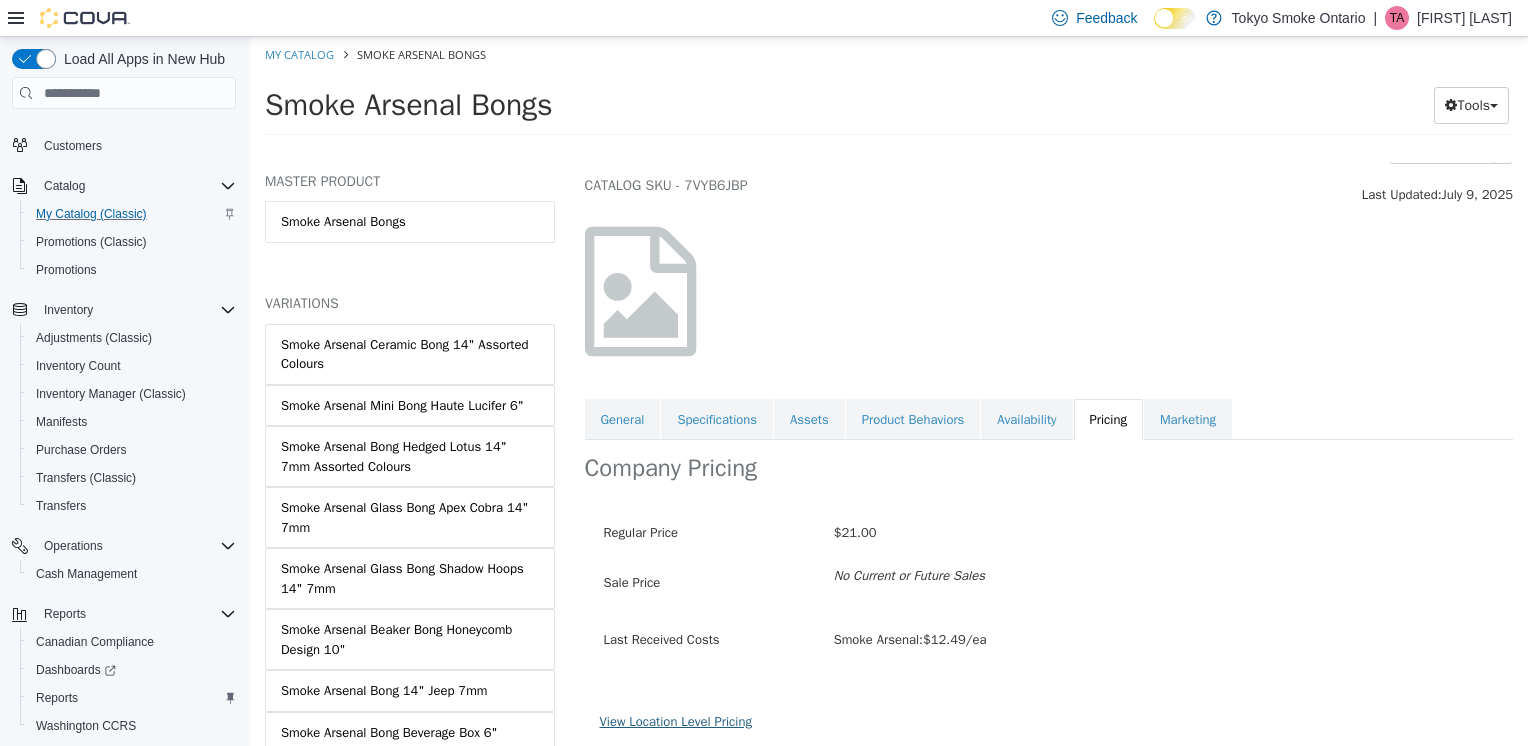 click on "View Location Level Pricing" at bounding box center (676, 721) 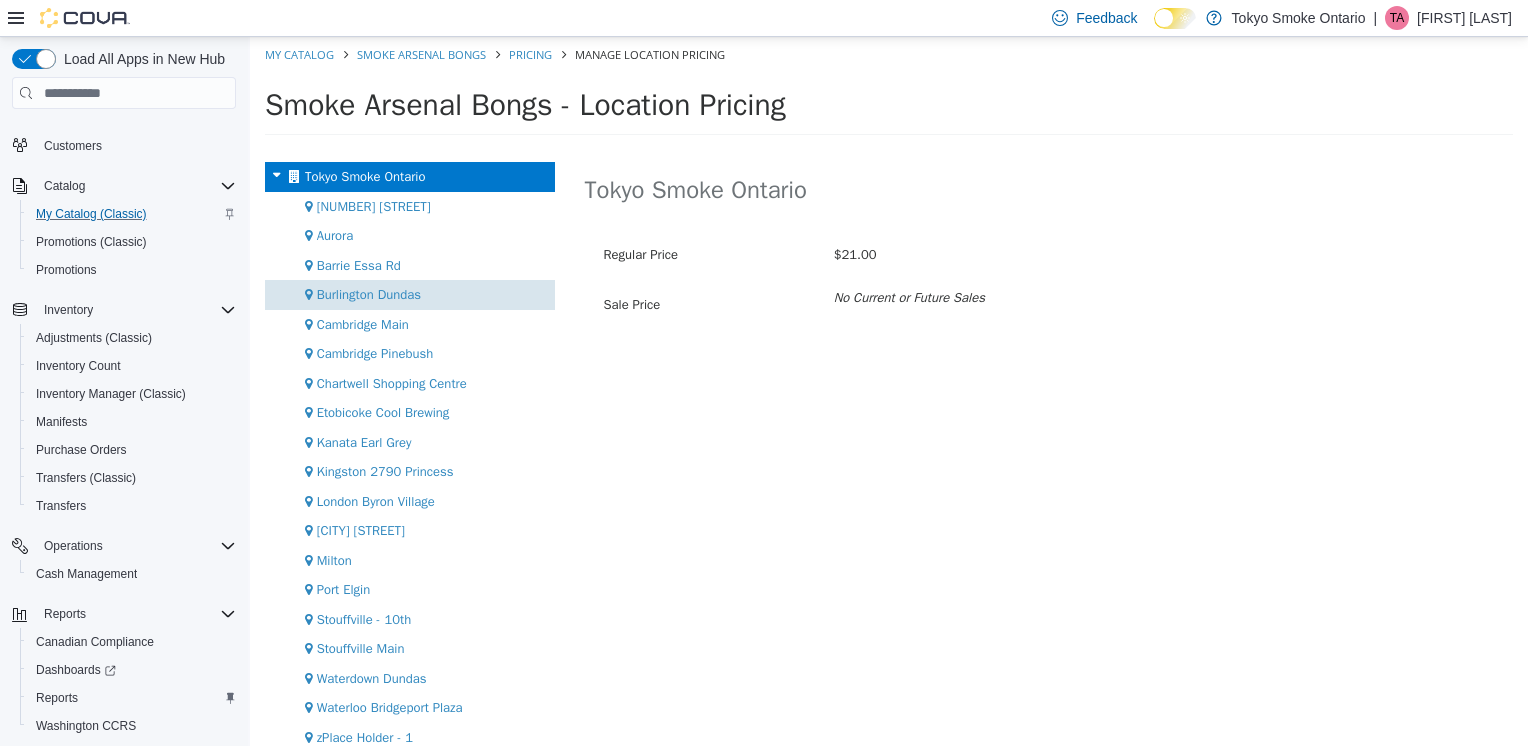 click on "Burlington Dundas" at bounding box center (369, 294) 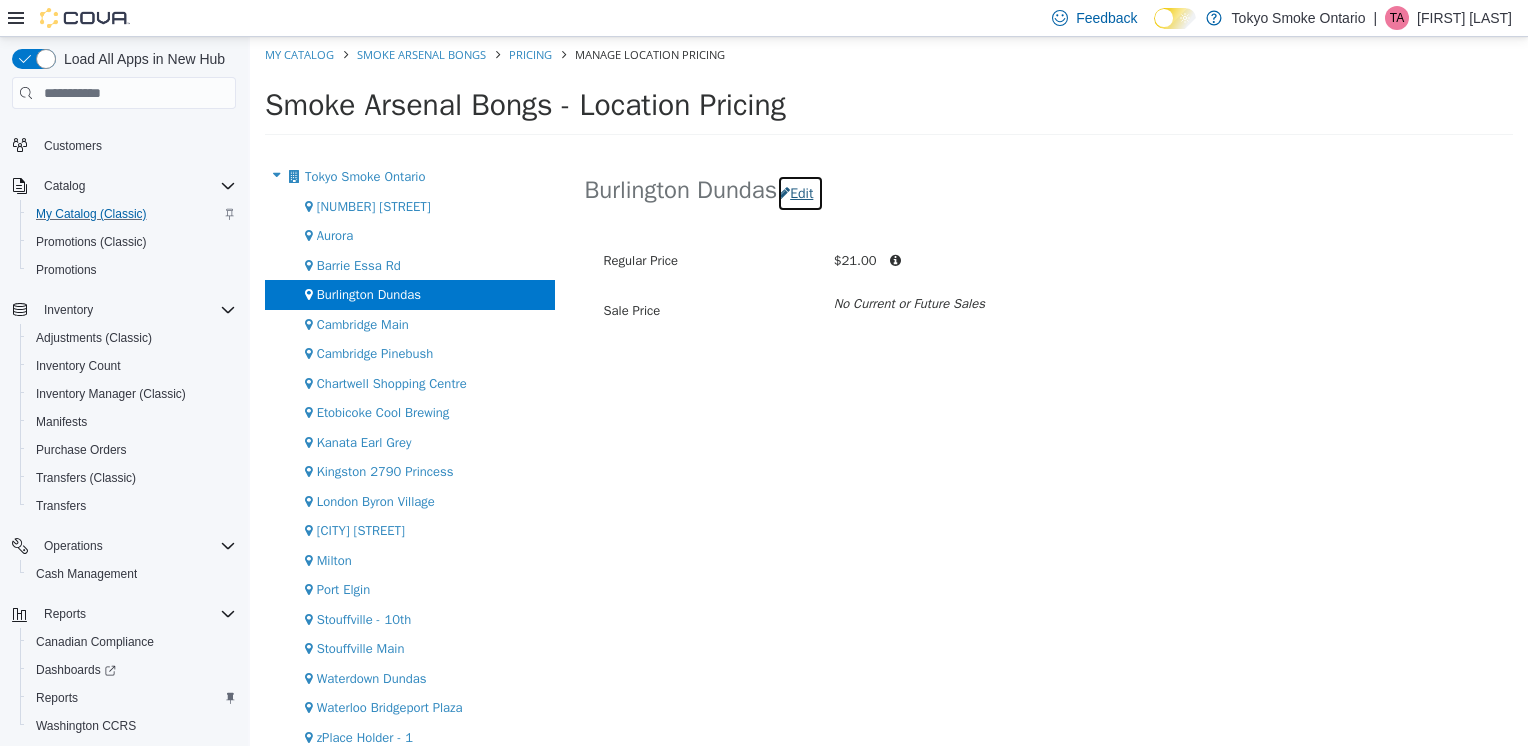 click on "Edit" at bounding box center [800, 193] 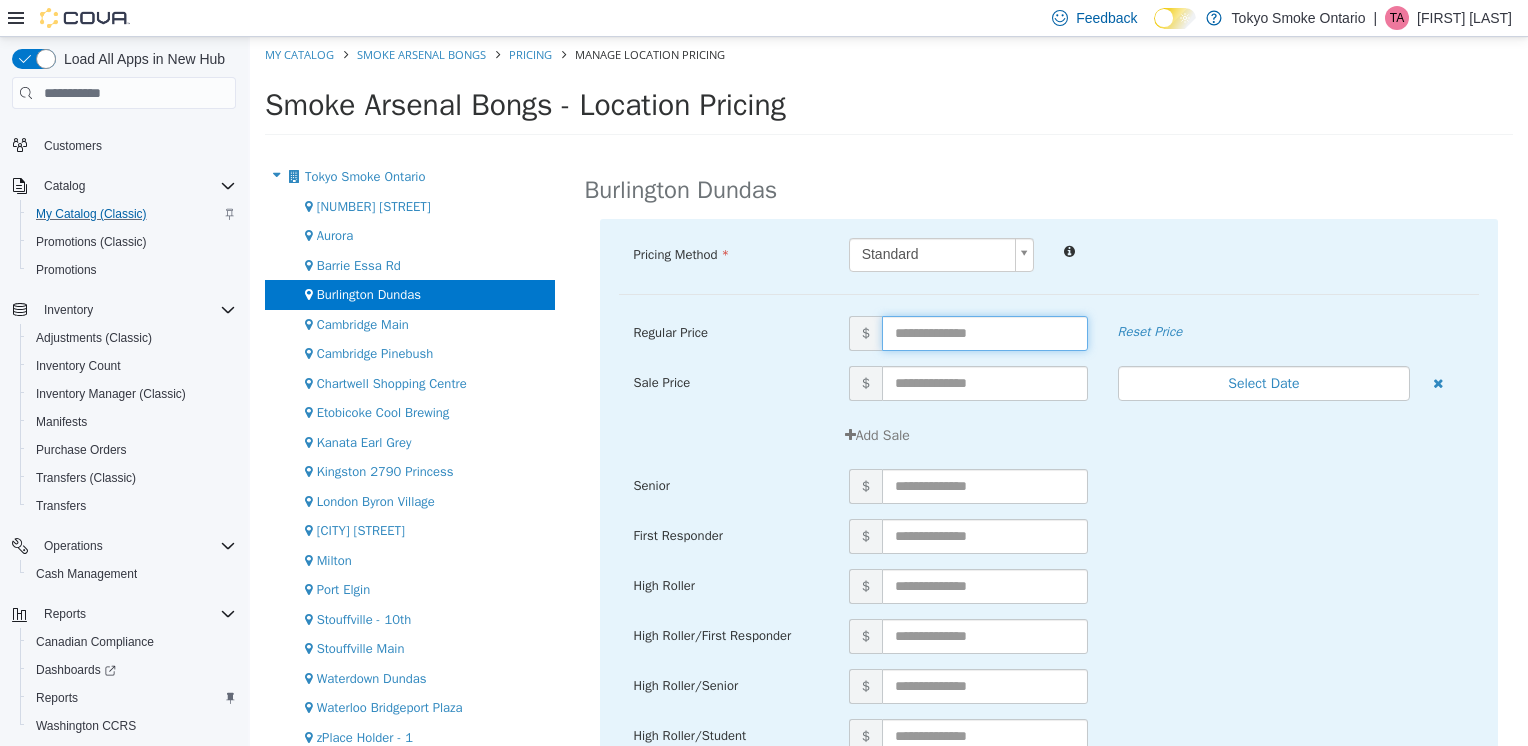 click at bounding box center (985, 333) 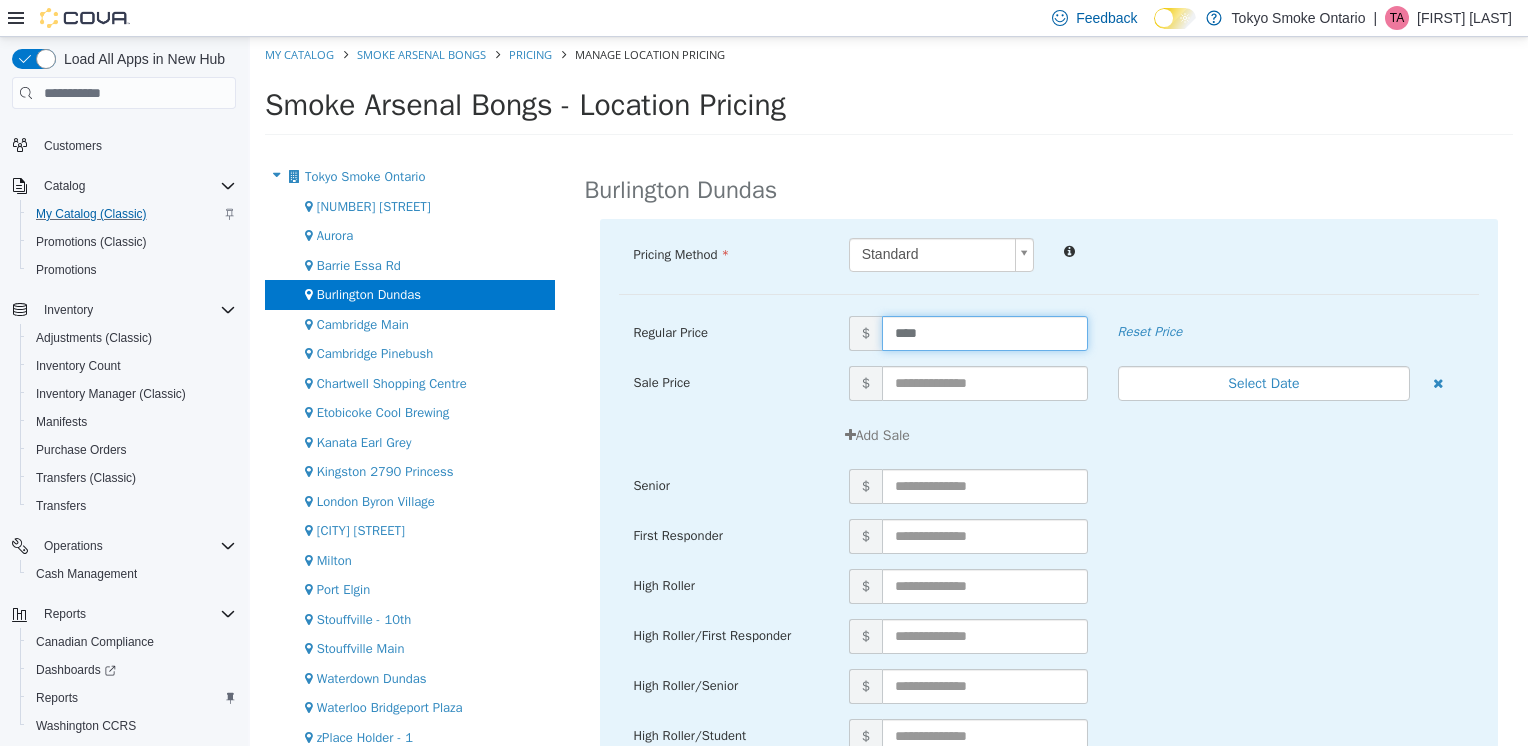 type on "*****" 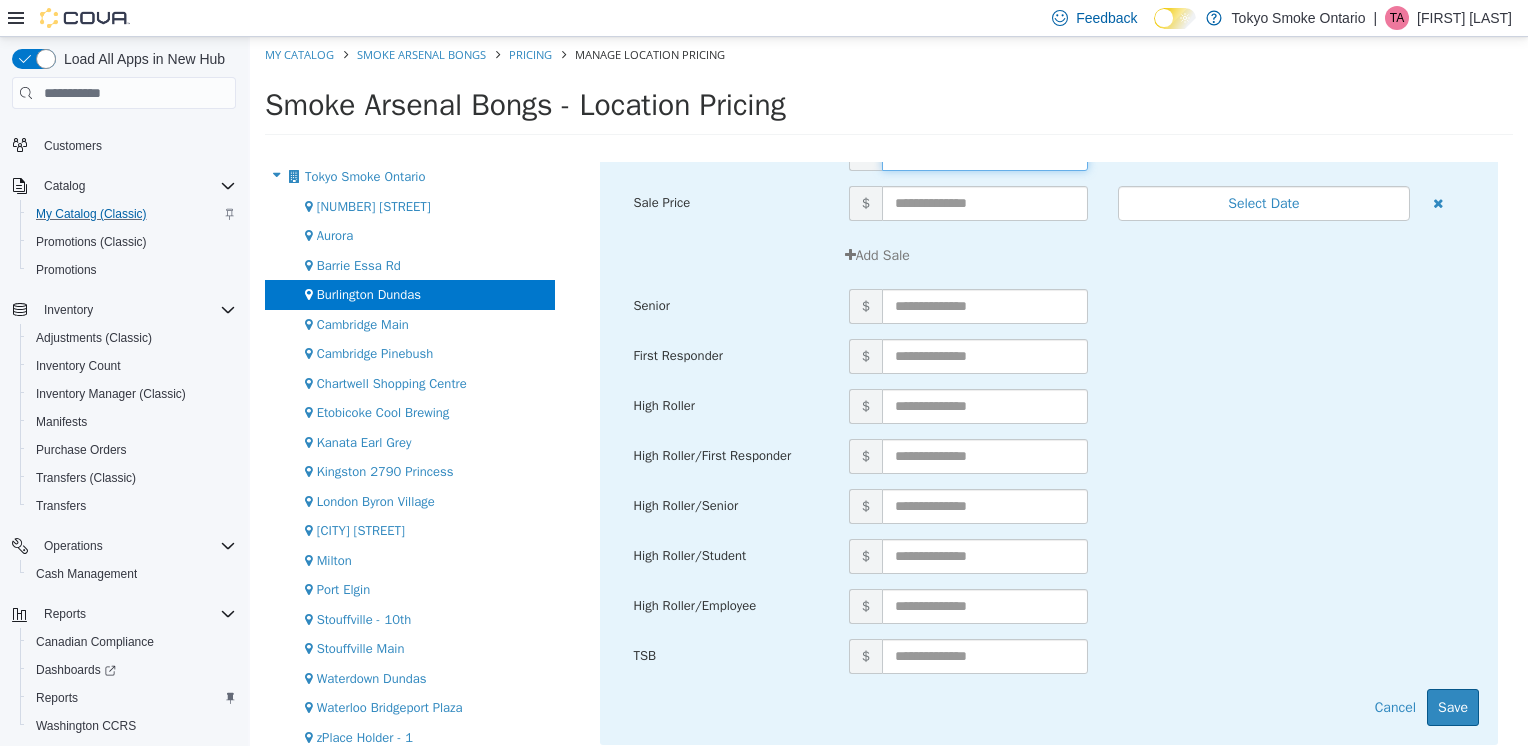 scroll, scrollTop: 198, scrollLeft: 0, axis: vertical 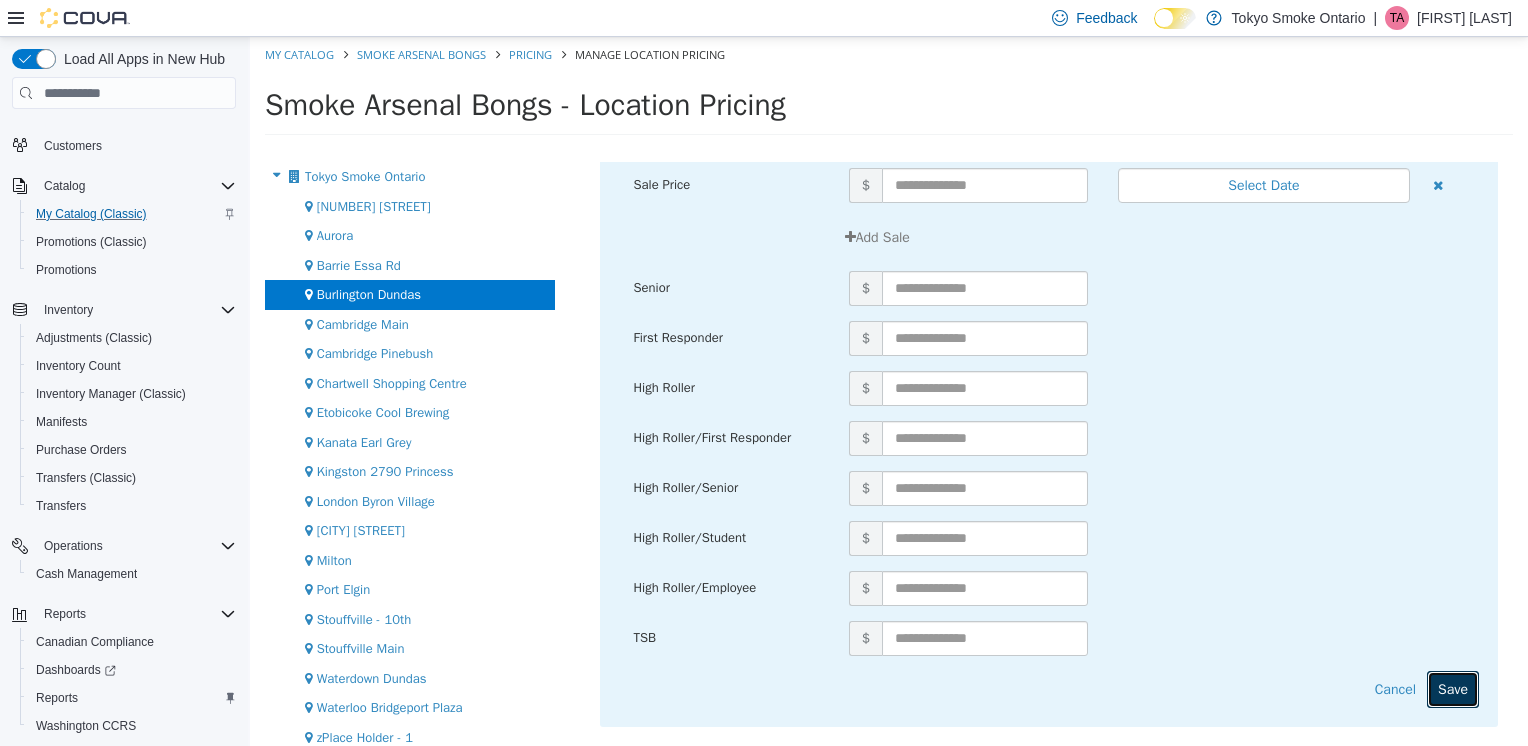 click on "Save" at bounding box center (1453, 689) 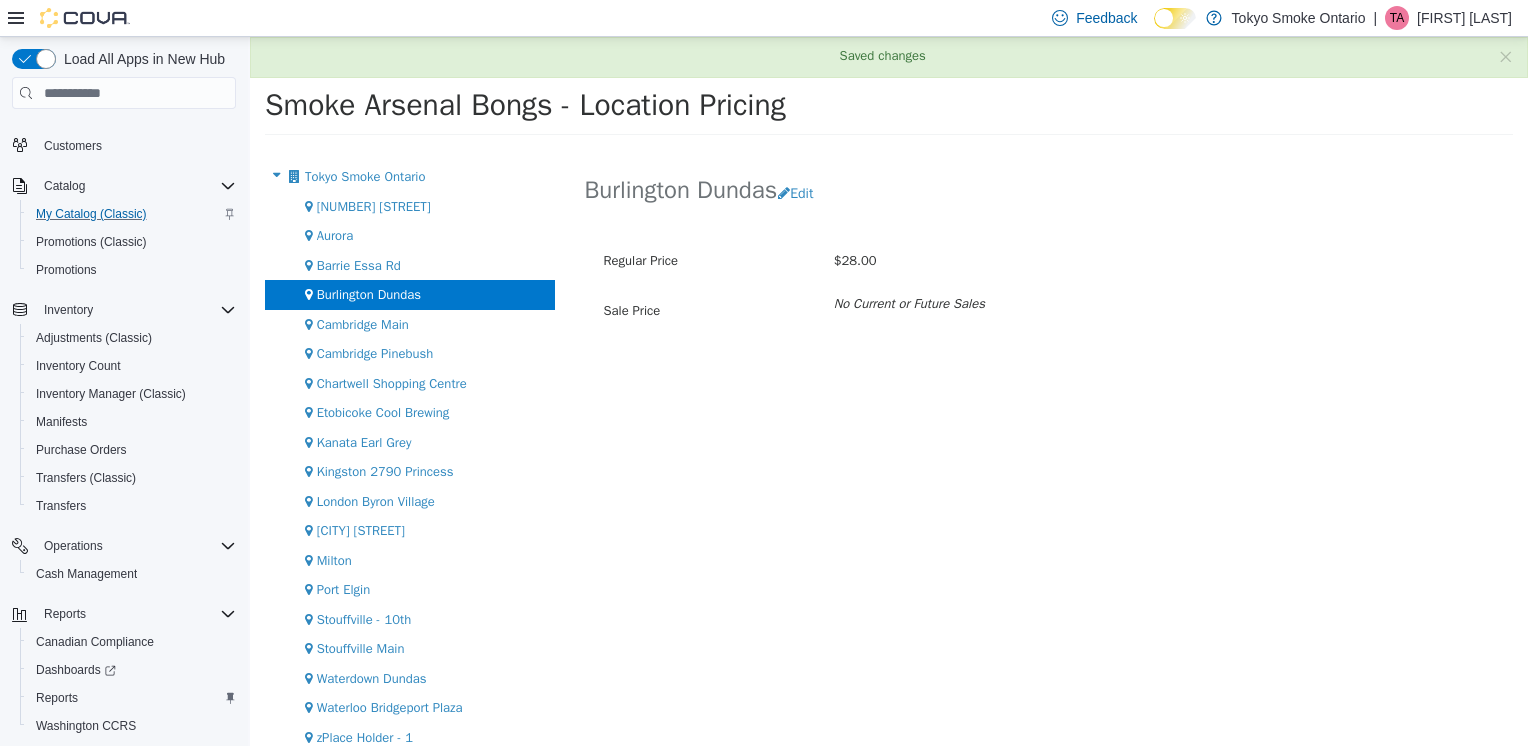 scroll, scrollTop: 0, scrollLeft: 0, axis: both 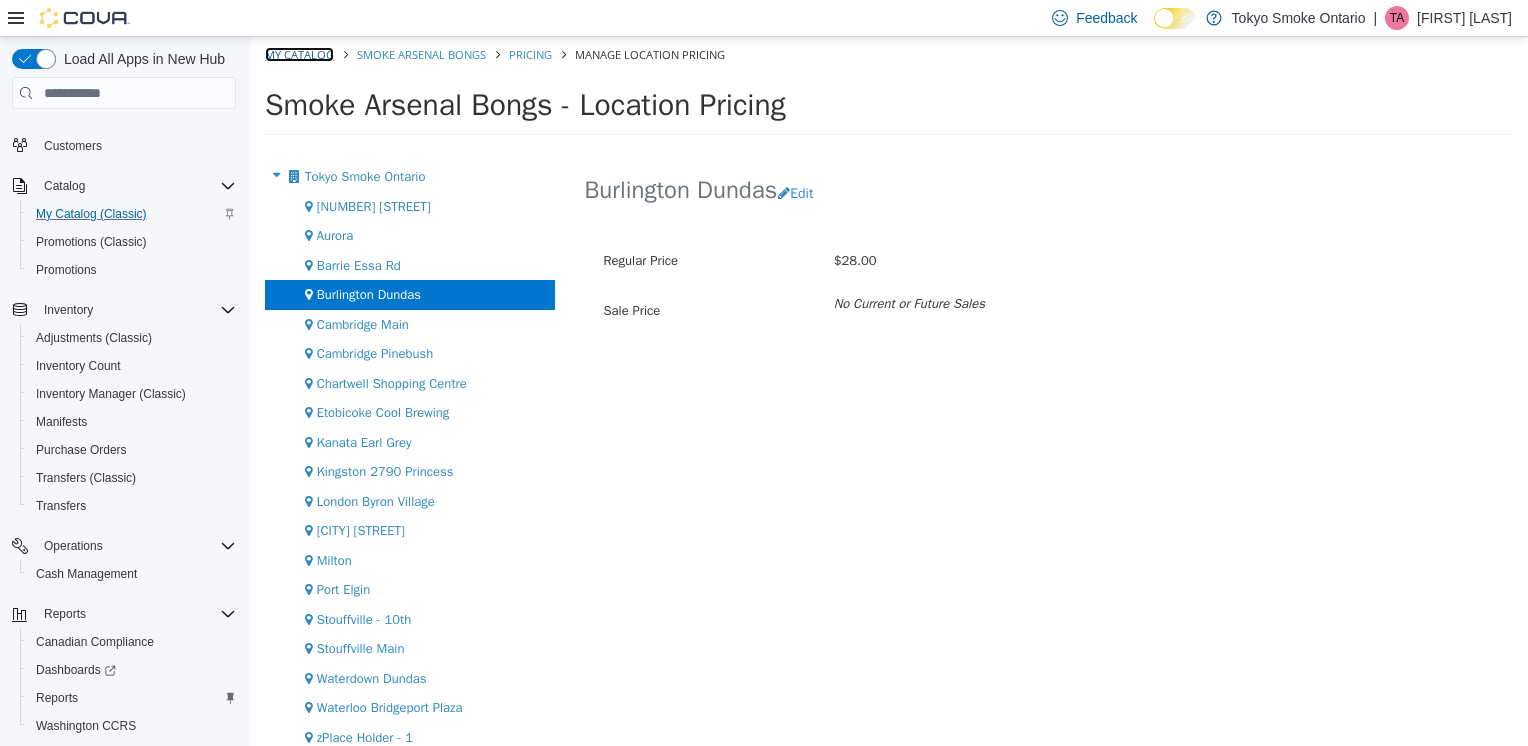 click on "My Catalog" at bounding box center (299, 54) 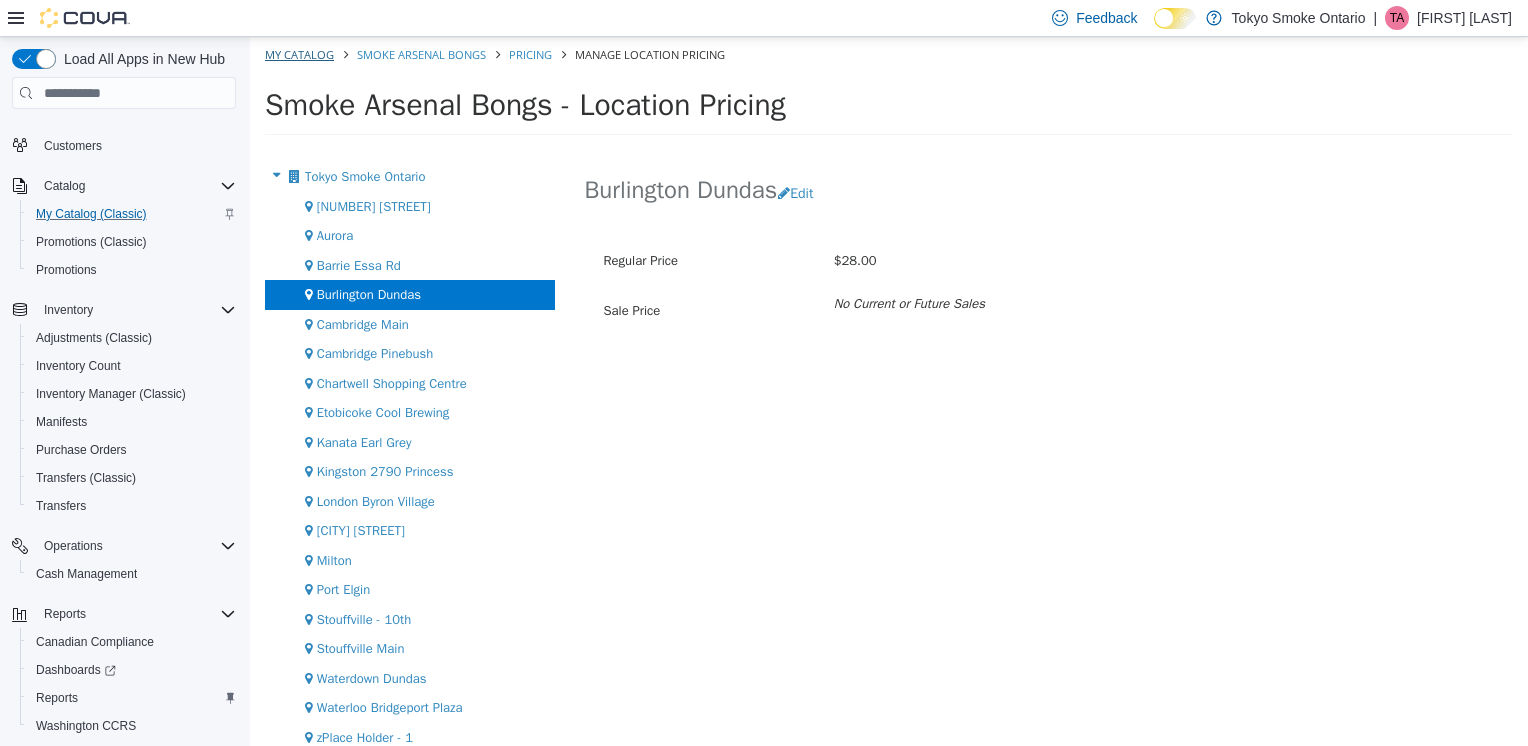 select on "**********" 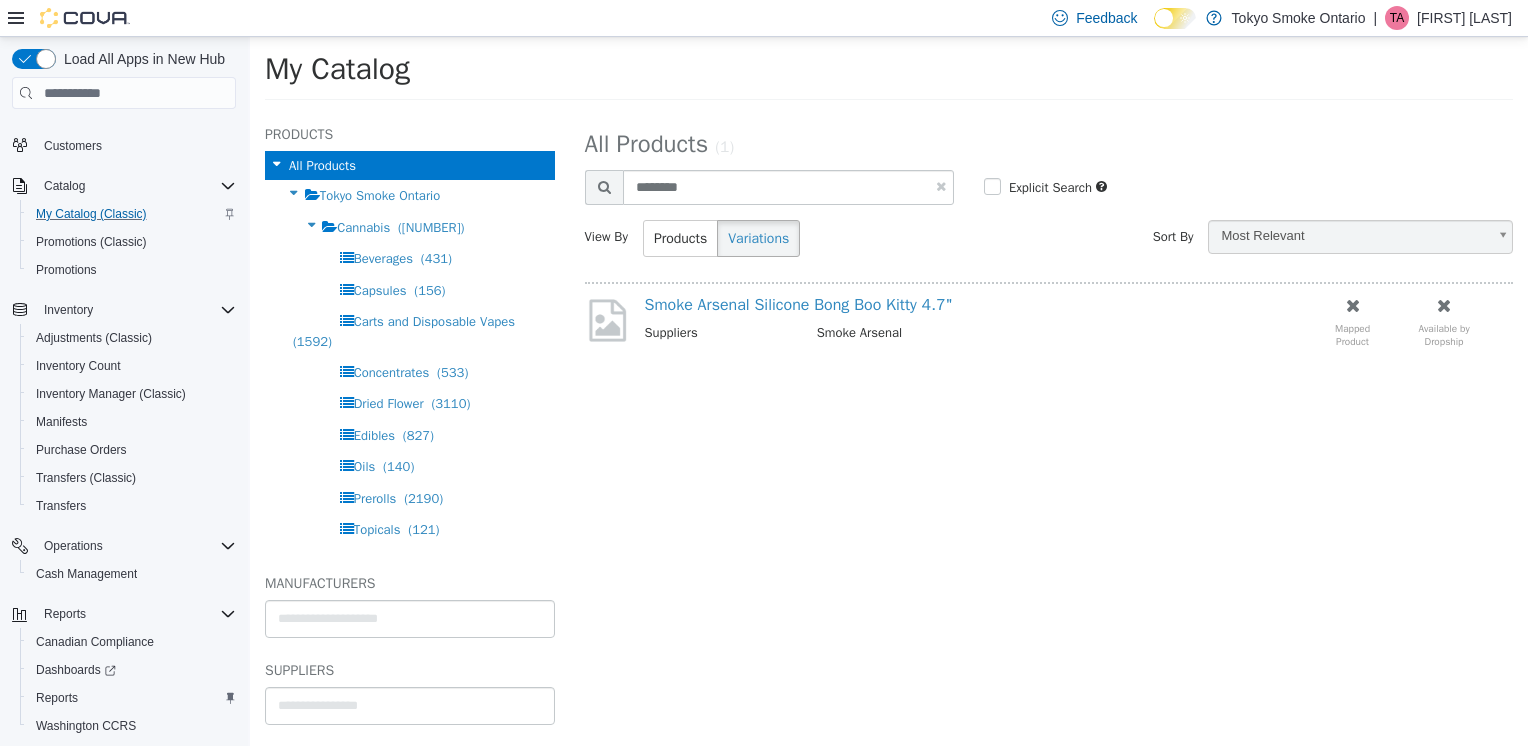 click at bounding box center (941, 186) 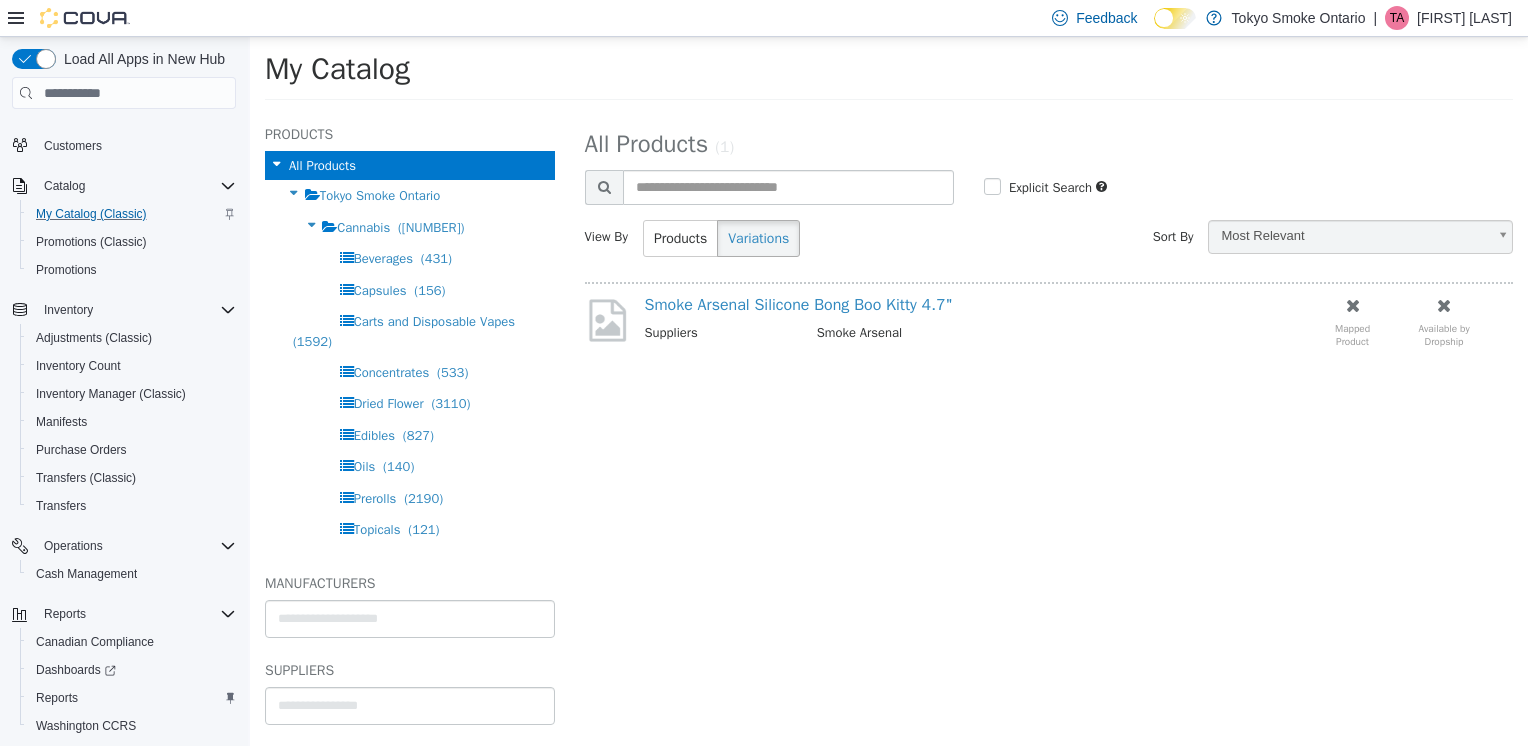 select on "**********" 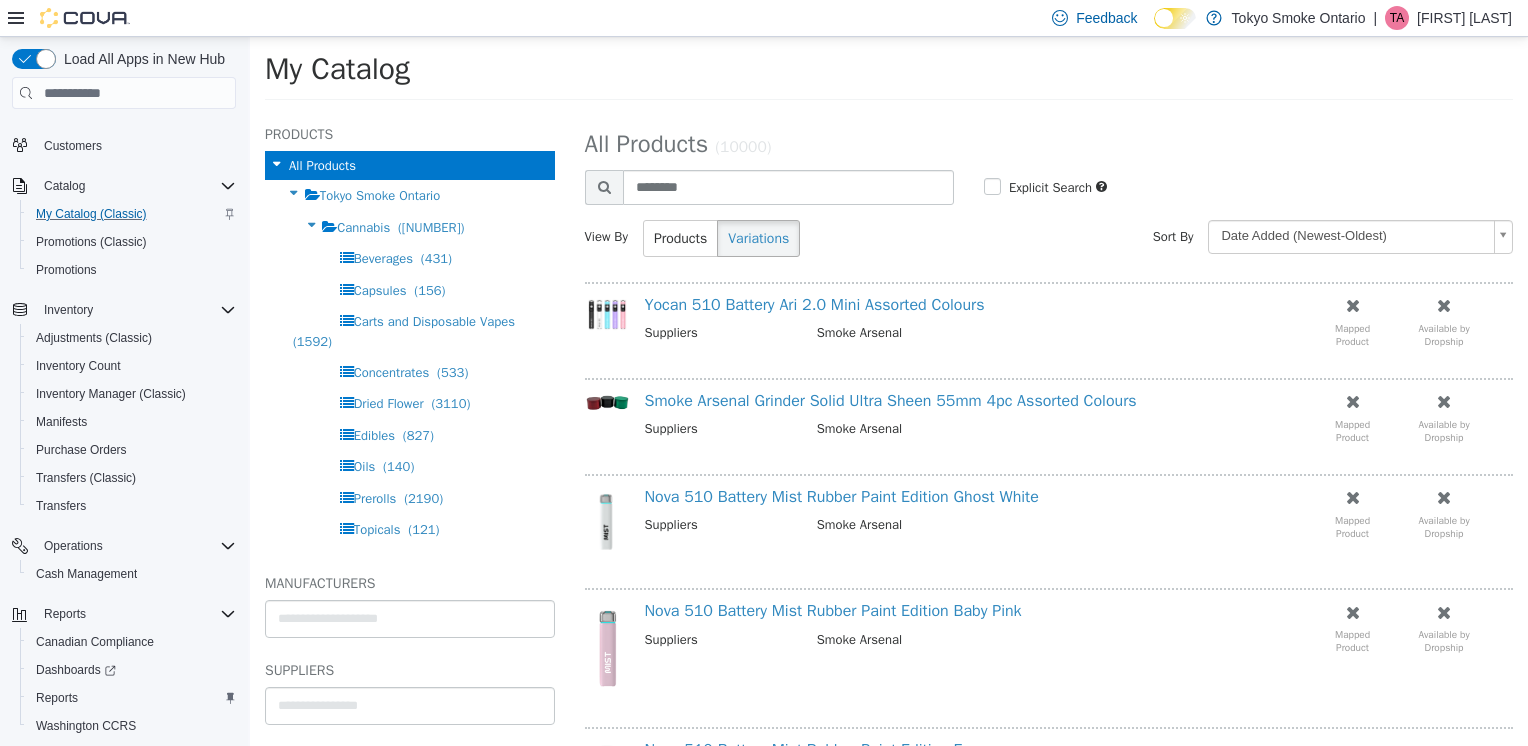type on "********" 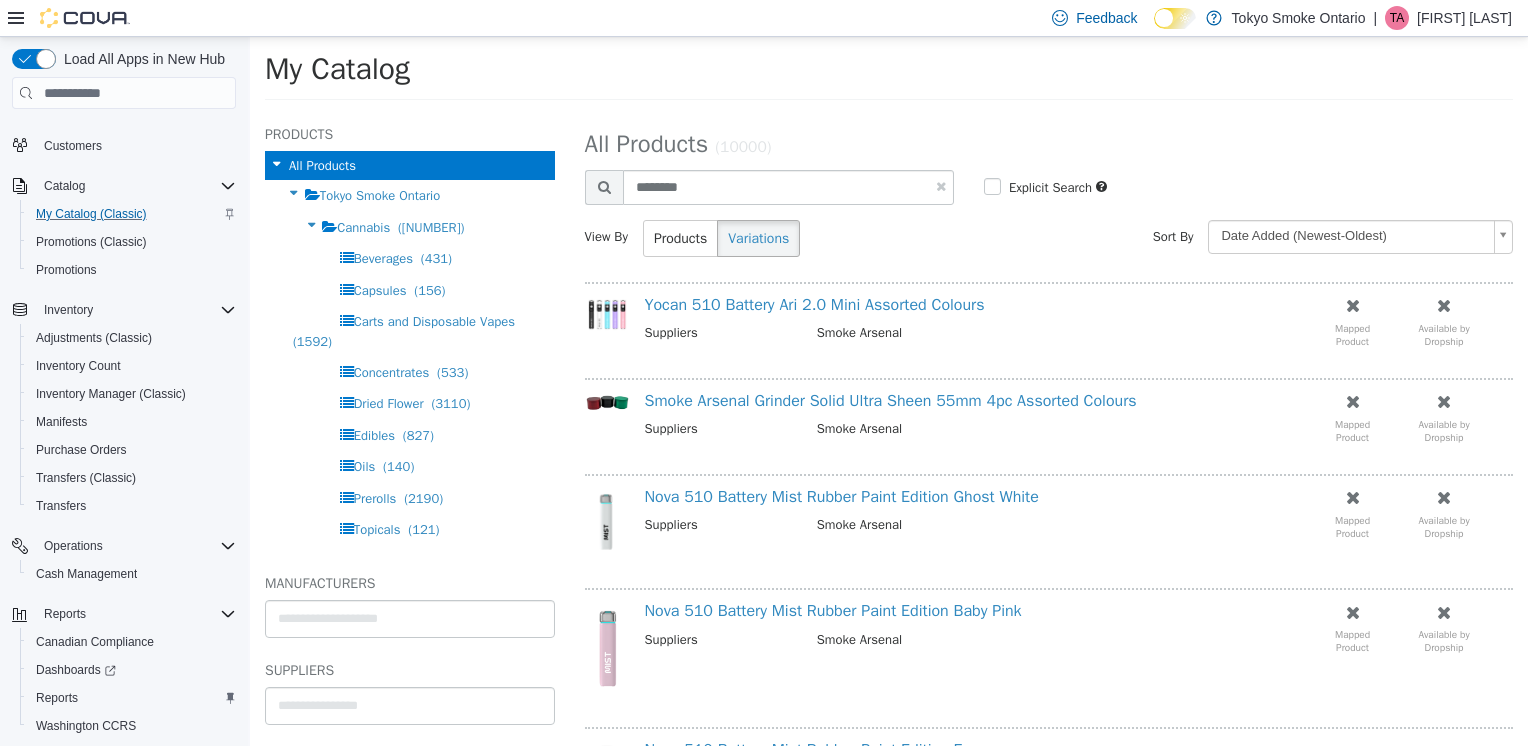select on "**********" 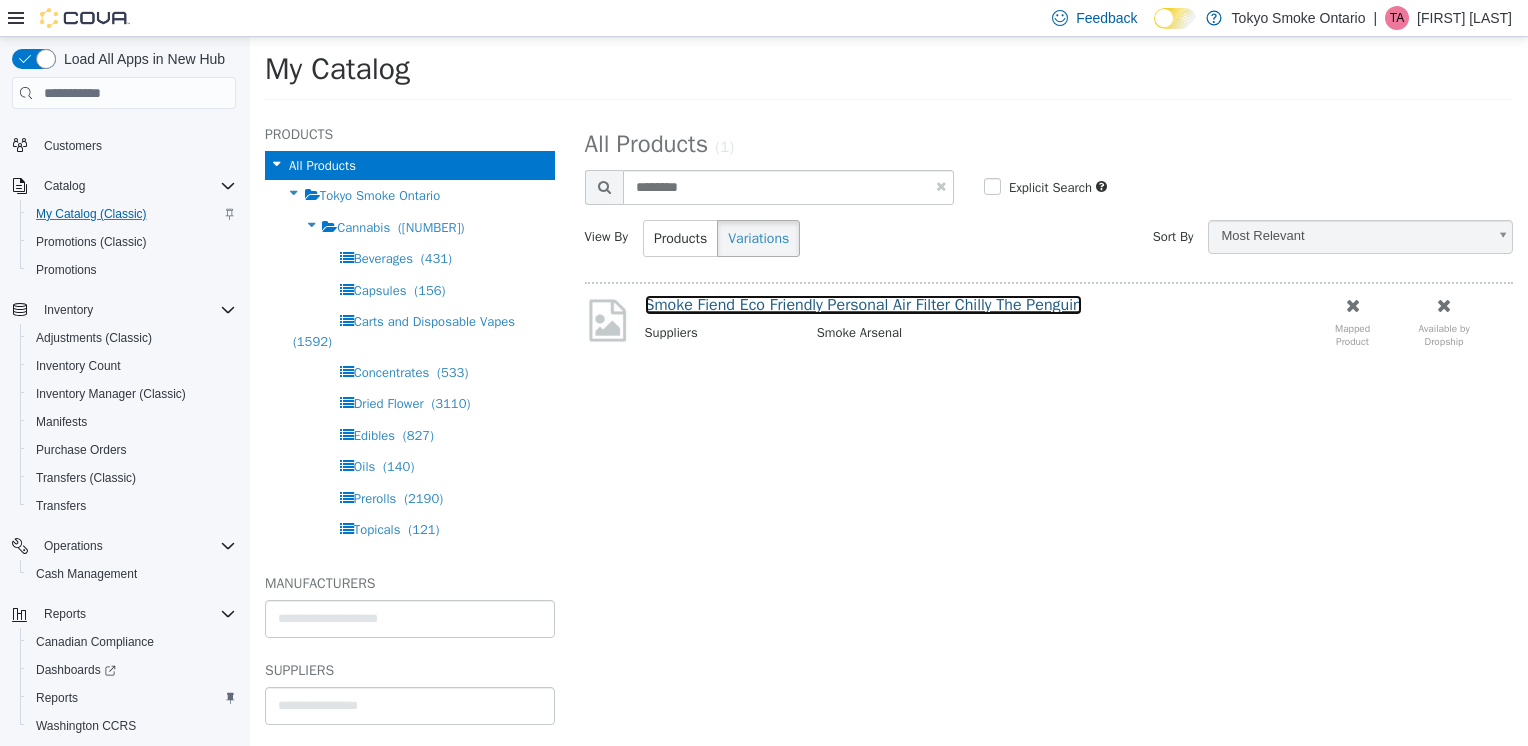 click on "Smoke Fiend Eco Friendly Personal Air Filter Chilly The Penguin" at bounding box center [863, 305] 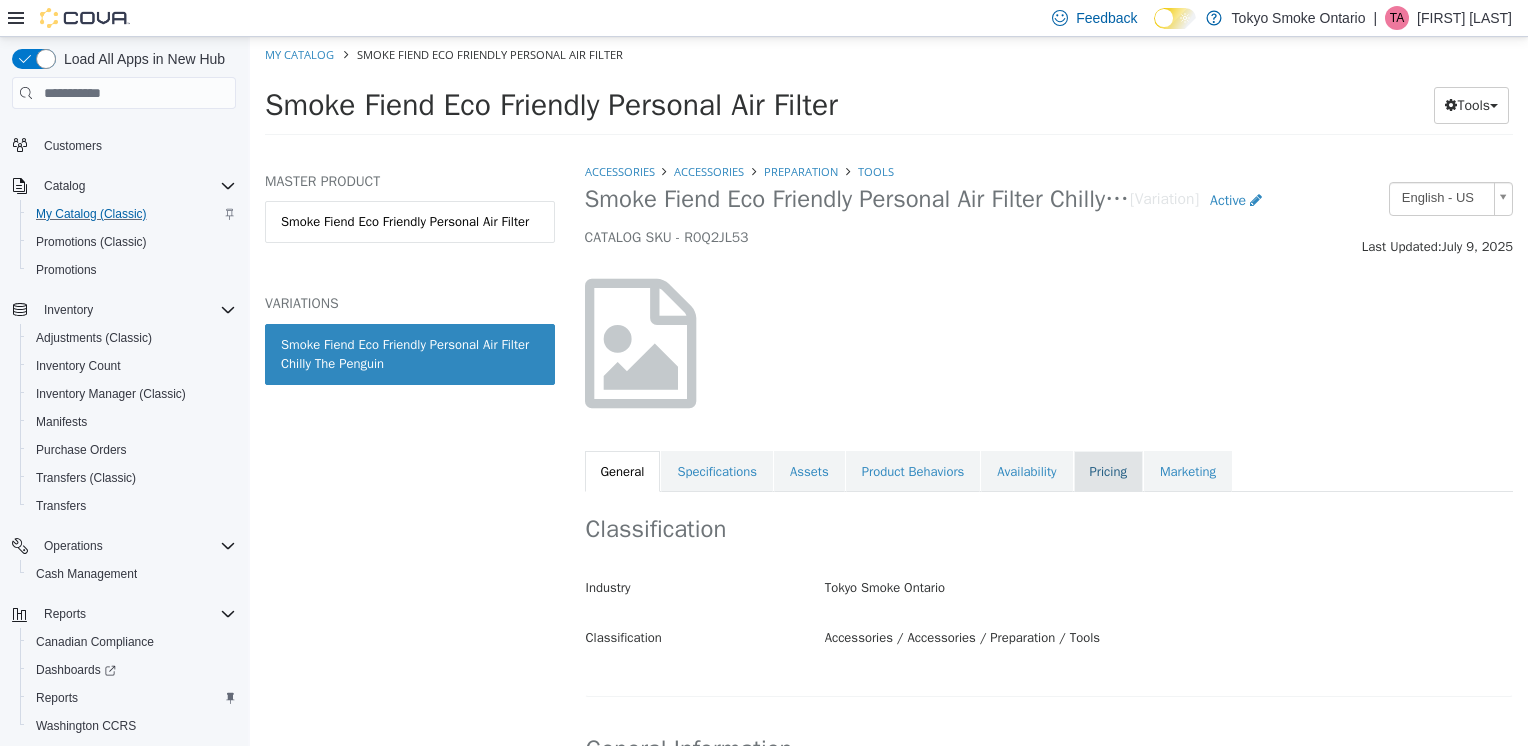 click on "Pricing" at bounding box center (1108, 472) 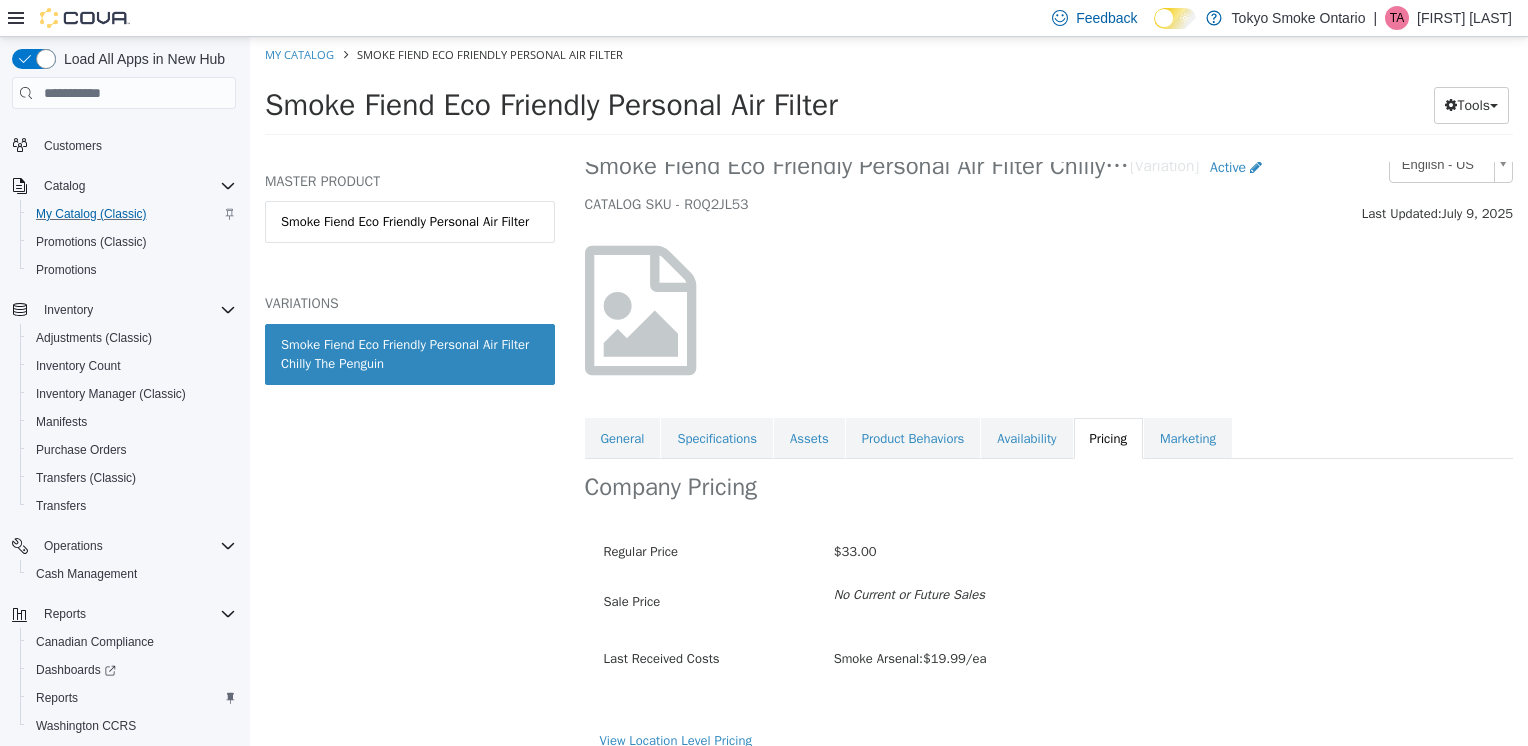 scroll, scrollTop: 52, scrollLeft: 0, axis: vertical 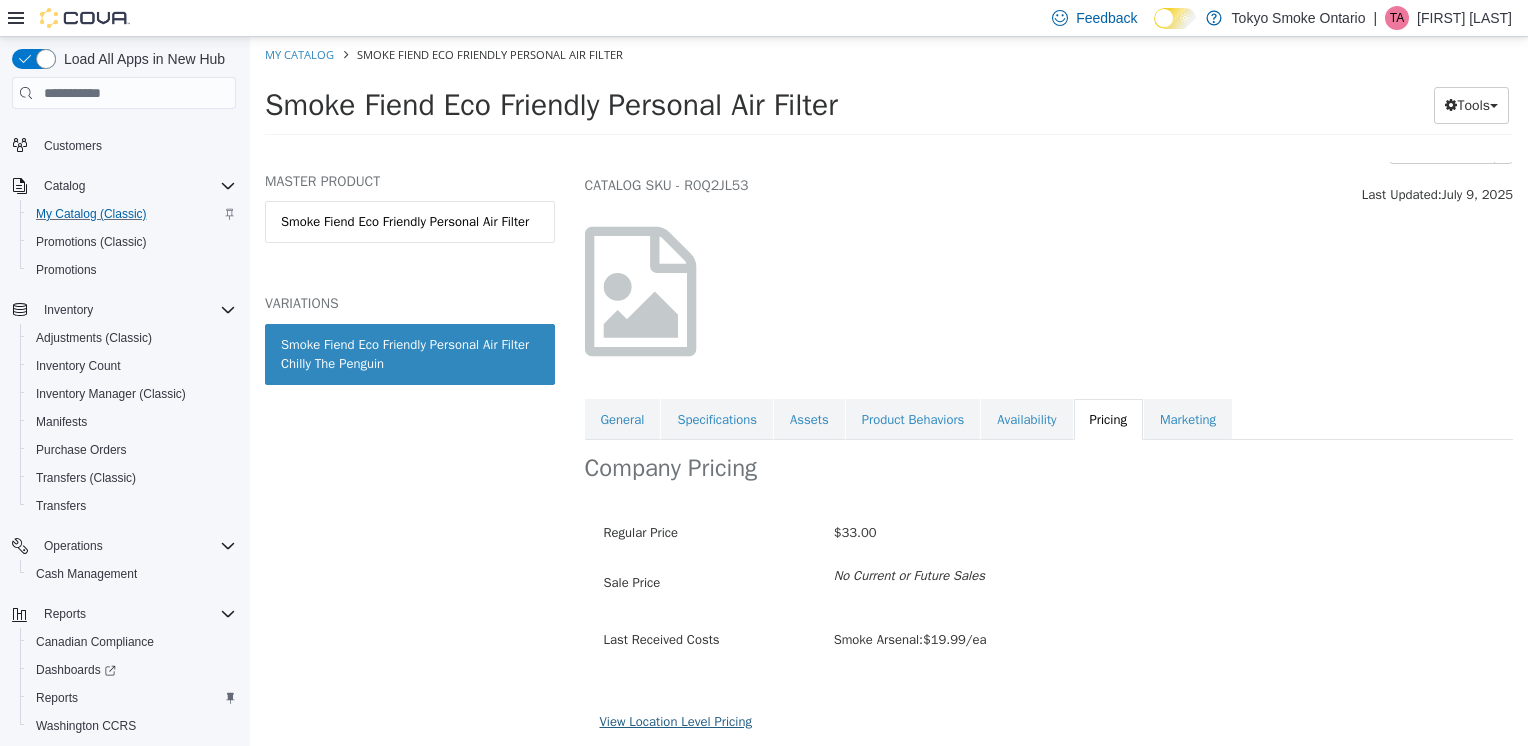 click on "View Location Level Pricing" at bounding box center (676, 721) 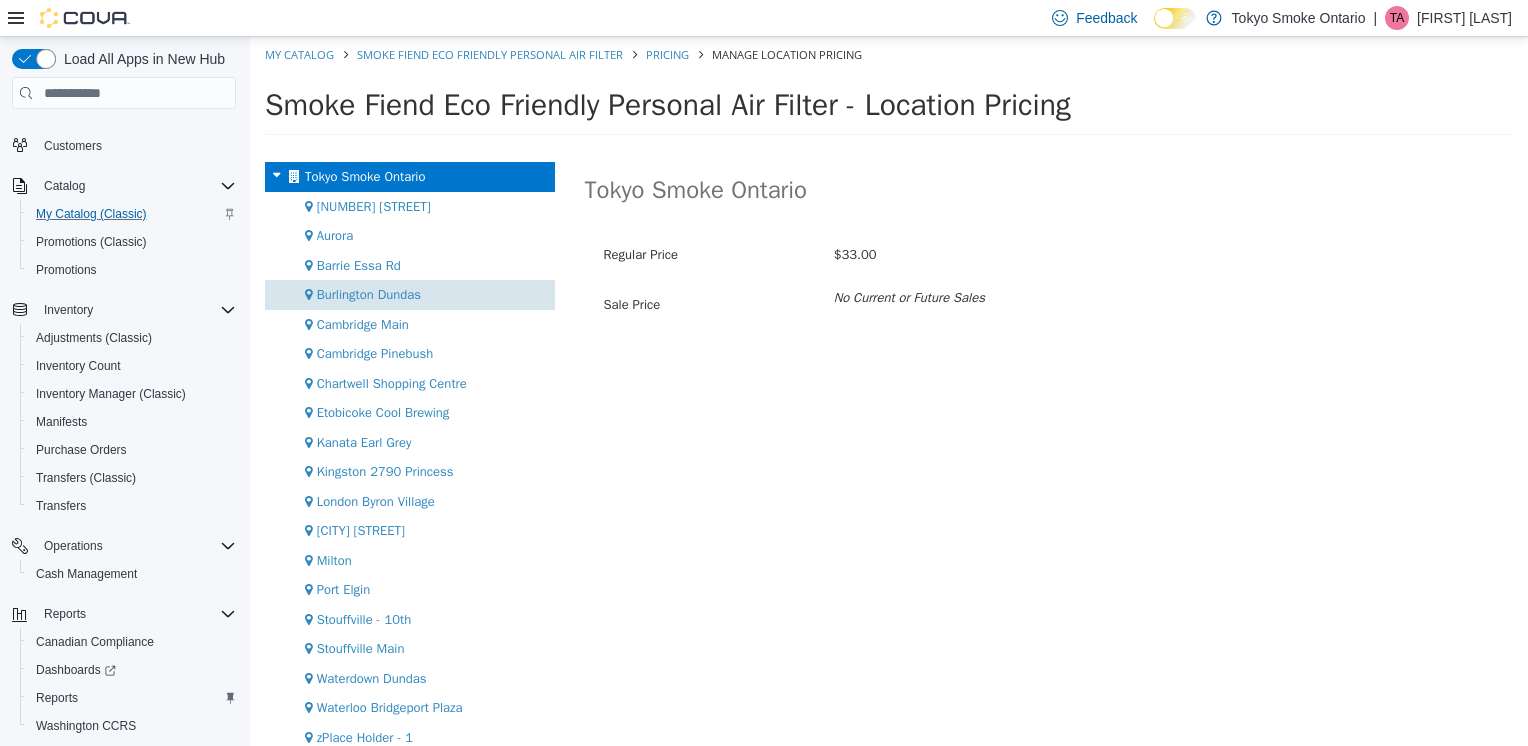 click on "Burlington Dundas" at bounding box center (369, 294) 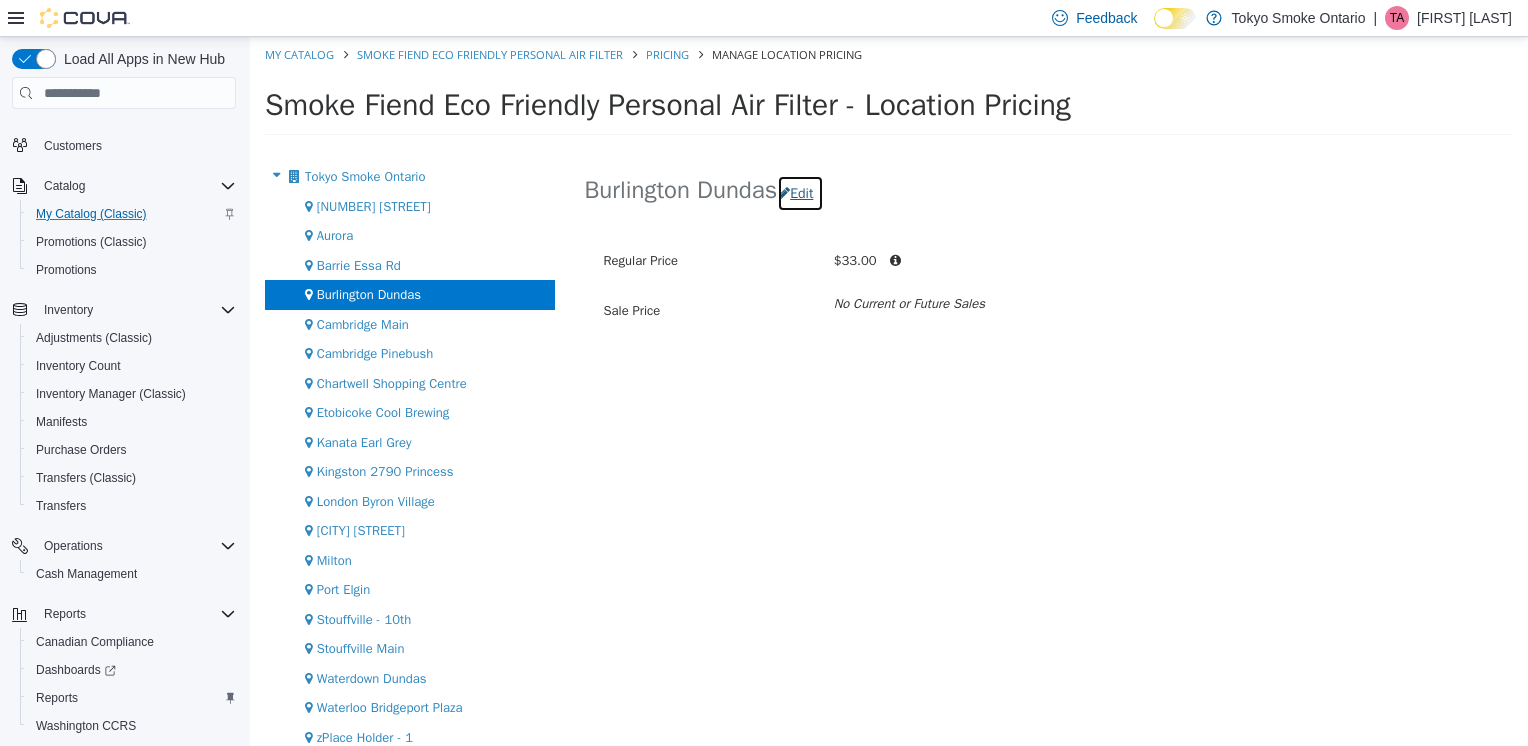 click on "Edit" at bounding box center (800, 193) 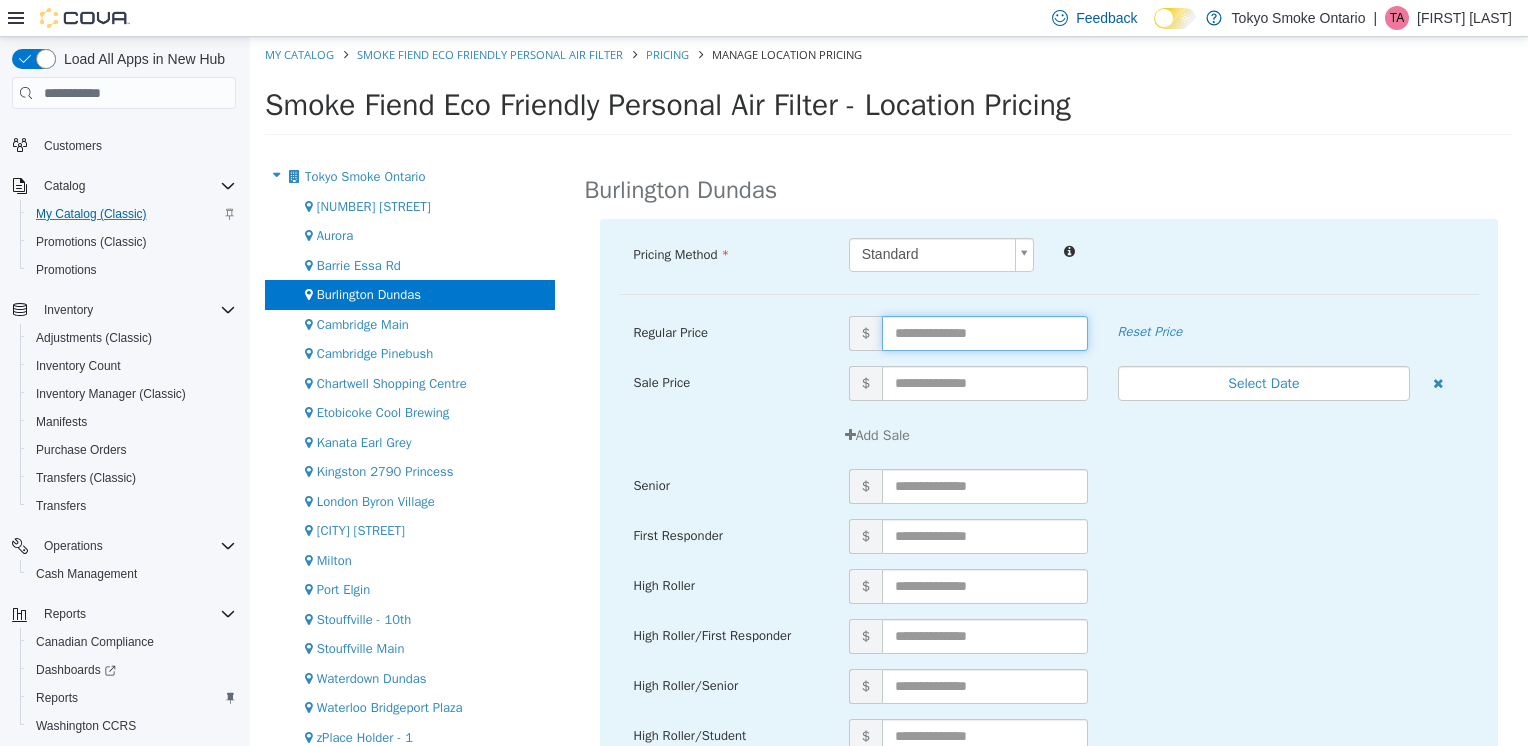 click at bounding box center (985, 333) 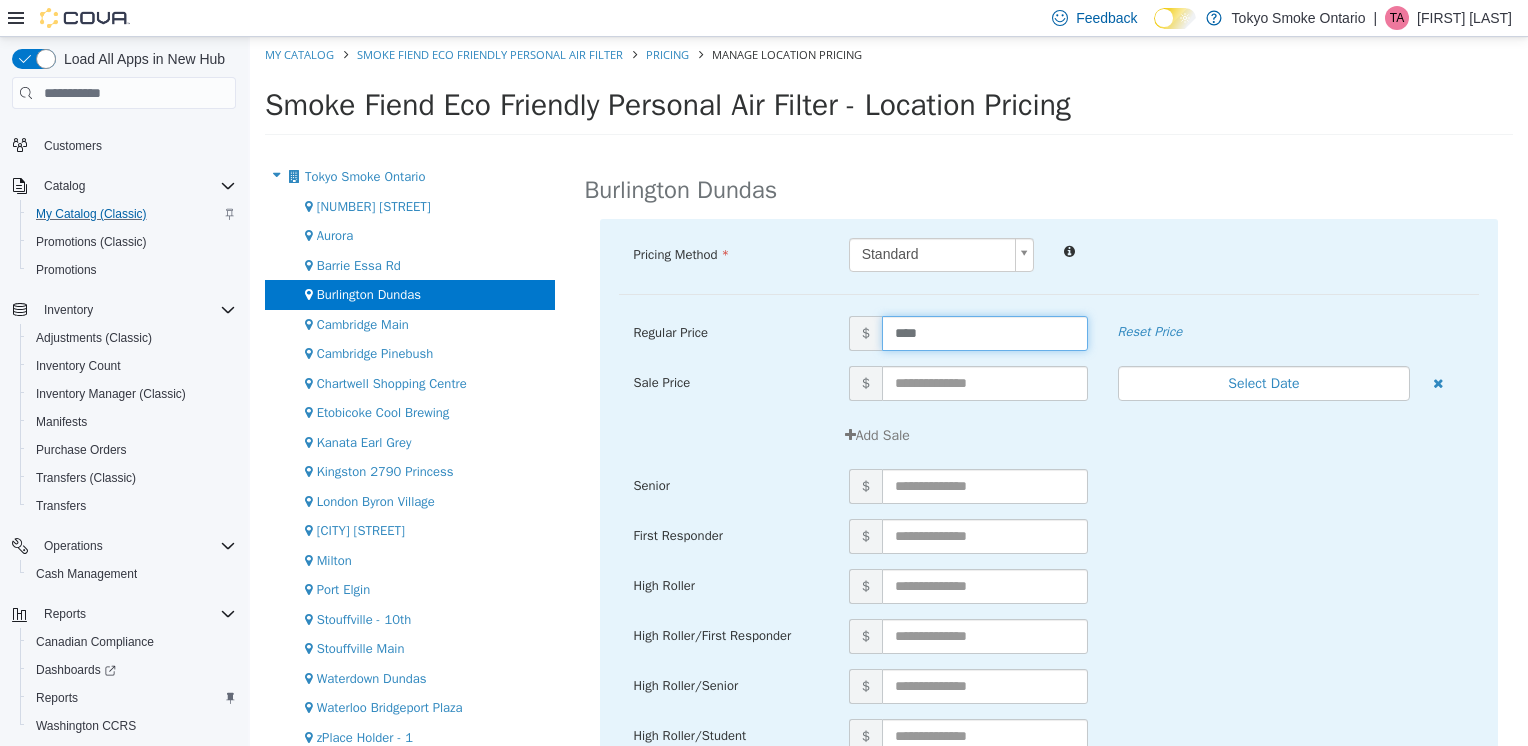 type on "*****" 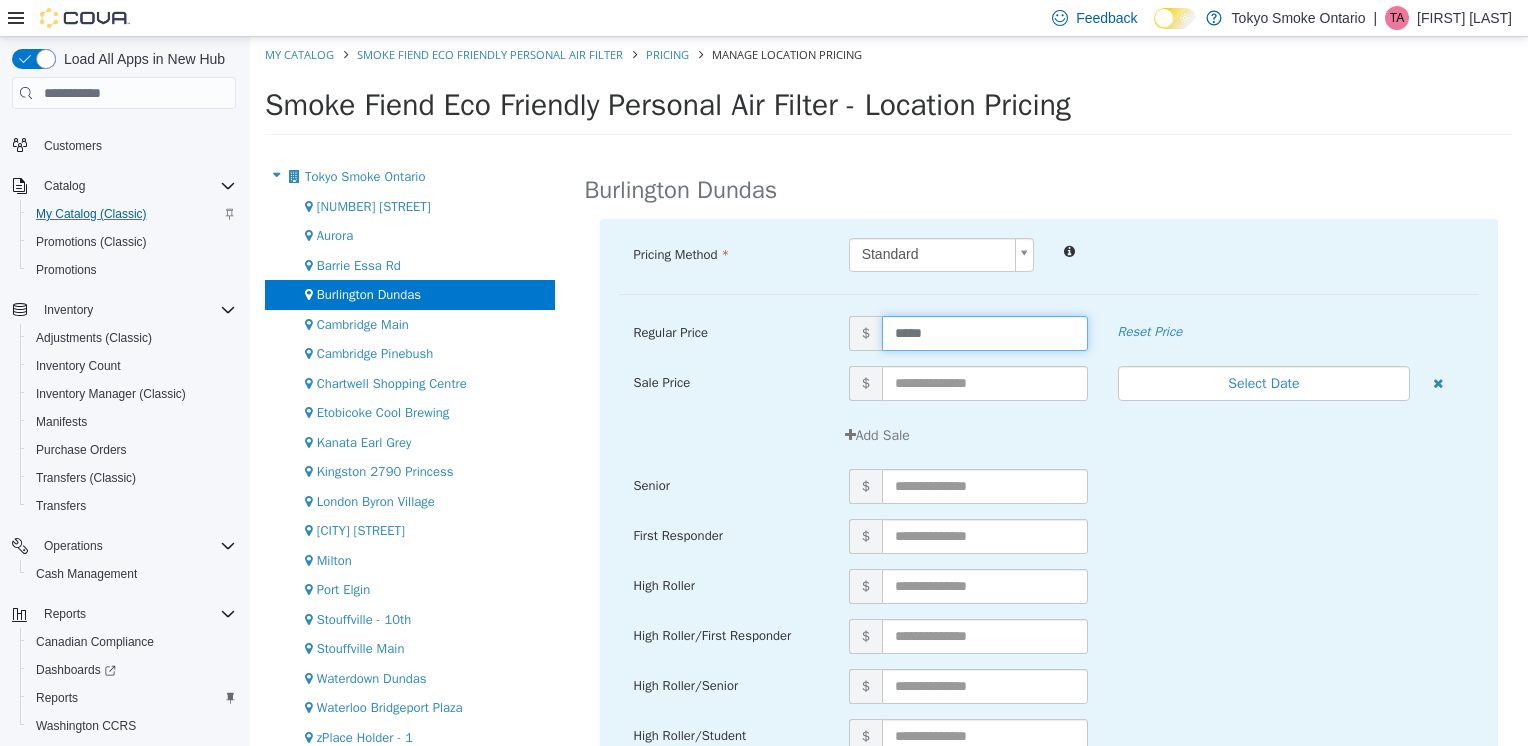 scroll, scrollTop: 198, scrollLeft: 0, axis: vertical 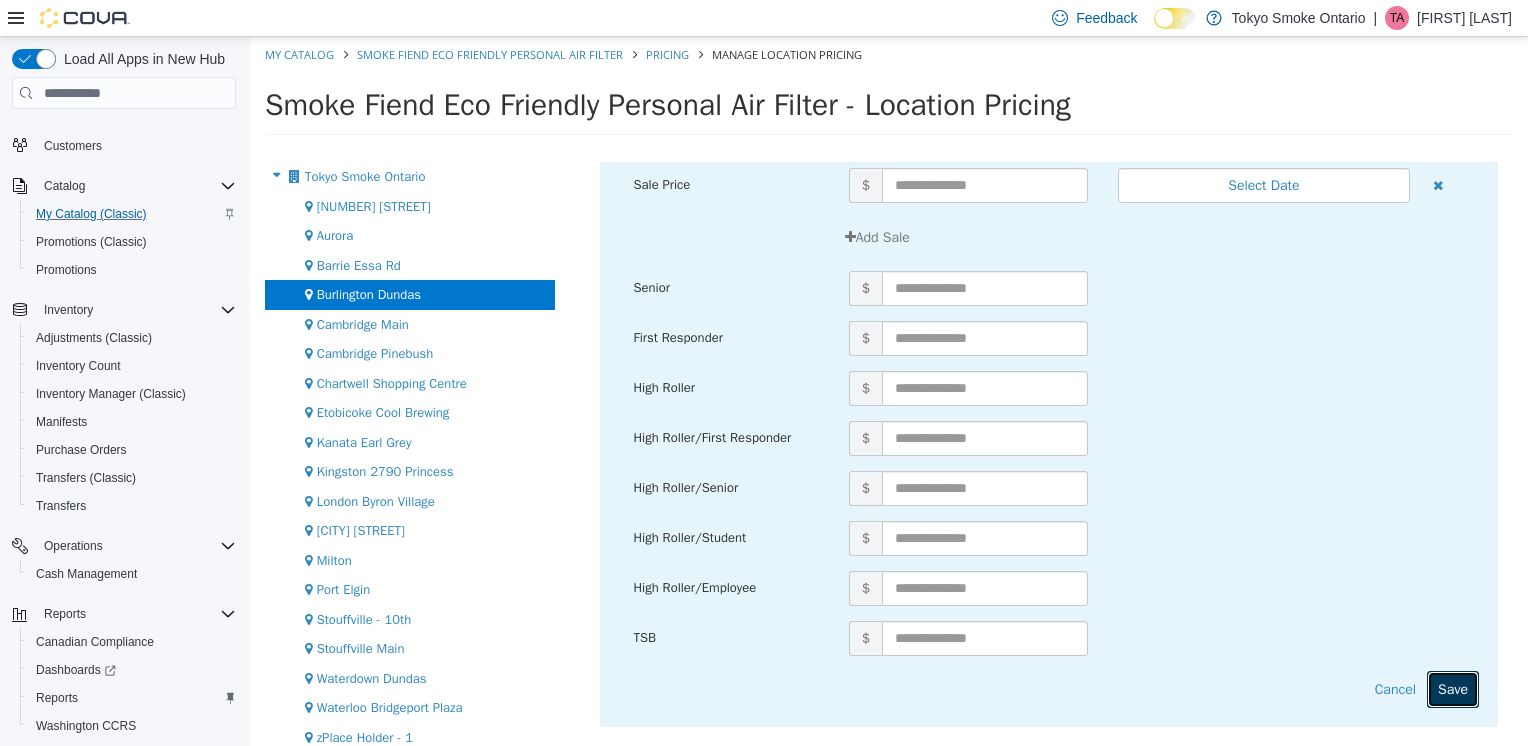 click on "Save" at bounding box center (1453, 689) 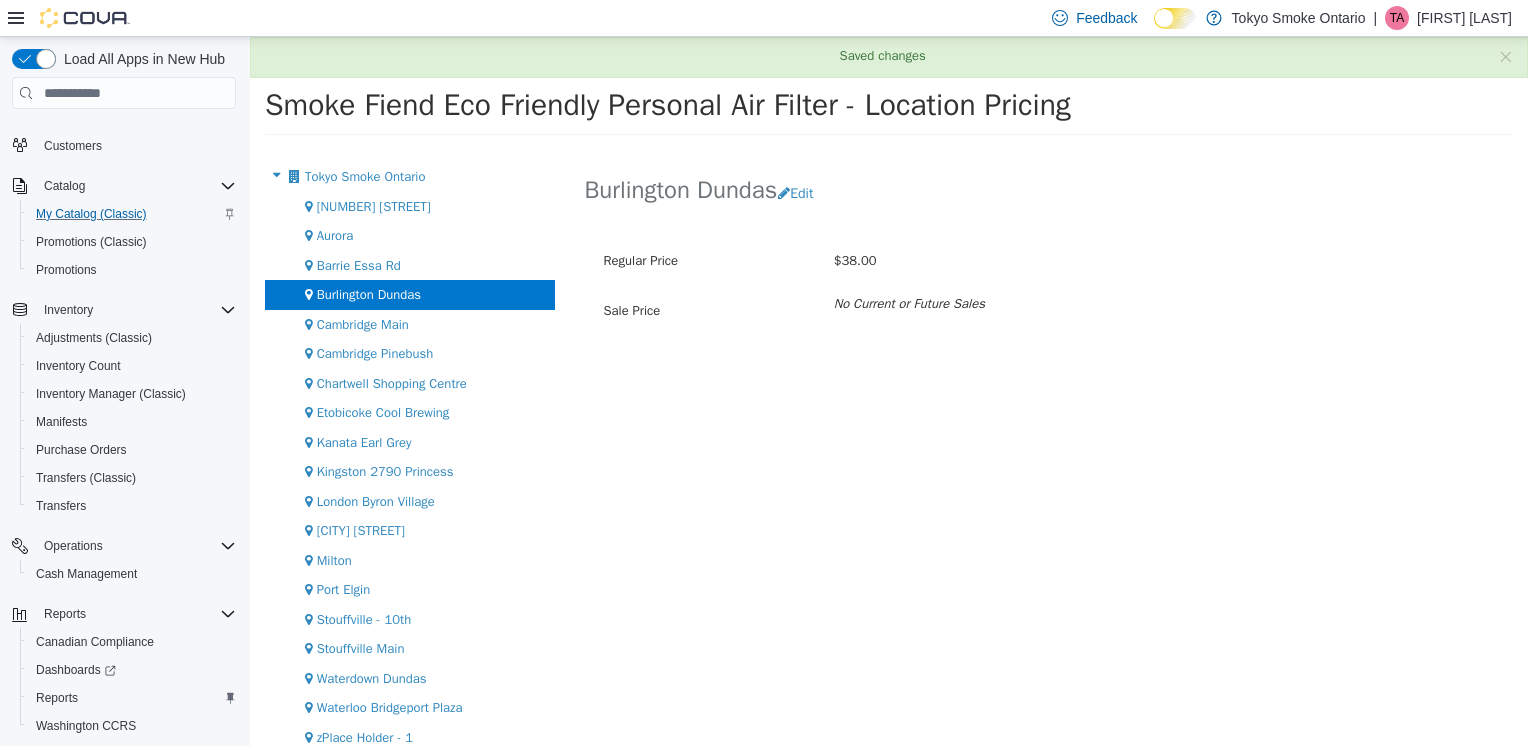 scroll, scrollTop: 0, scrollLeft: 0, axis: both 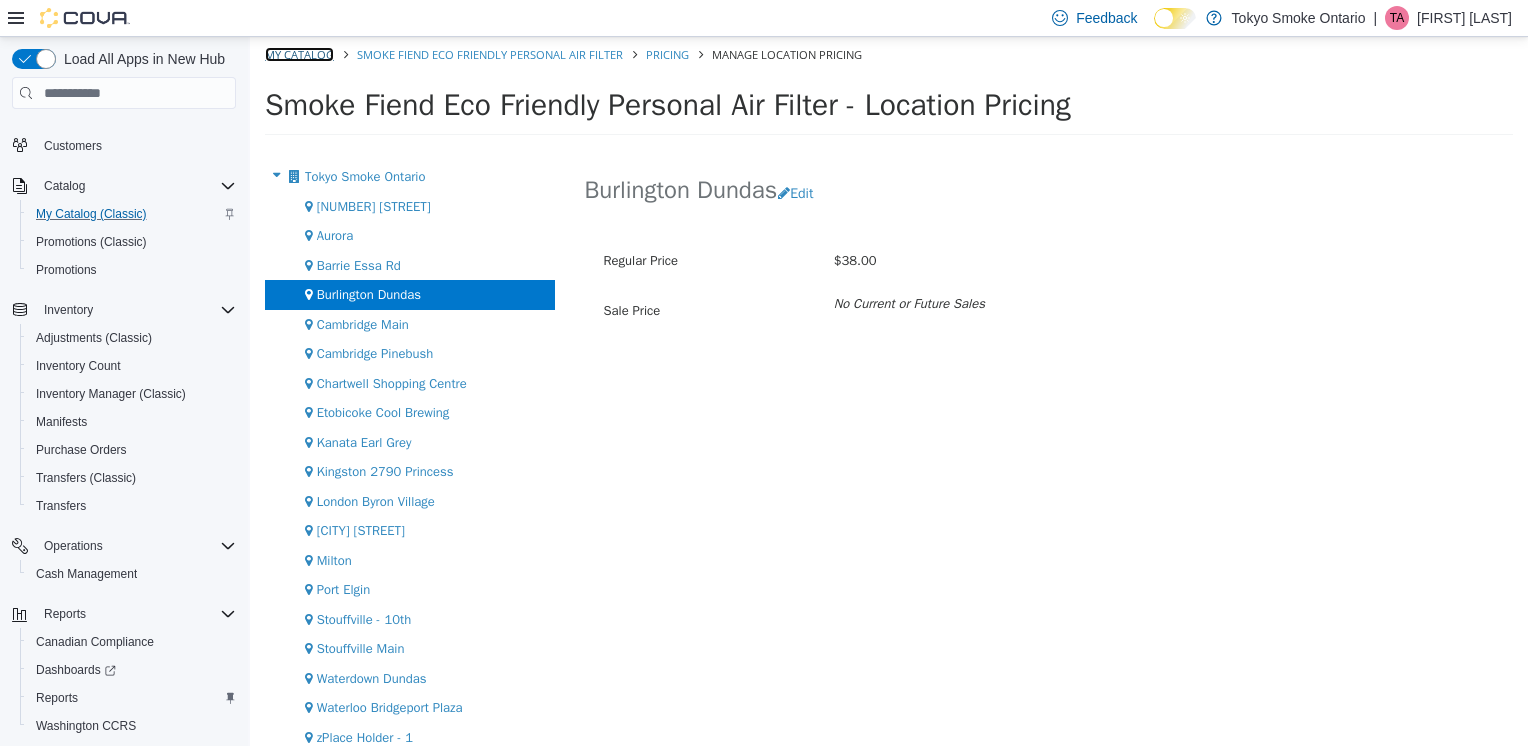 click on "My Catalog" at bounding box center (299, 54) 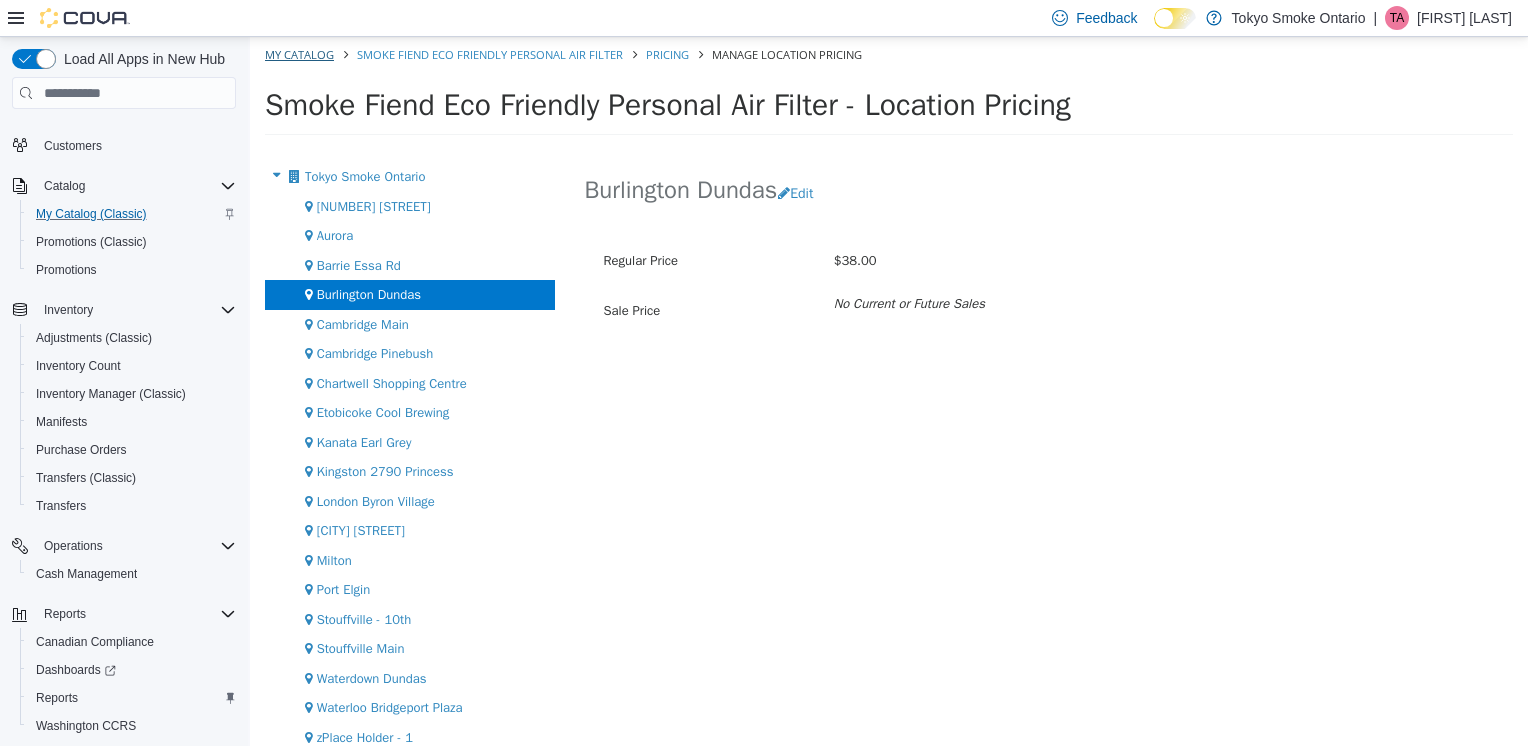 select on "**********" 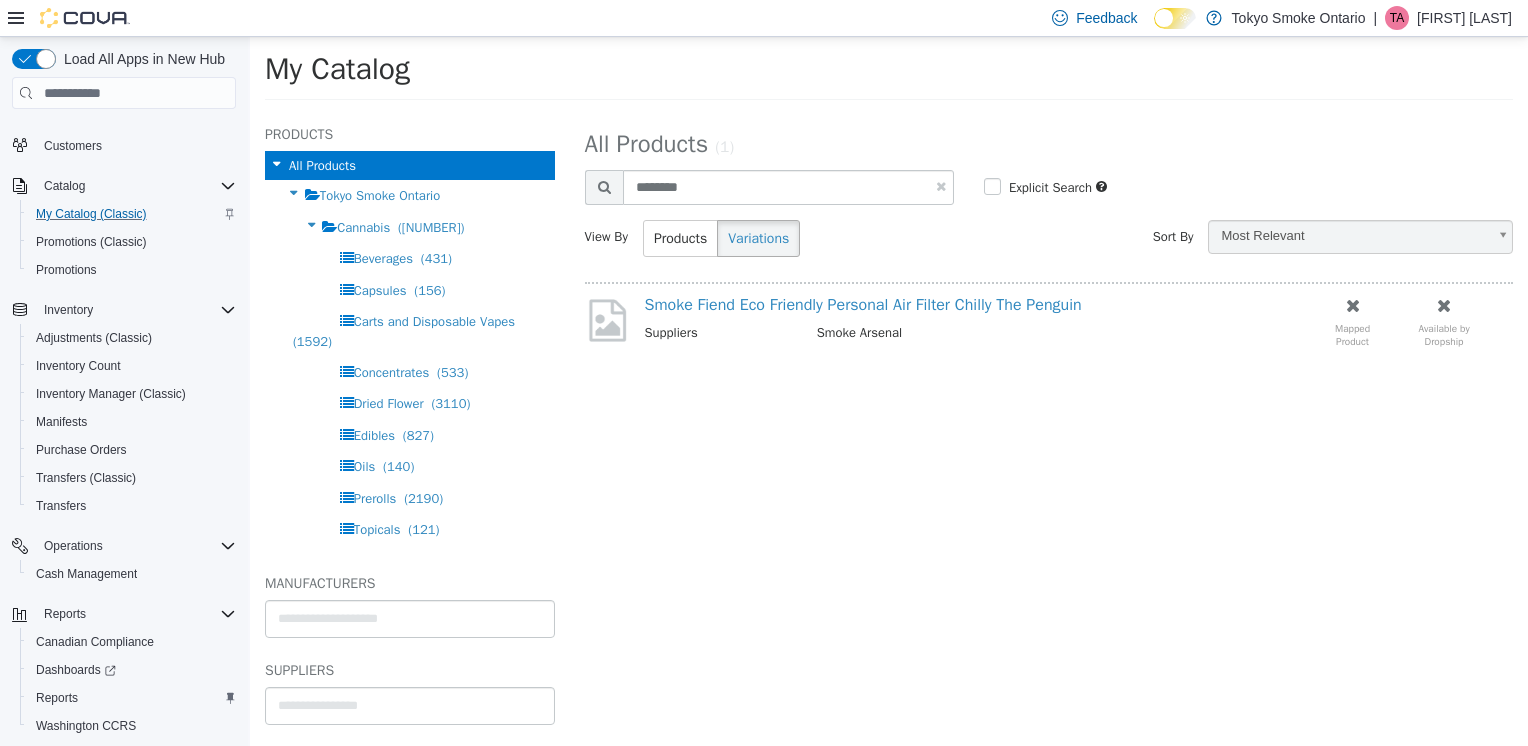click at bounding box center (941, 186) 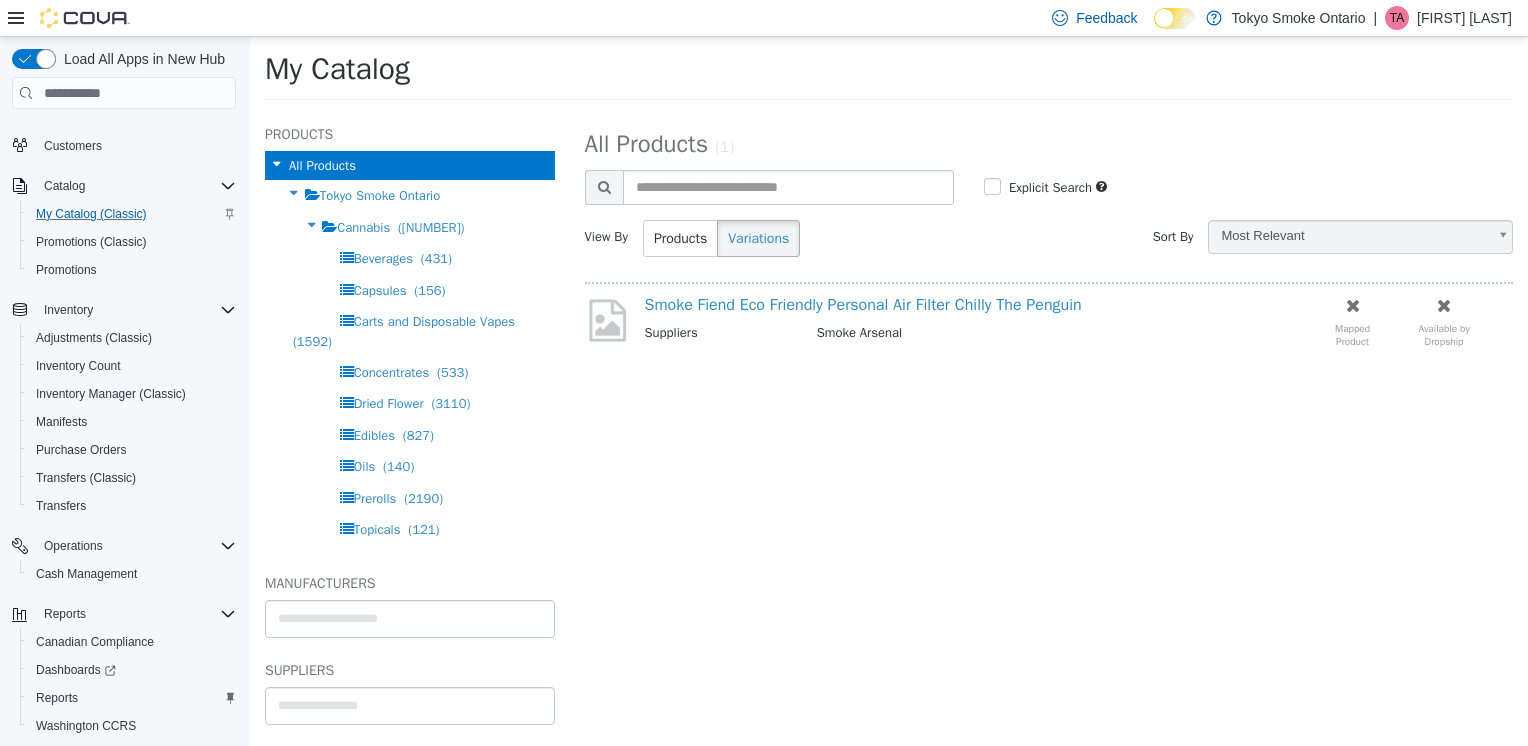 select on "**********" 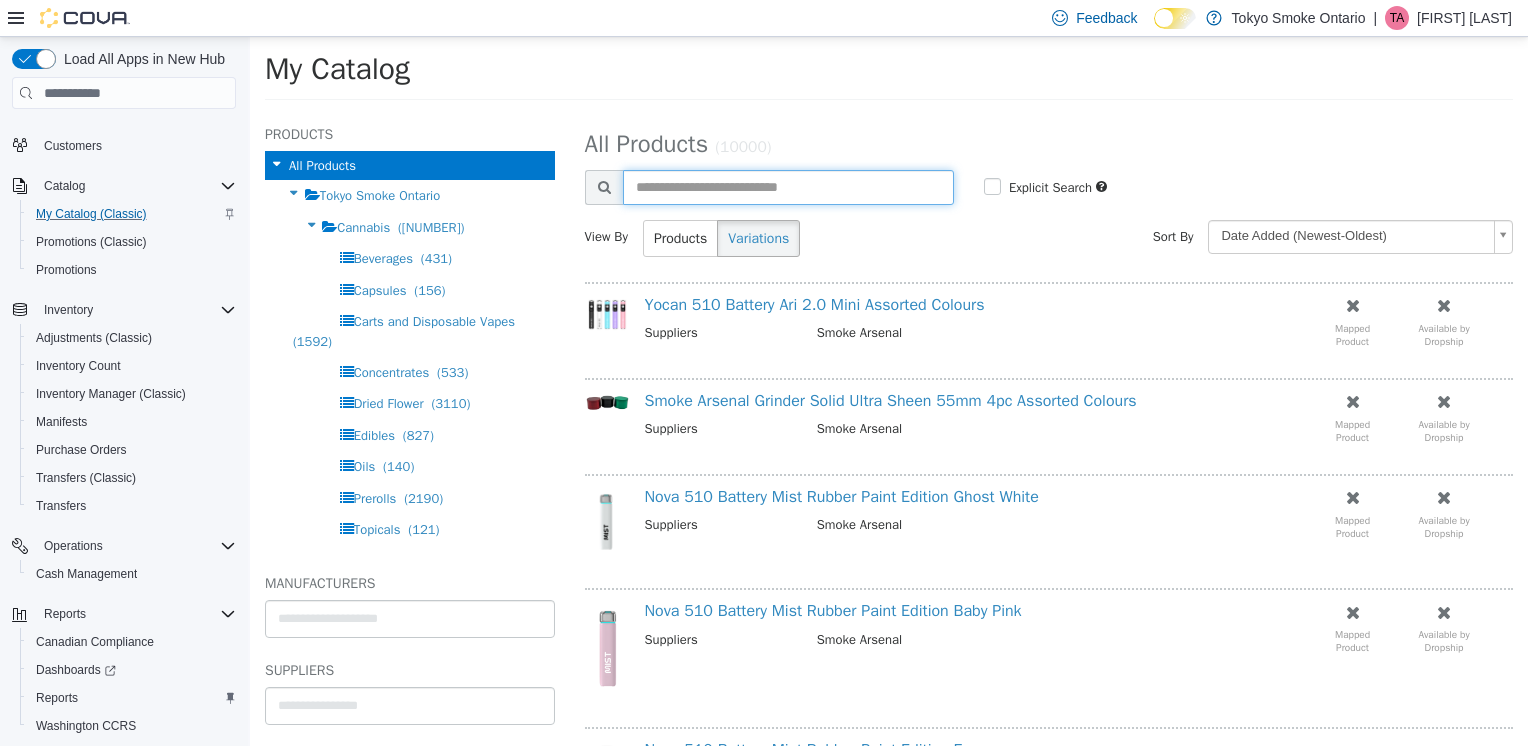 paste on "********" 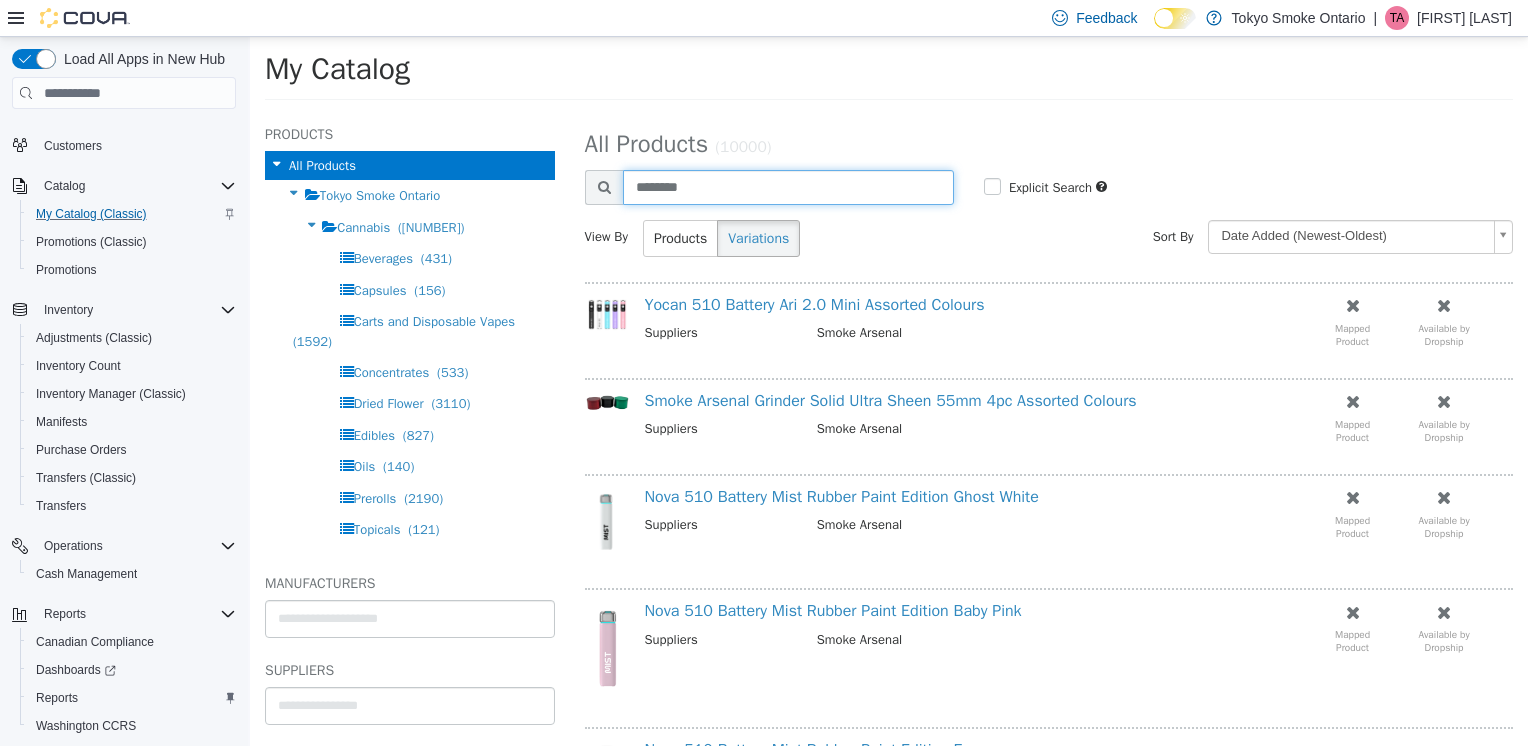 type on "********" 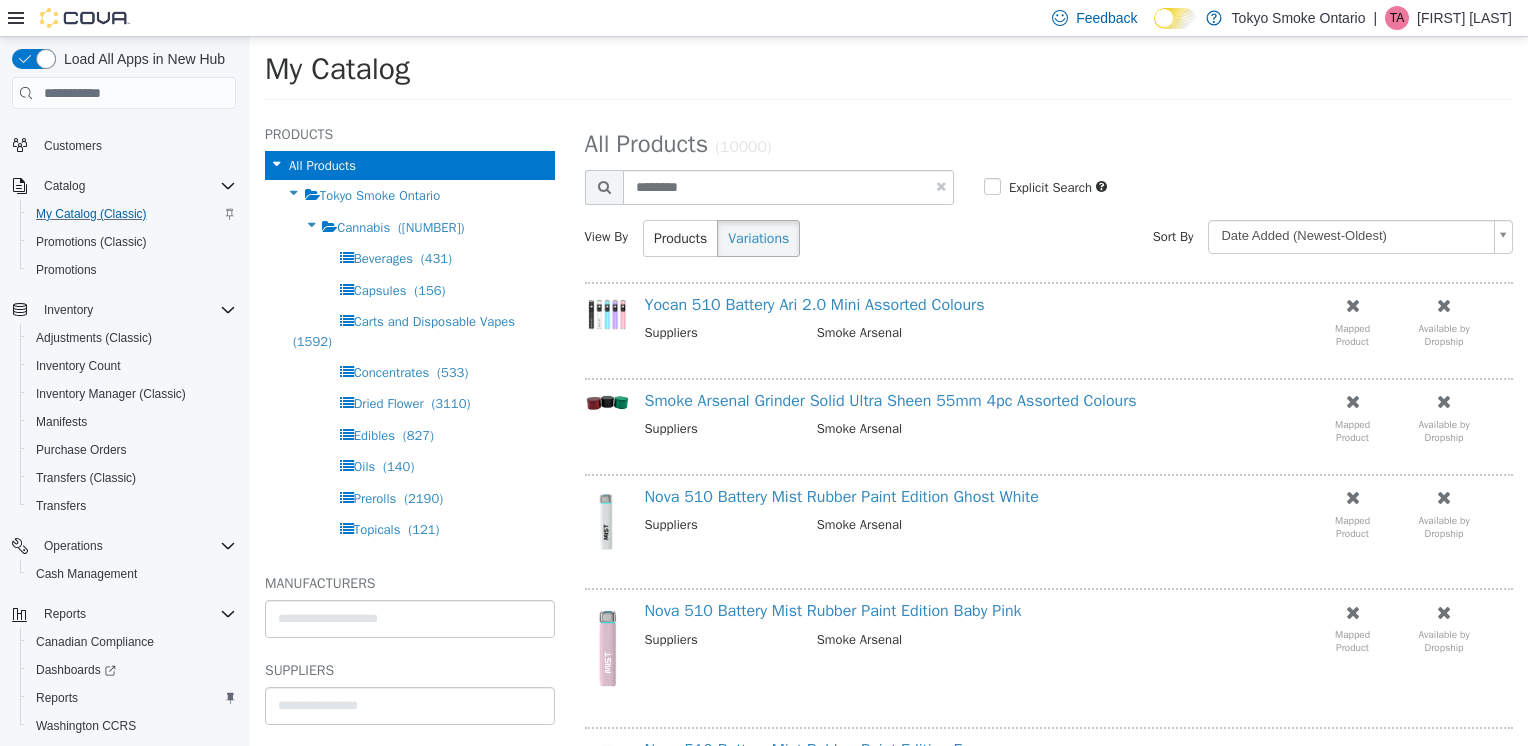 select on "**********" 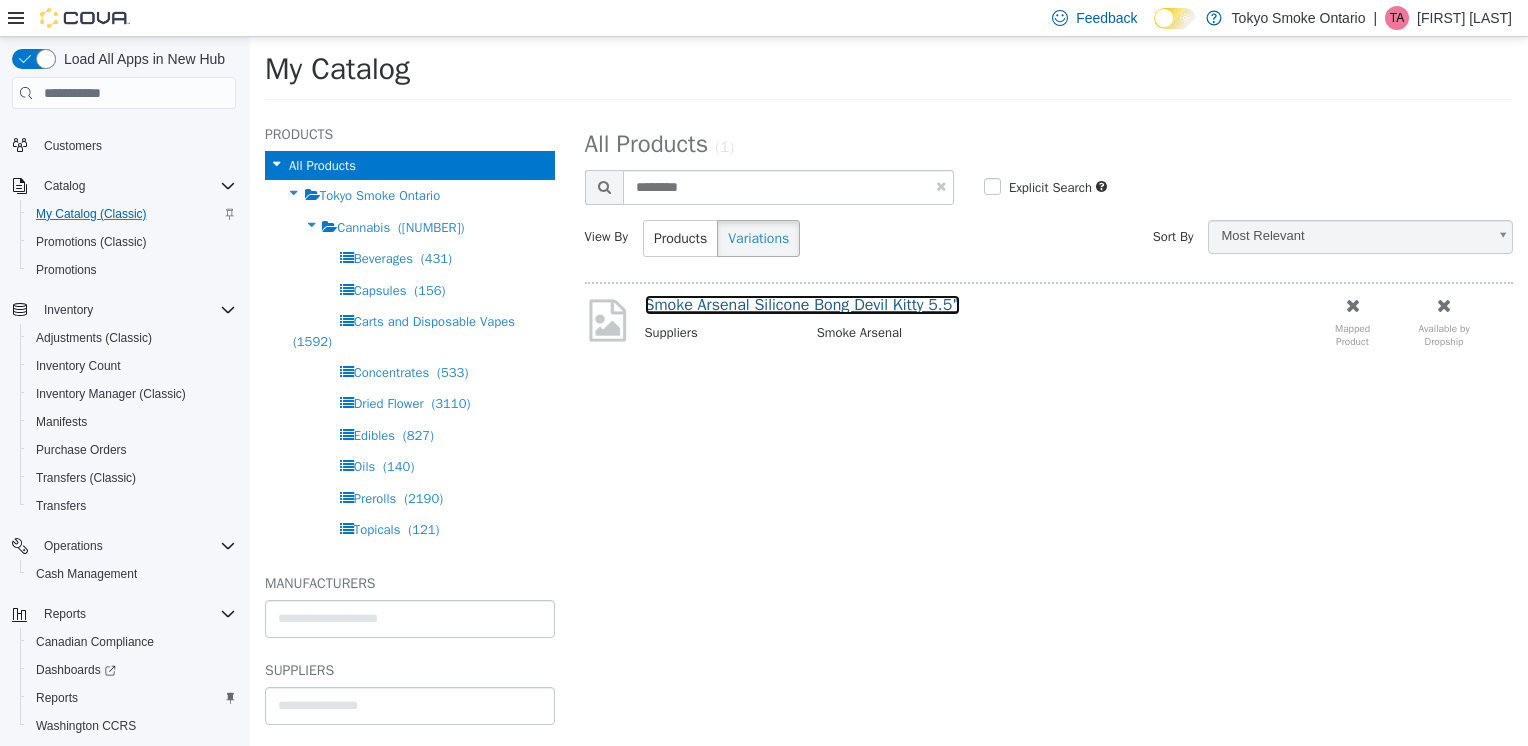 click on "Smoke Arsenal Silicone Bong Devil Kitty 5.5"" at bounding box center (802, 305) 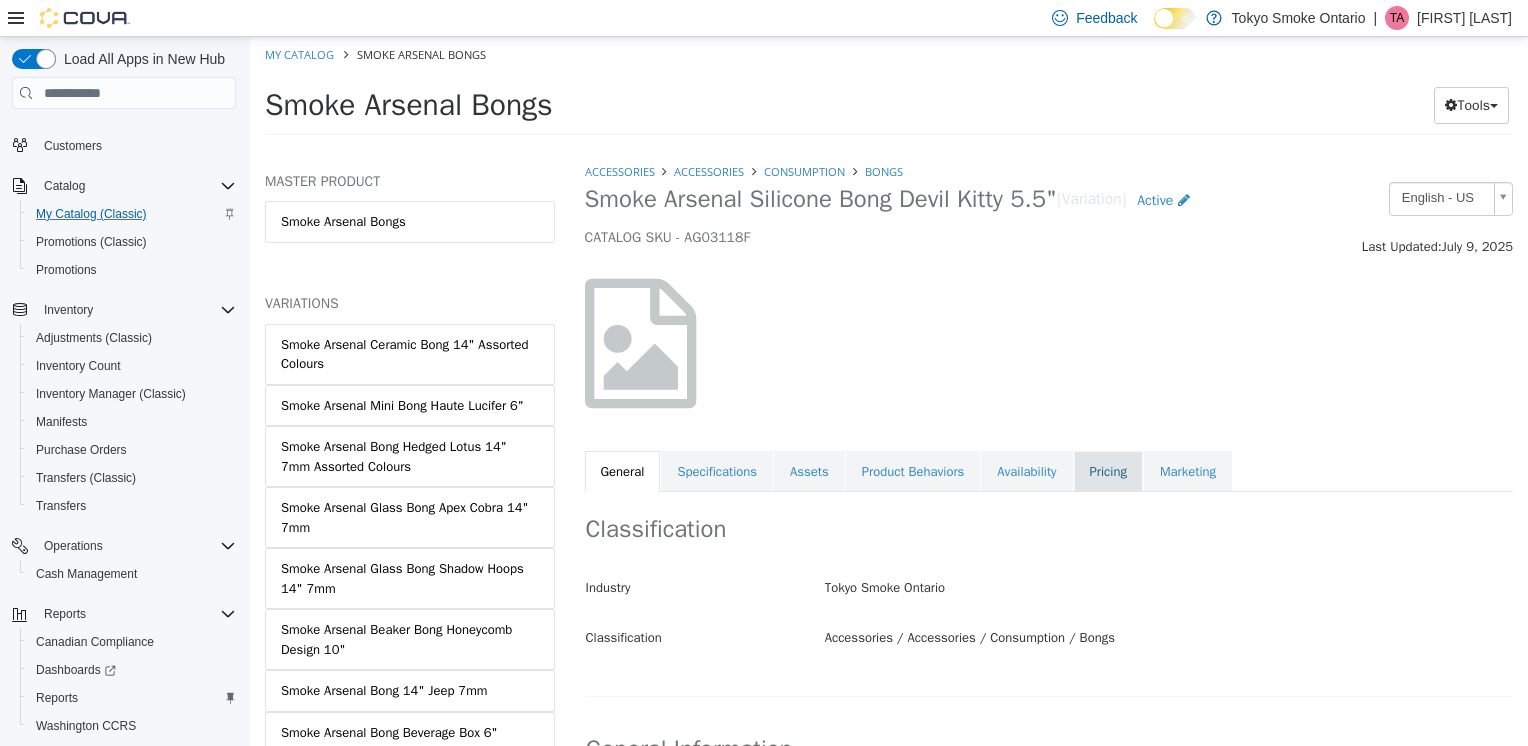 click on "Pricing" at bounding box center [1108, 472] 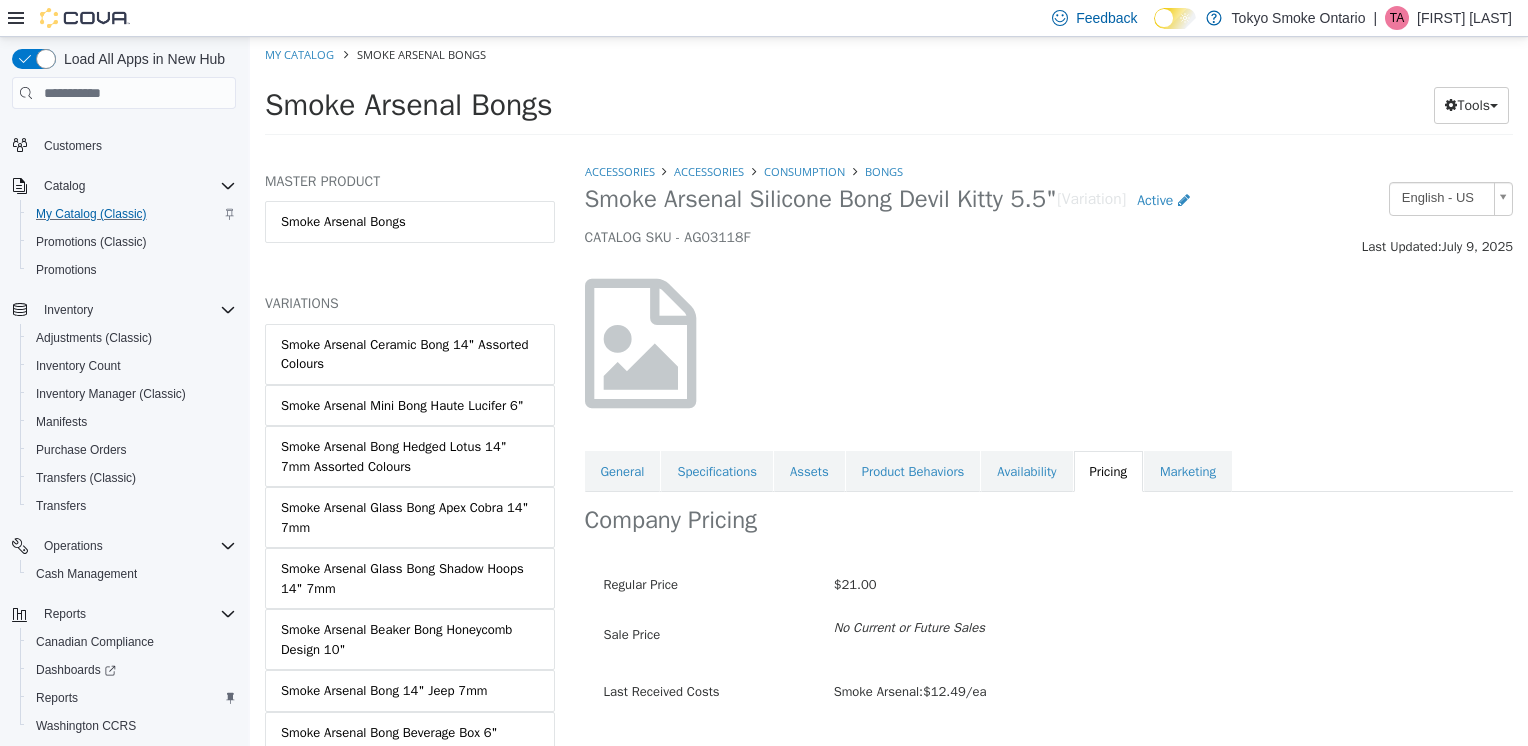 scroll, scrollTop: 52, scrollLeft: 0, axis: vertical 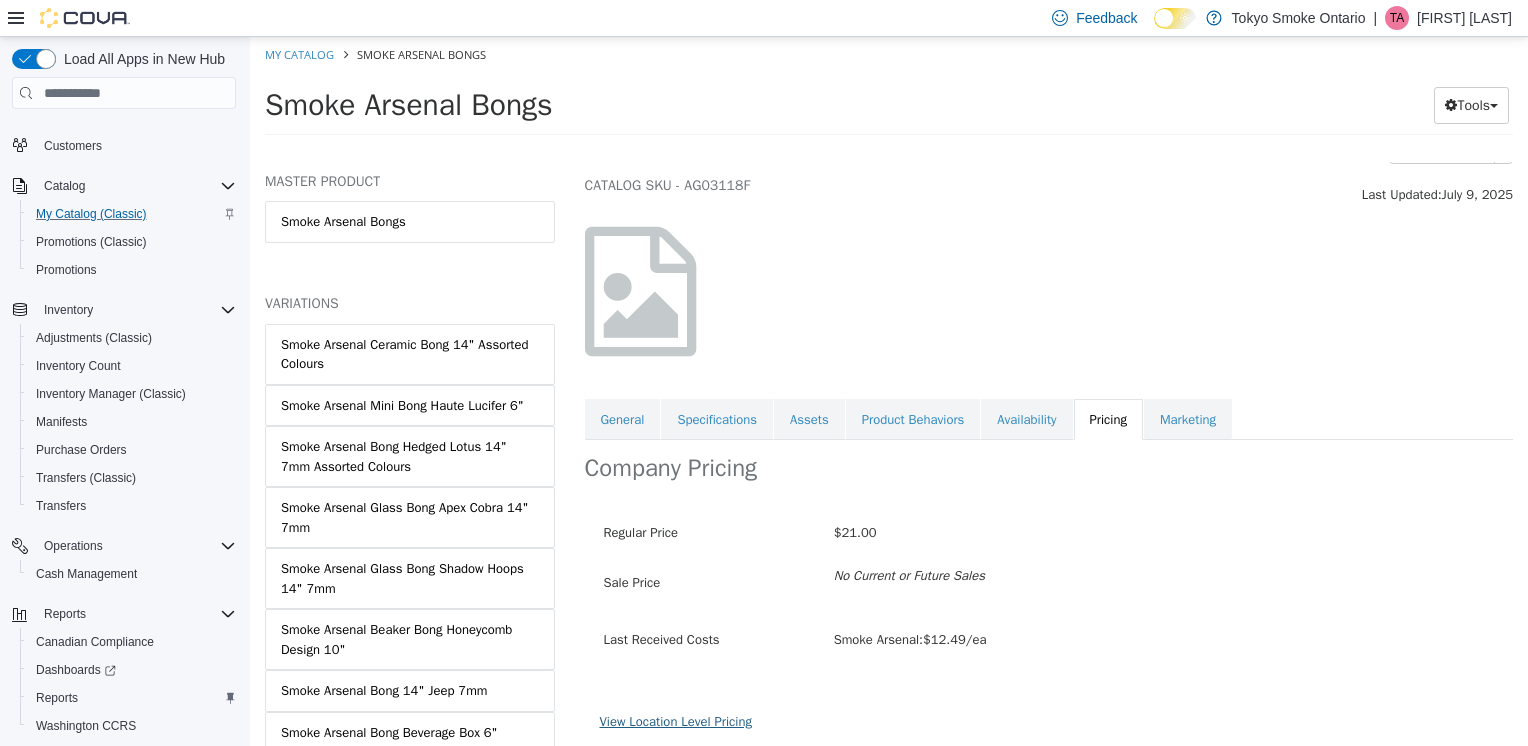 click on "View Location Level Pricing" at bounding box center [676, 721] 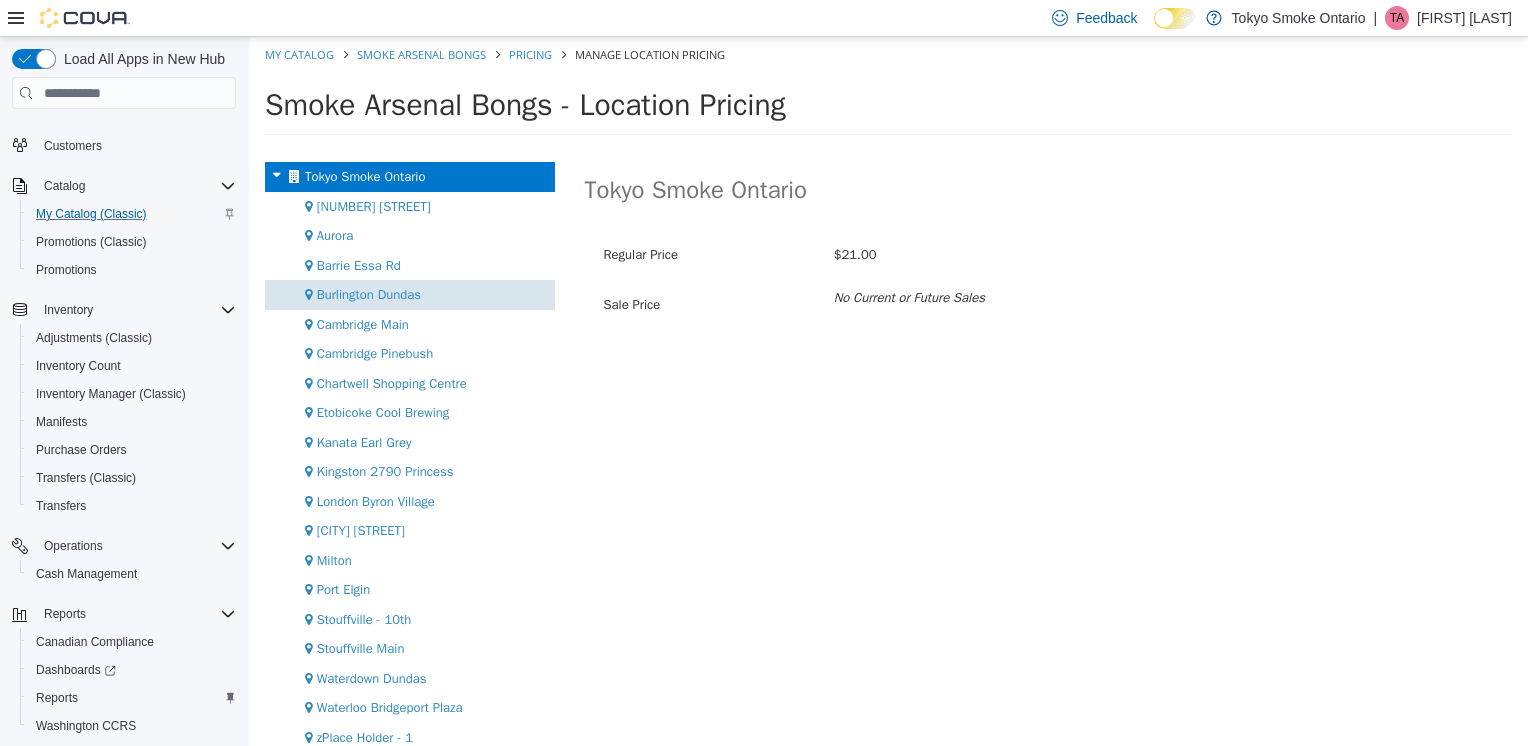 click on "Burlington Dundas" at bounding box center [369, 294] 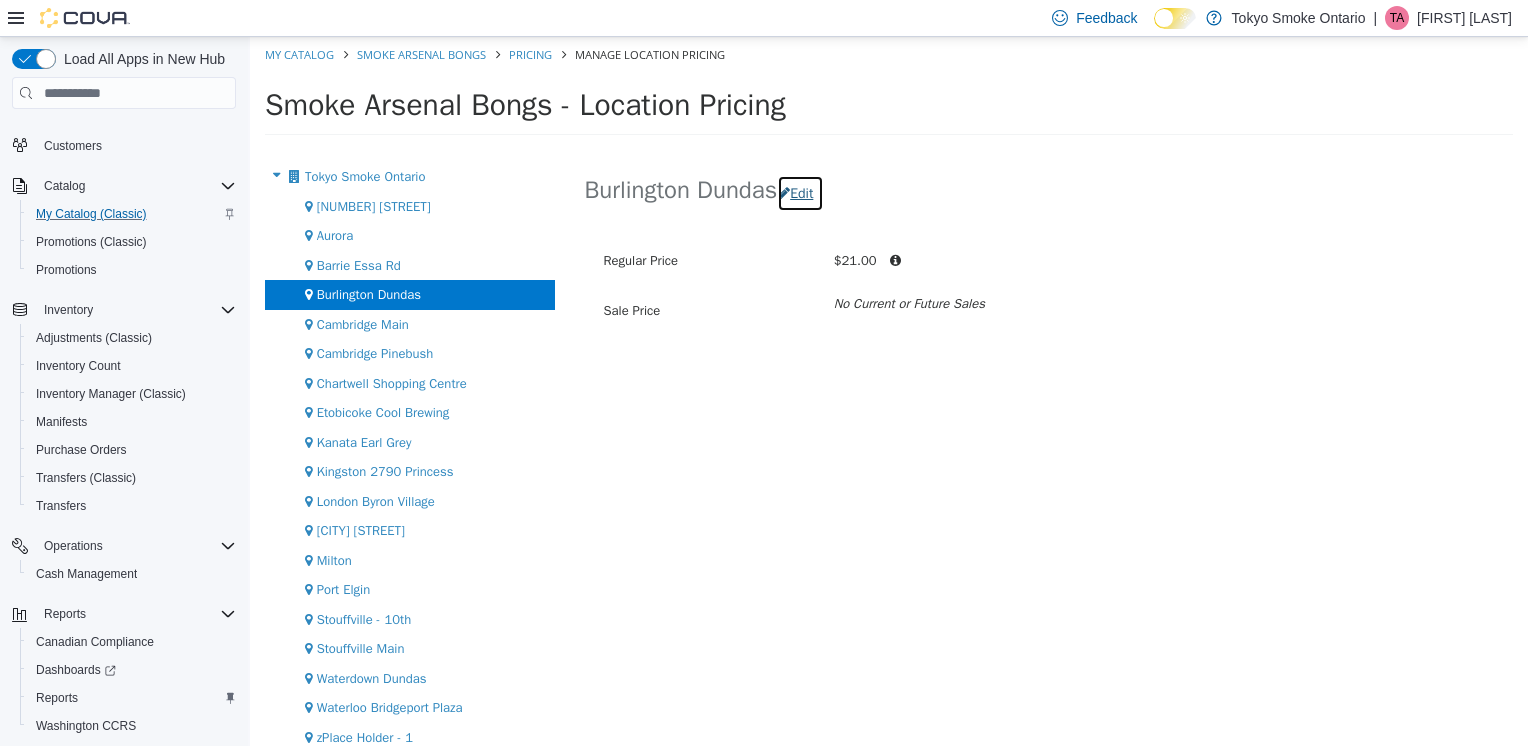 click on "Edit" at bounding box center (800, 193) 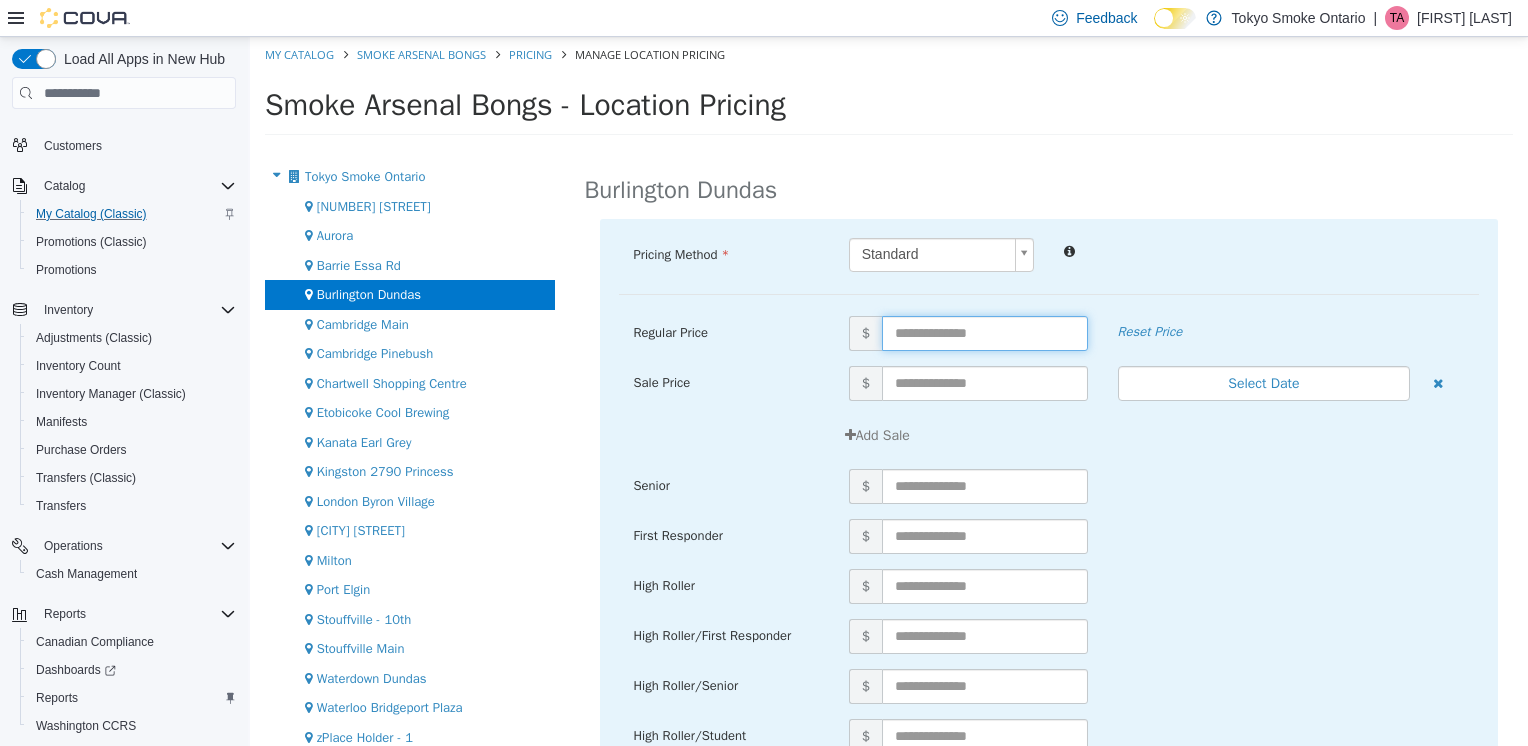 click at bounding box center [985, 333] 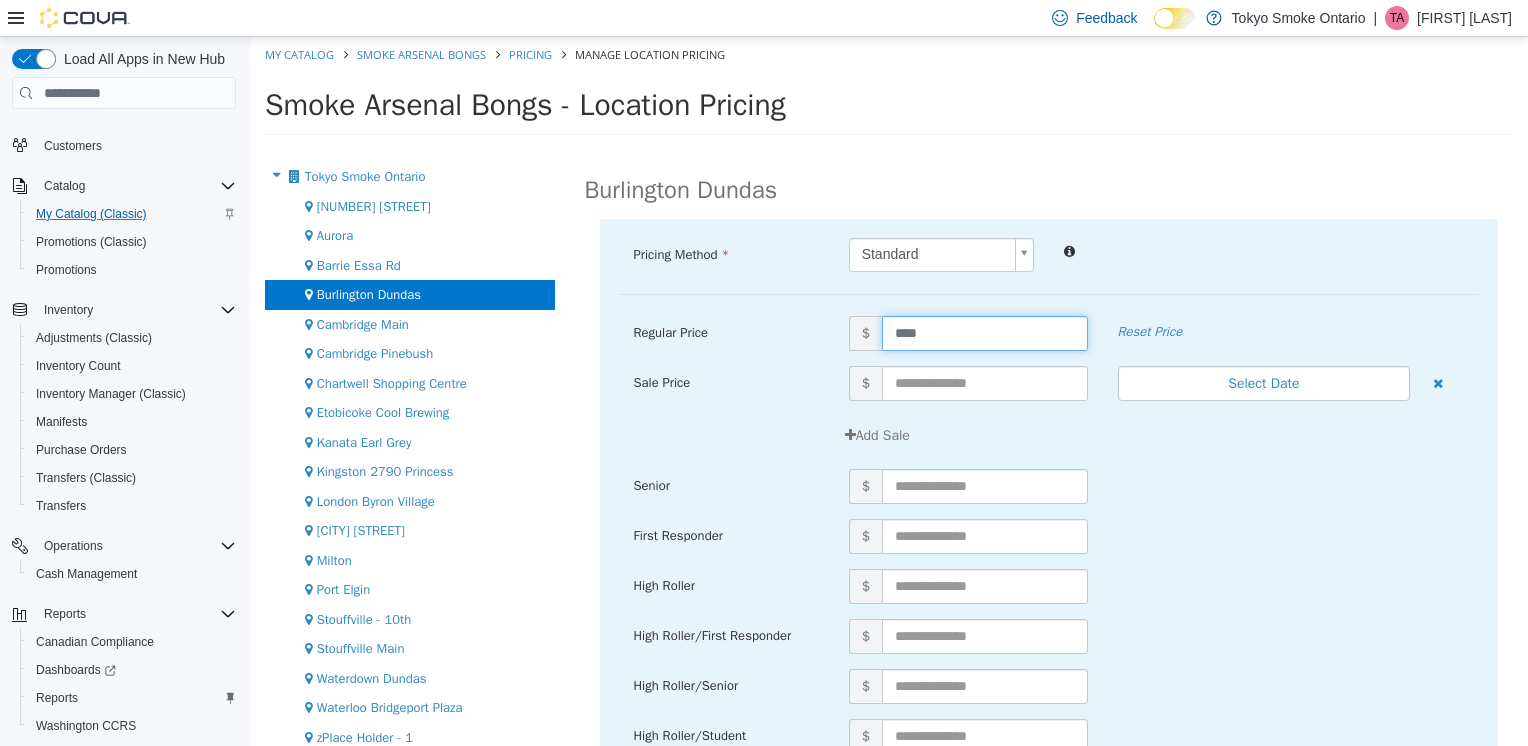 type on "*****" 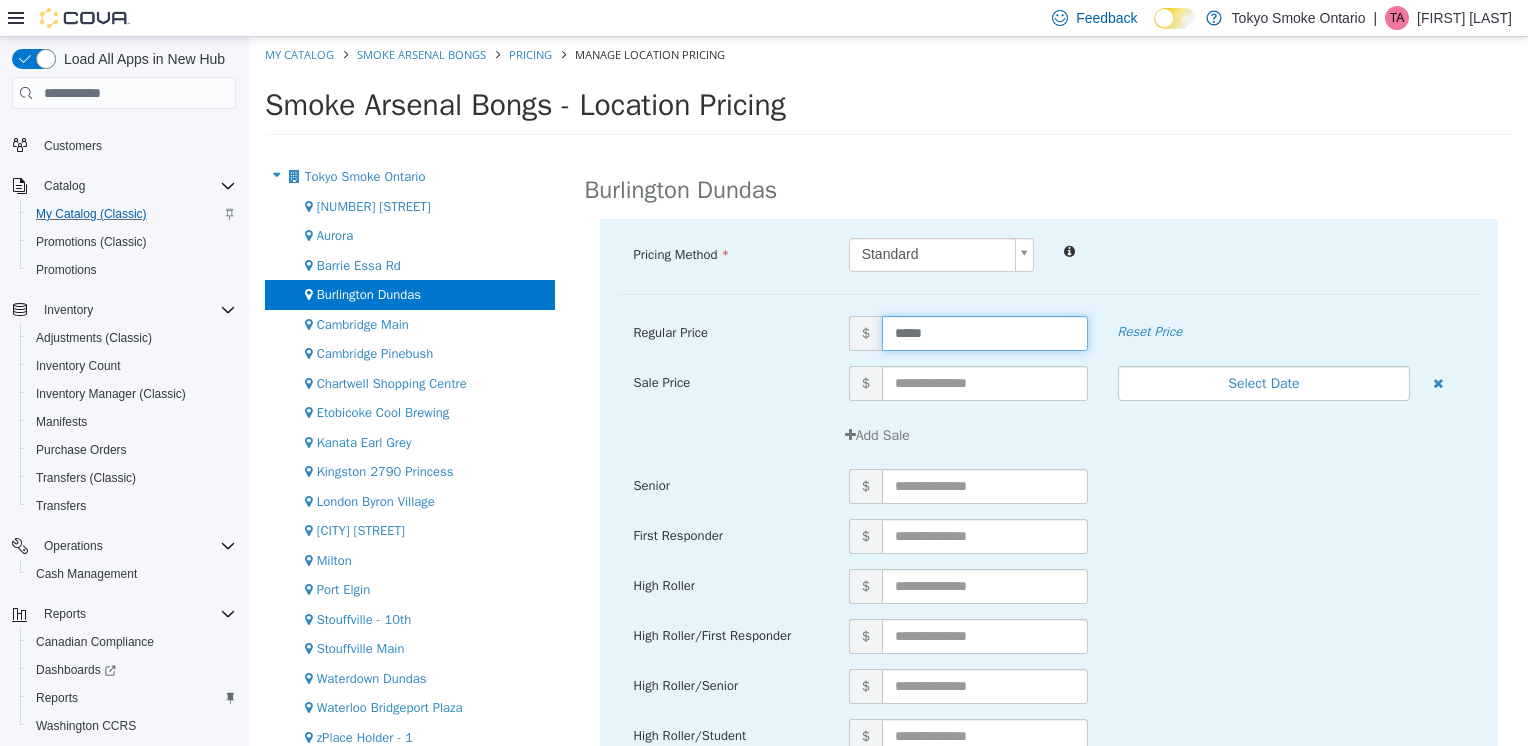 click on "First Responder $" at bounding box center [1049, 544] 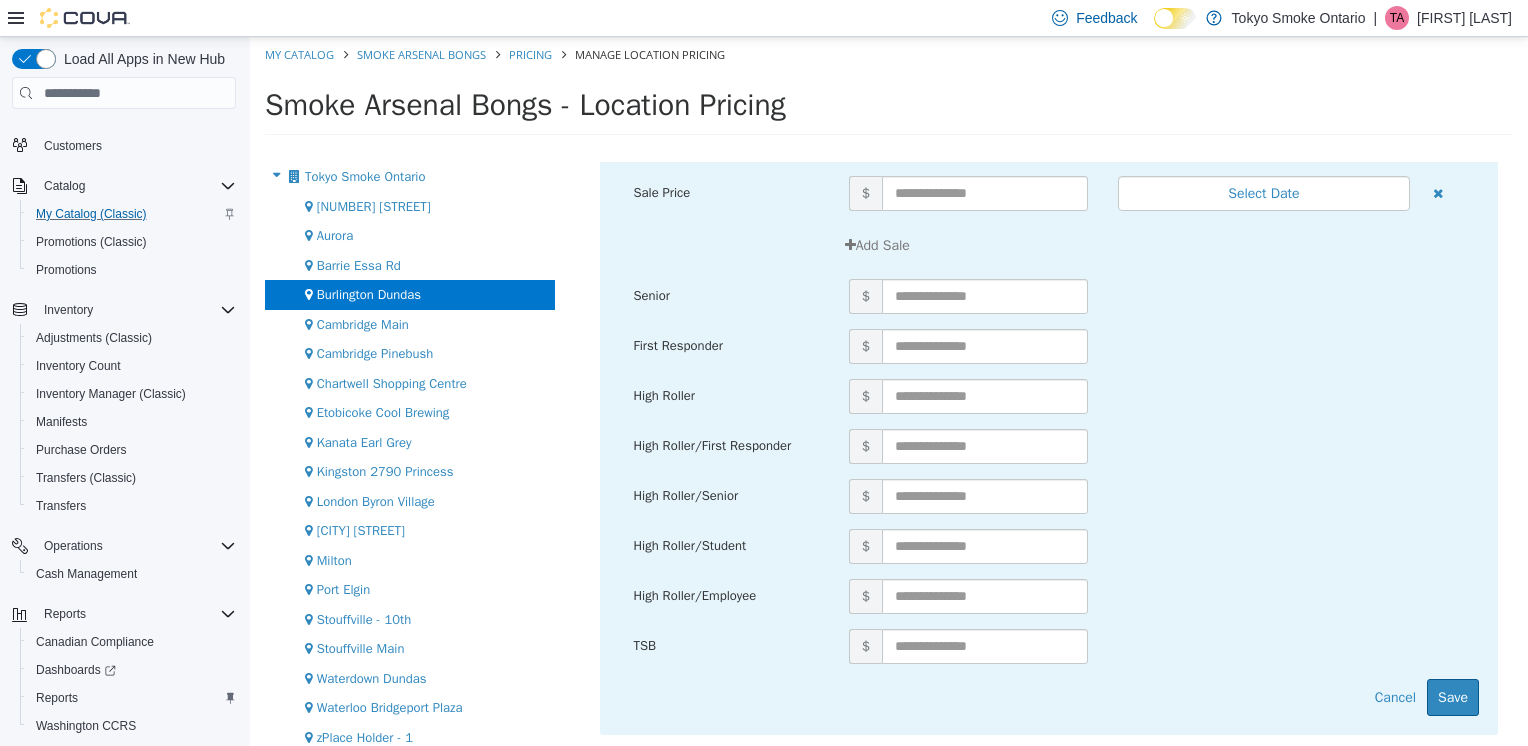 scroll, scrollTop: 198, scrollLeft: 0, axis: vertical 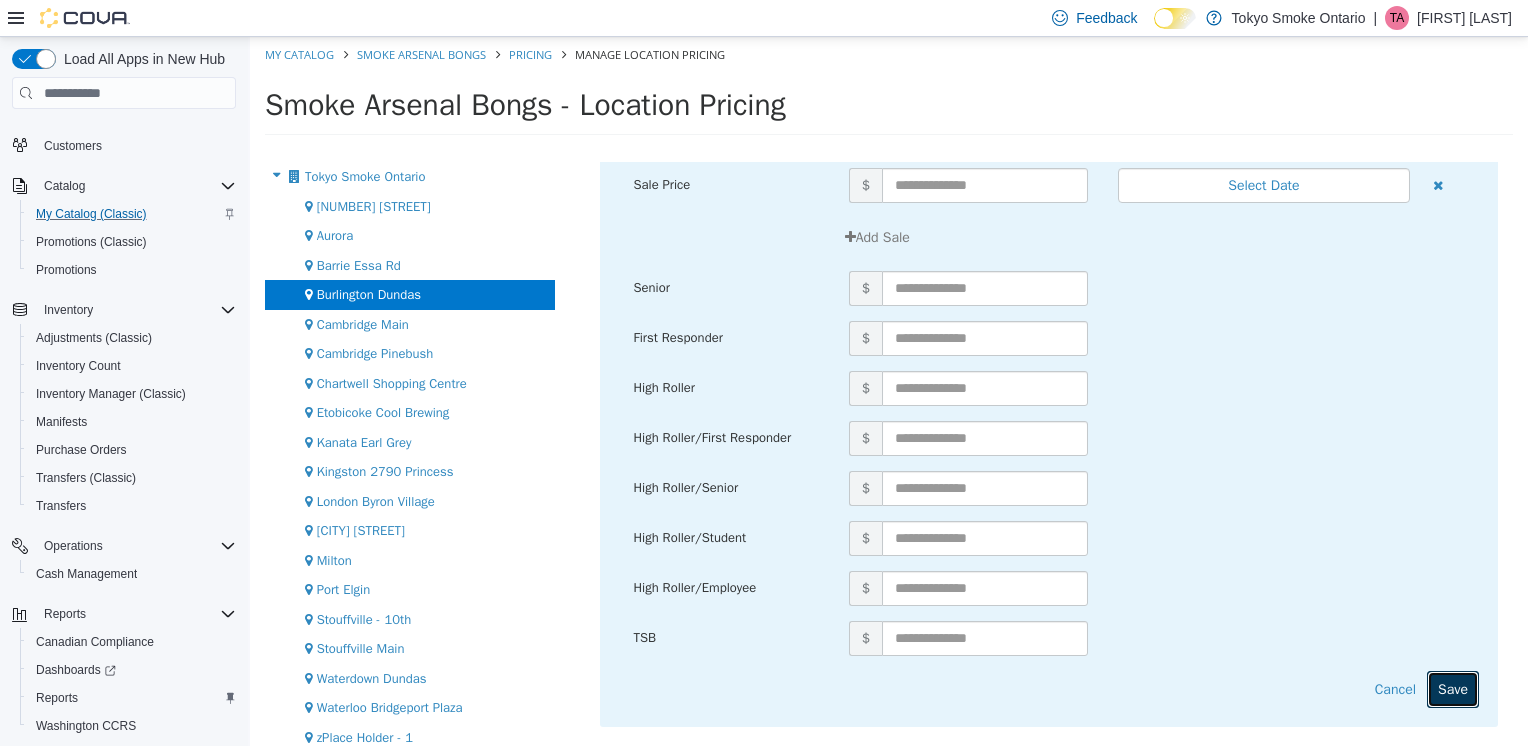 click on "Save" at bounding box center [1453, 689] 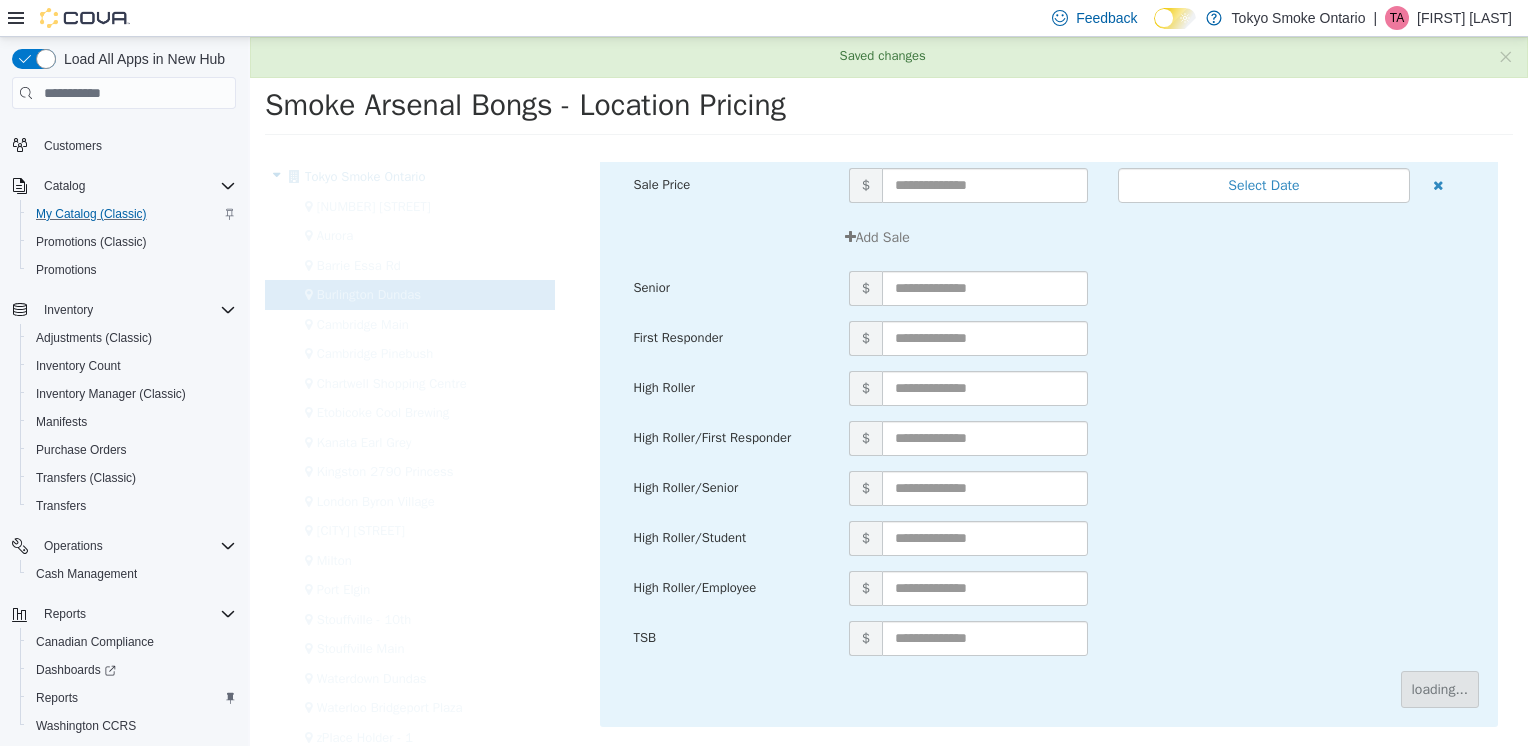 scroll, scrollTop: 0, scrollLeft: 0, axis: both 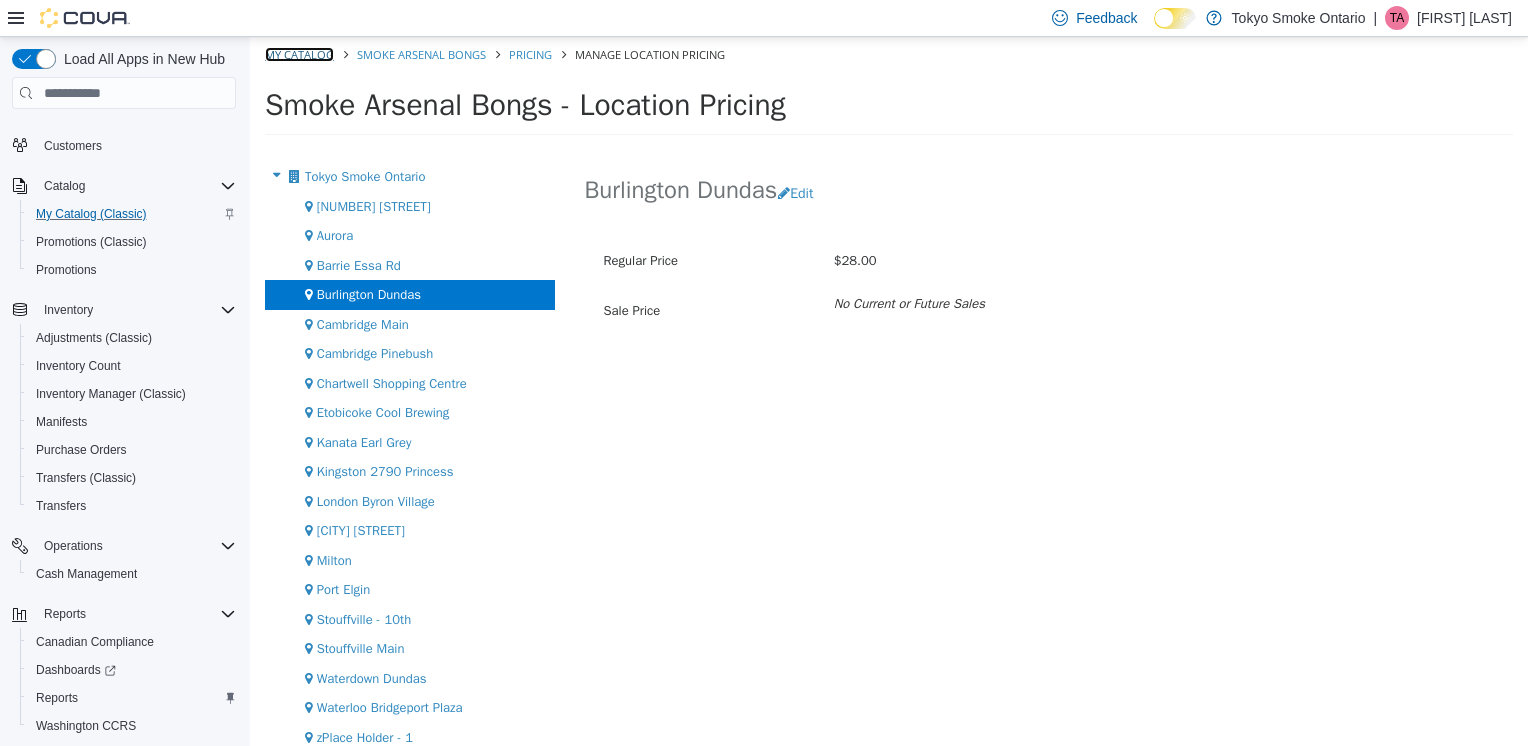 click on "My Catalog" at bounding box center (299, 54) 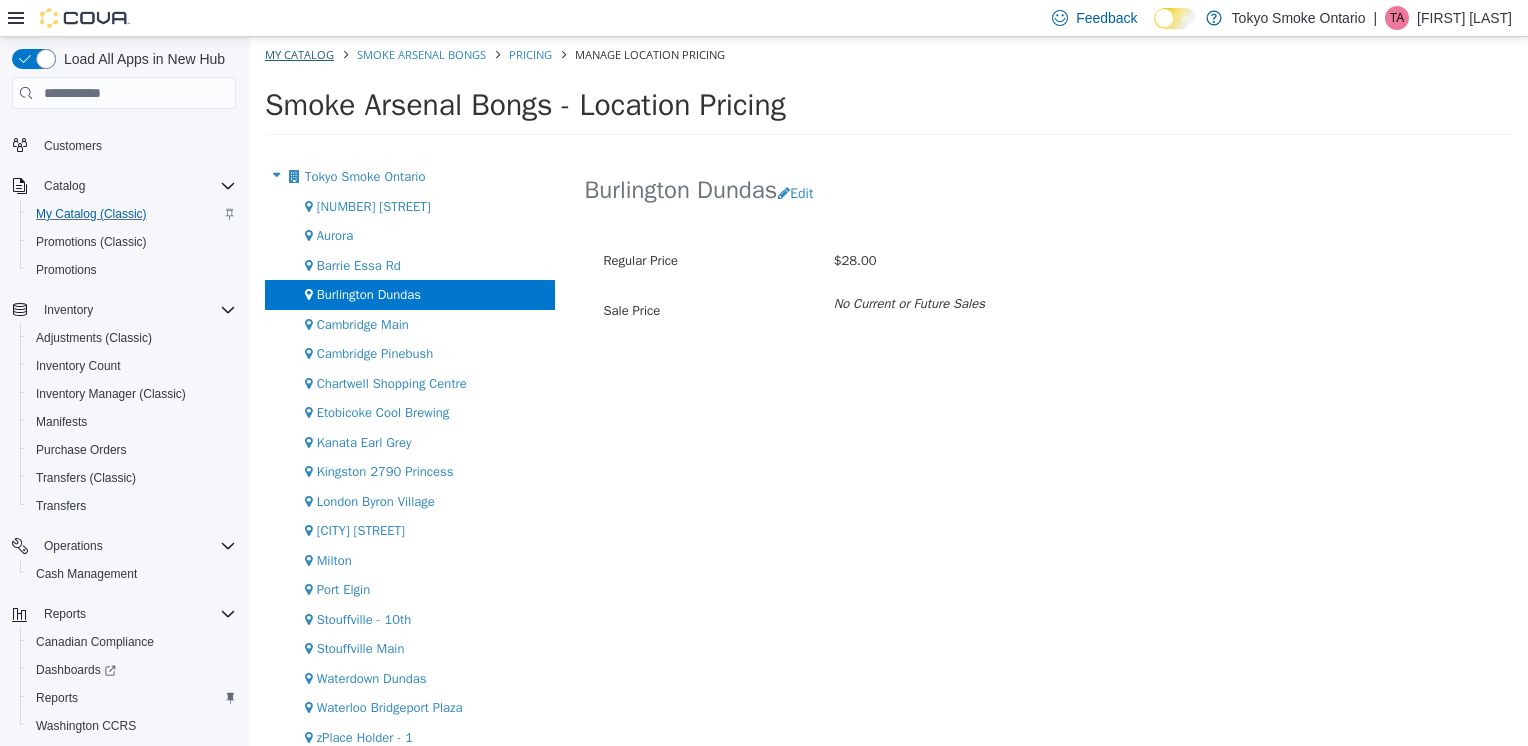 select on "**********" 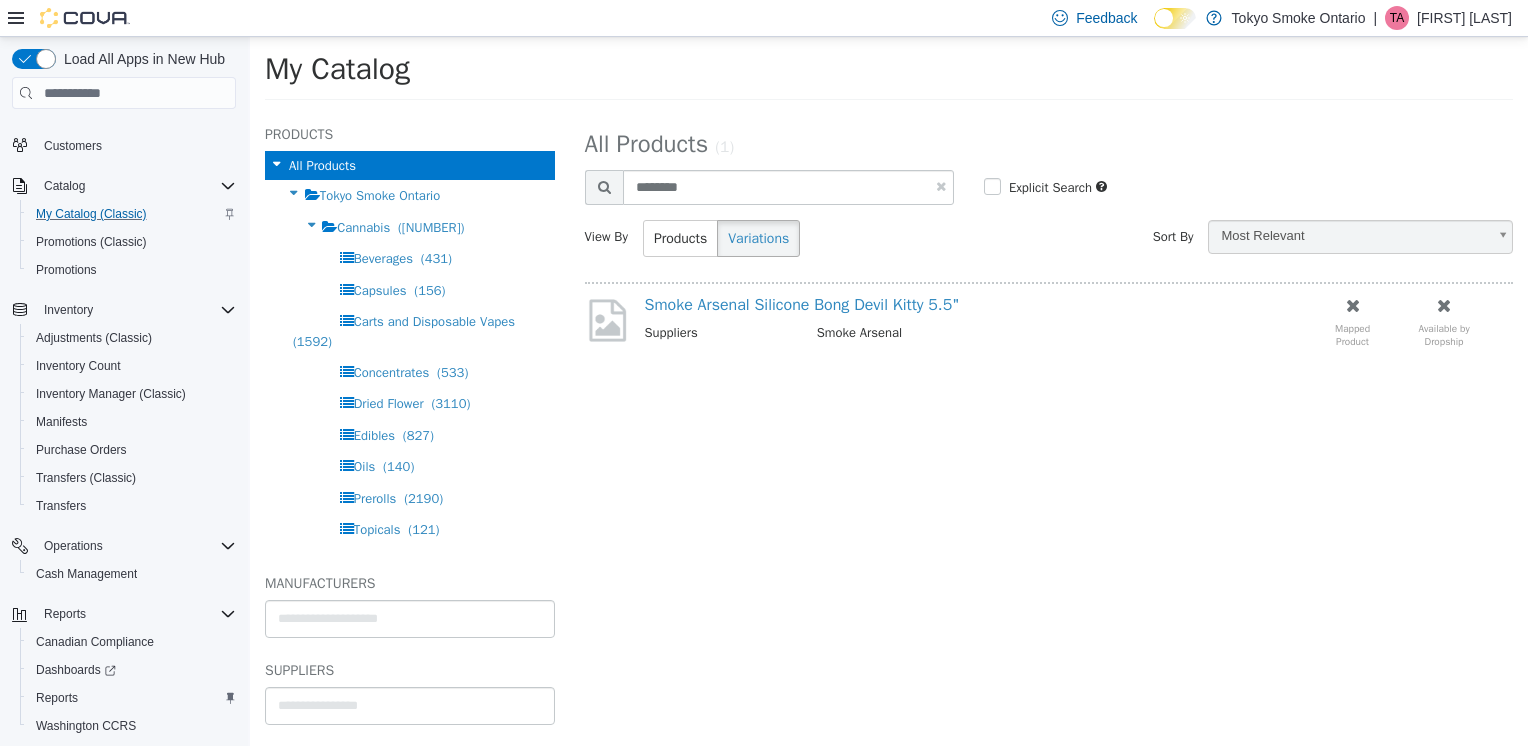 click at bounding box center [941, 186] 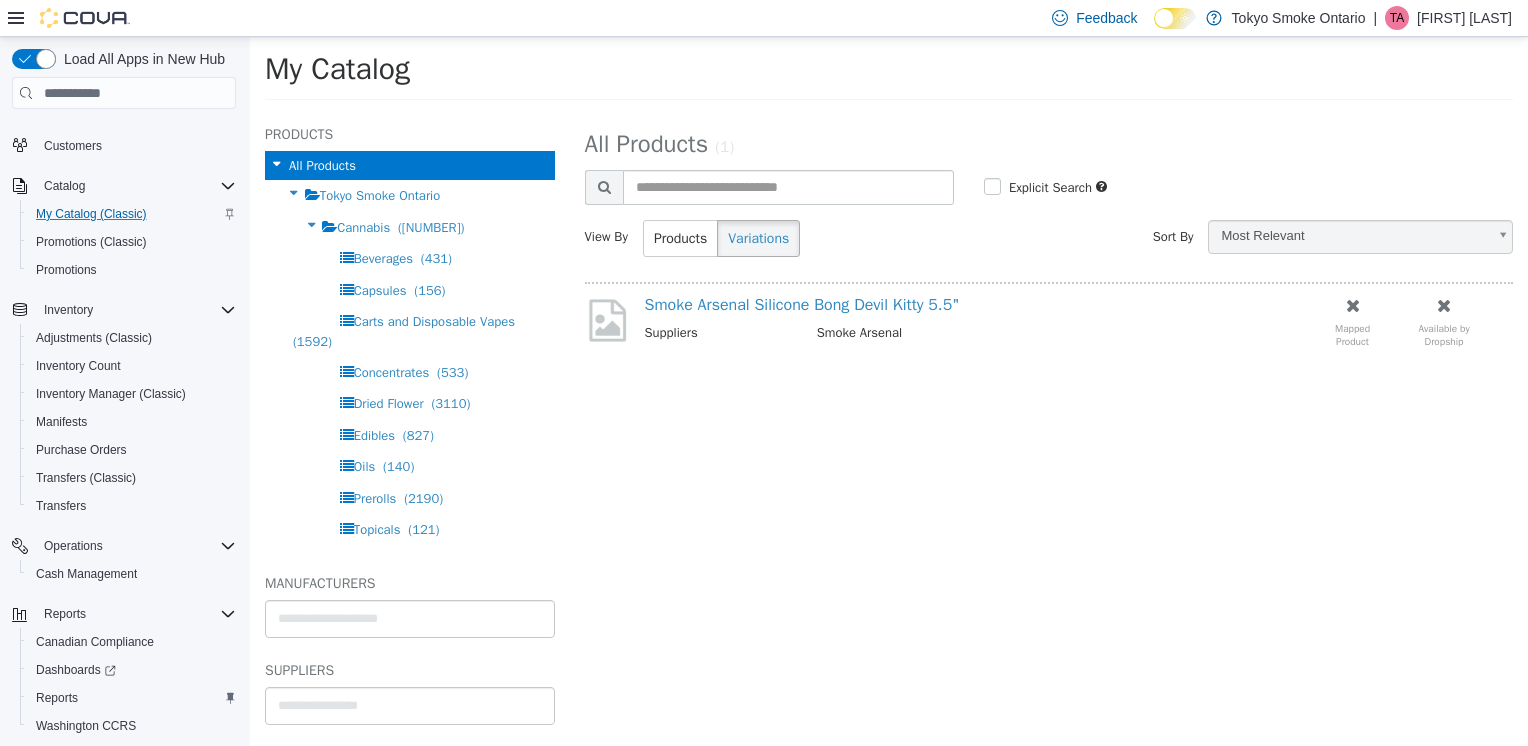 select on "**********" 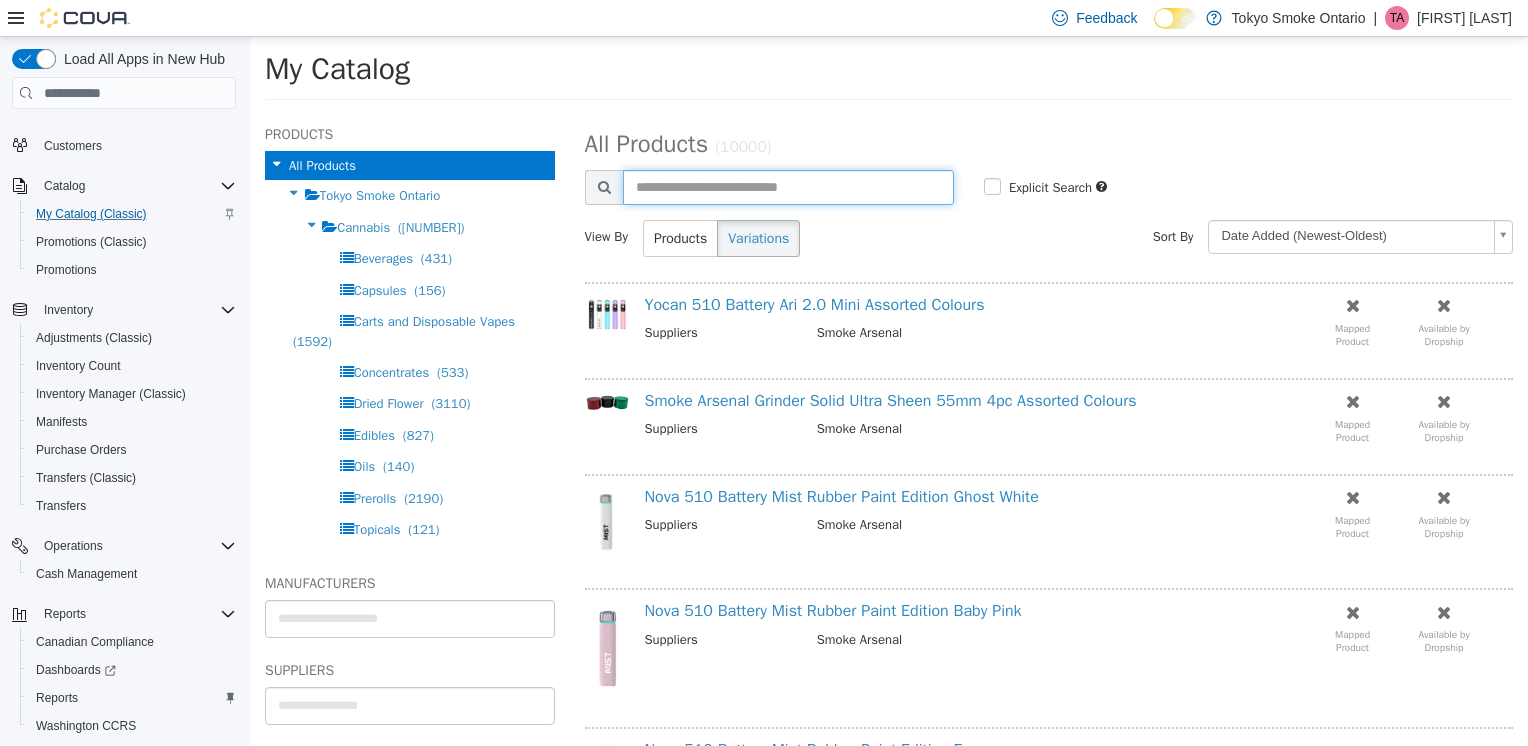 drag, startPoint x: 683, startPoint y: 180, endPoint x: 658, endPoint y: 188, distance: 26.24881 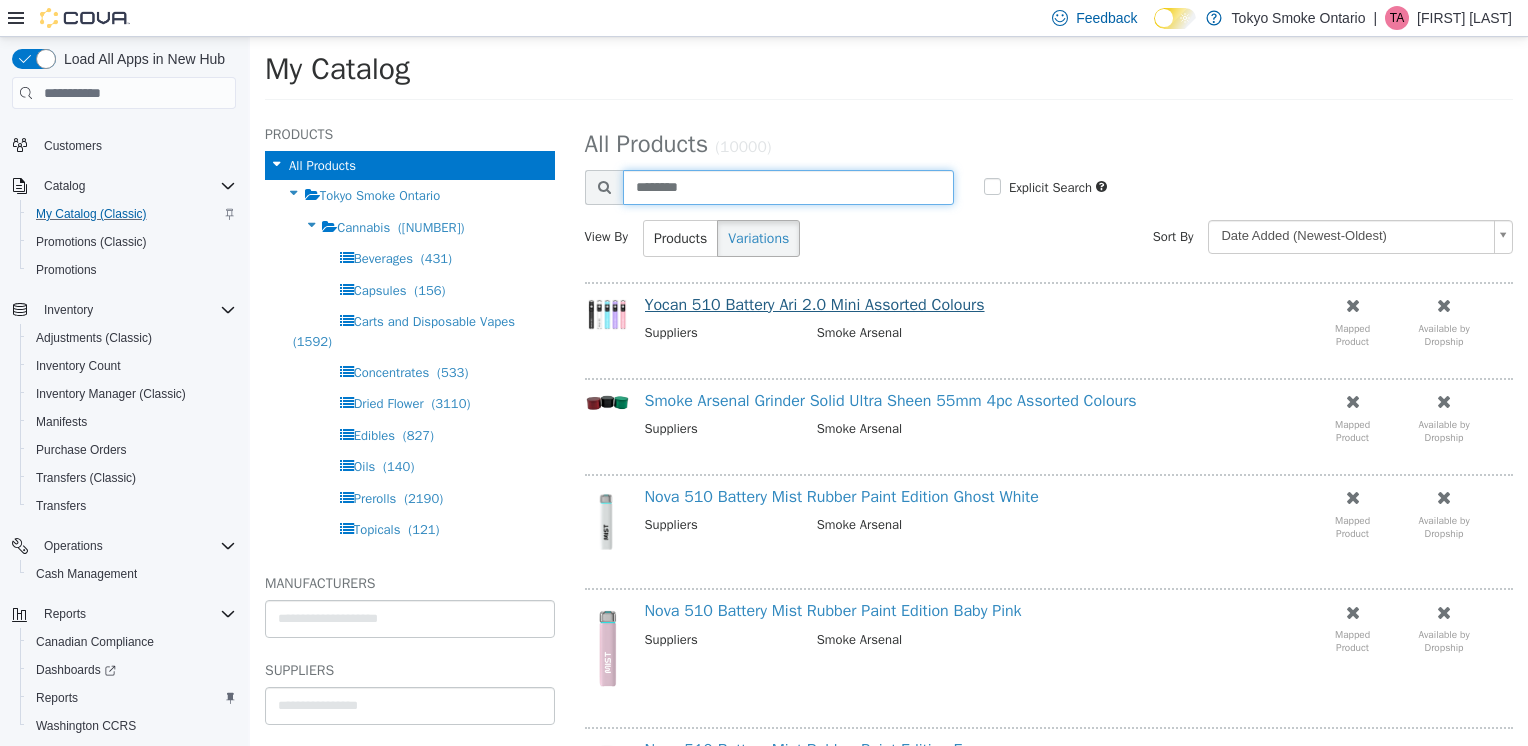 type on "********" 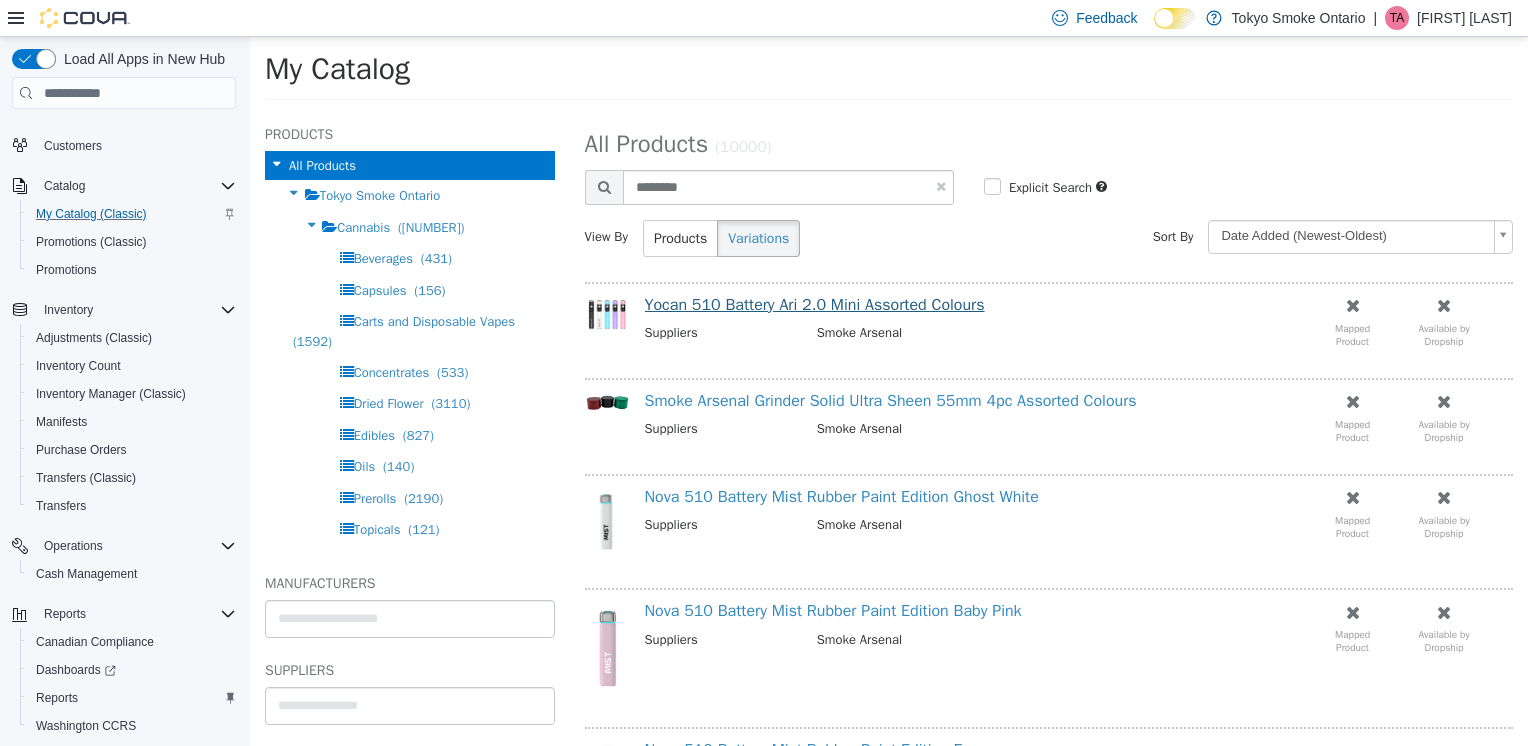 select on "**********" 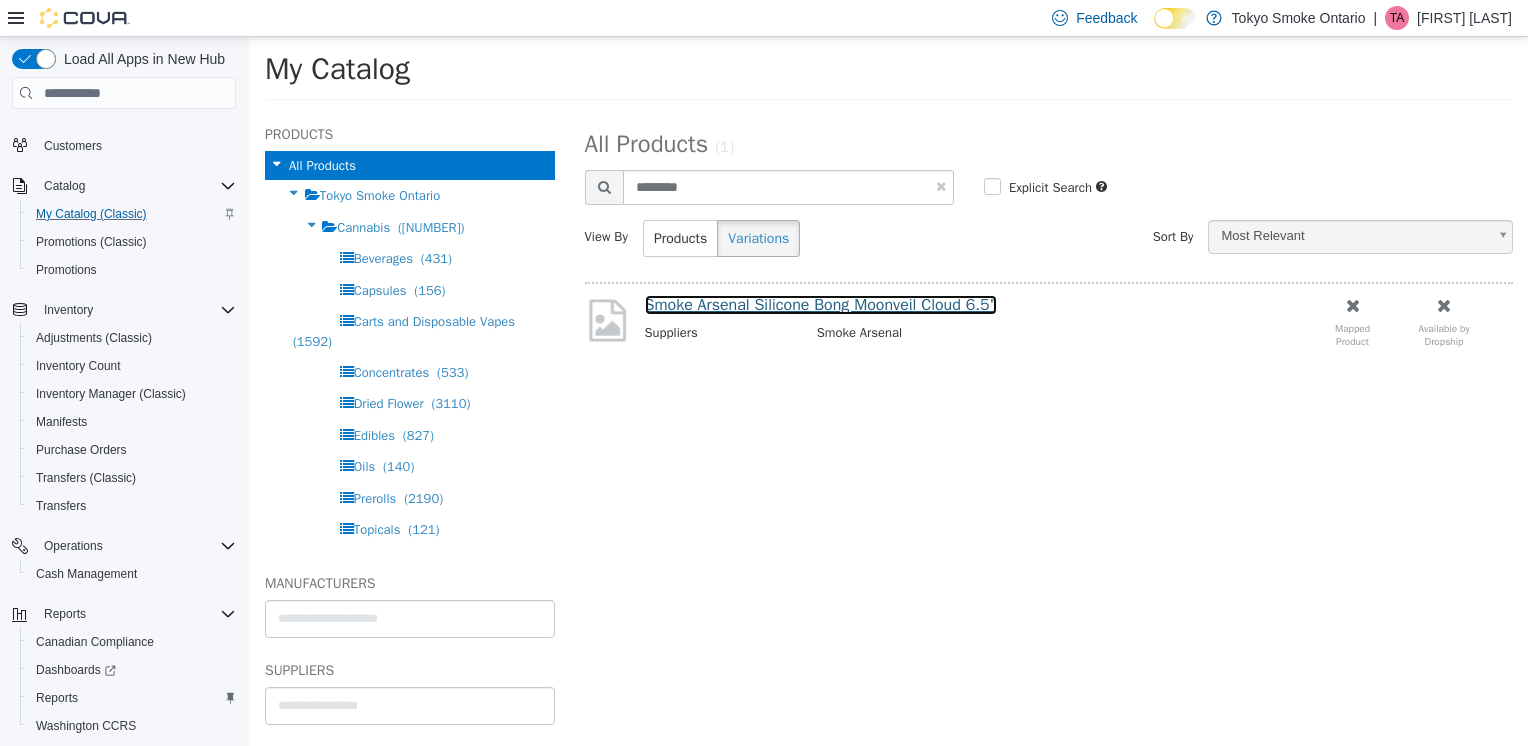 click on "Smoke Arsenal Silicone Bong Moonveil Cloud 6.5"" at bounding box center (821, 305) 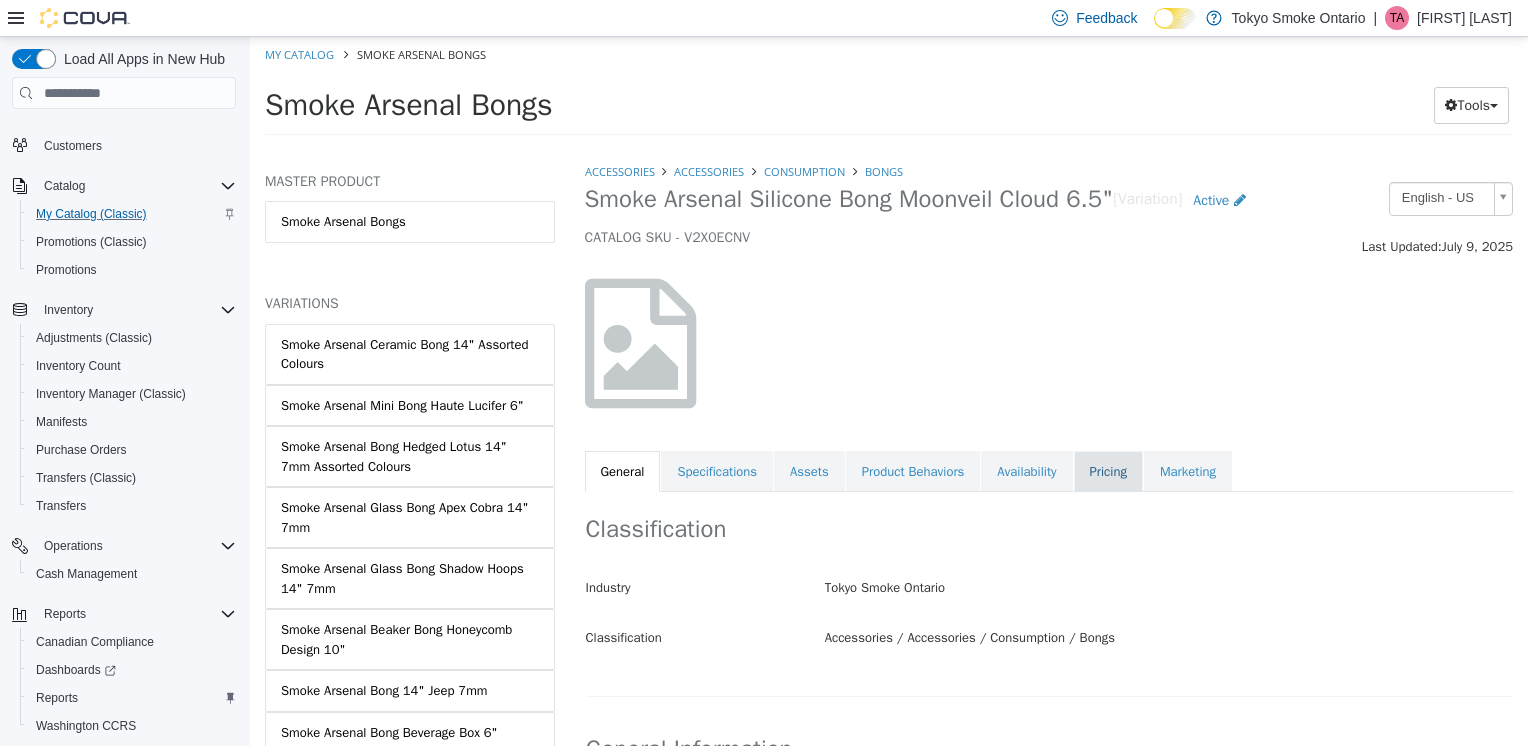 click on "Pricing" at bounding box center (1108, 472) 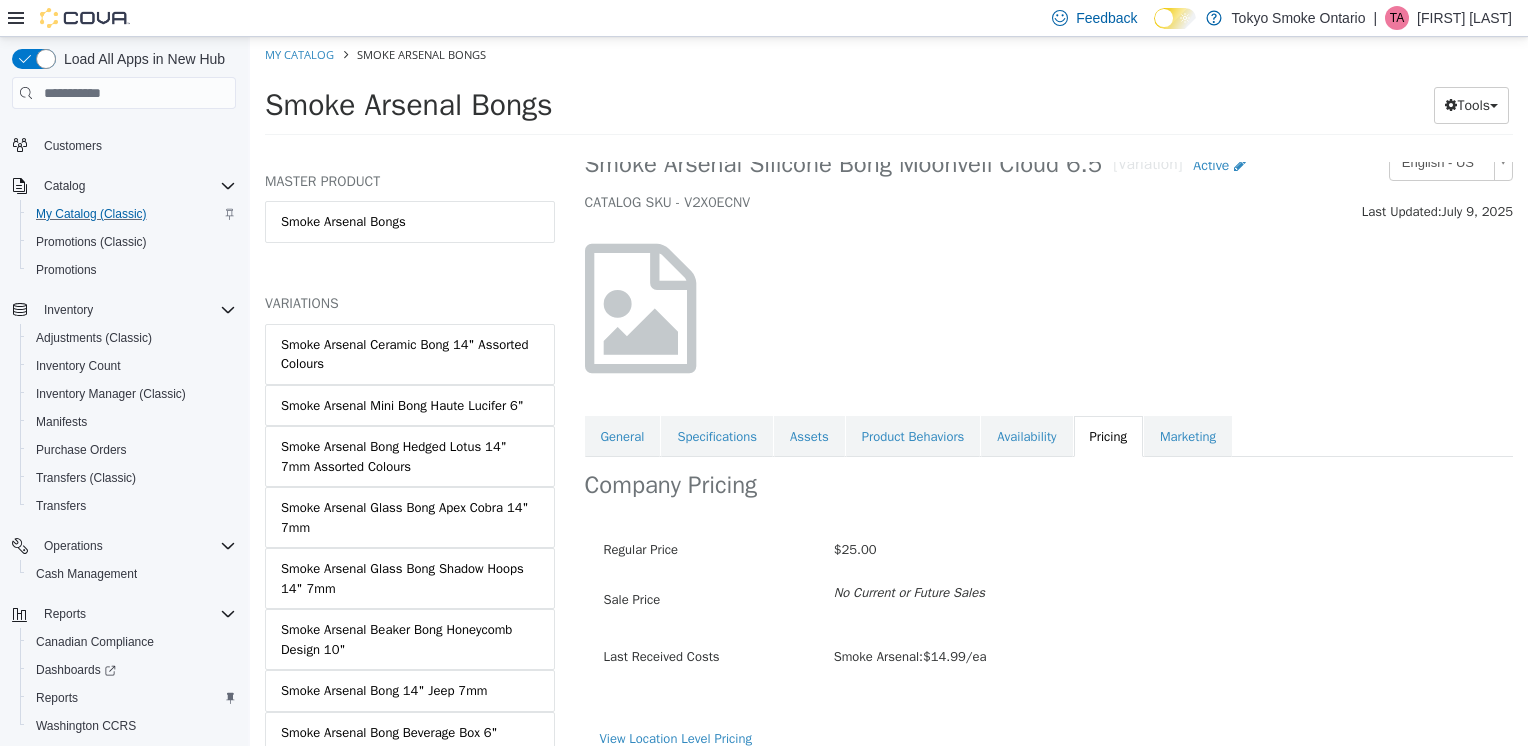 scroll, scrollTop: 52, scrollLeft: 0, axis: vertical 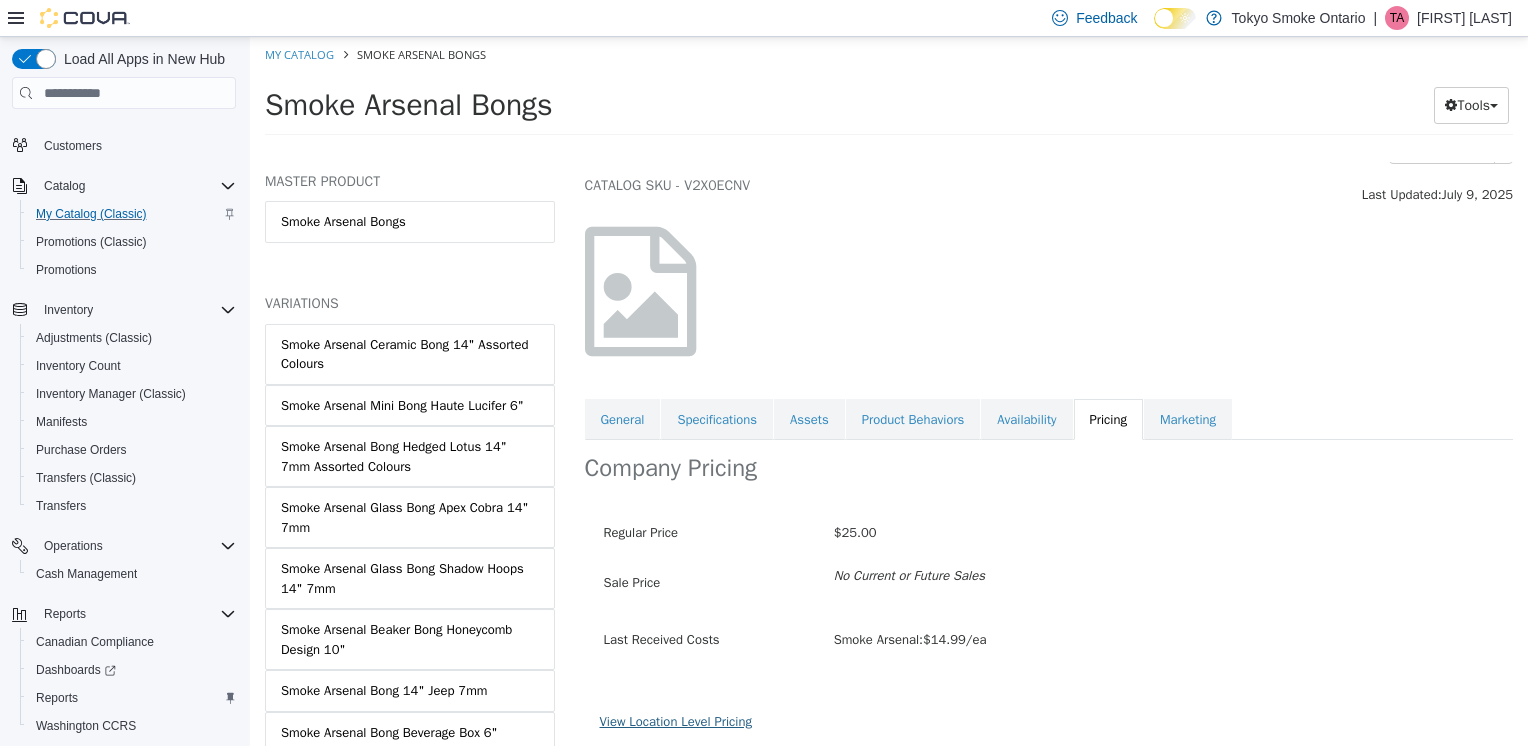 click on "View Location Level Pricing" at bounding box center [676, 721] 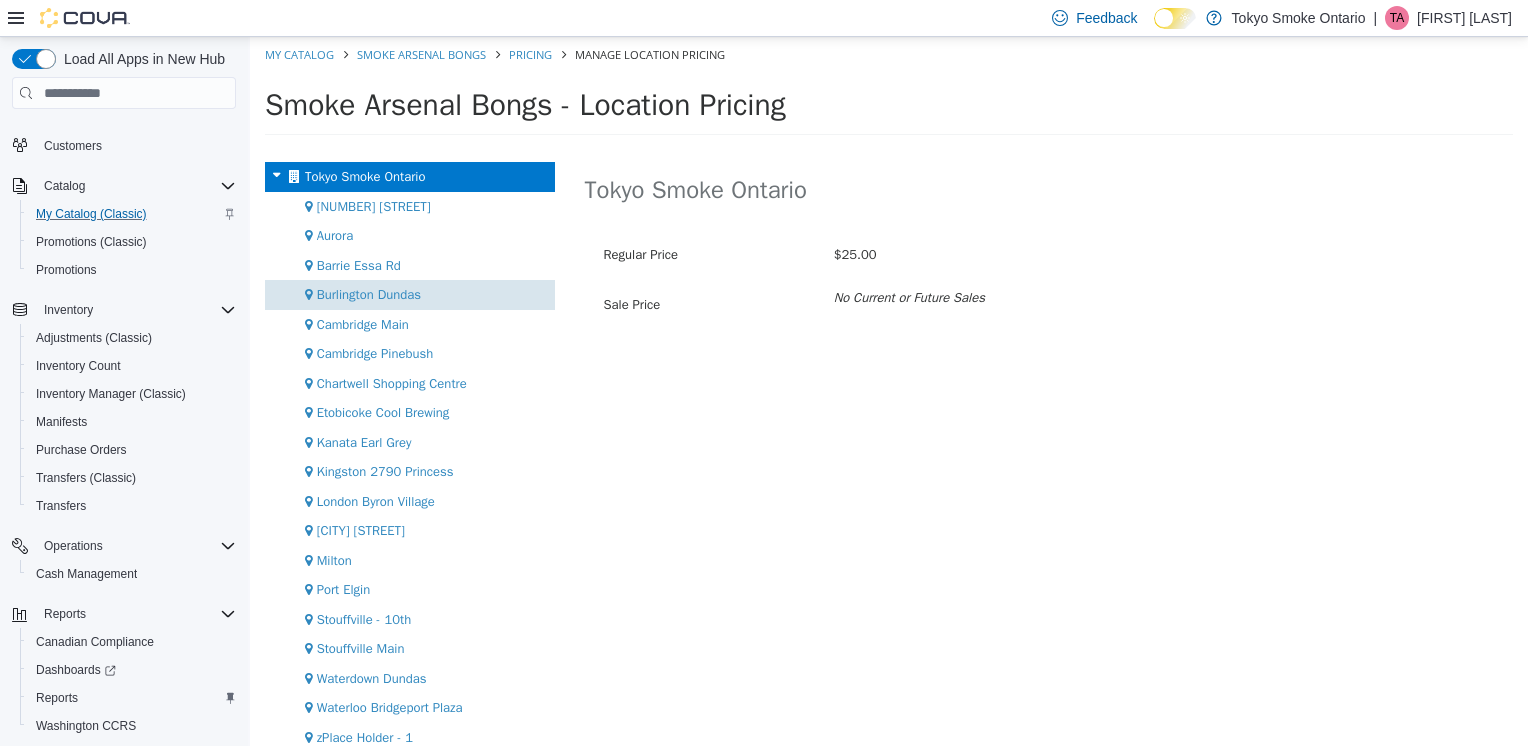click on "Burlington Dundas" at bounding box center [369, 294] 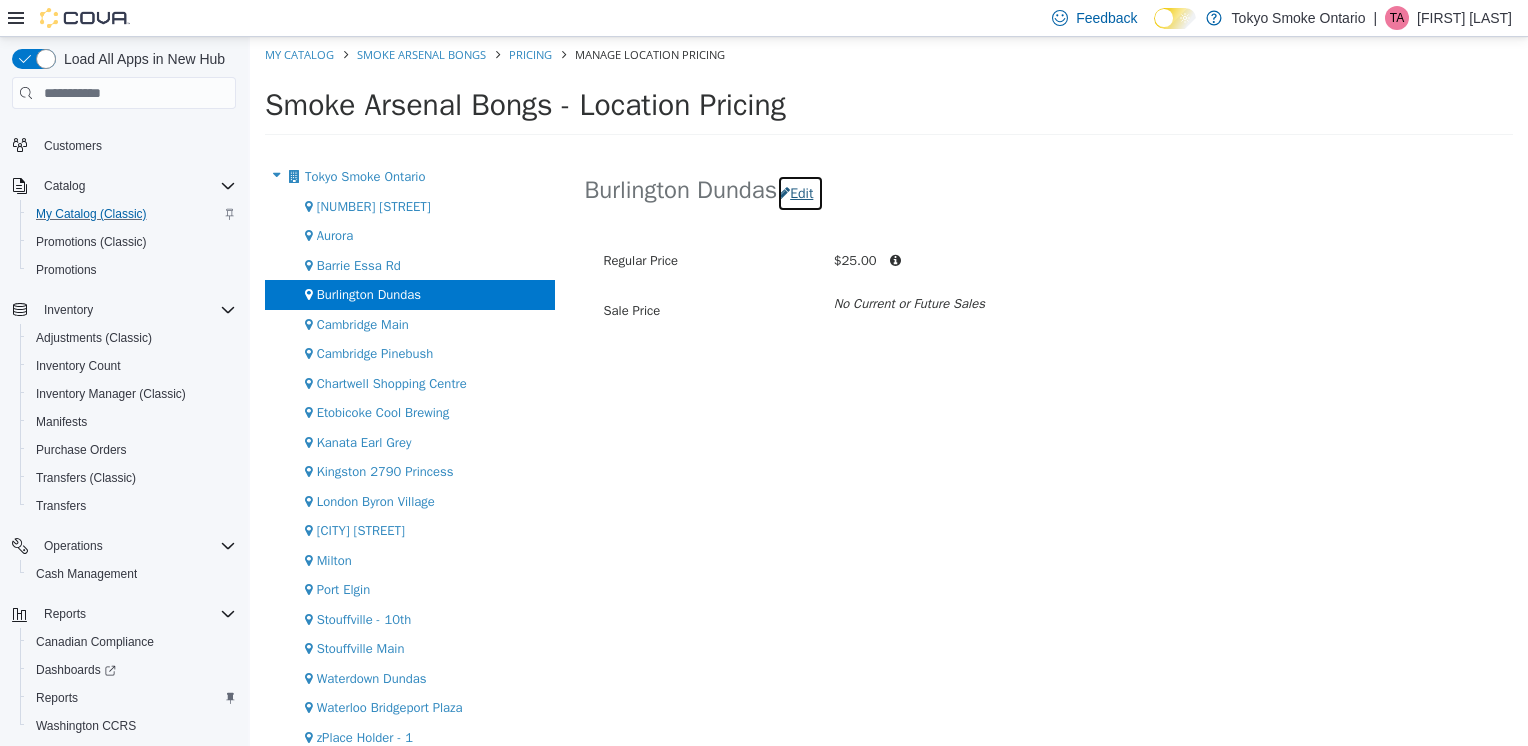click on "Edit" at bounding box center [800, 193] 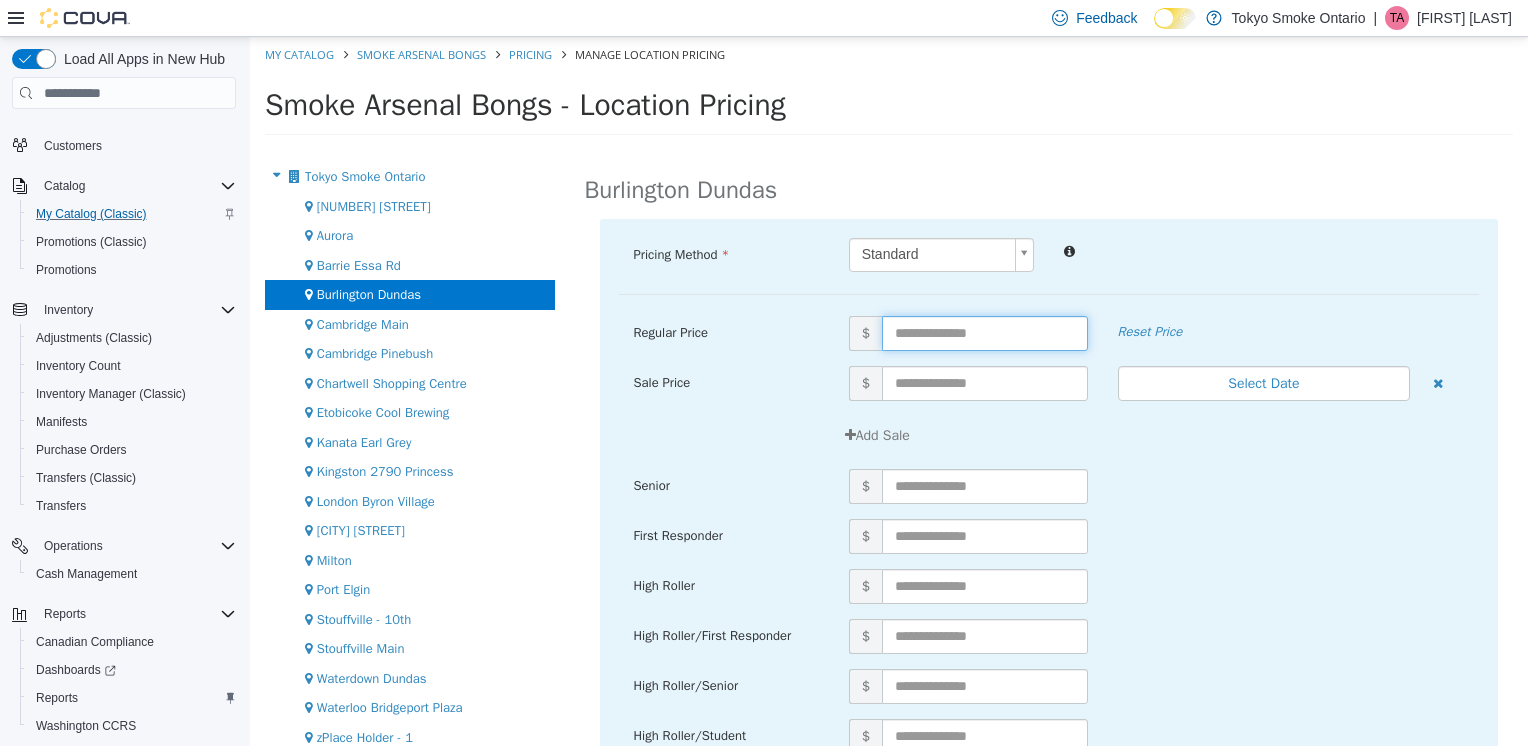 click at bounding box center [985, 333] 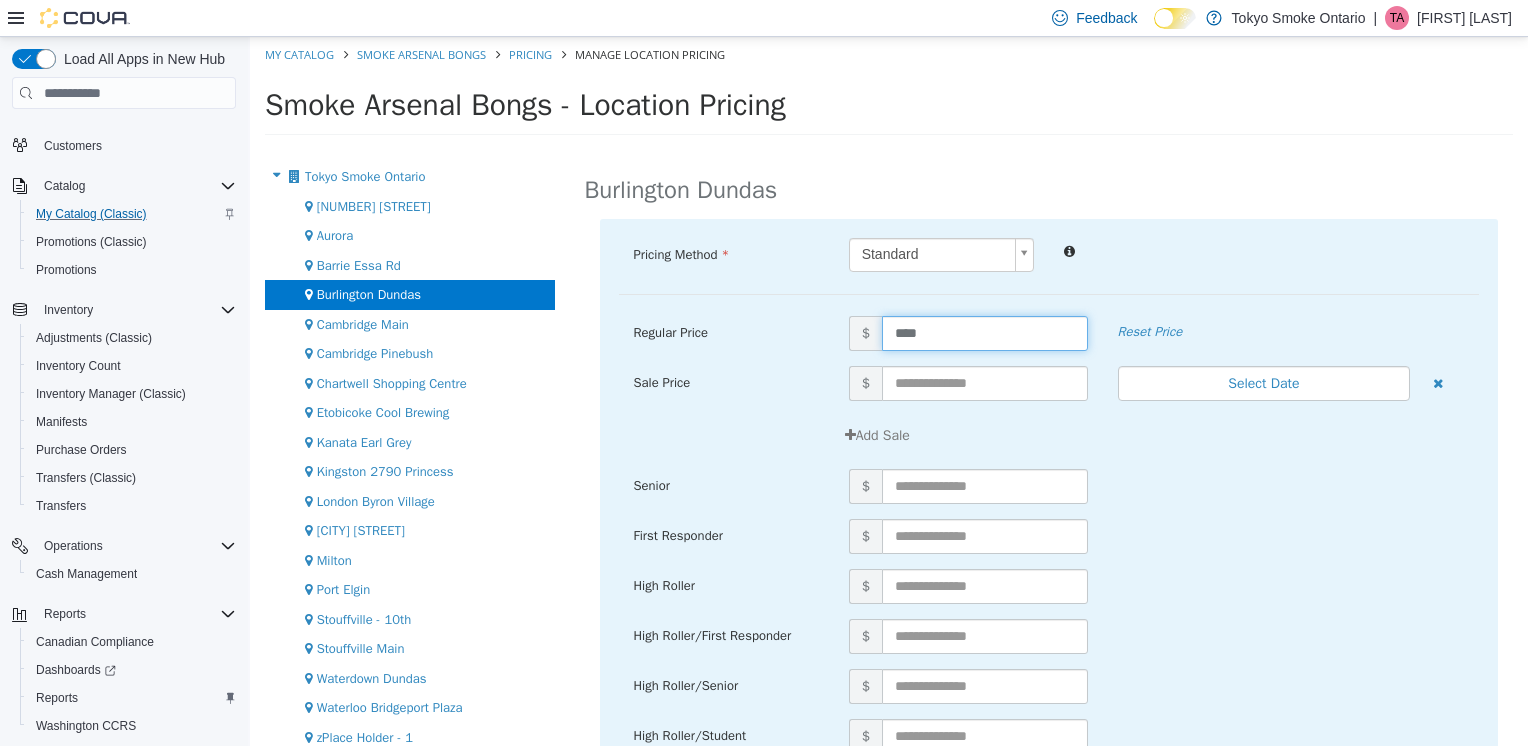 type on "*****" 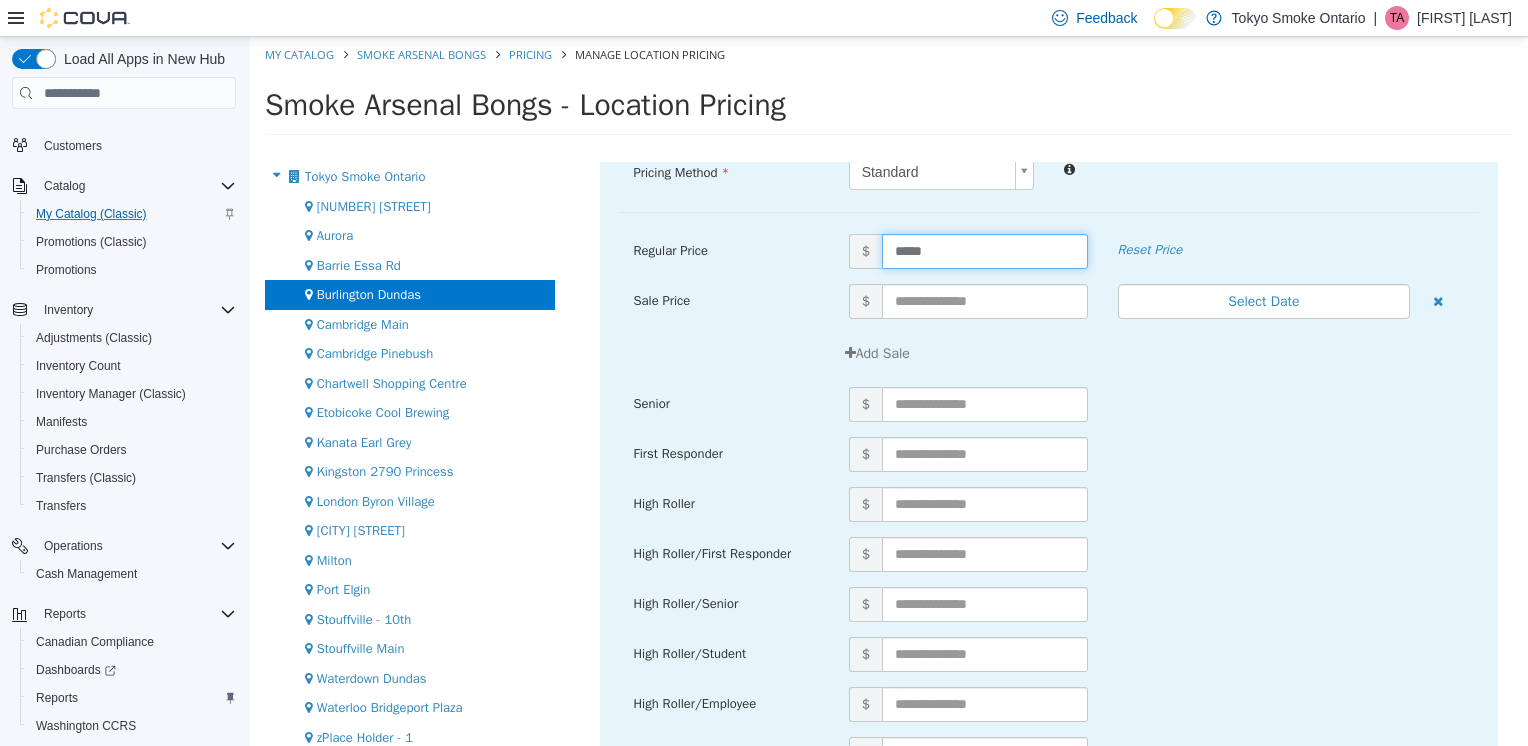 scroll, scrollTop: 198, scrollLeft: 0, axis: vertical 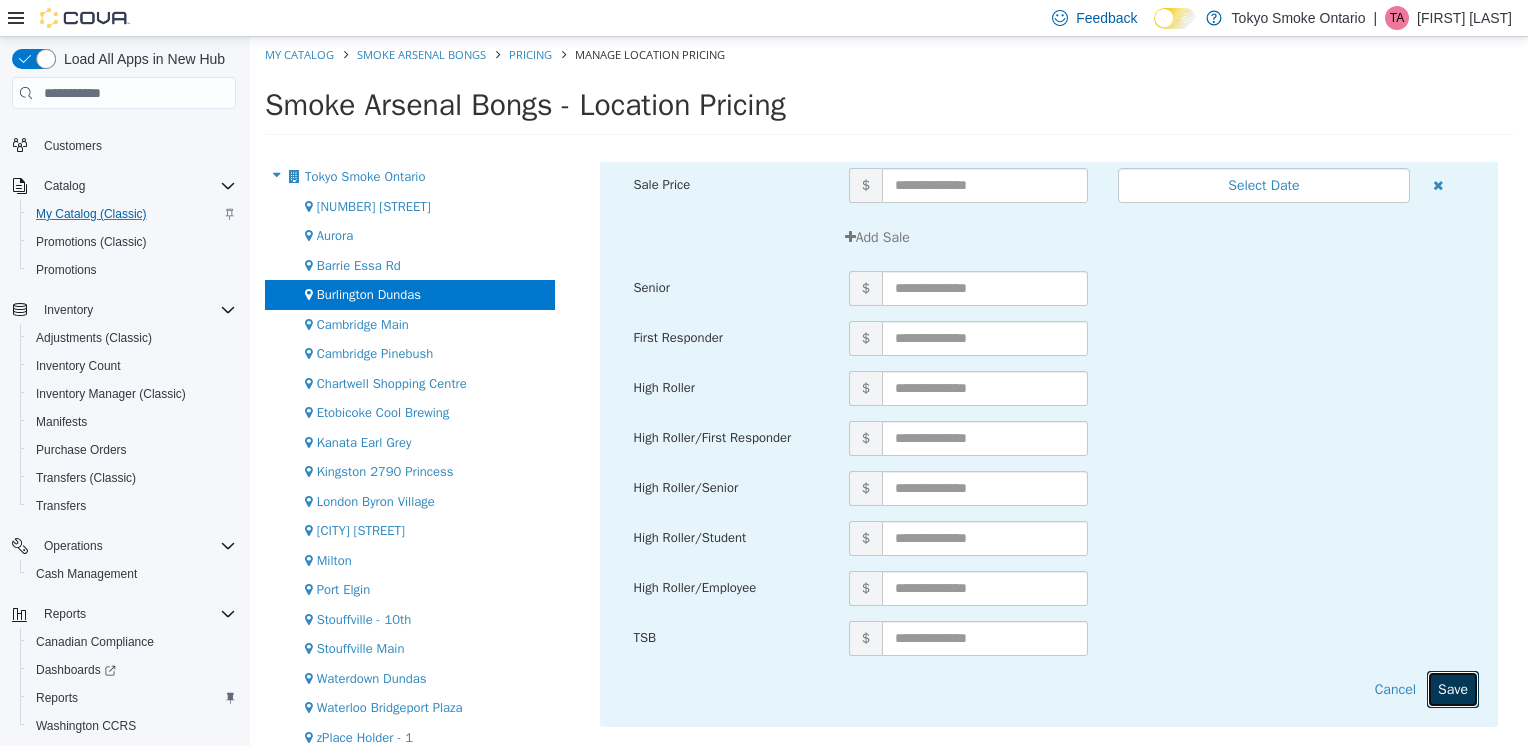 click on "Save" at bounding box center (1453, 689) 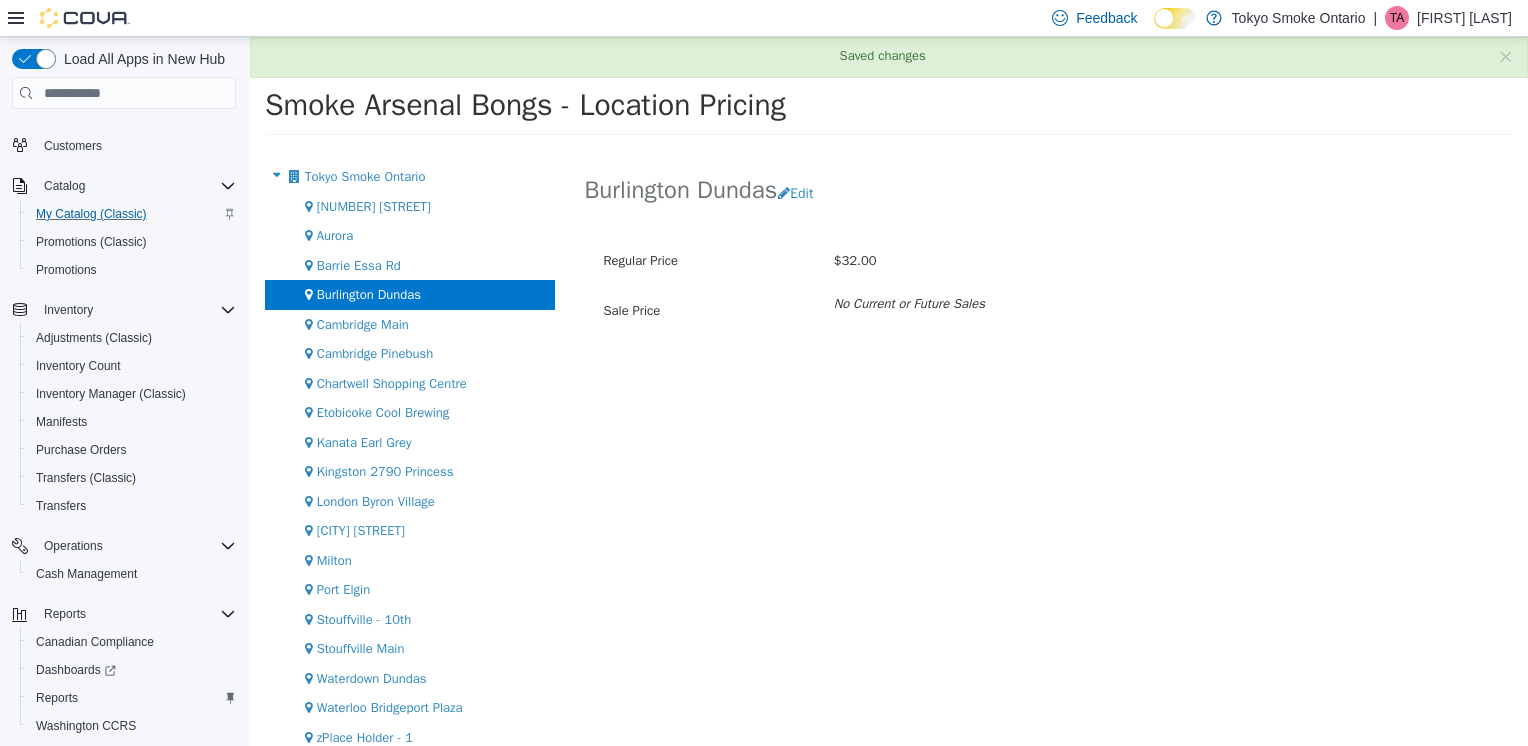 scroll, scrollTop: 0, scrollLeft: 0, axis: both 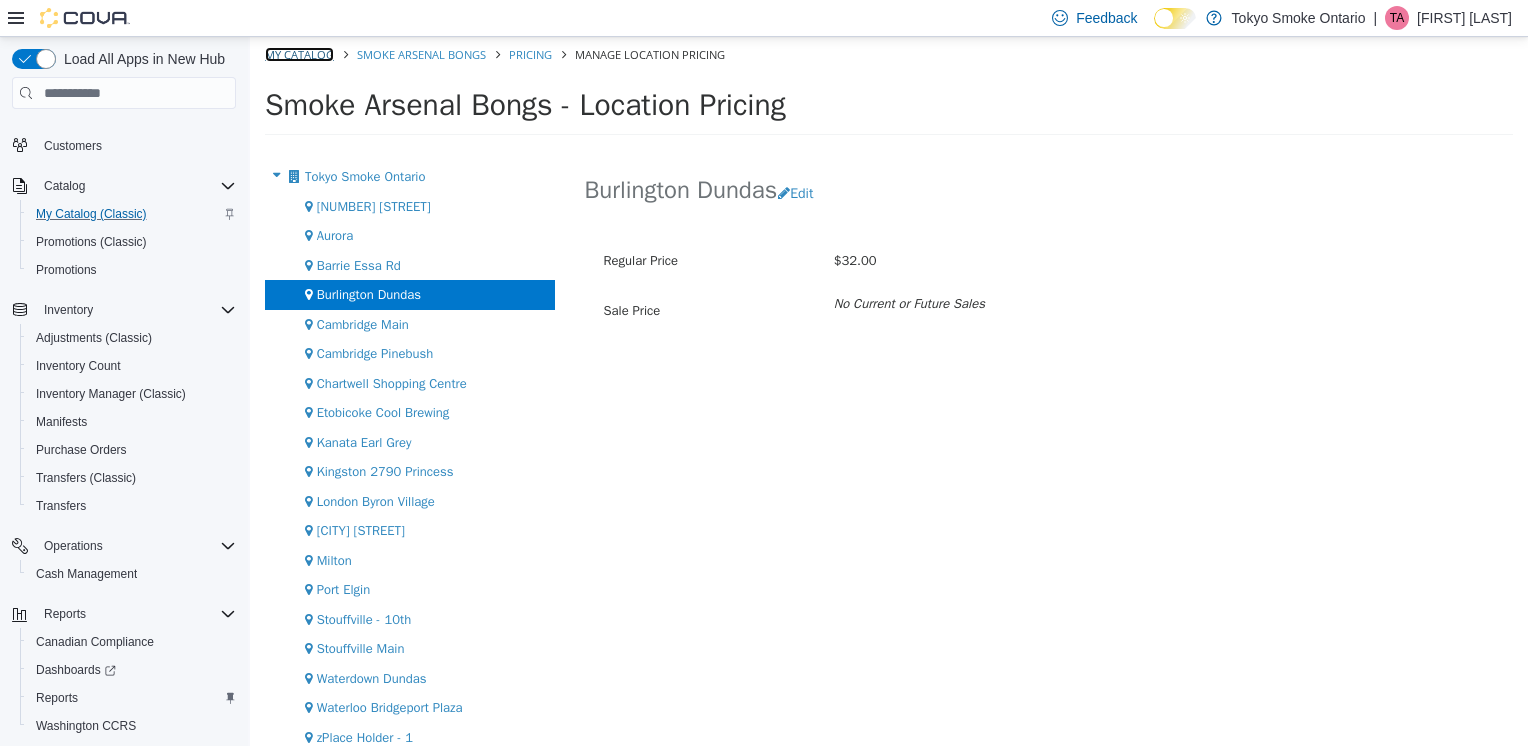 click on "My Catalog" at bounding box center (299, 54) 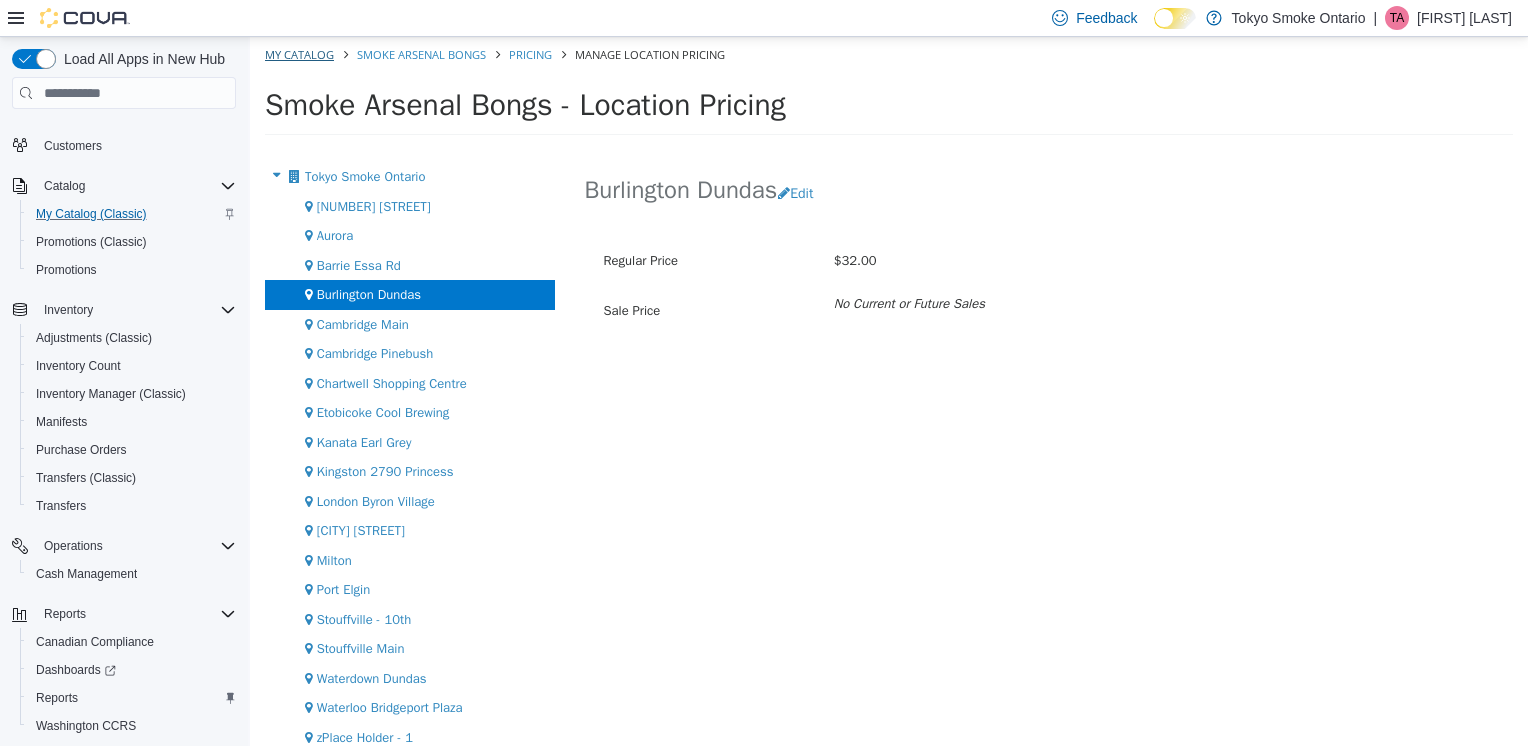 select on "**********" 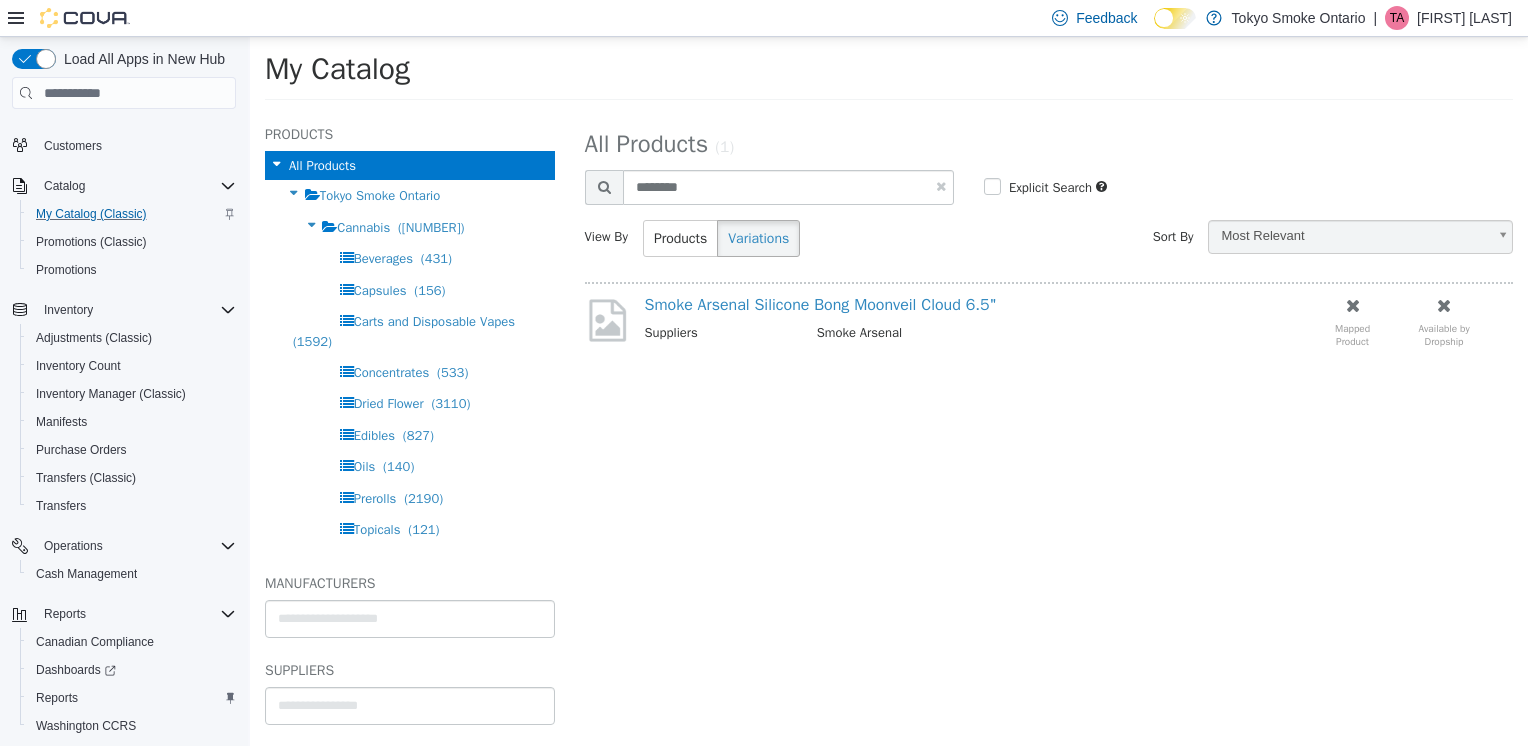 click at bounding box center (941, 186) 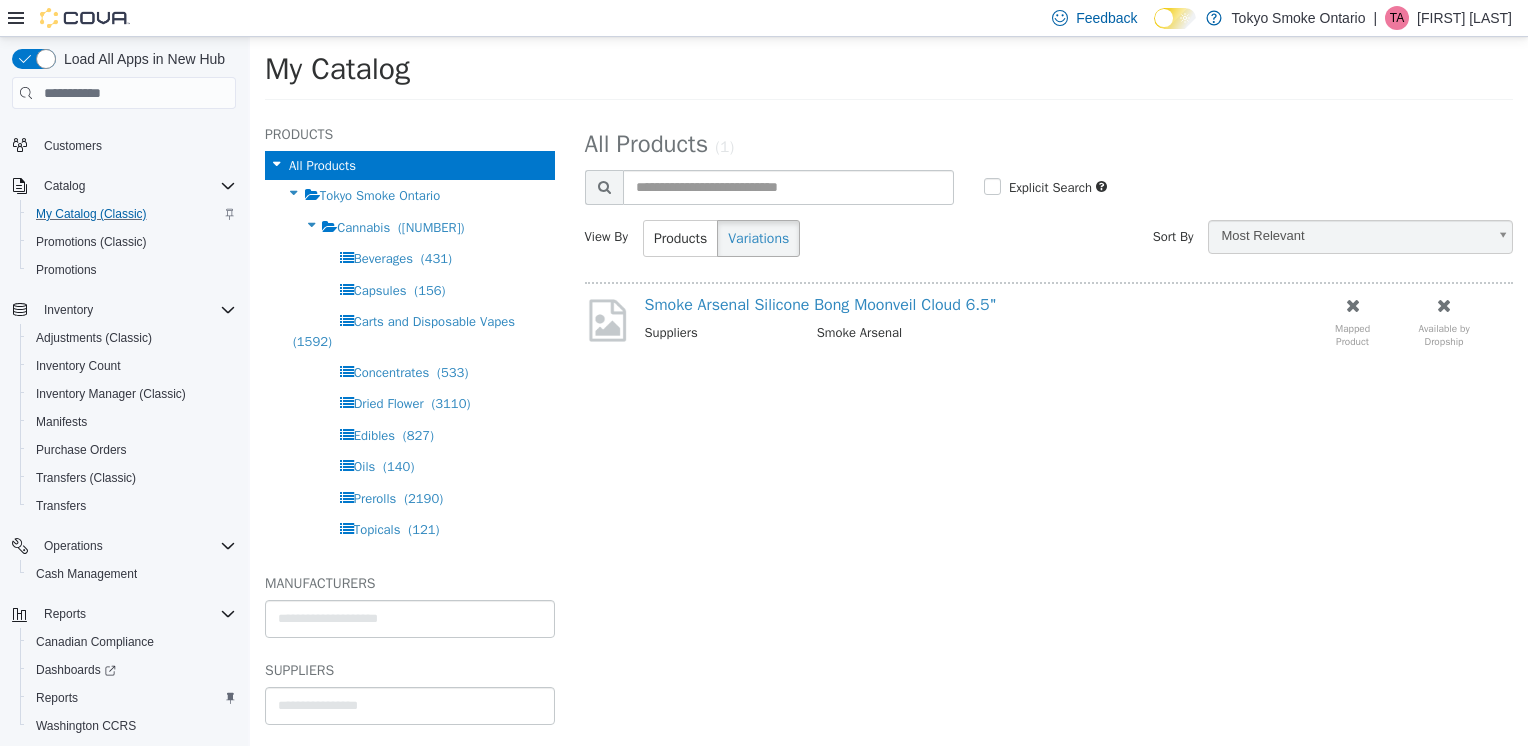 select on "**********" 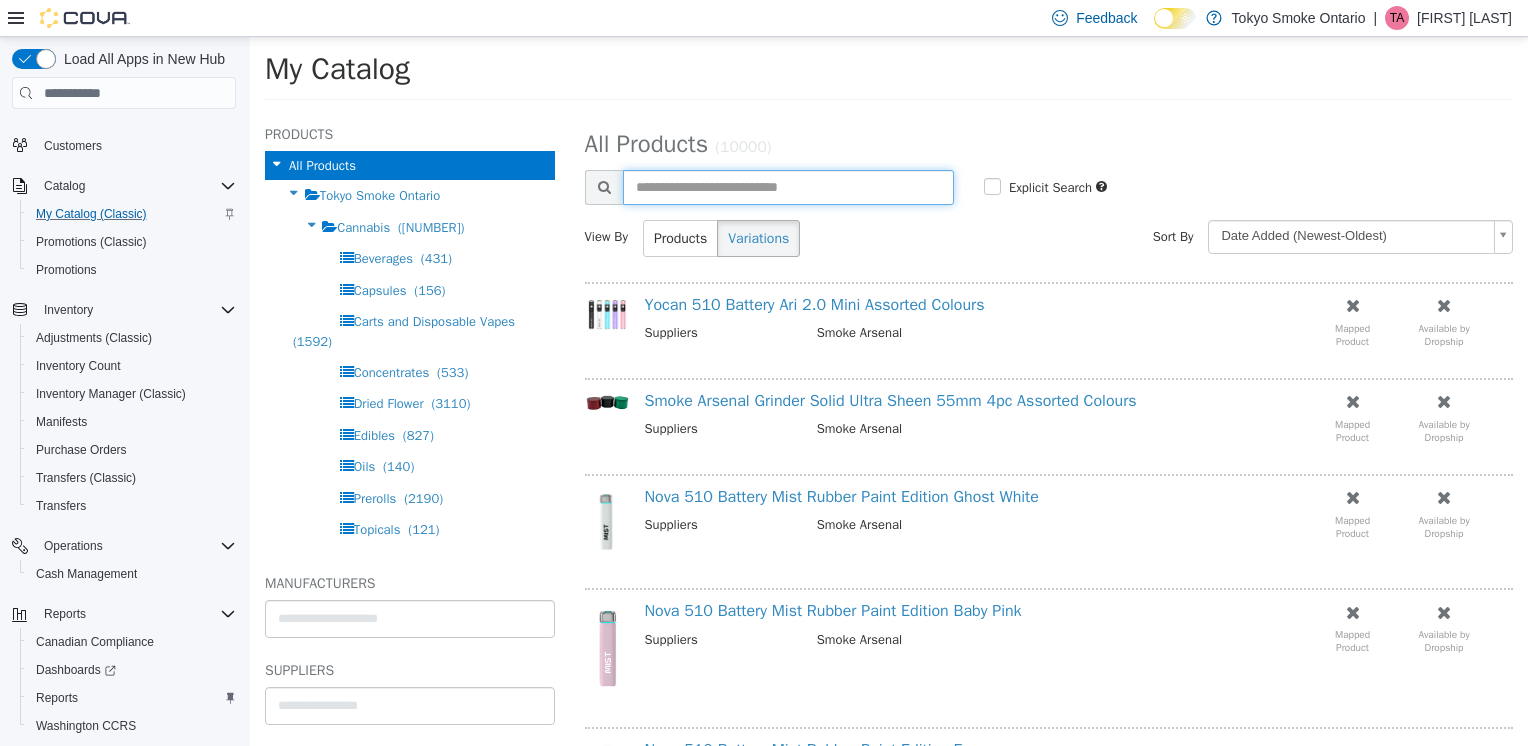 drag, startPoint x: 676, startPoint y: 184, endPoint x: 649, endPoint y: 183, distance: 27.018513 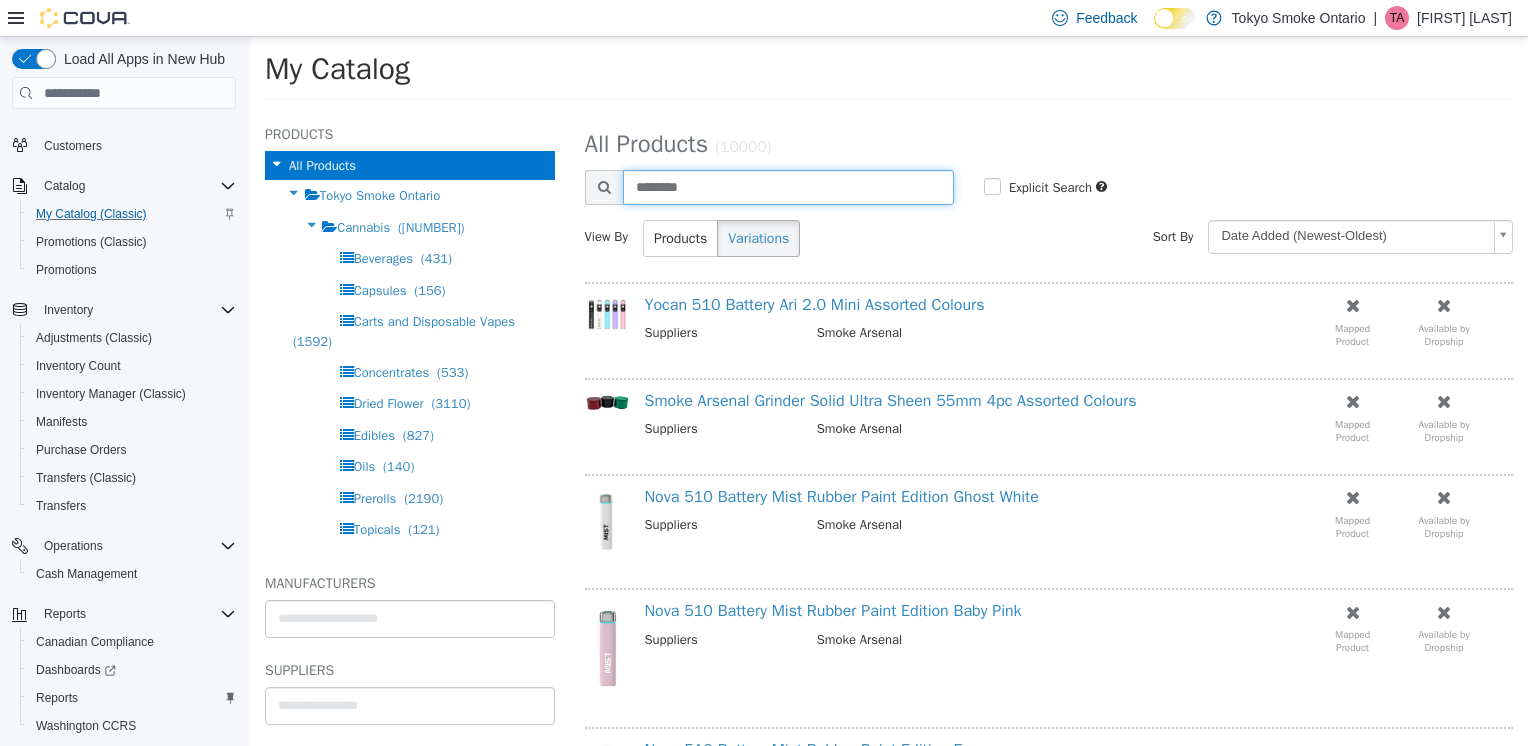 type on "********" 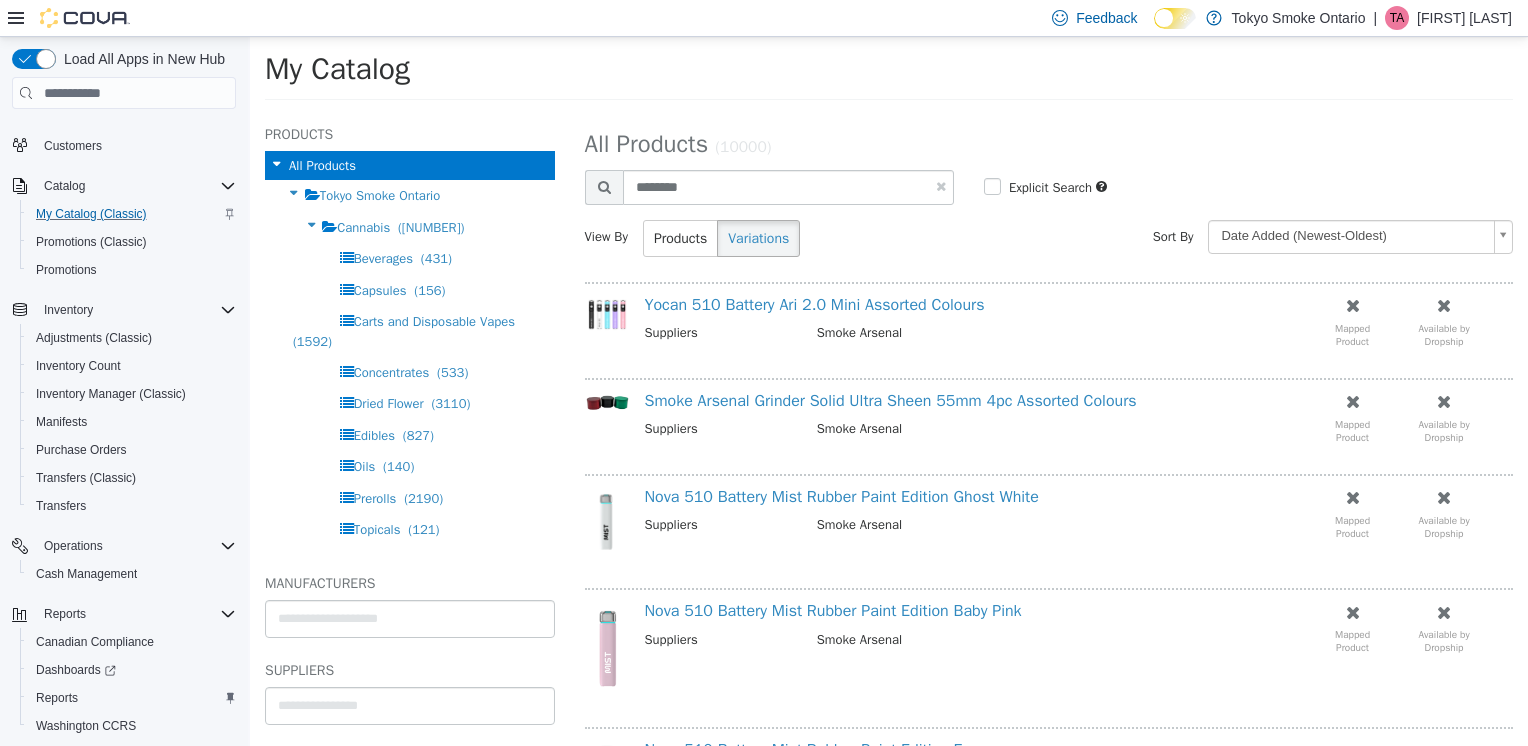 select on "**********" 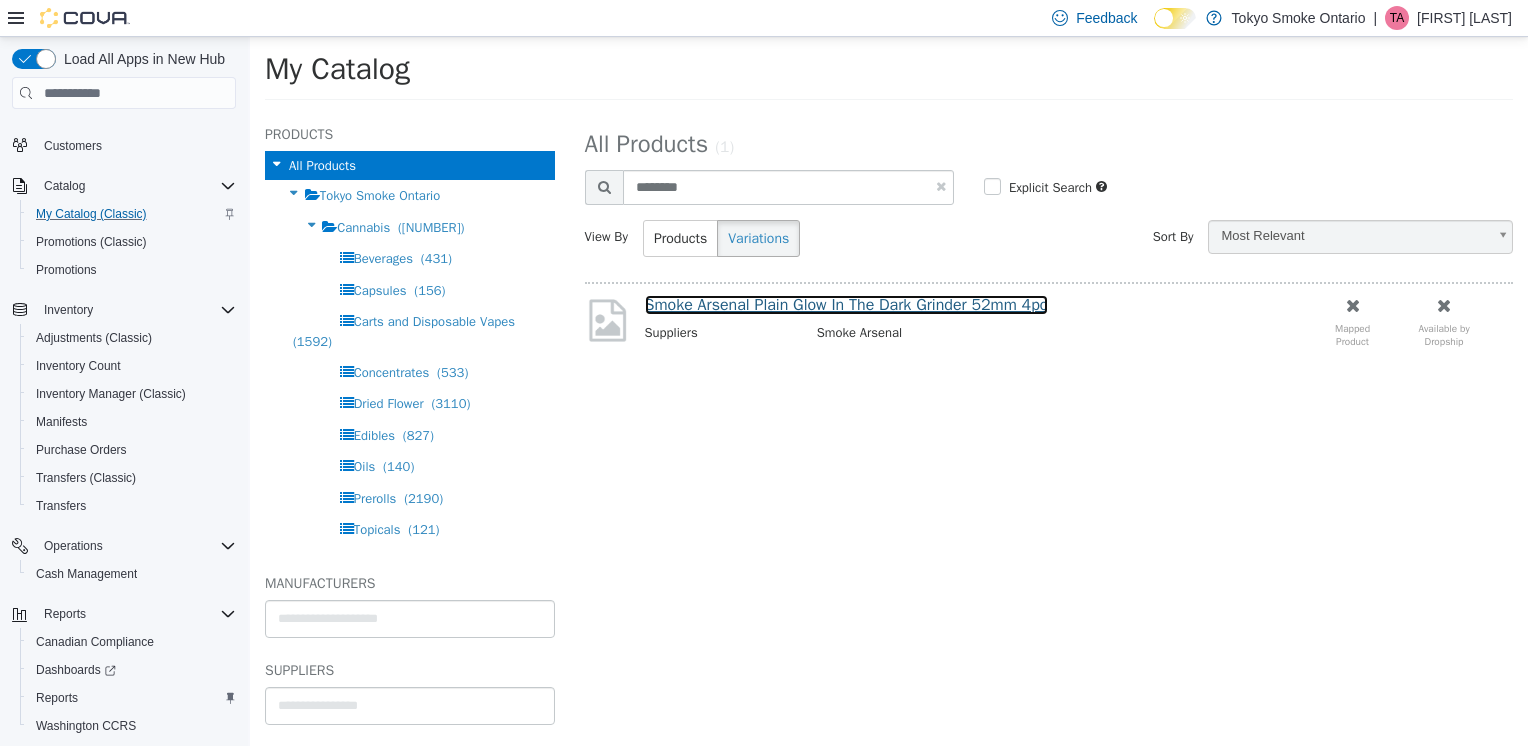 click on "Smoke Arsenal Plain Glow In The Dark Grinder 52mm 4pc" at bounding box center [846, 305] 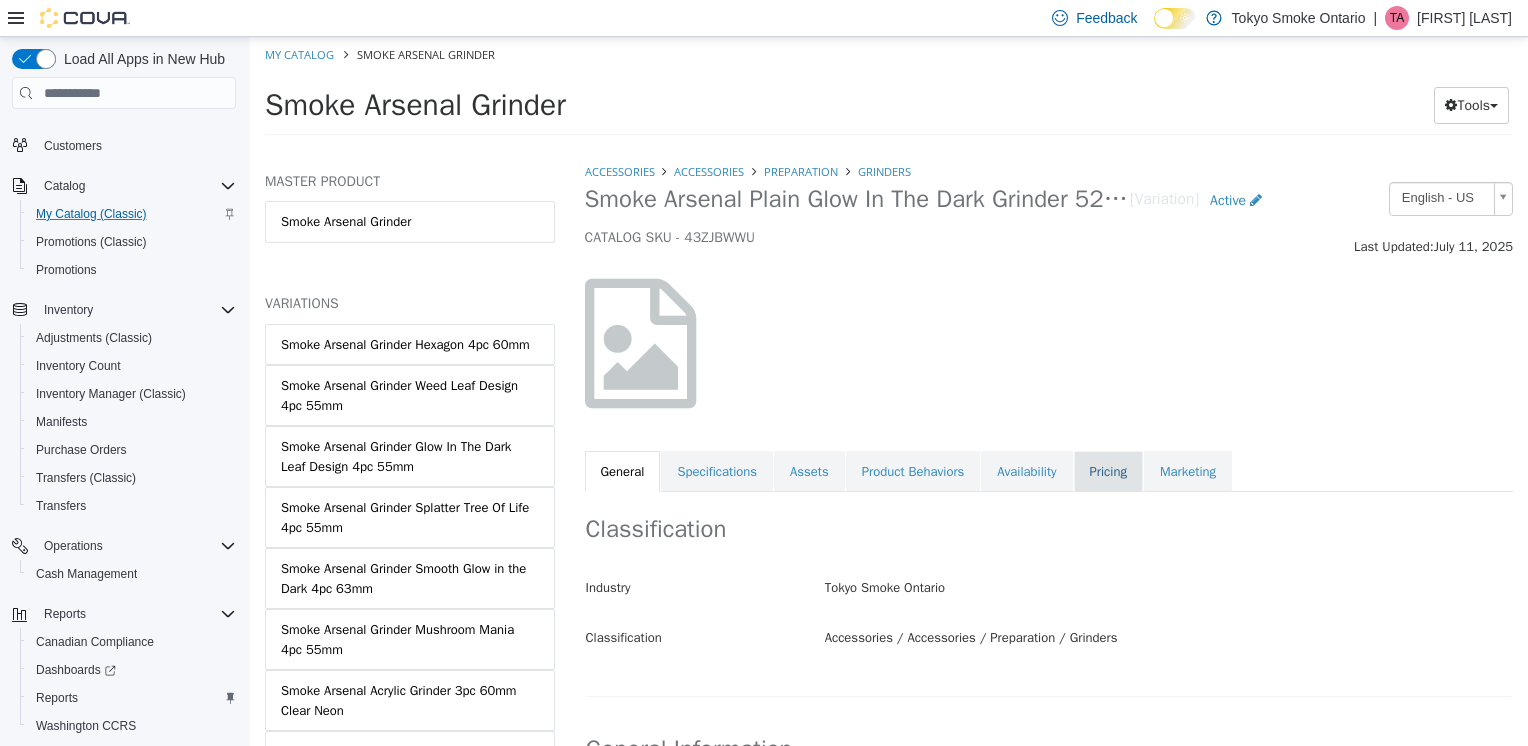 click on "Pricing" at bounding box center [1108, 472] 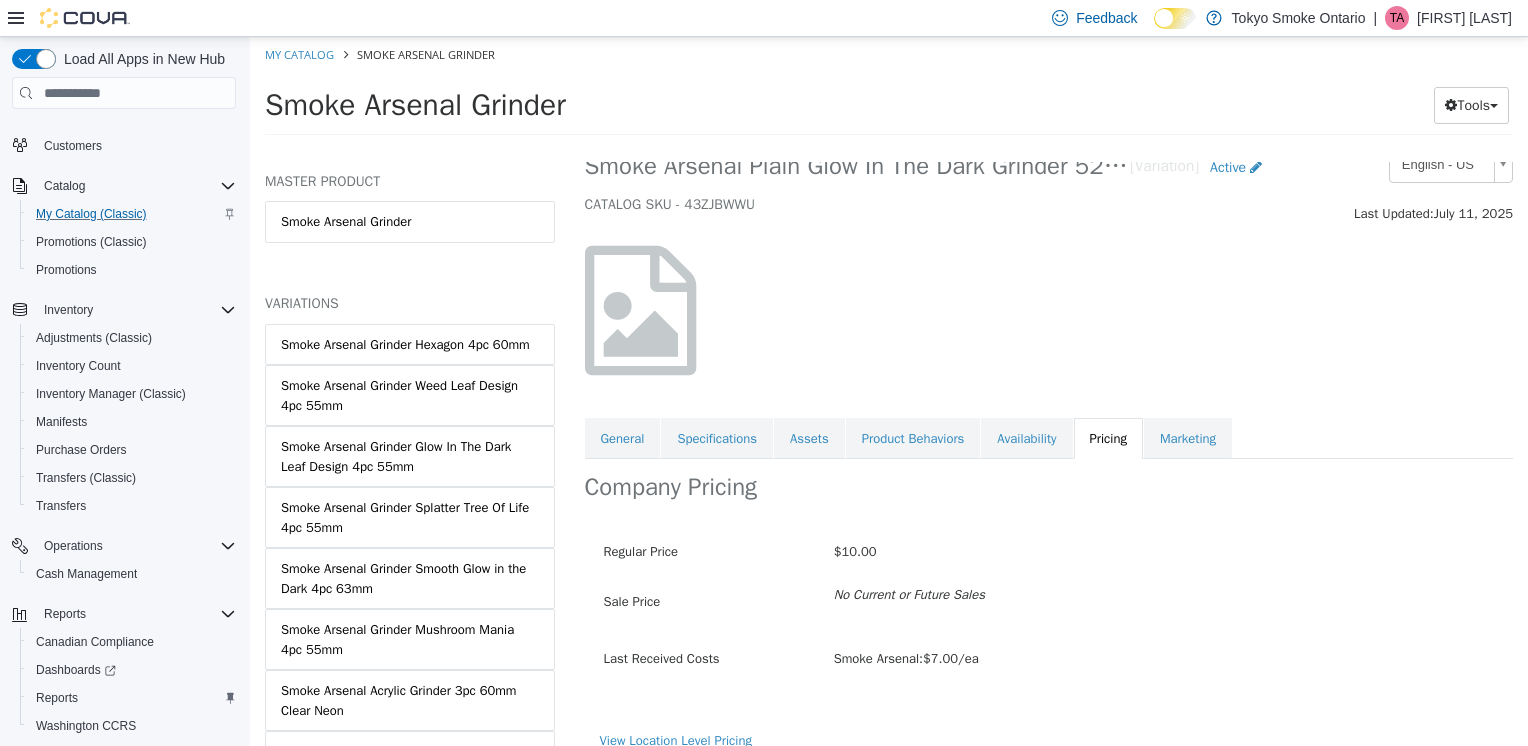 scroll, scrollTop: 52, scrollLeft: 0, axis: vertical 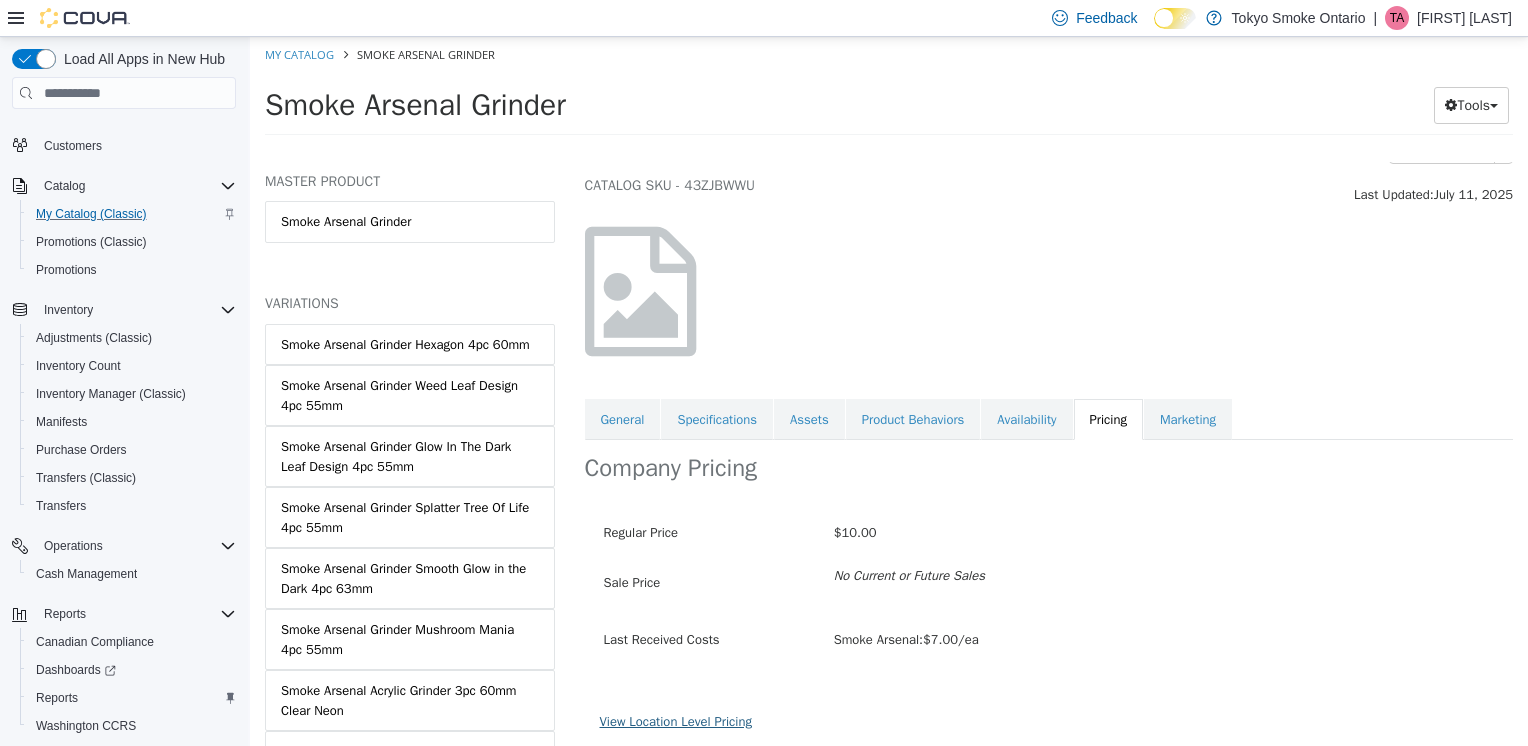 click on "View Location Level Pricing" at bounding box center [676, 721] 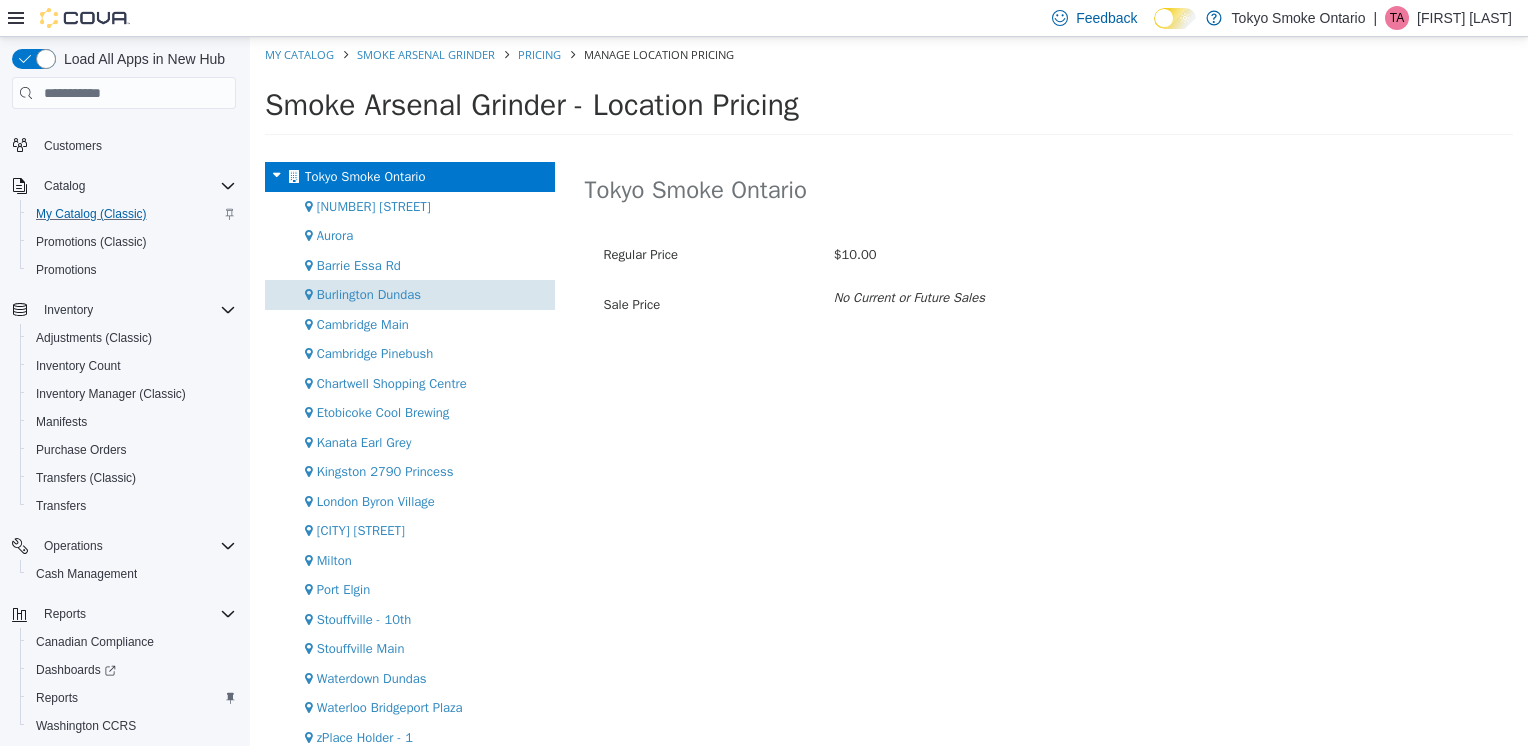 click on "Burlington Dundas" at bounding box center (369, 294) 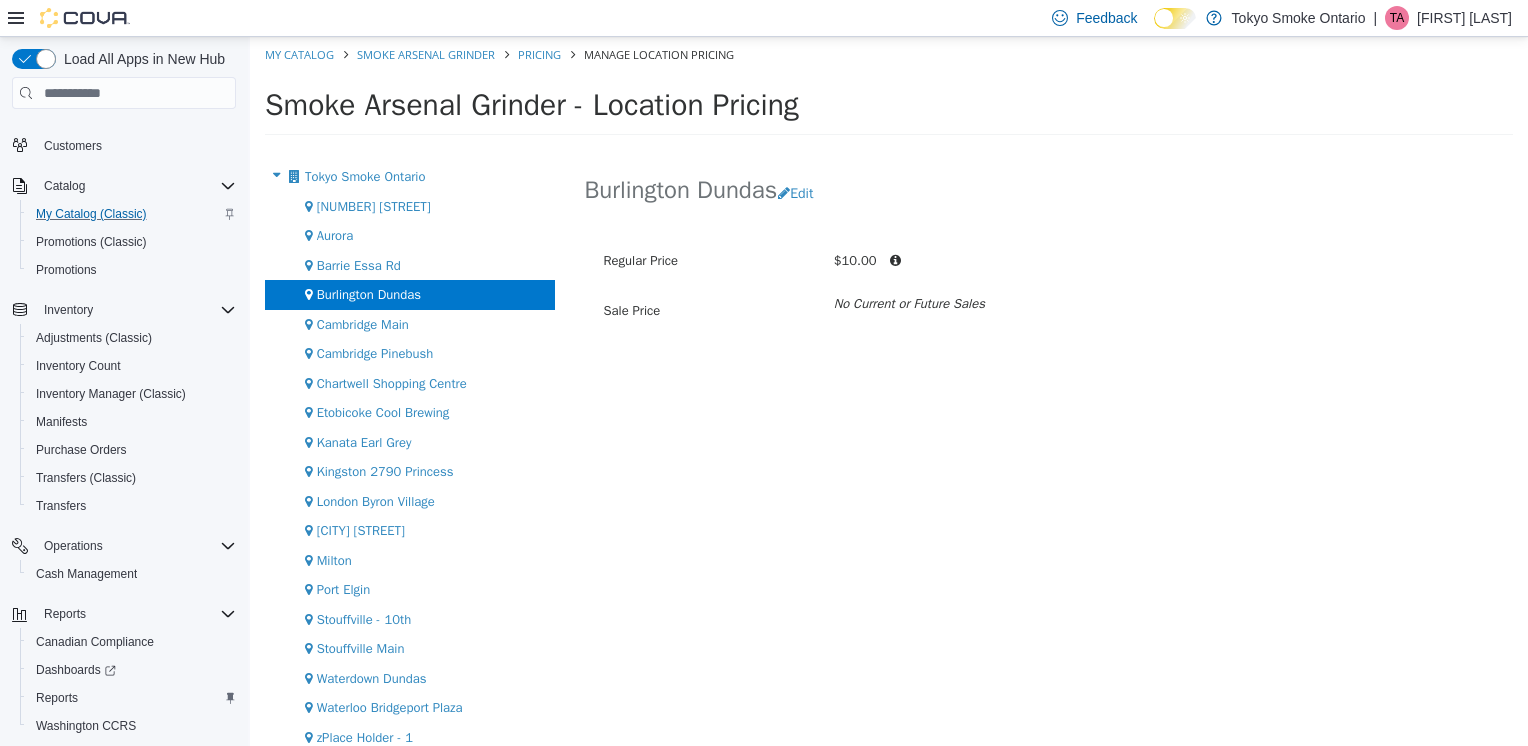 click on "Burlington Dundas" at bounding box center [369, 294] 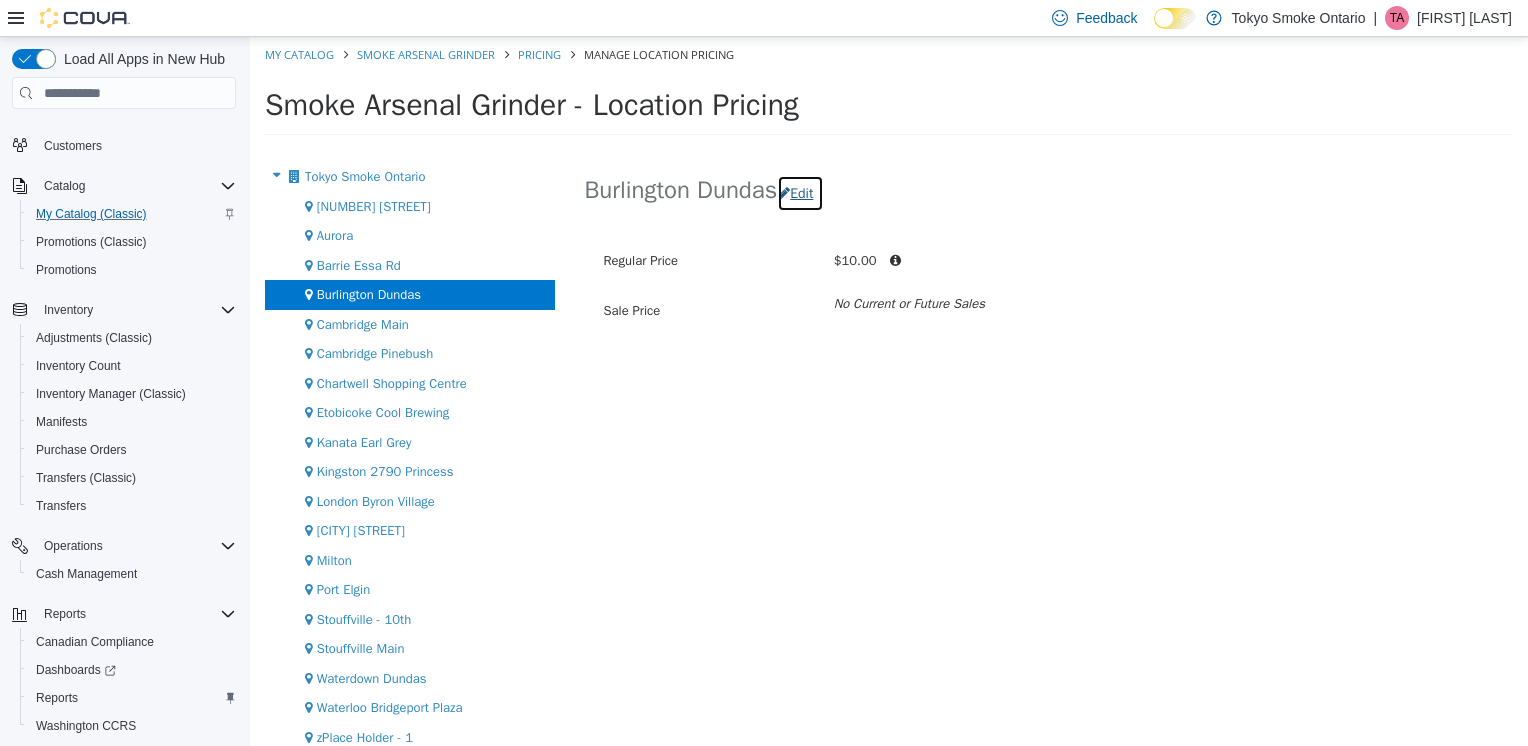 click on "Edit" at bounding box center [800, 193] 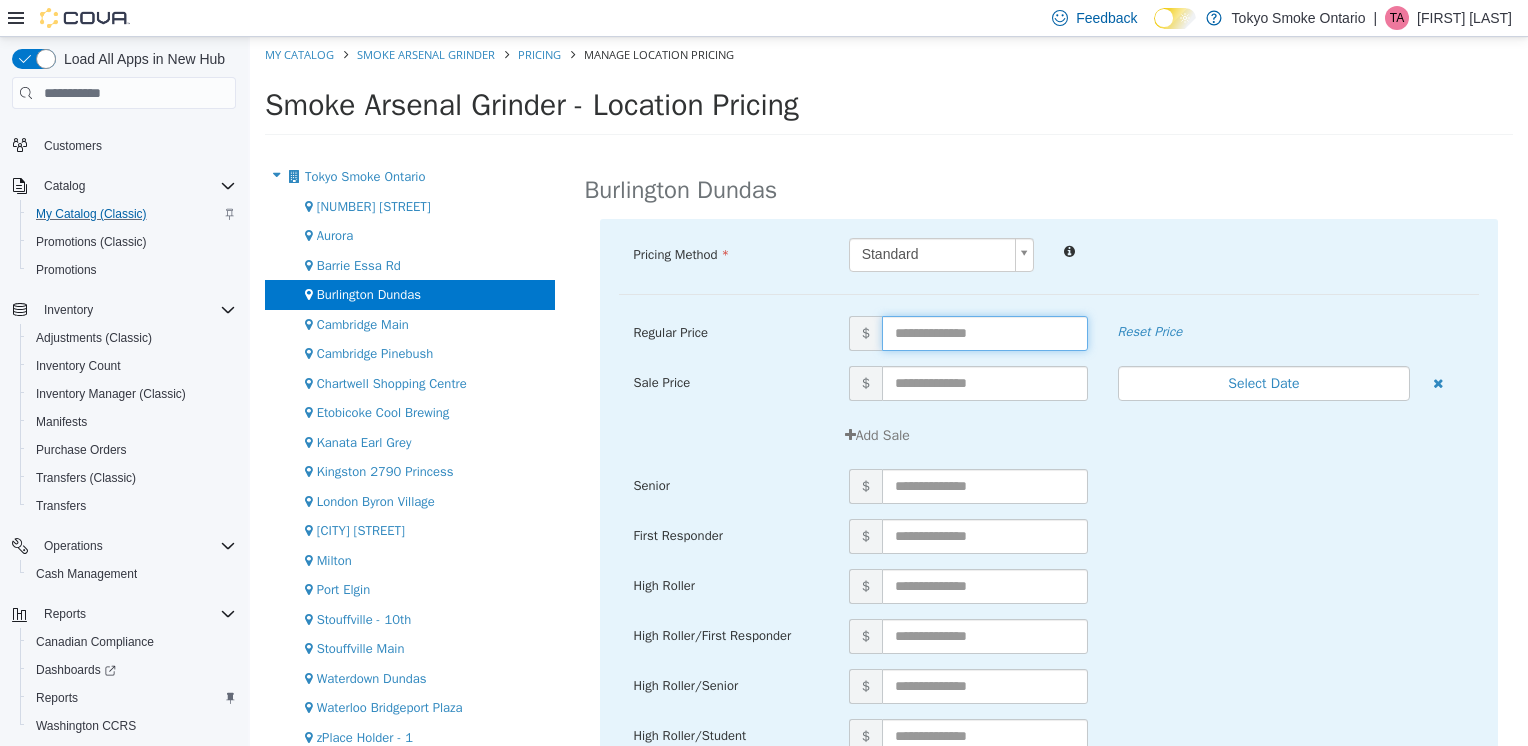 click at bounding box center (985, 333) 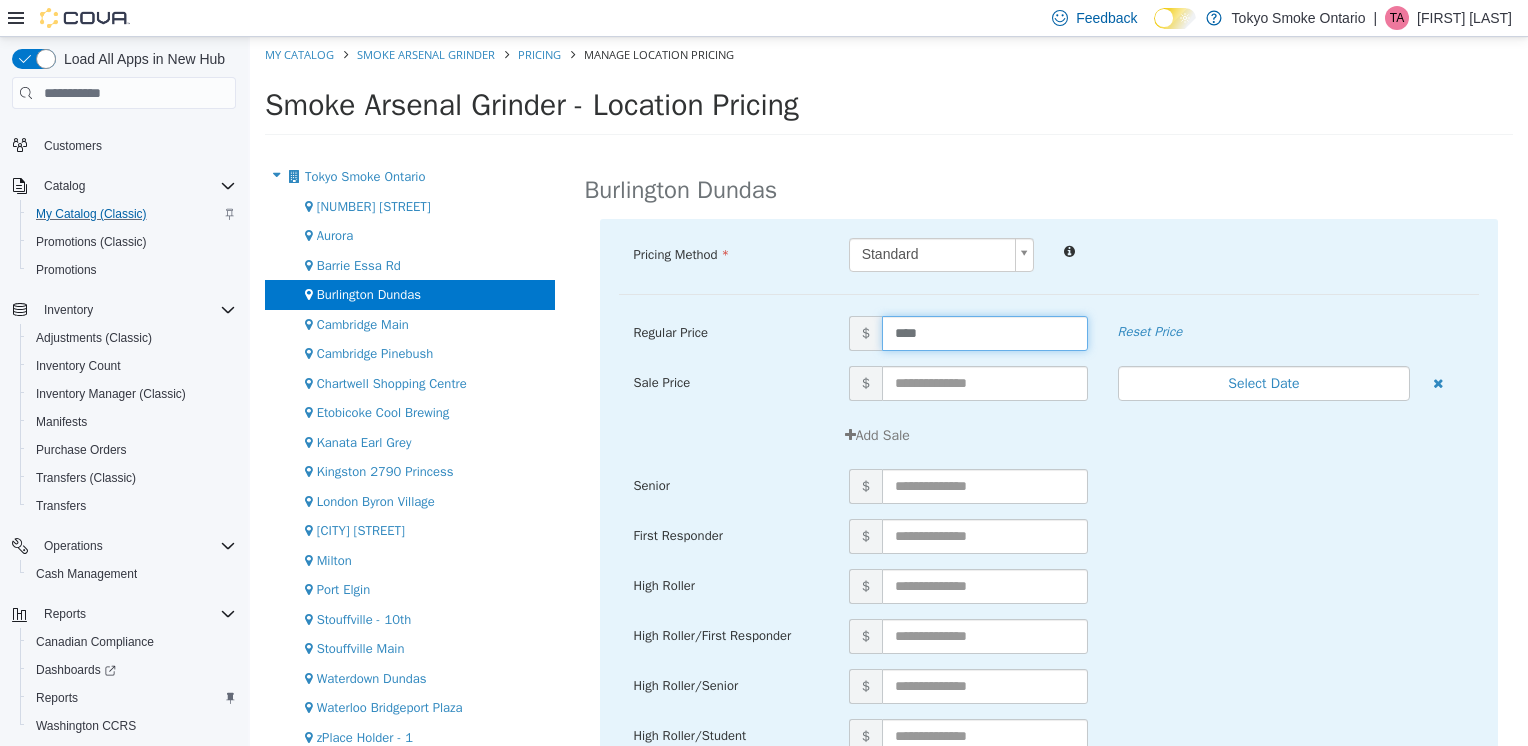 type on "*****" 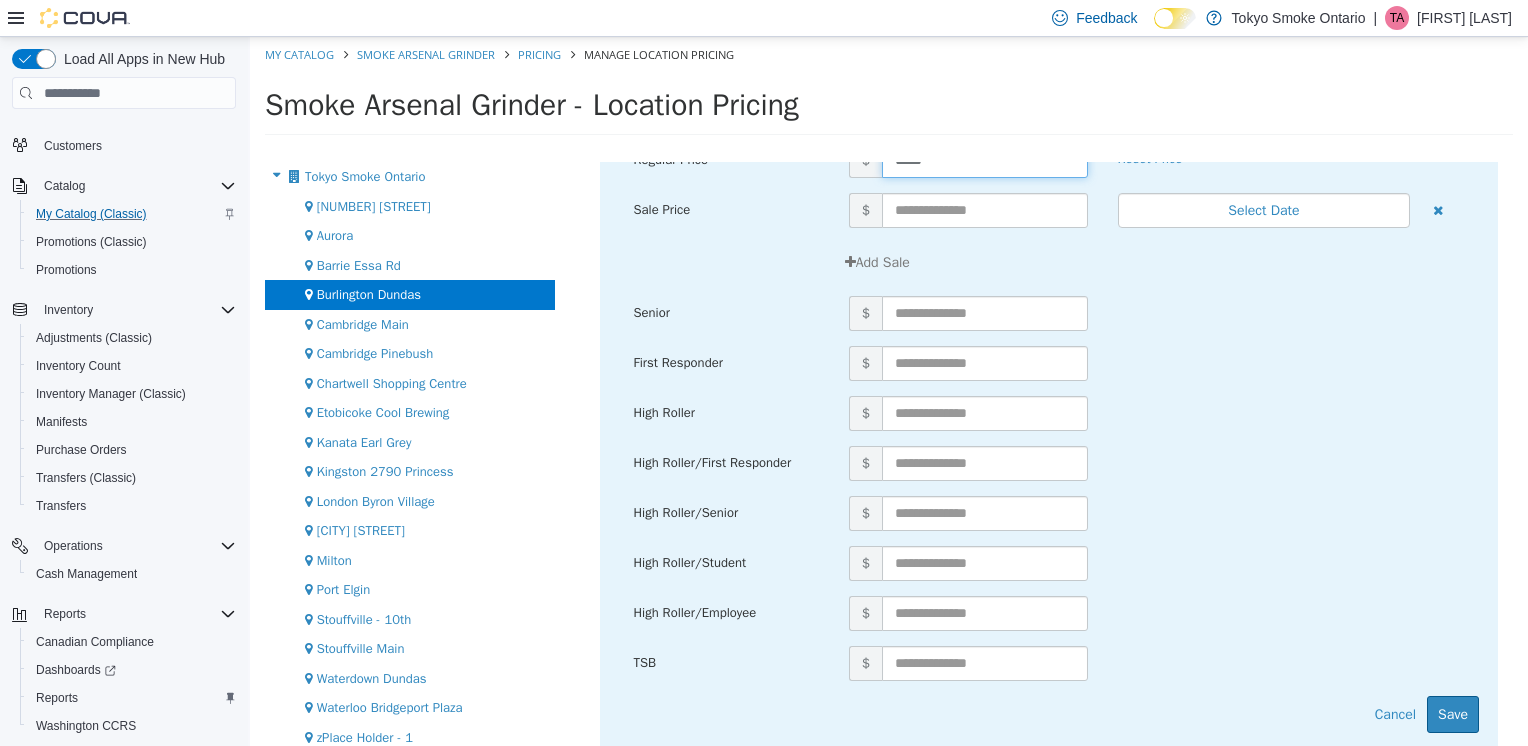 scroll, scrollTop: 198, scrollLeft: 0, axis: vertical 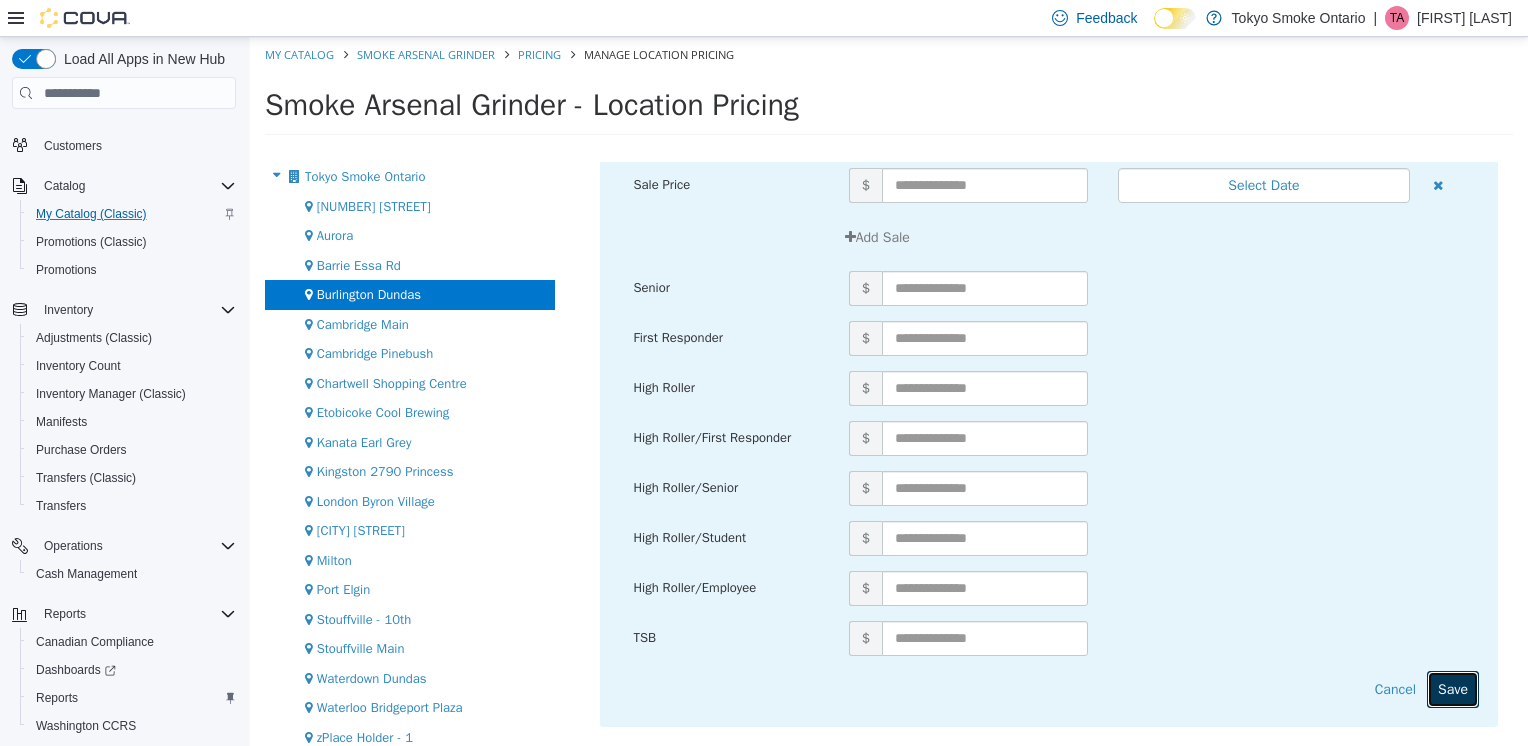 click on "Save" at bounding box center (1453, 689) 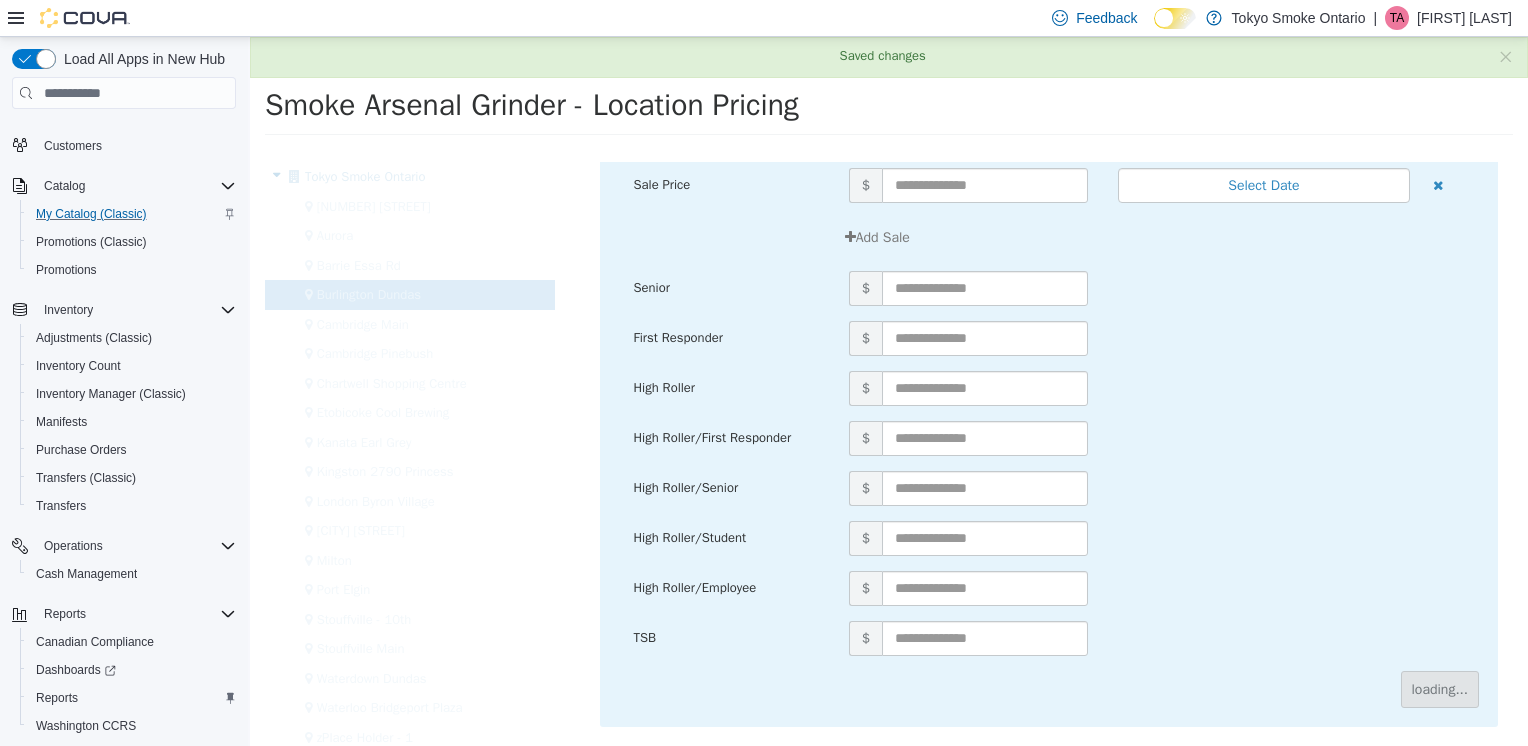 scroll, scrollTop: 0, scrollLeft: 0, axis: both 